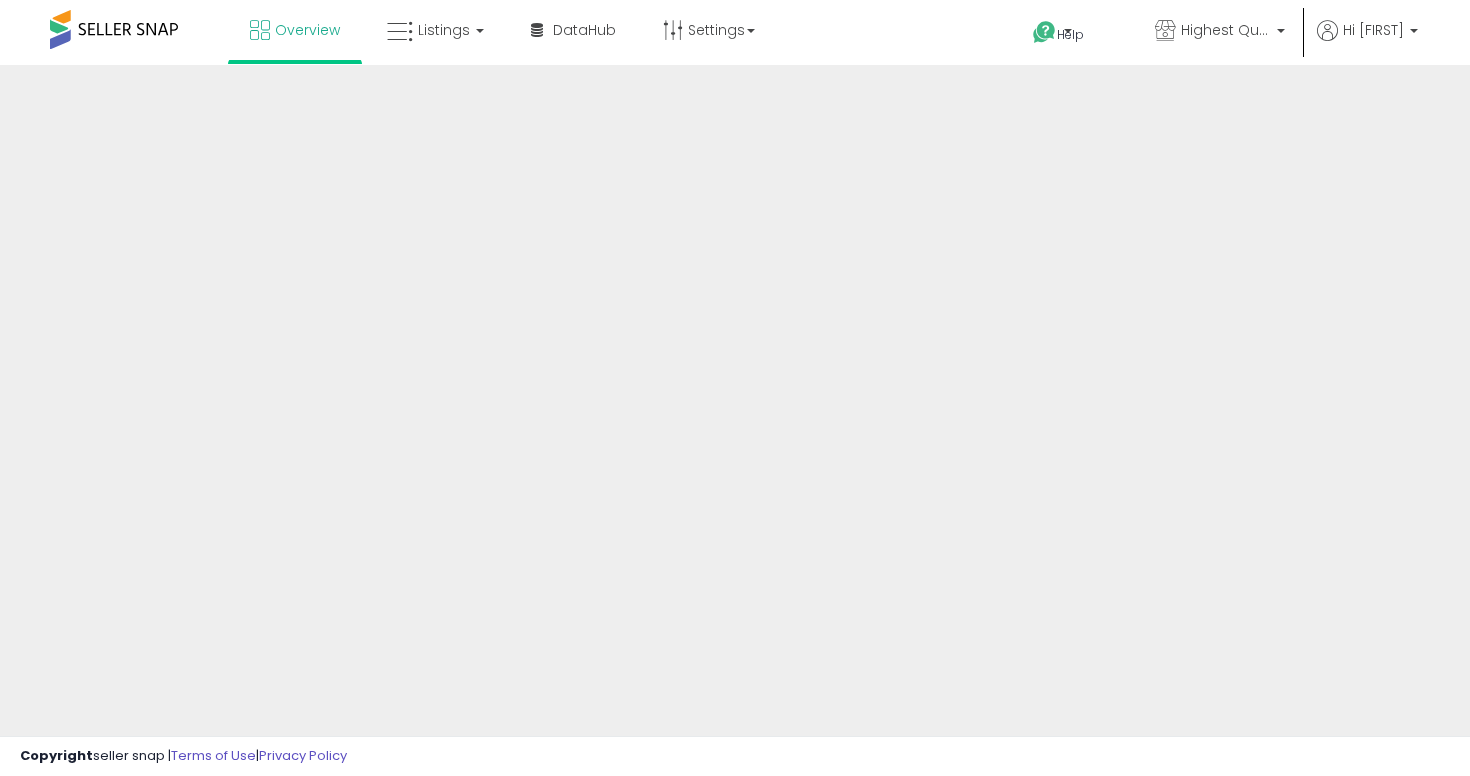 scroll, scrollTop: 0, scrollLeft: 0, axis: both 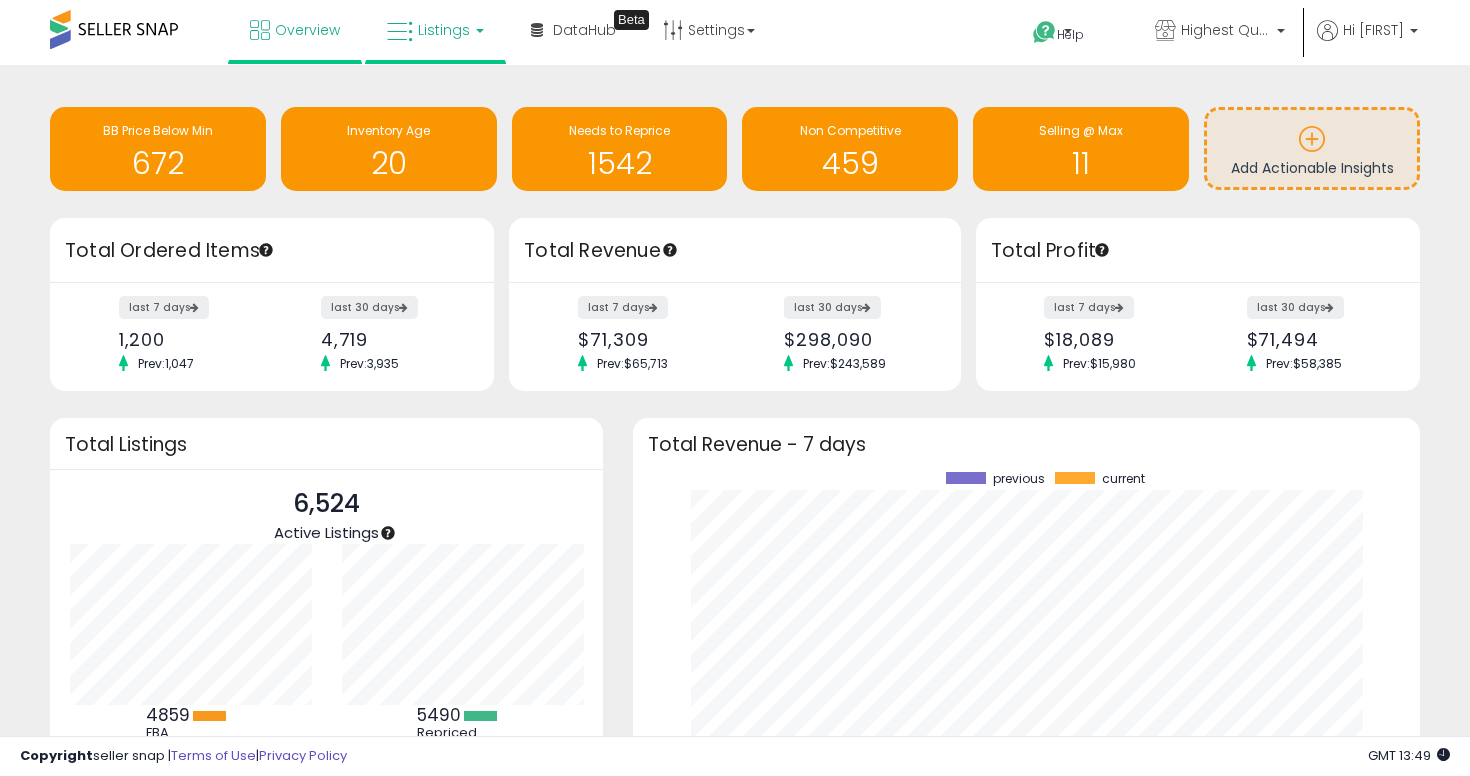 click on "Listings" at bounding box center [444, 30] 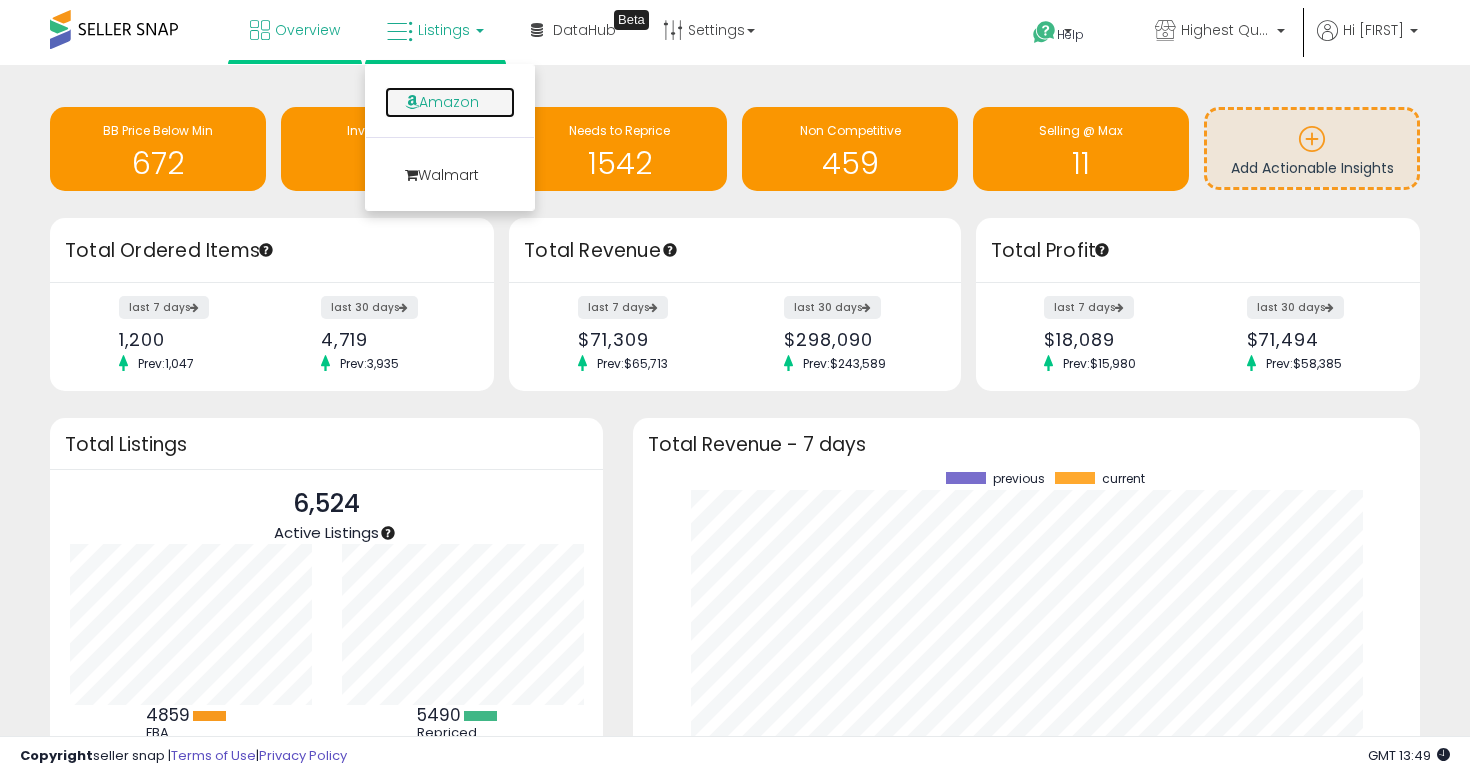 click on "Amazon" at bounding box center [450, 102] 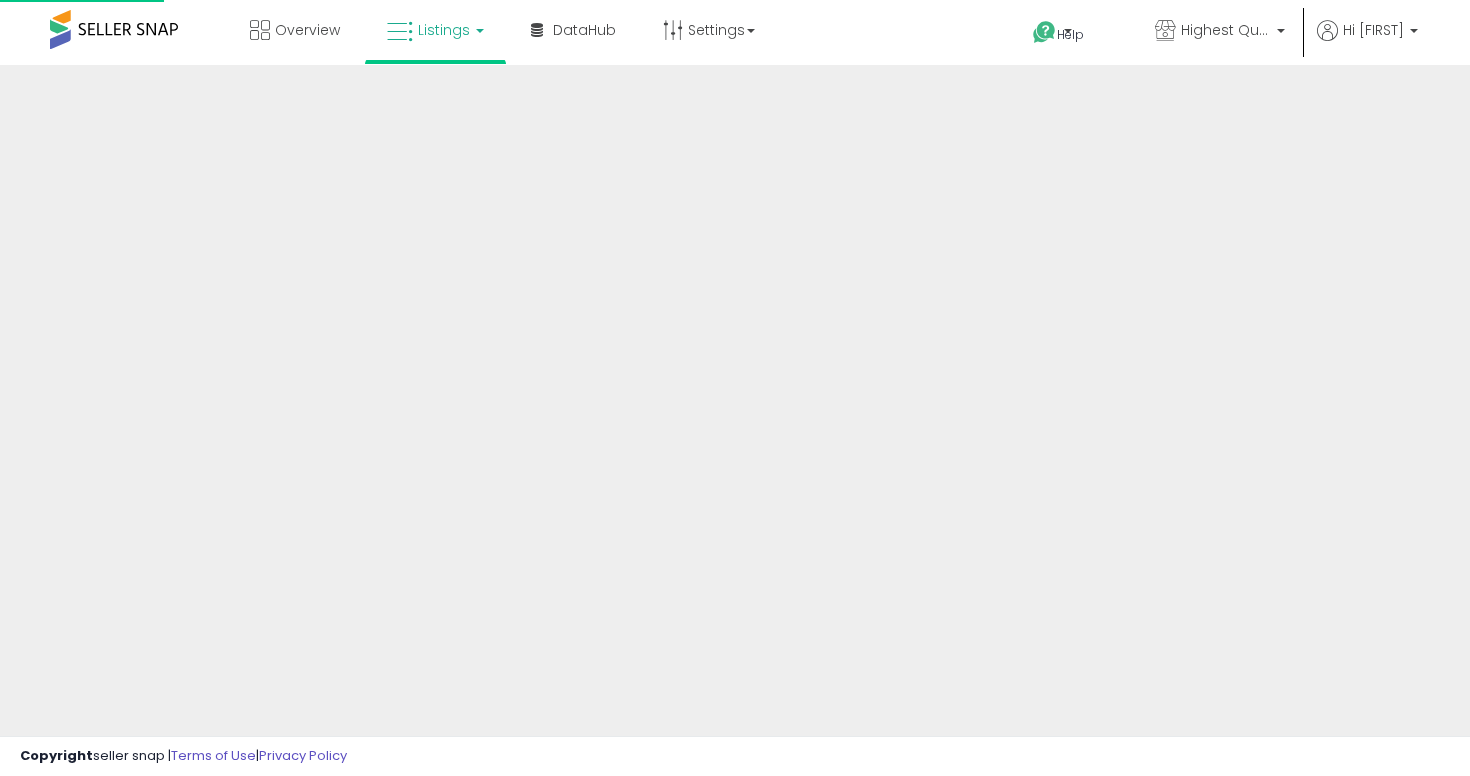 scroll, scrollTop: 0, scrollLeft: 0, axis: both 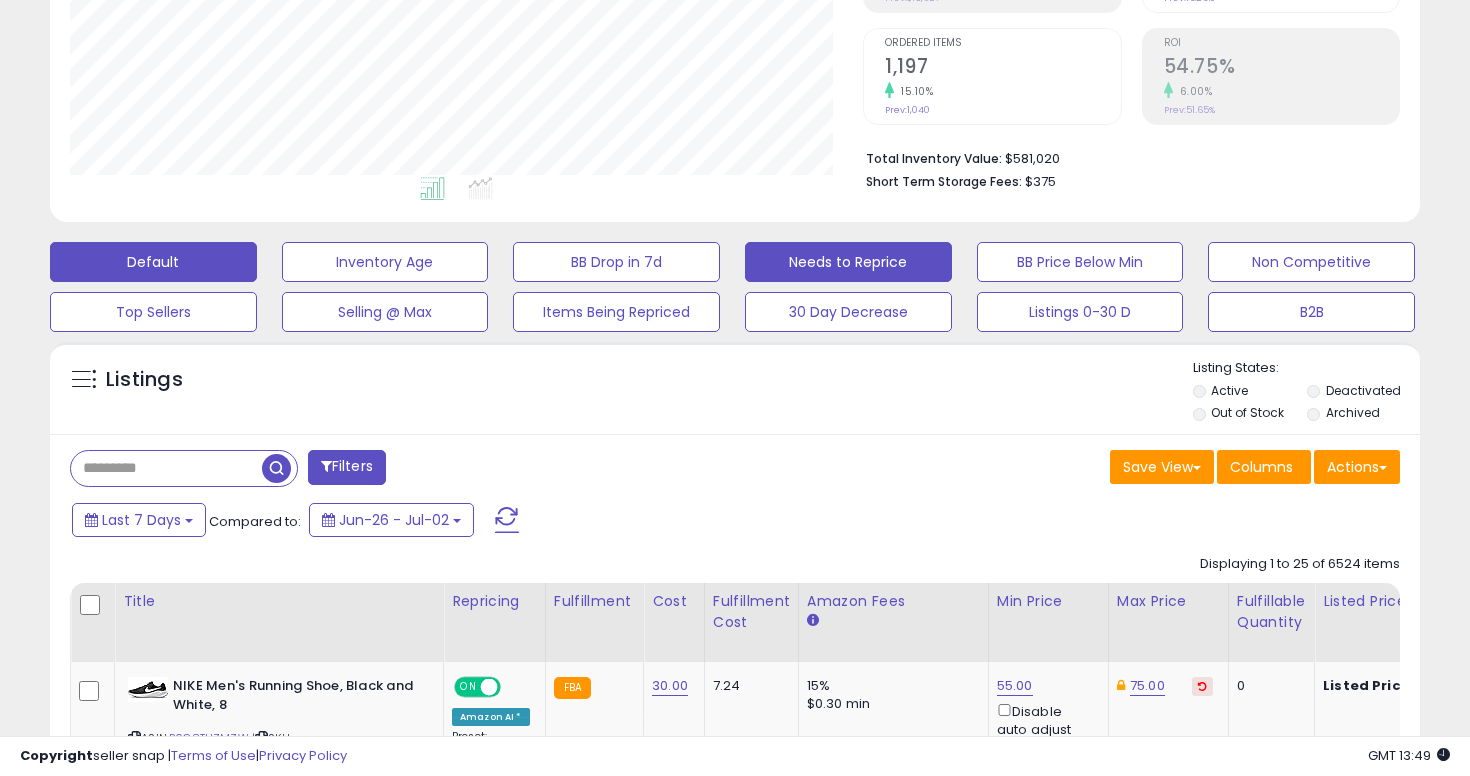 click on "Needs to Reprice" at bounding box center (385, 262) 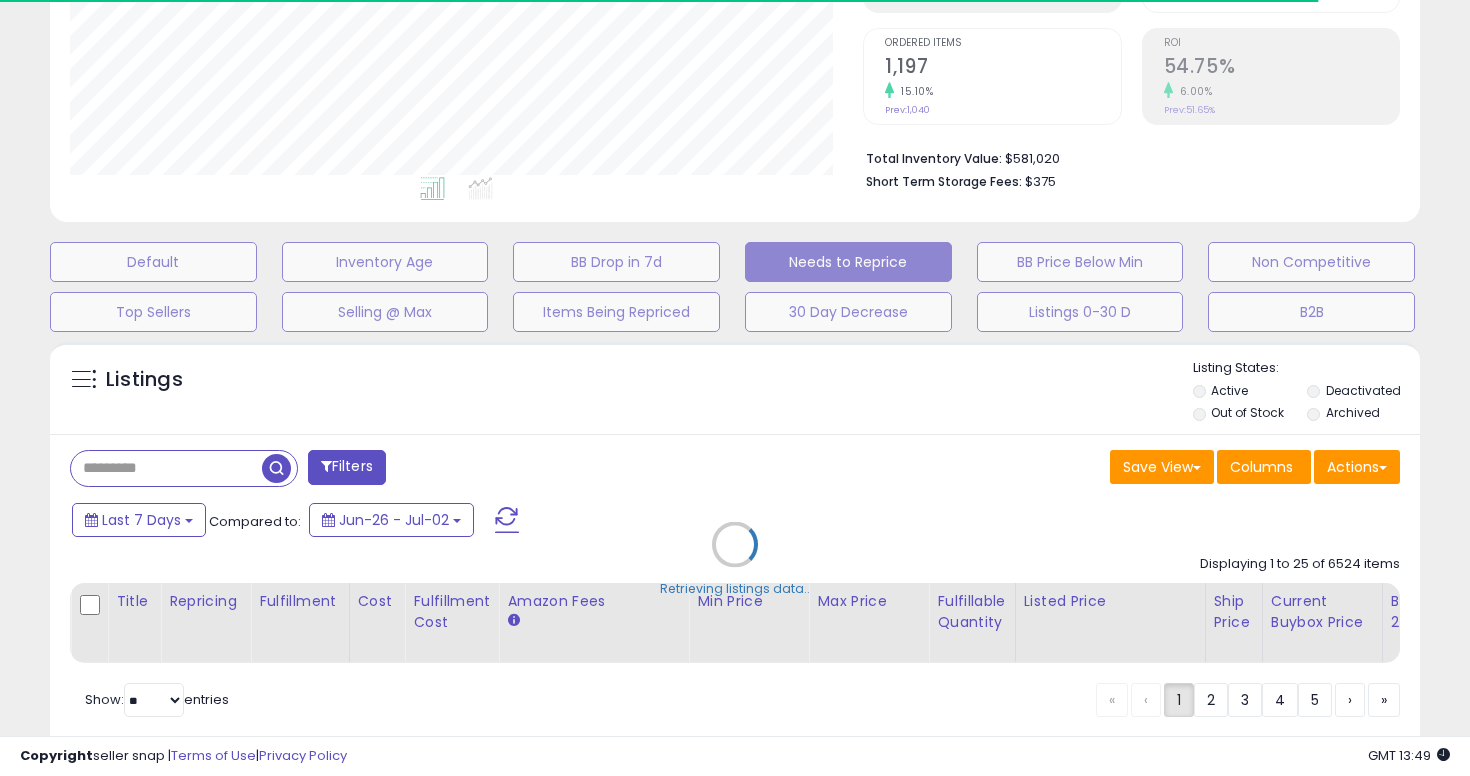 select on "**" 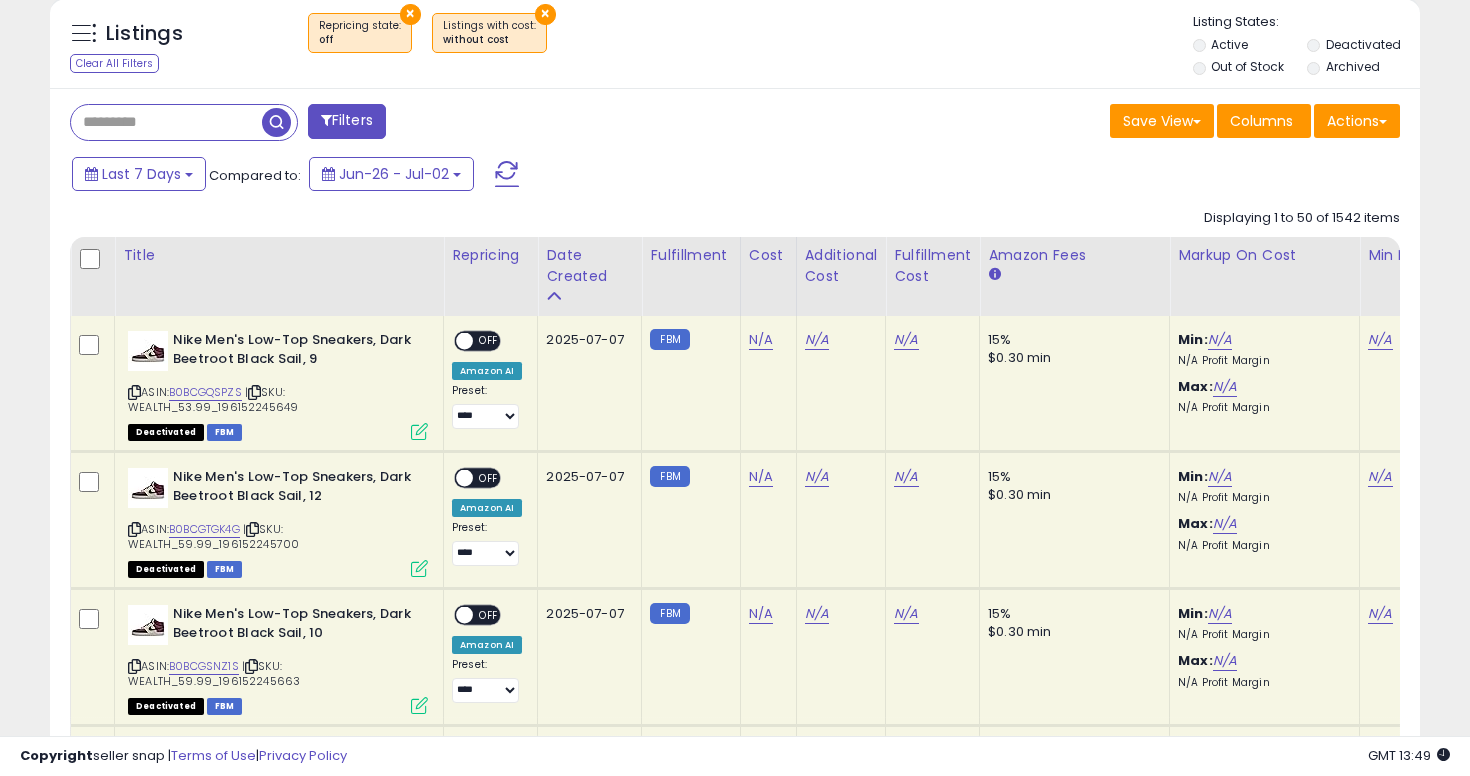 scroll, scrollTop: 769, scrollLeft: 0, axis: vertical 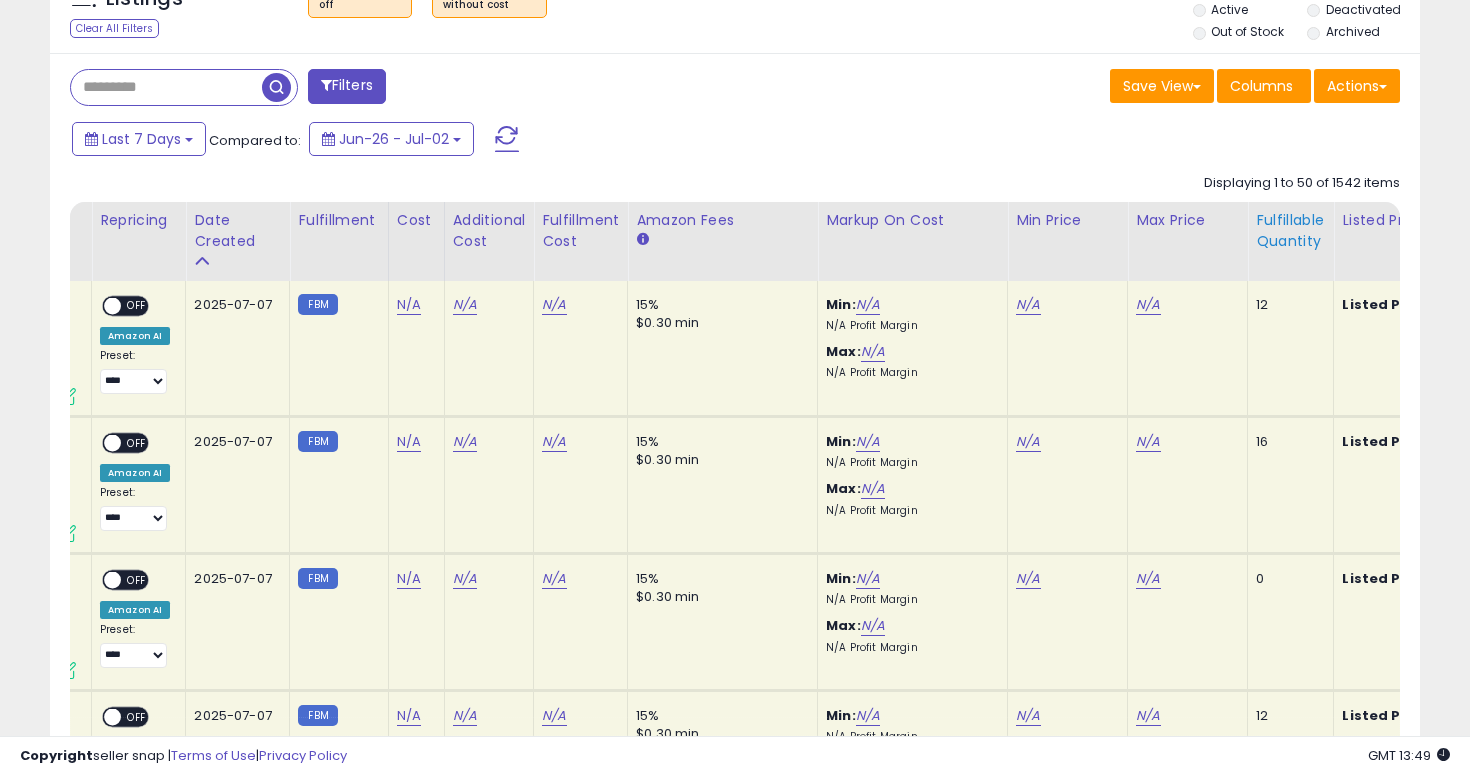 click on "Fulfillable Quantity" at bounding box center (1290, 231) 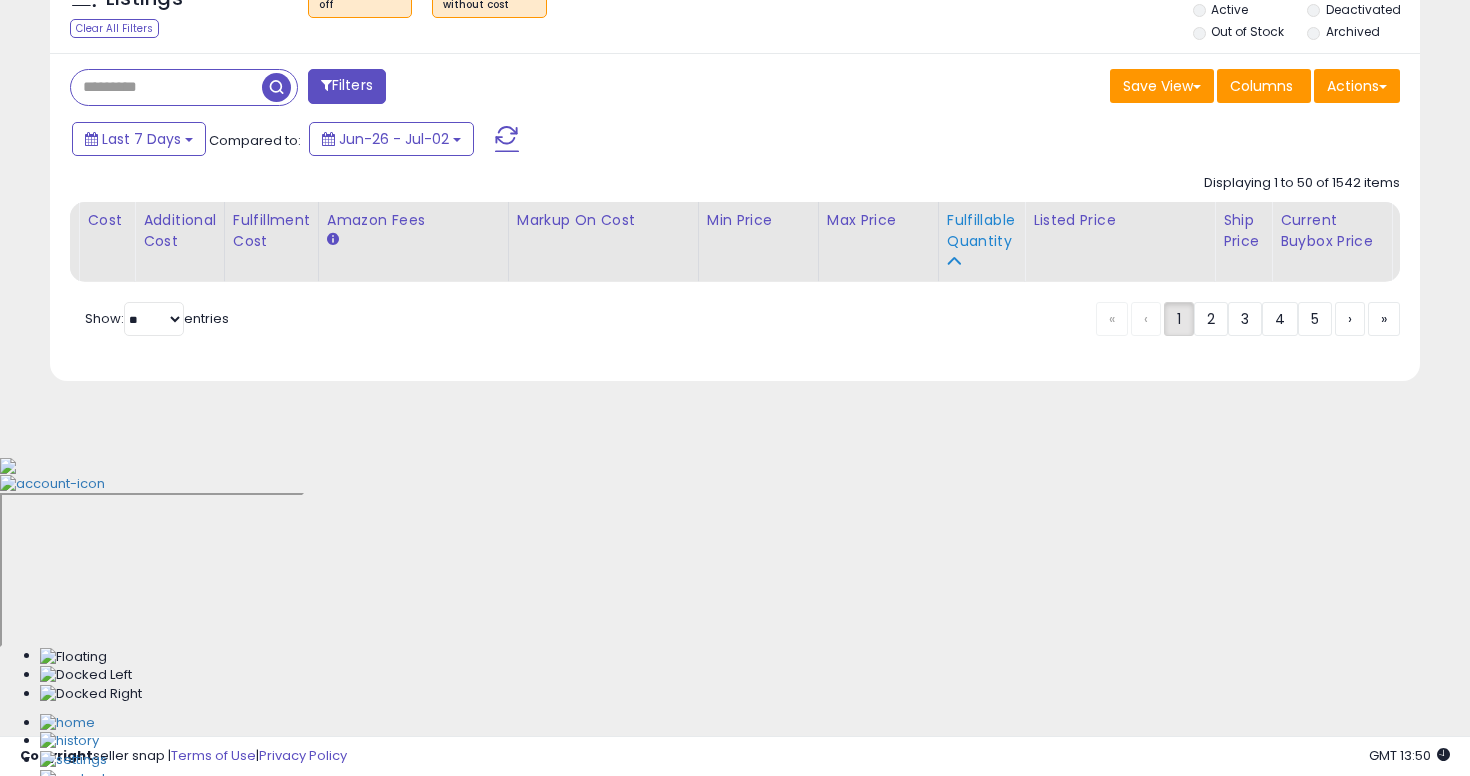 scroll, scrollTop: 449, scrollLeft: 0, axis: vertical 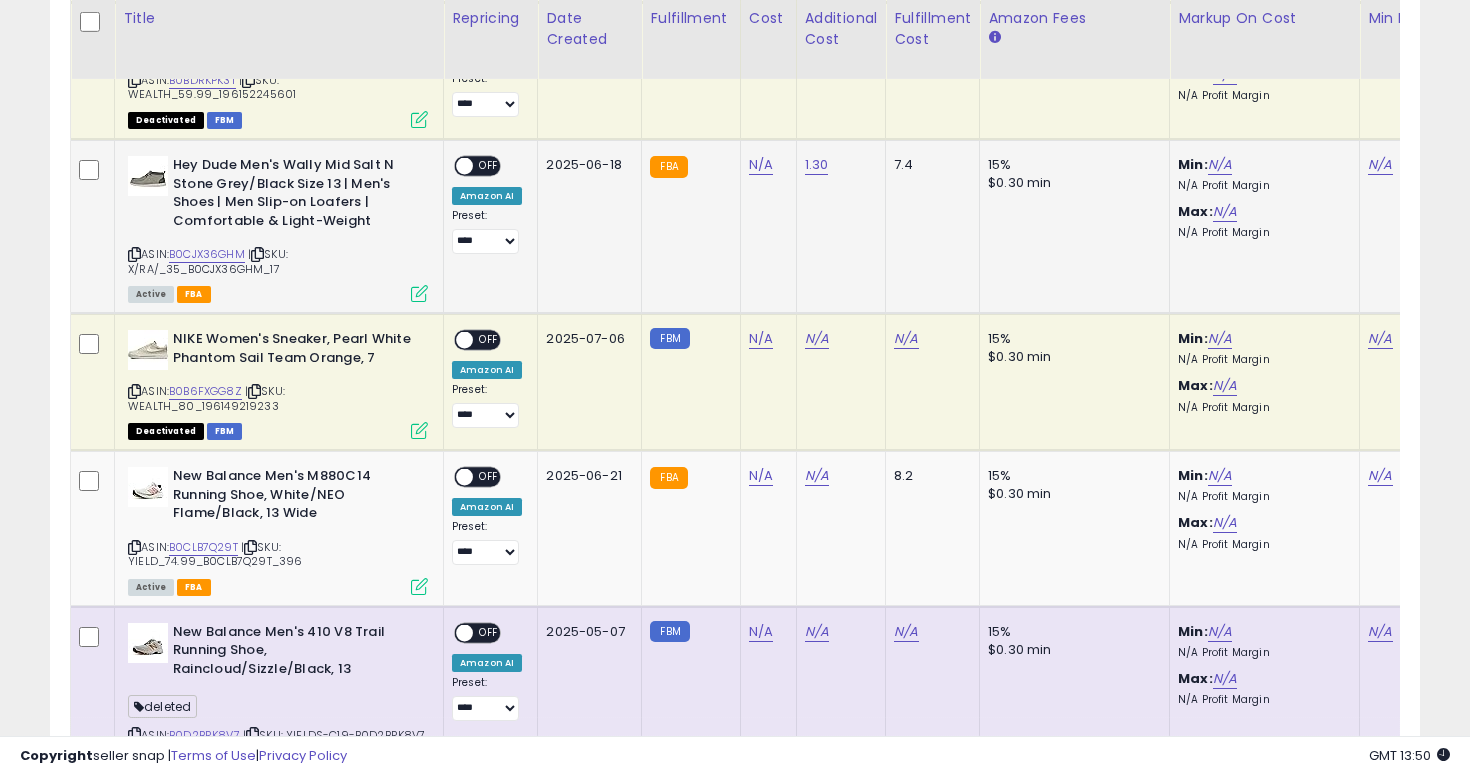 click at bounding box center (134, 254) 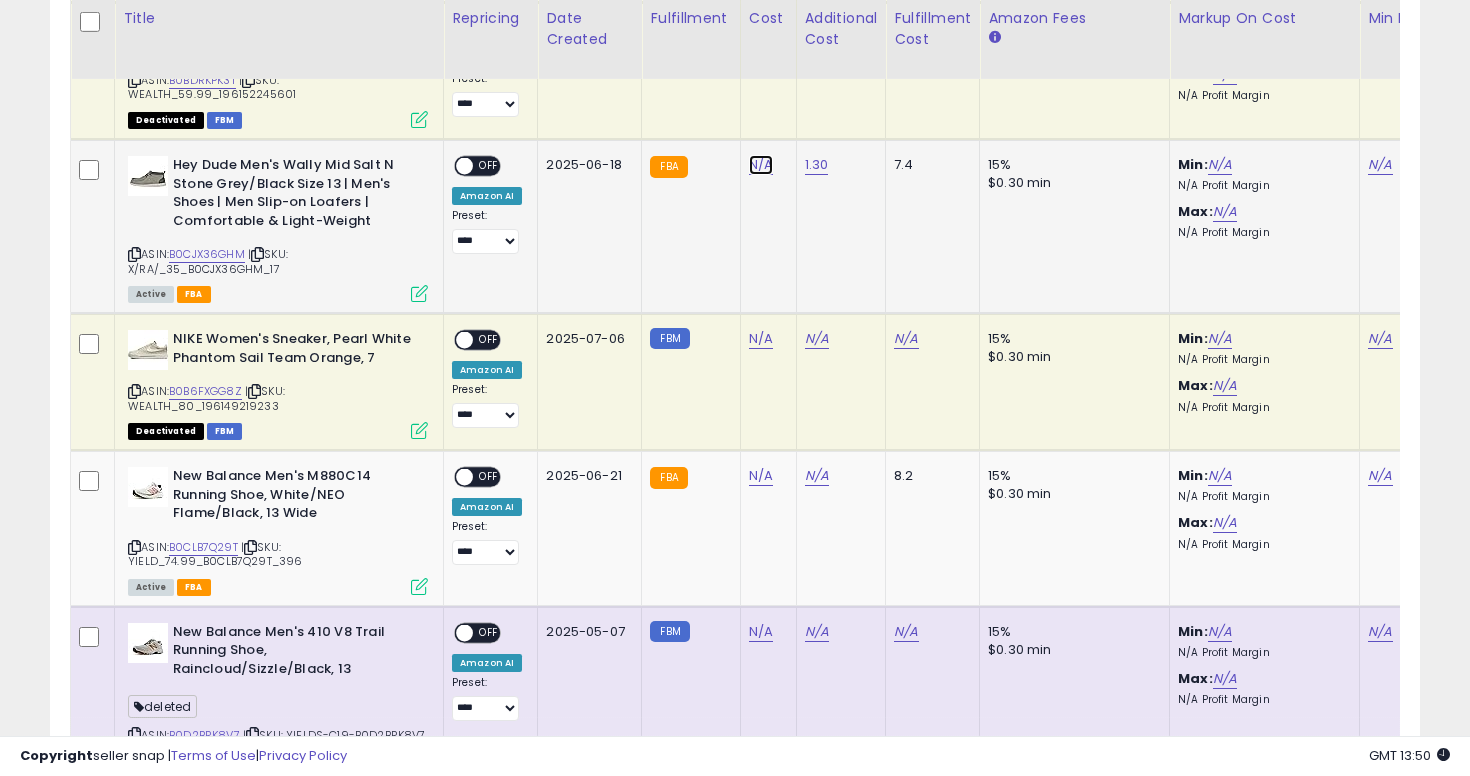 click on "N/A" at bounding box center [761, -1311] 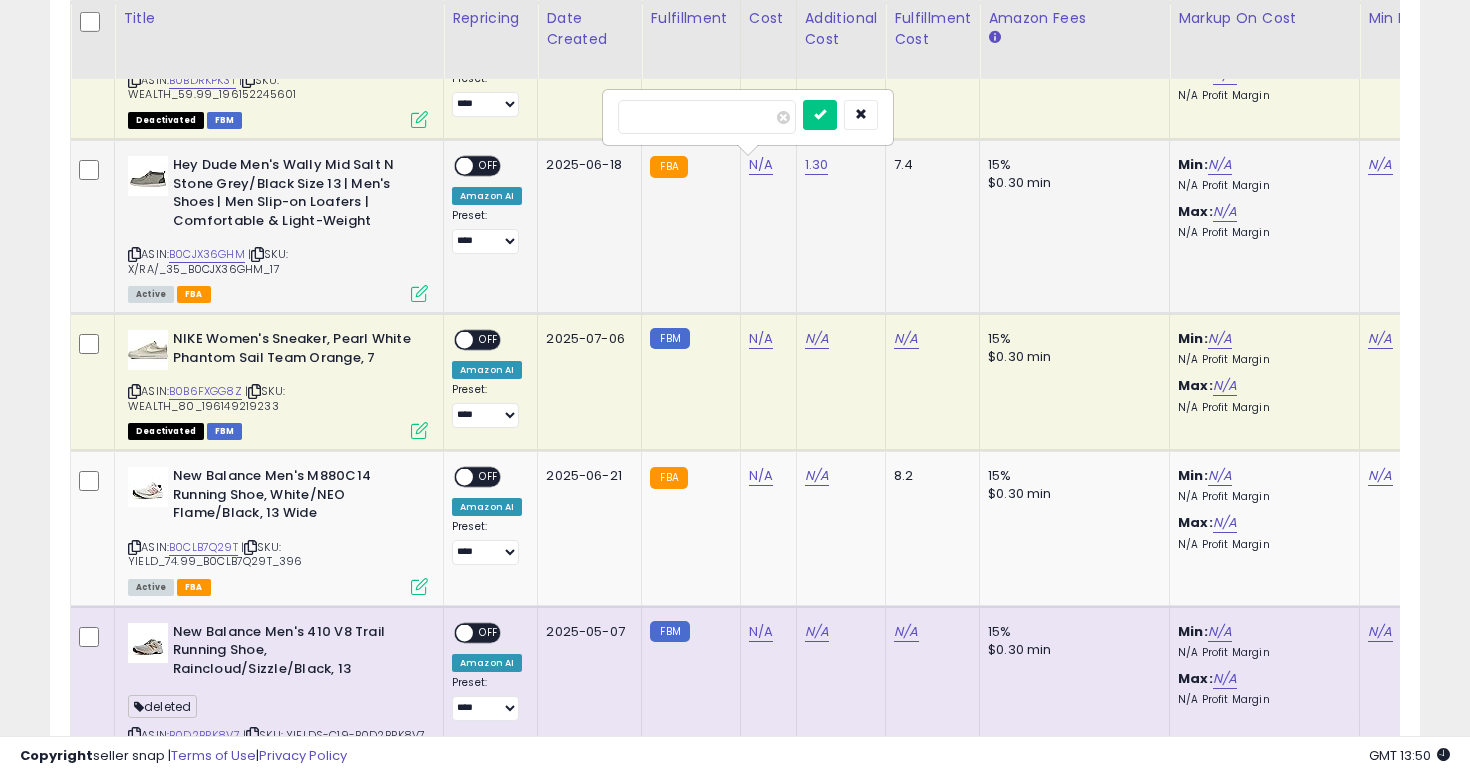 type on "**" 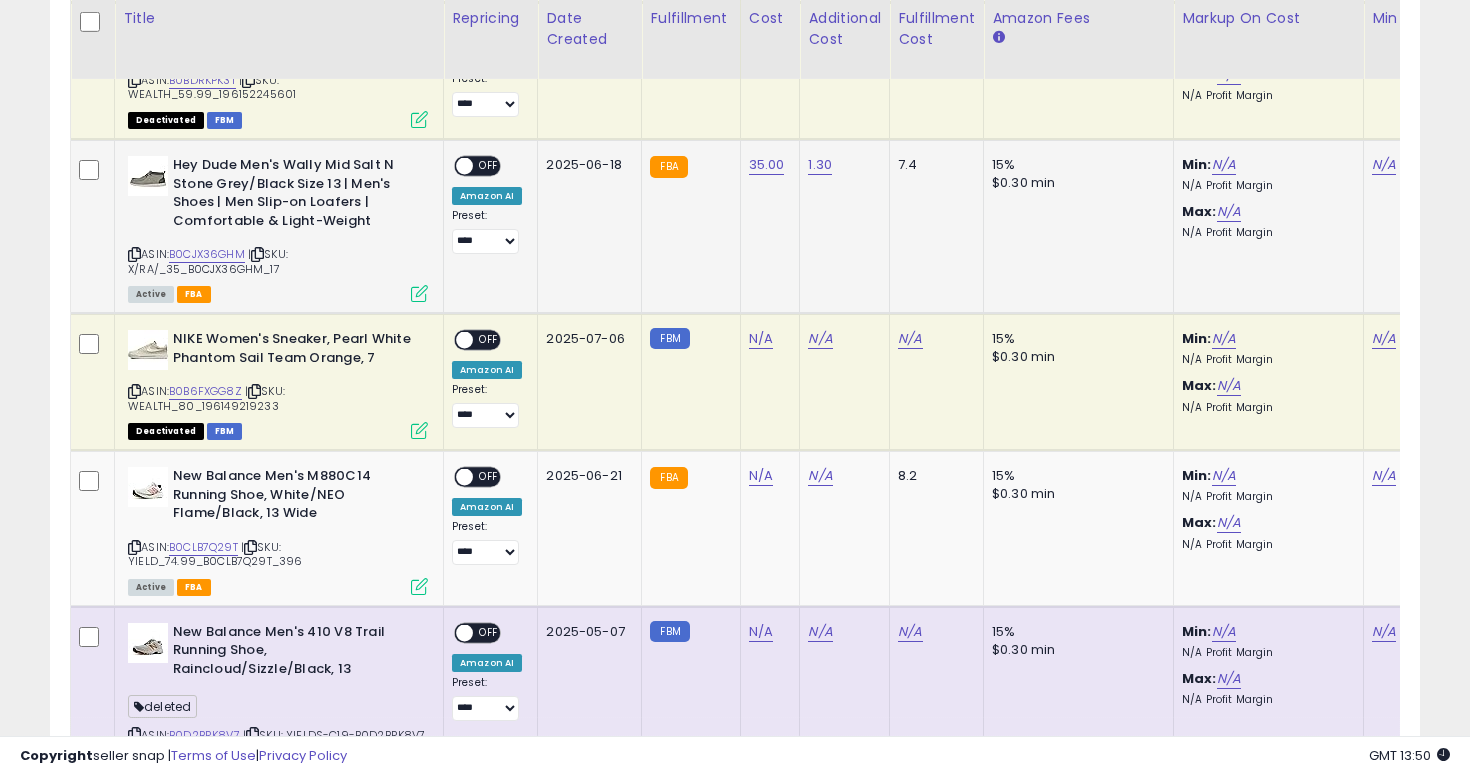 scroll, scrollTop: 0, scrollLeft: 156, axis: horizontal 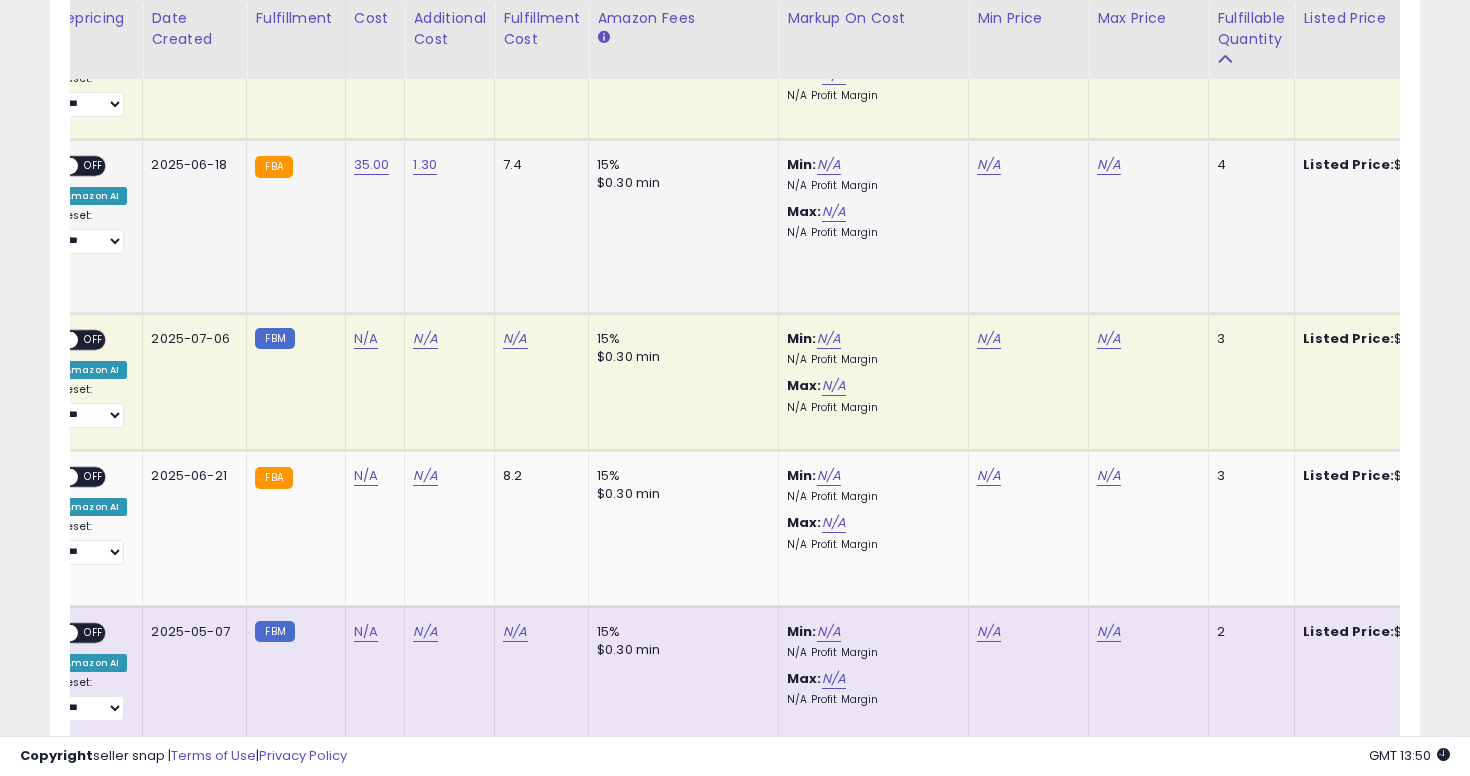 click on "N/A  Profit Margin" at bounding box center (870, 233) 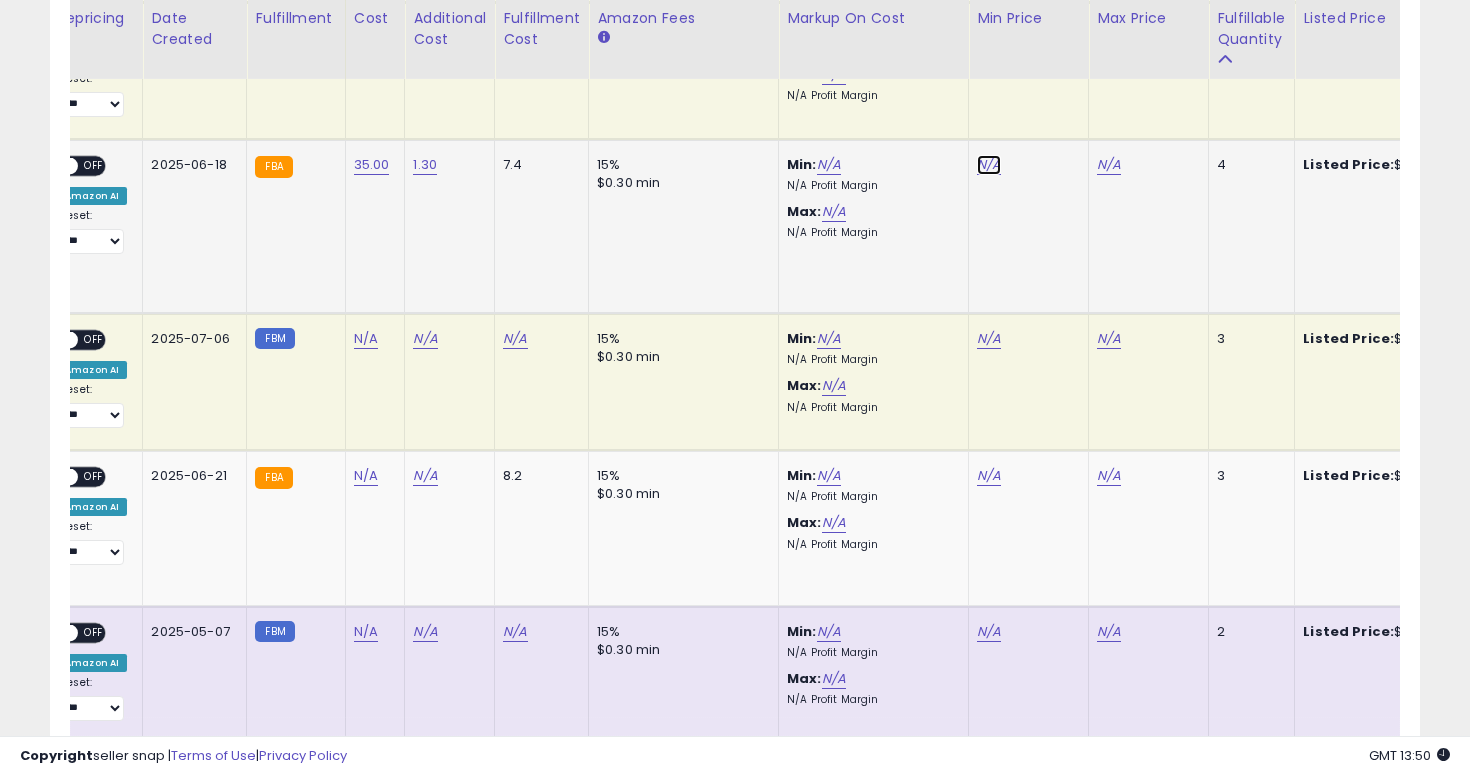 click on "N/A" at bounding box center [989, -1311] 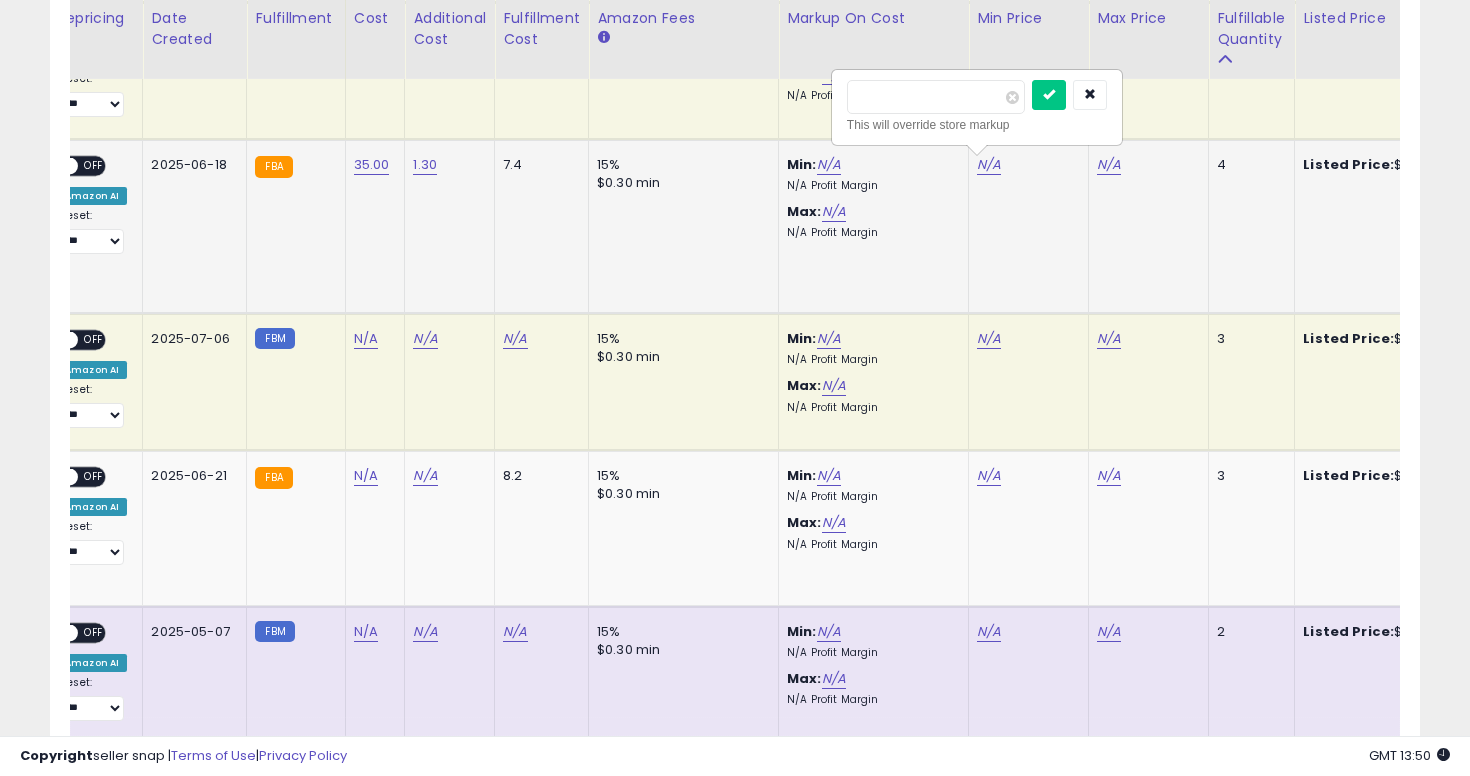 type on "**" 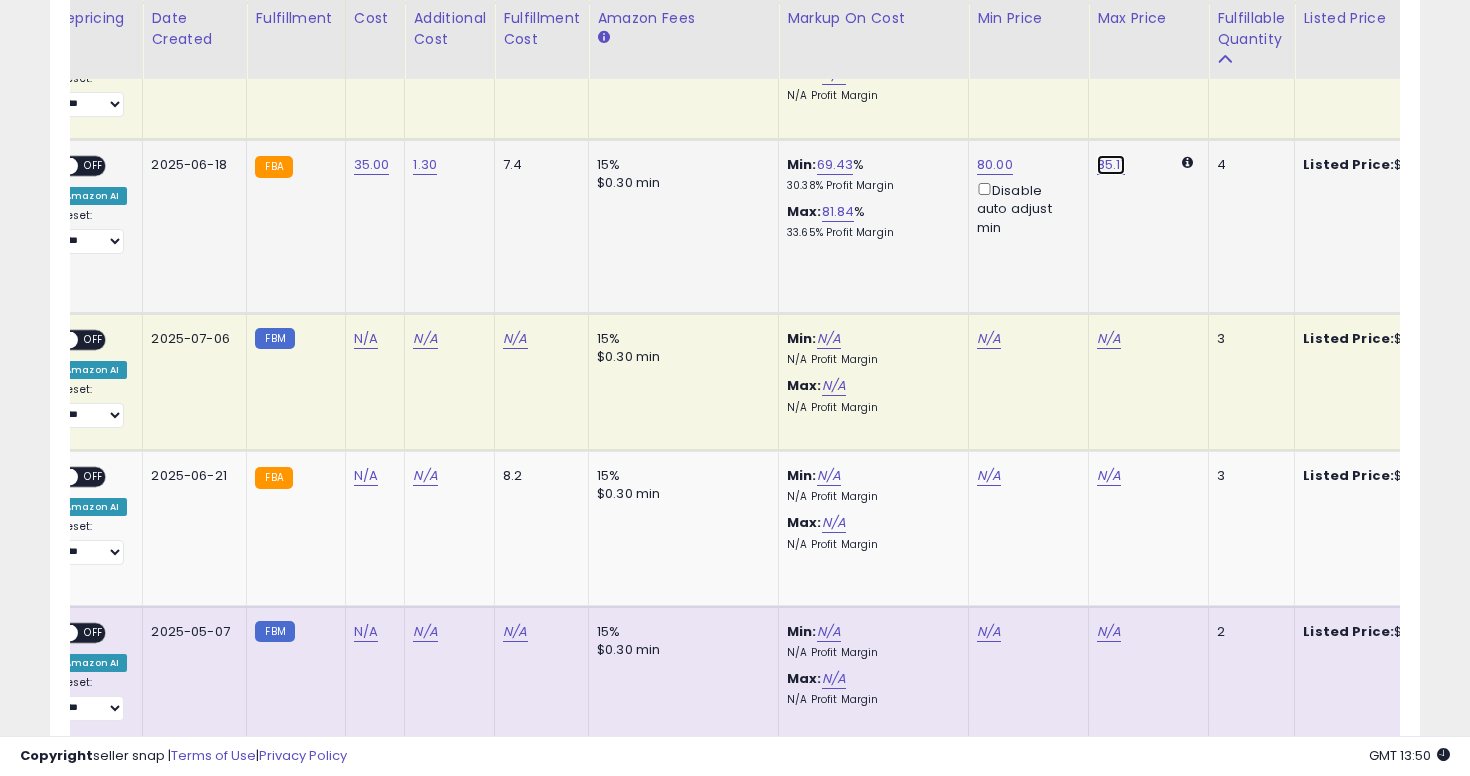 click on "85.11" at bounding box center (1109, -1311) 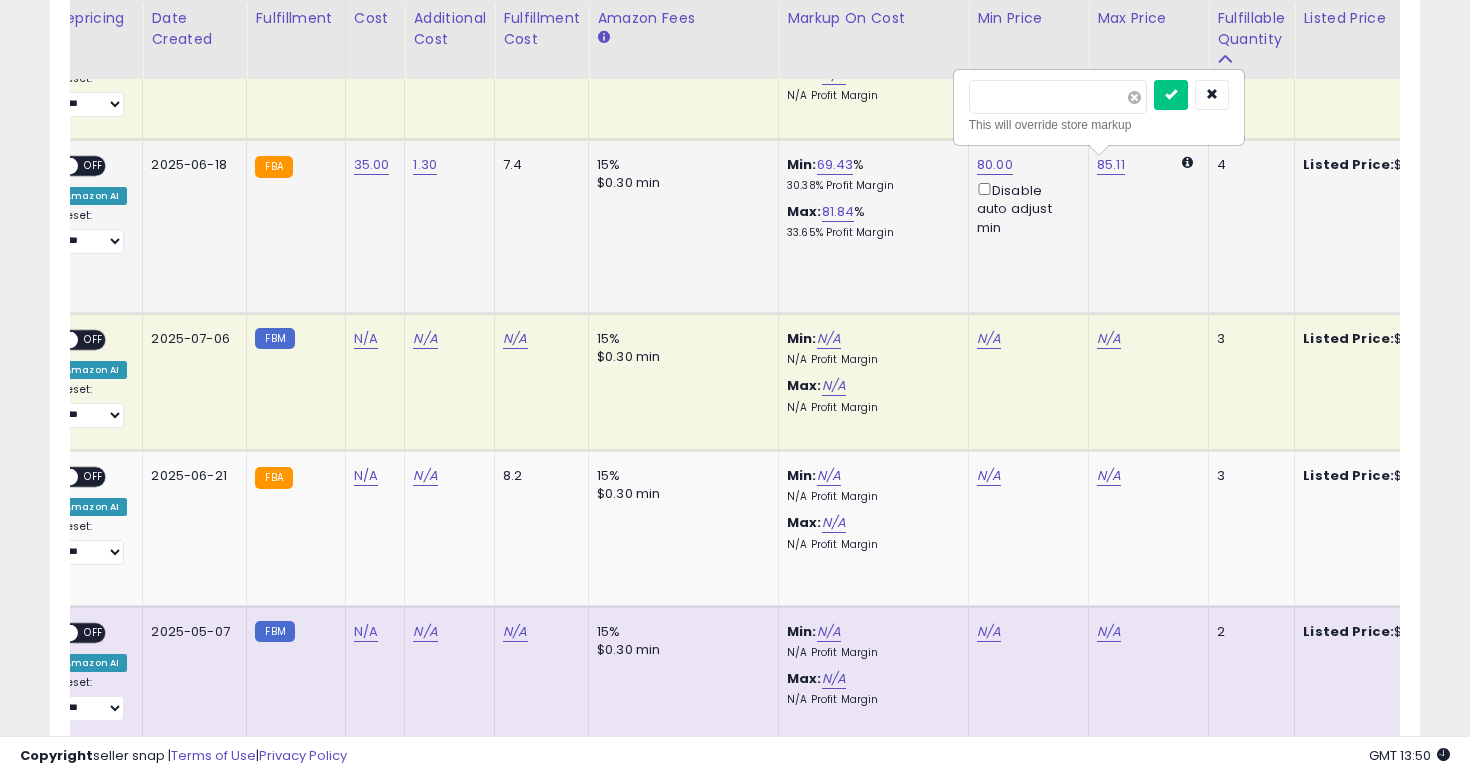 click at bounding box center (1134, 97) 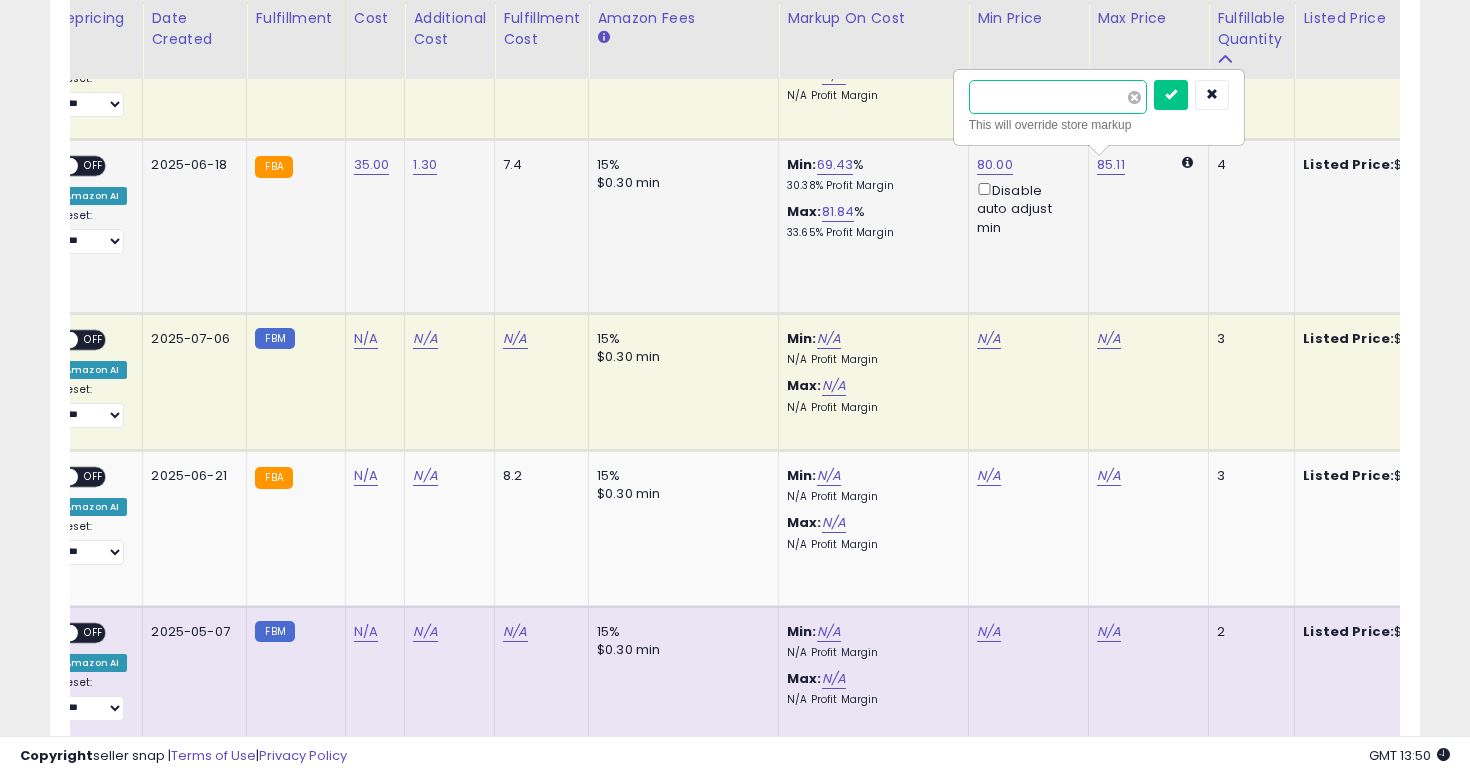 type on "*****" 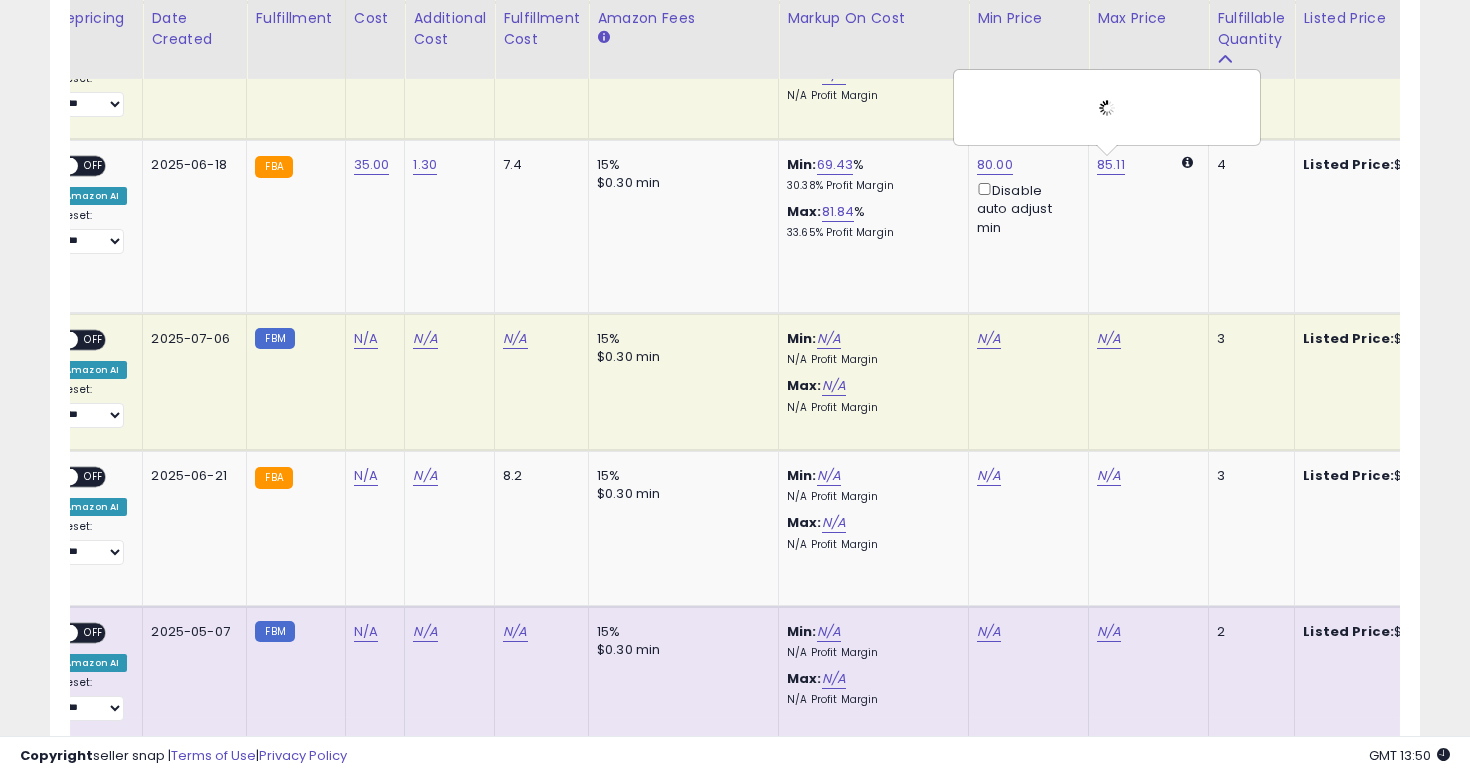 scroll, scrollTop: 0, scrollLeft: 197, axis: horizontal 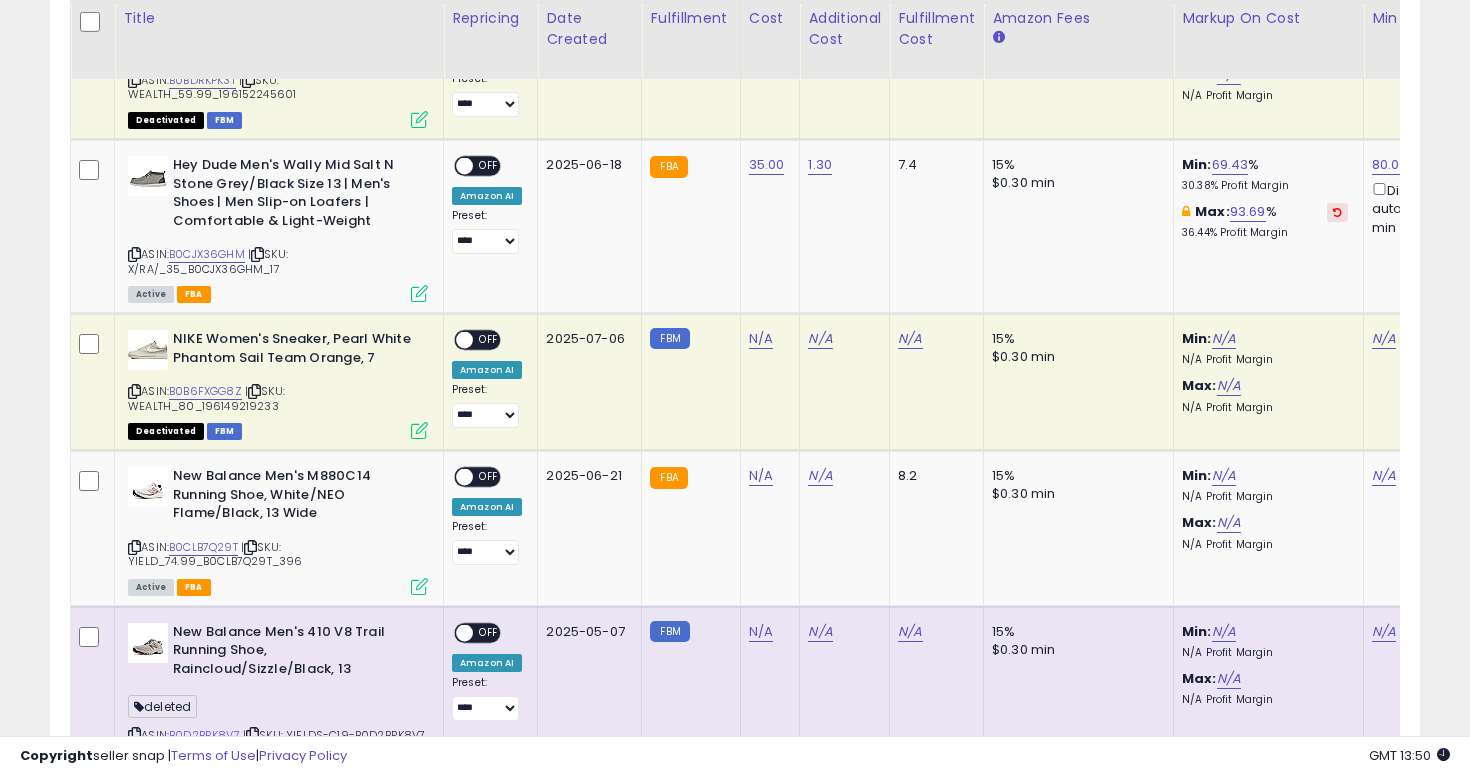 click on "OFF" at bounding box center (489, 166) 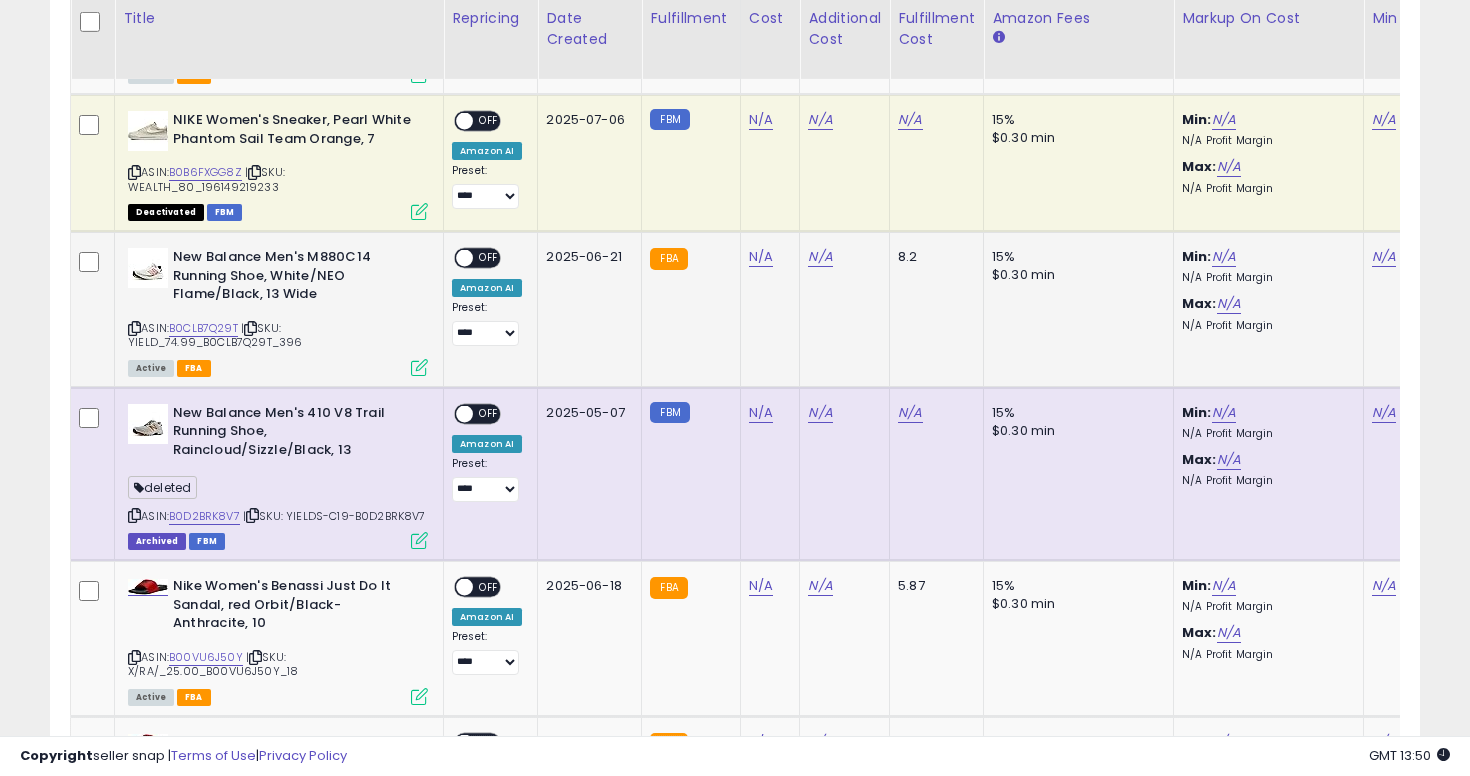 click at bounding box center [134, 328] 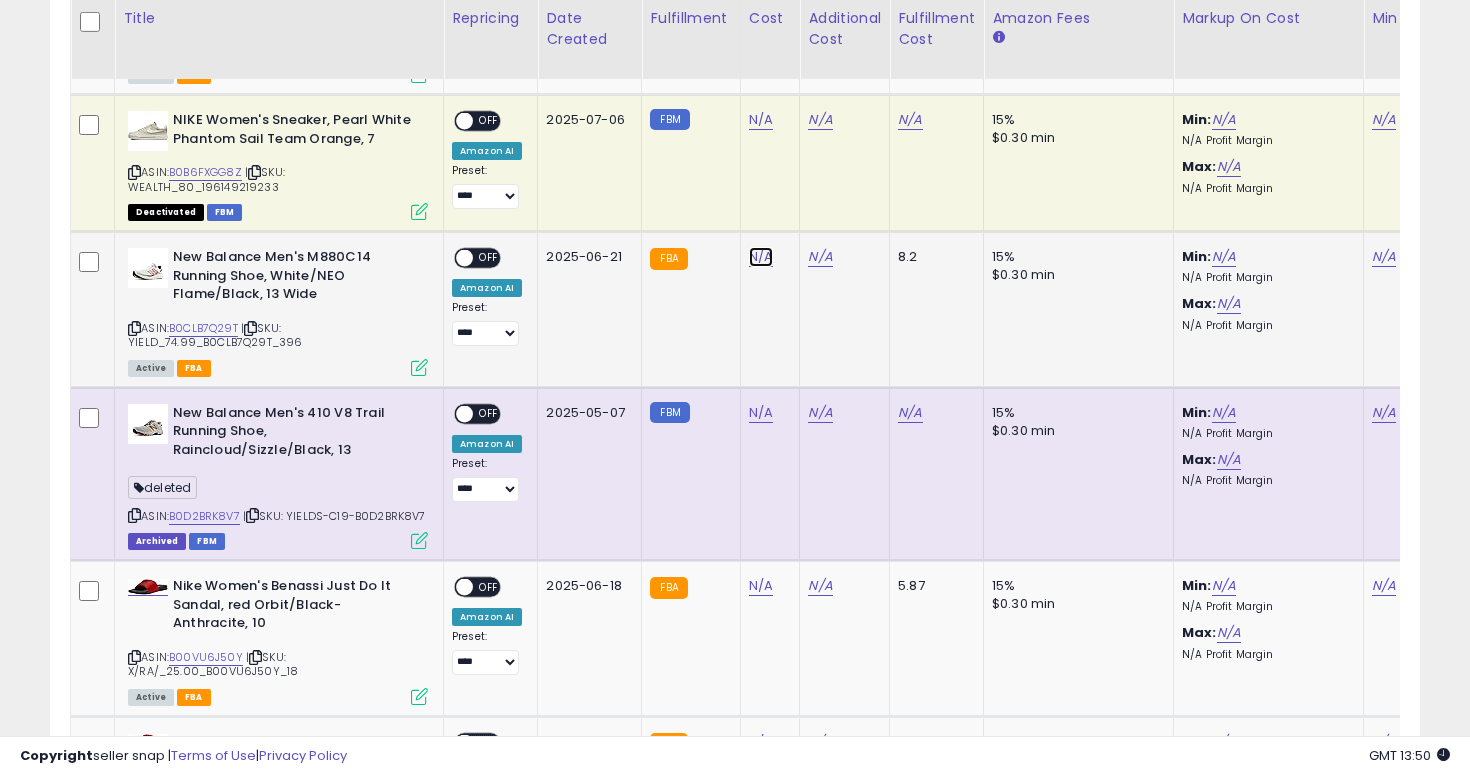 click on "N/A" at bounding box center [761, -1530] 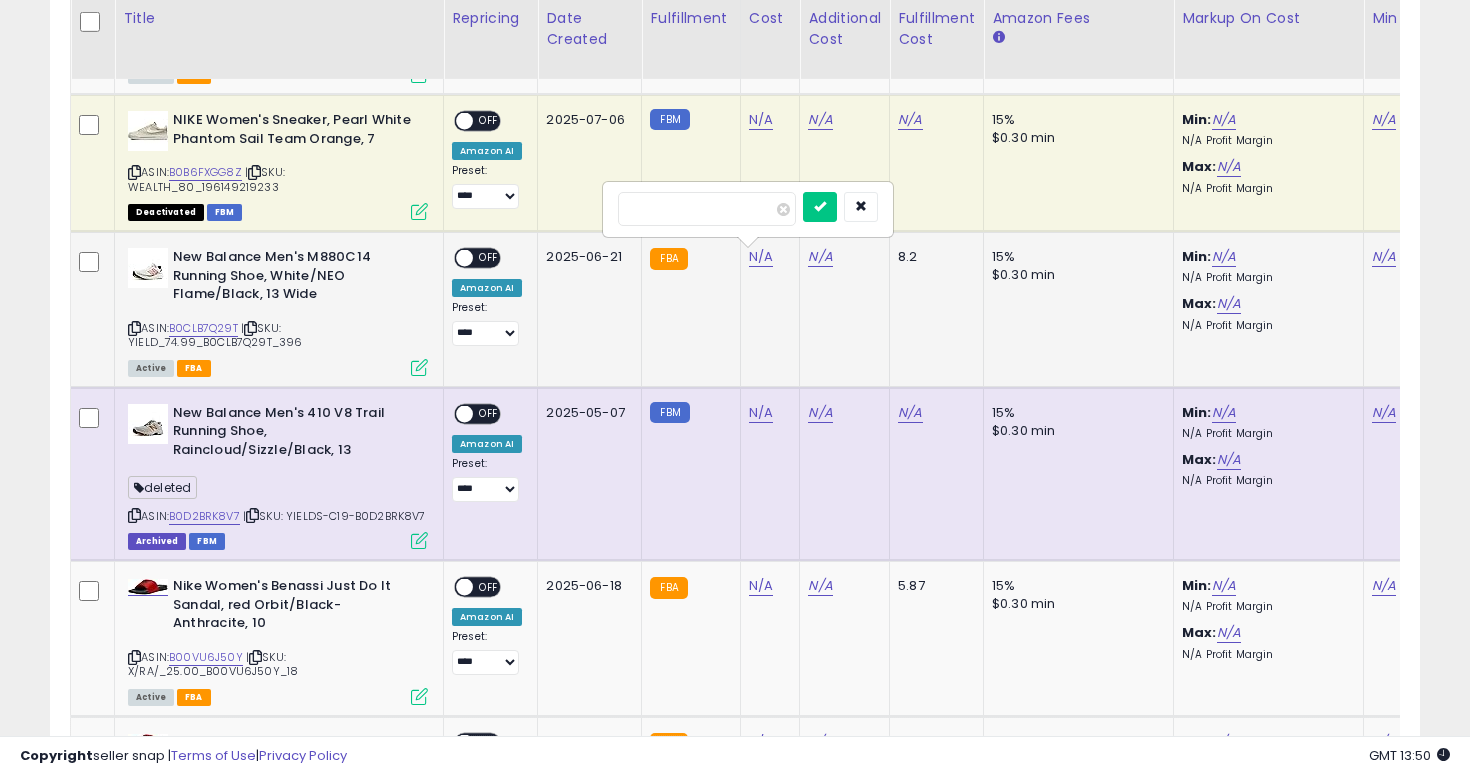 type on "**" 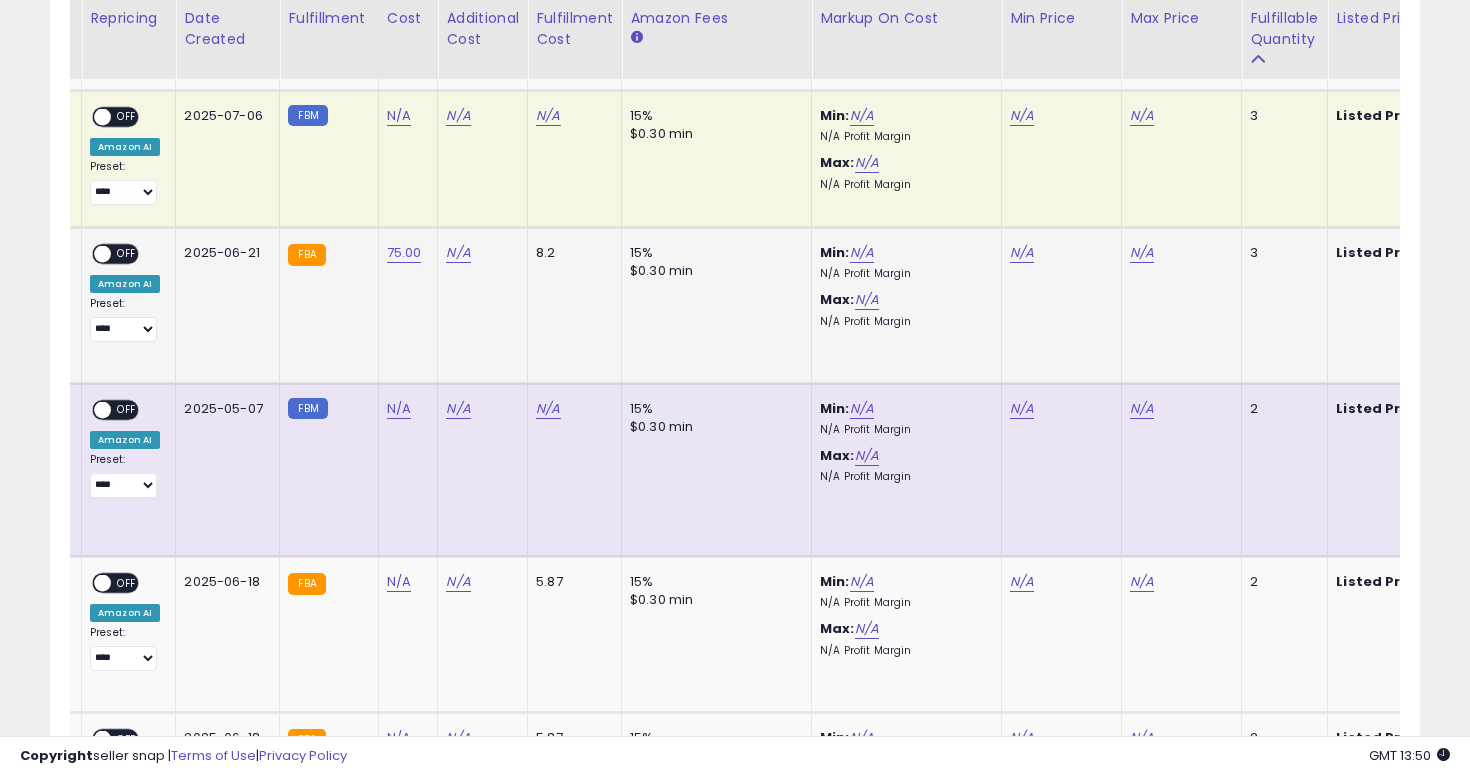 click on "N/A" 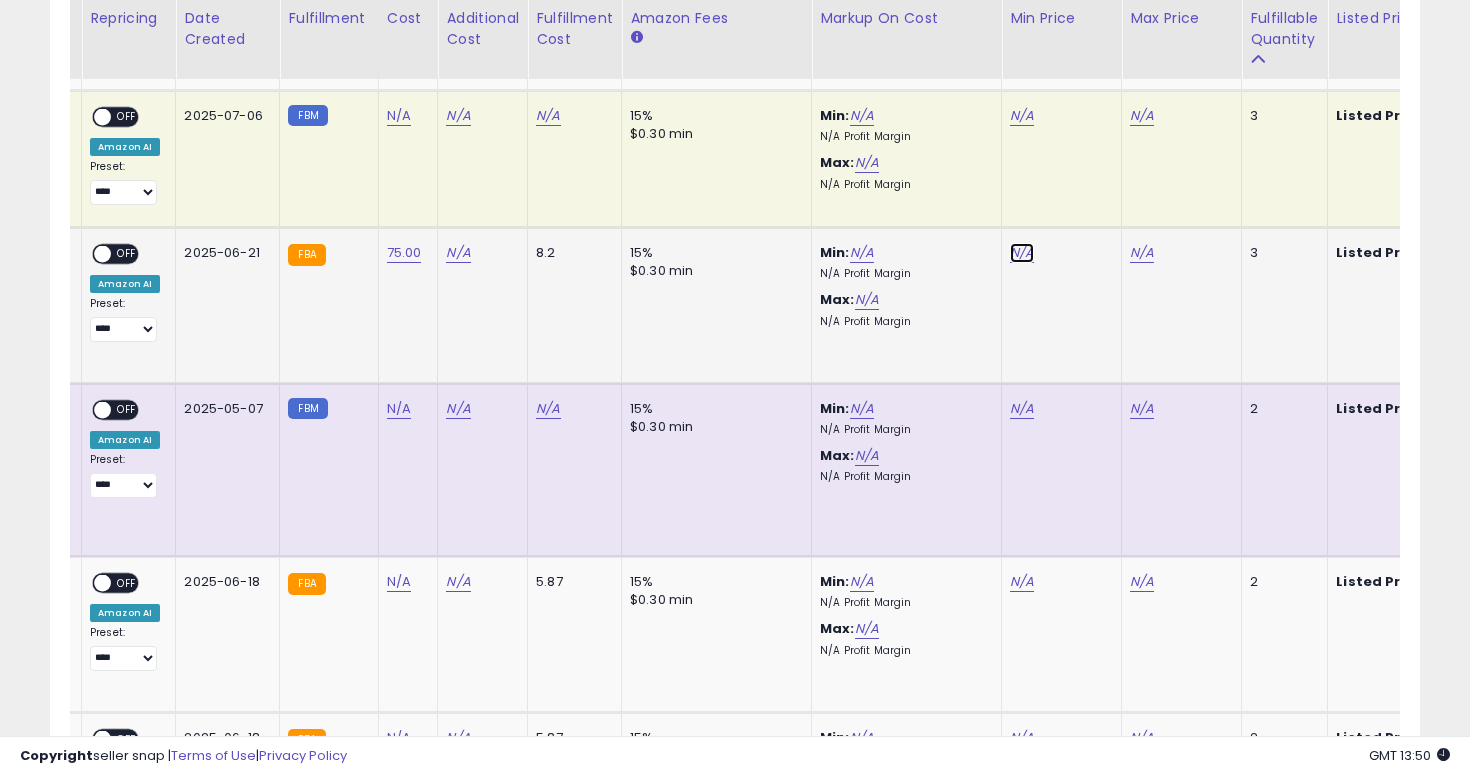 click on "N/A" at bounding box center (1022, -1534) 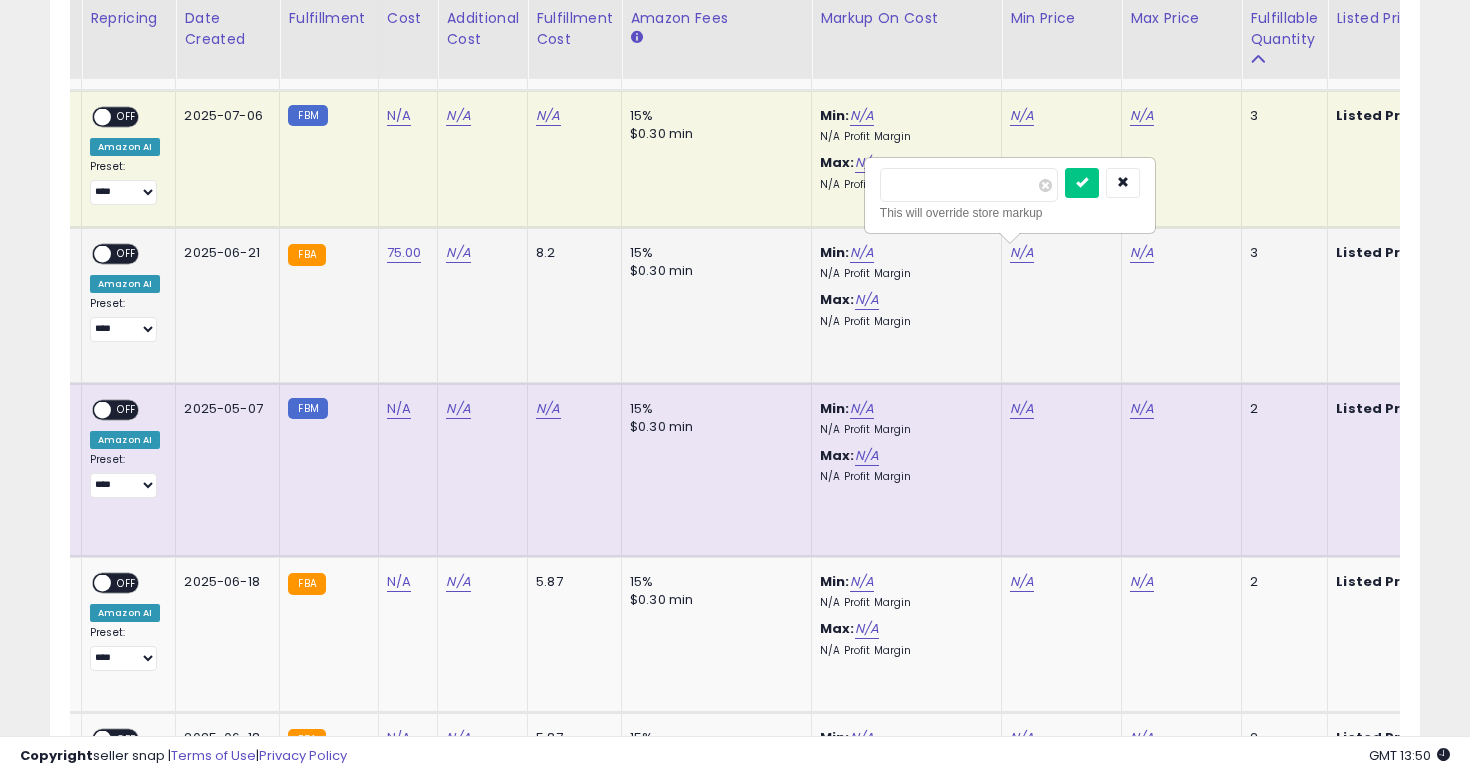type on "******" 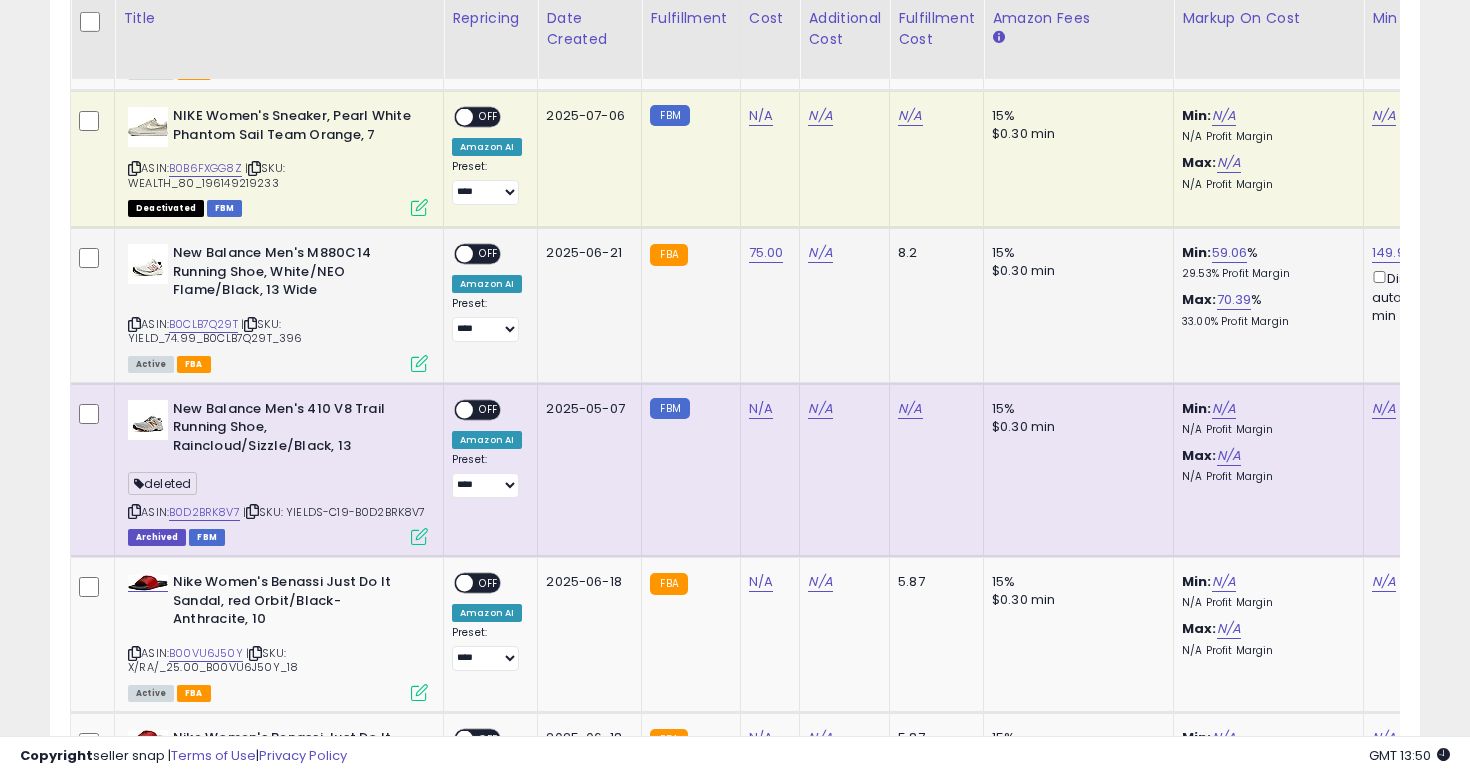 click on "OFF" at bounding box center [489, 254] 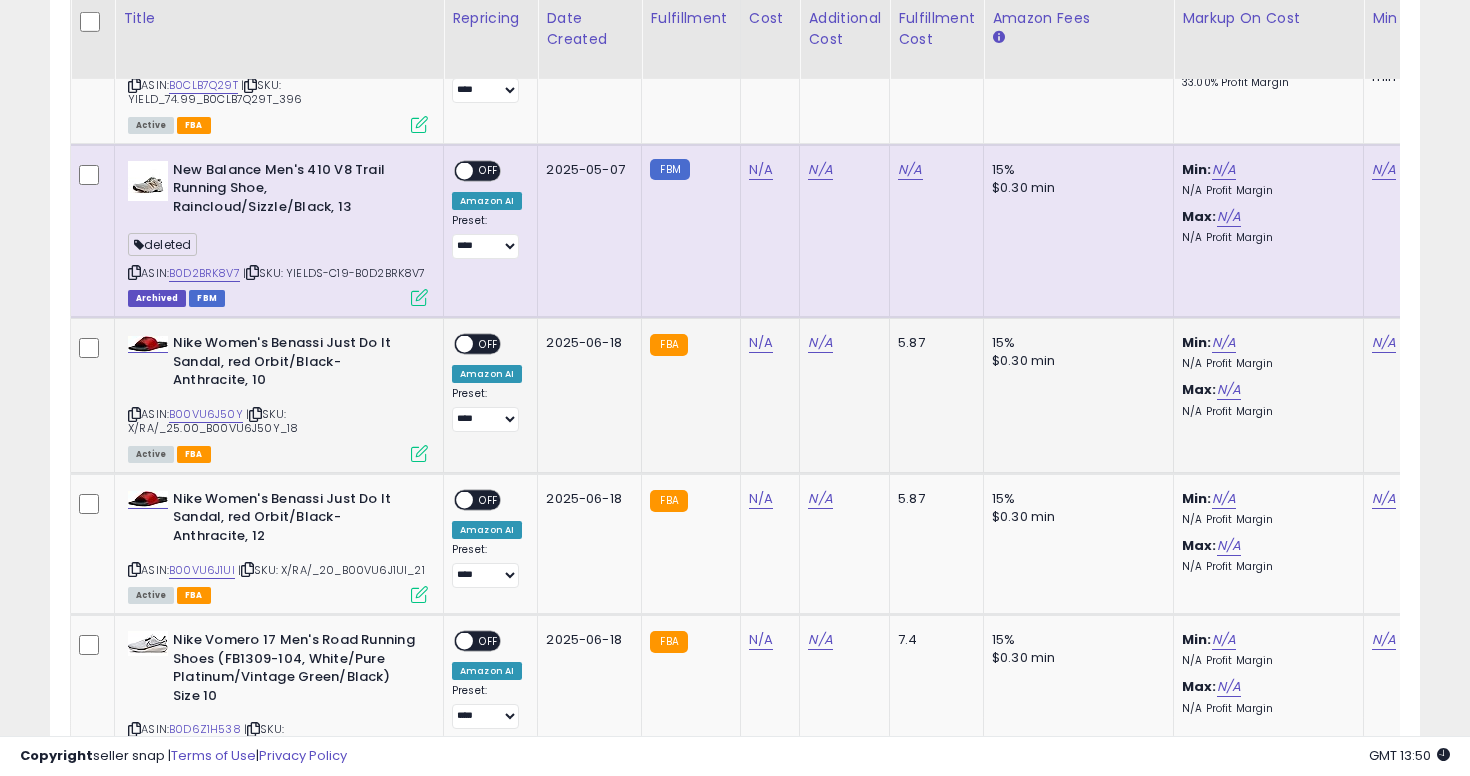 click at bounding box center [134, 414] 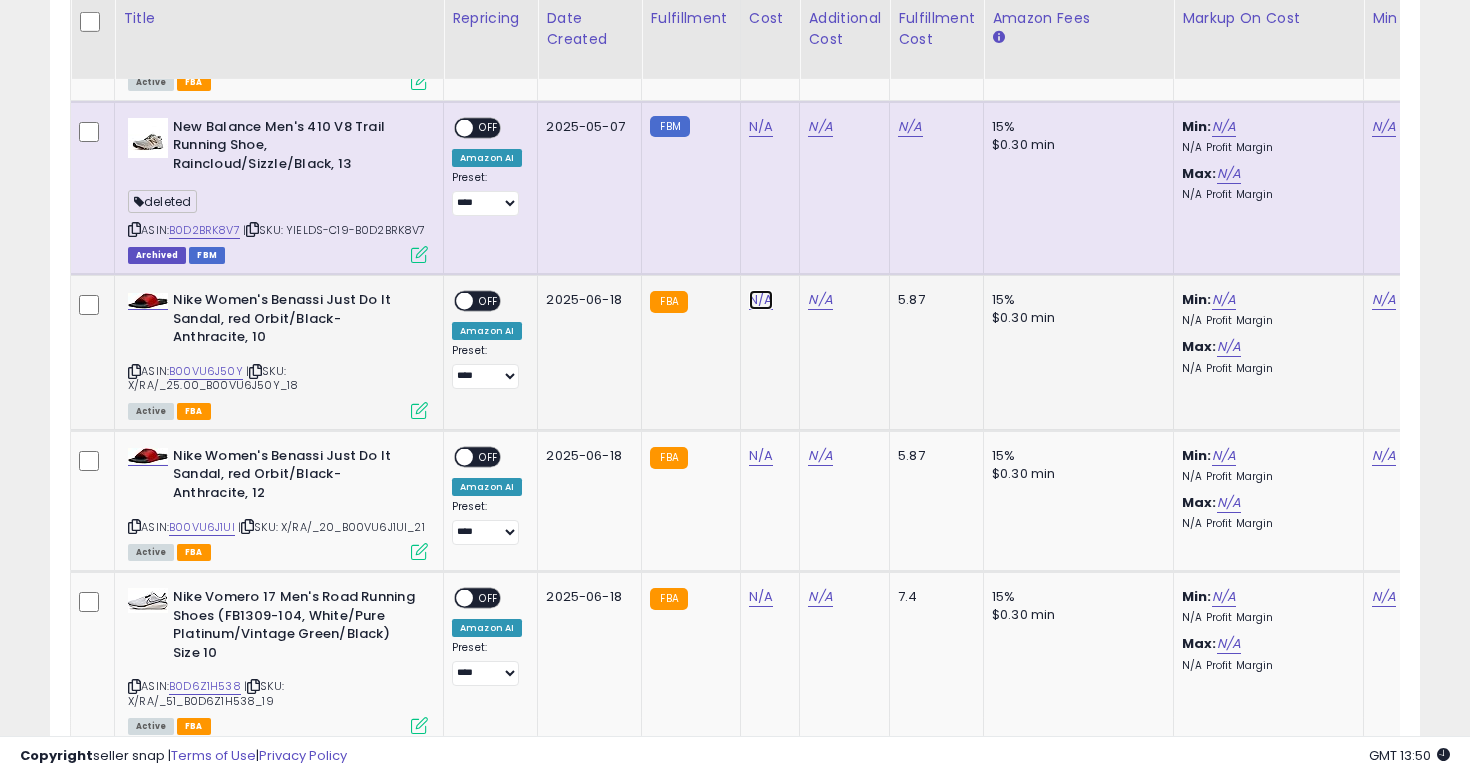 click on "N/A" at bounding box center [761, -1816] 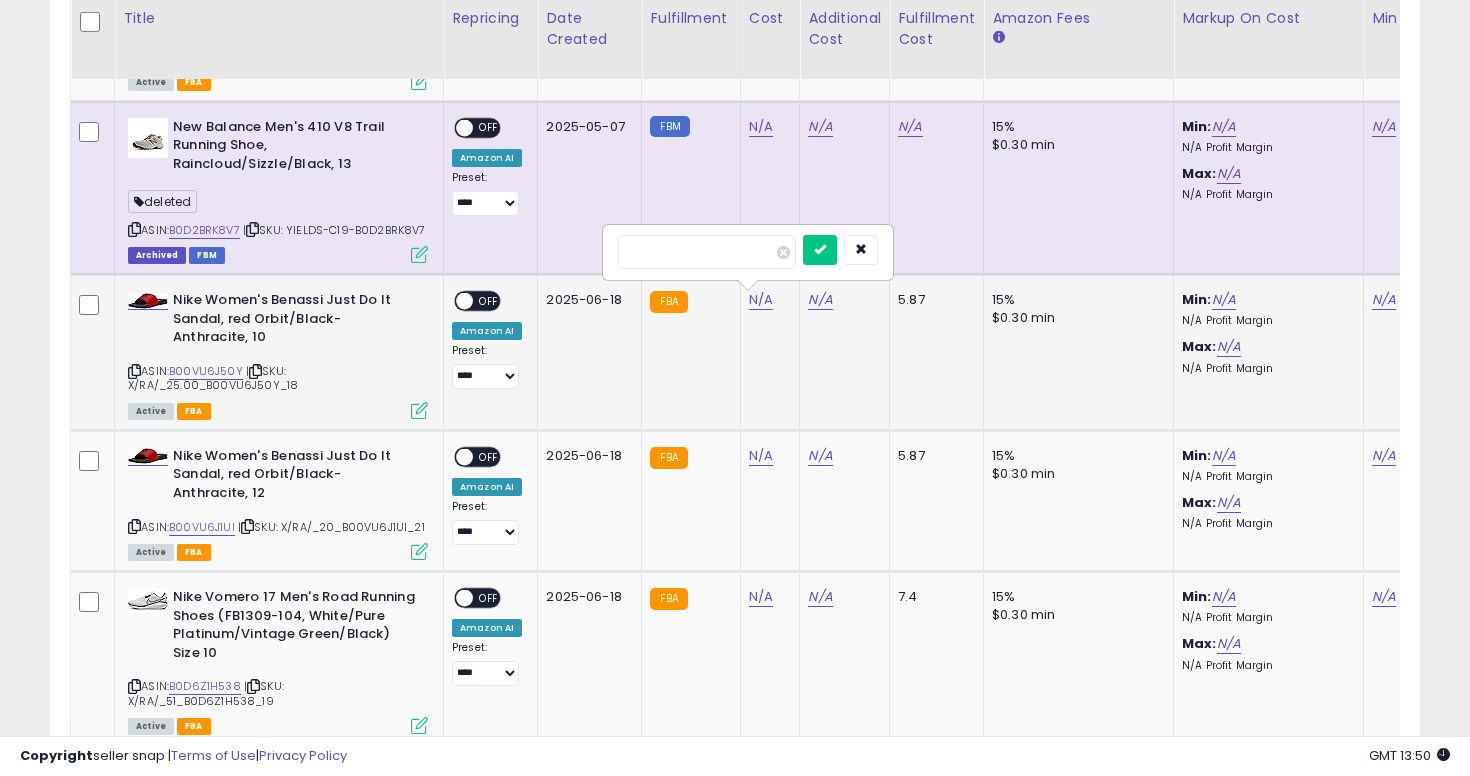 type on "**" 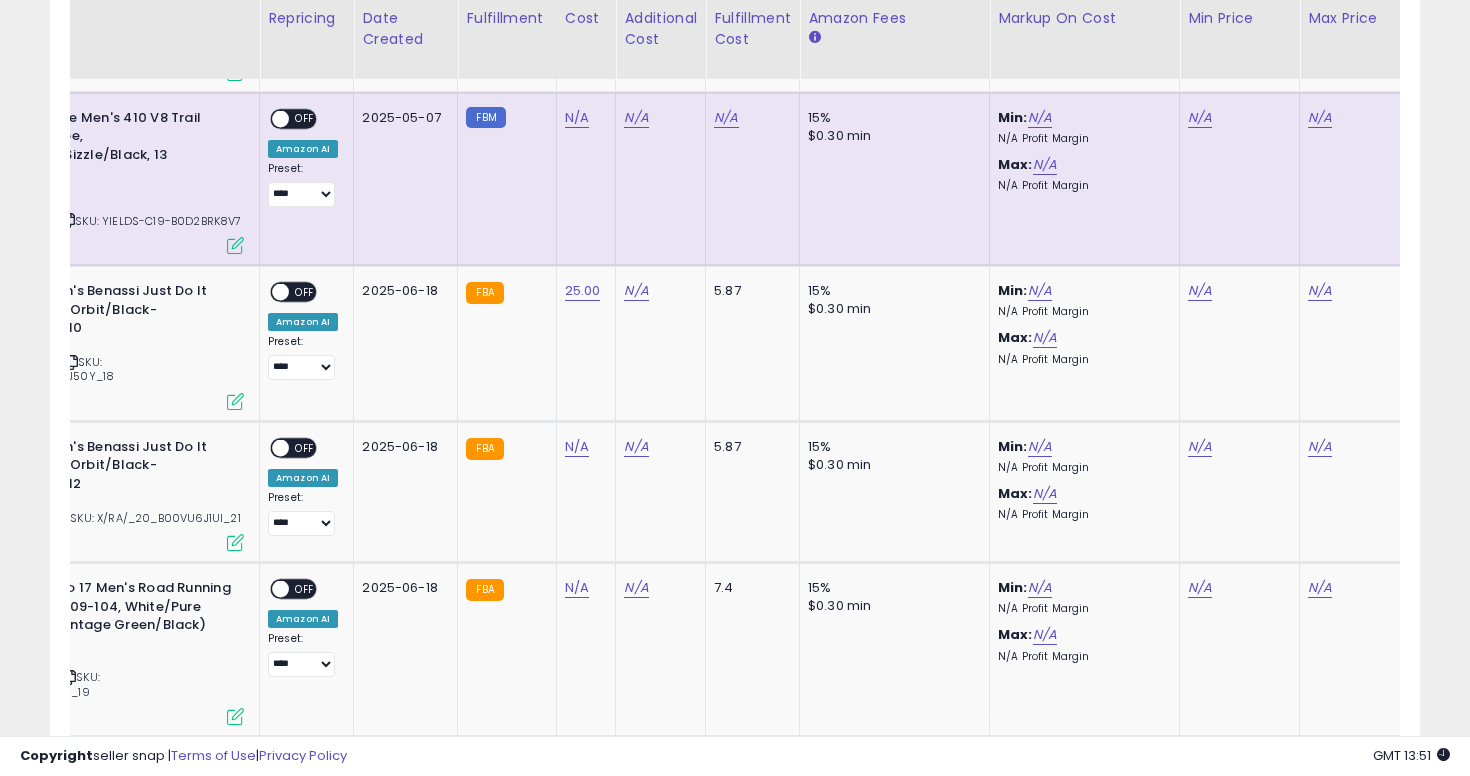 scroll, scrollTop: 0, scrollLeft: 399, axis: horizontal 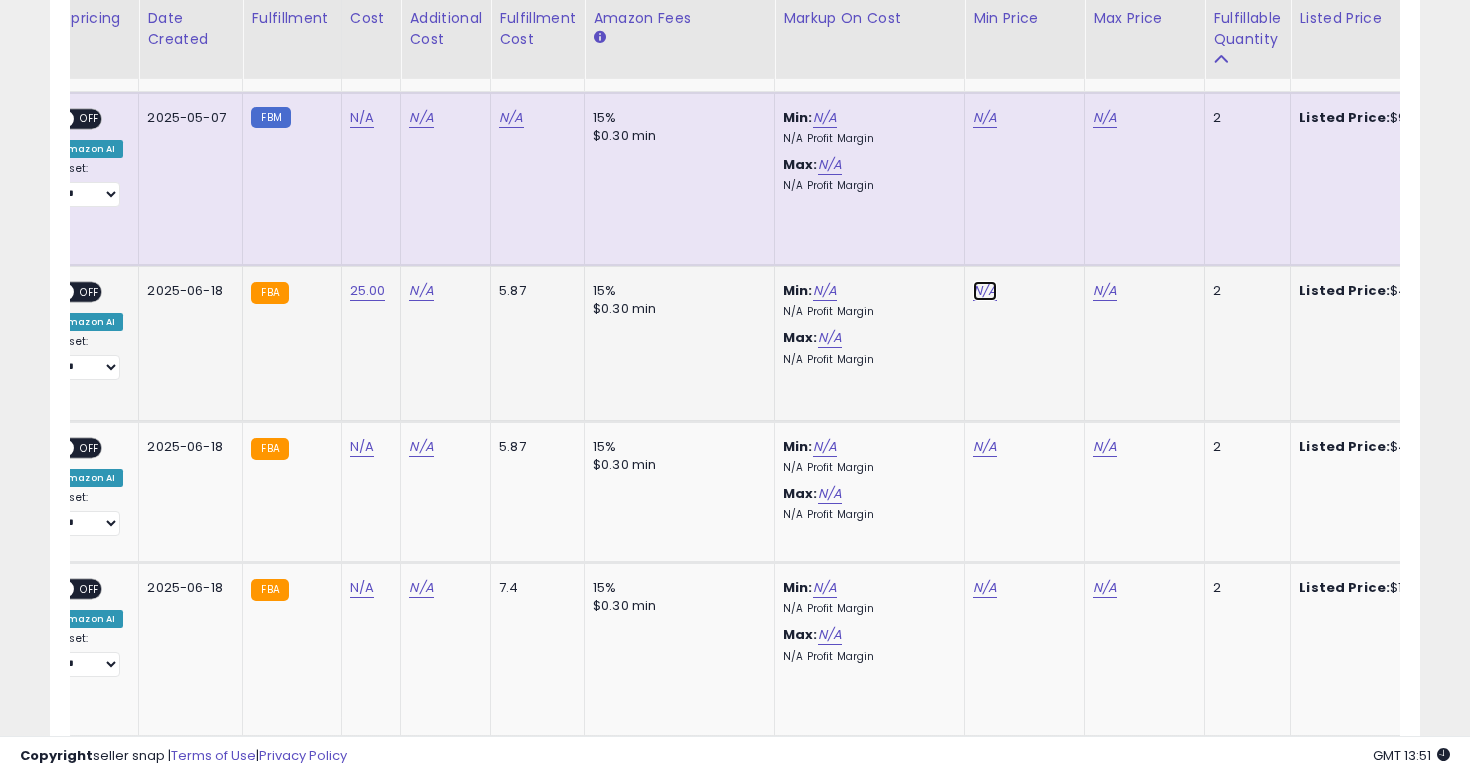 click on "N/A" at bounding box center [985, -1825] 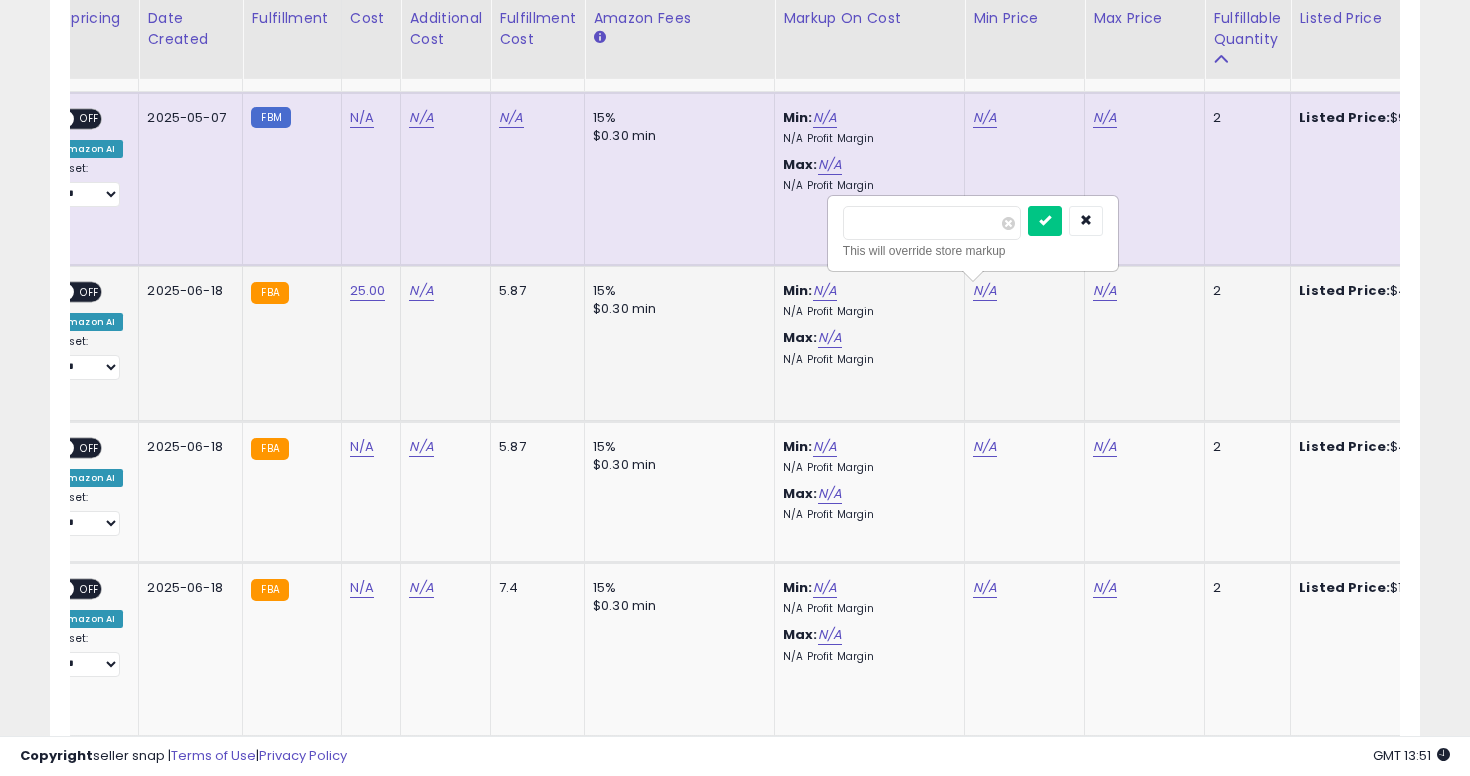 type on "*****" 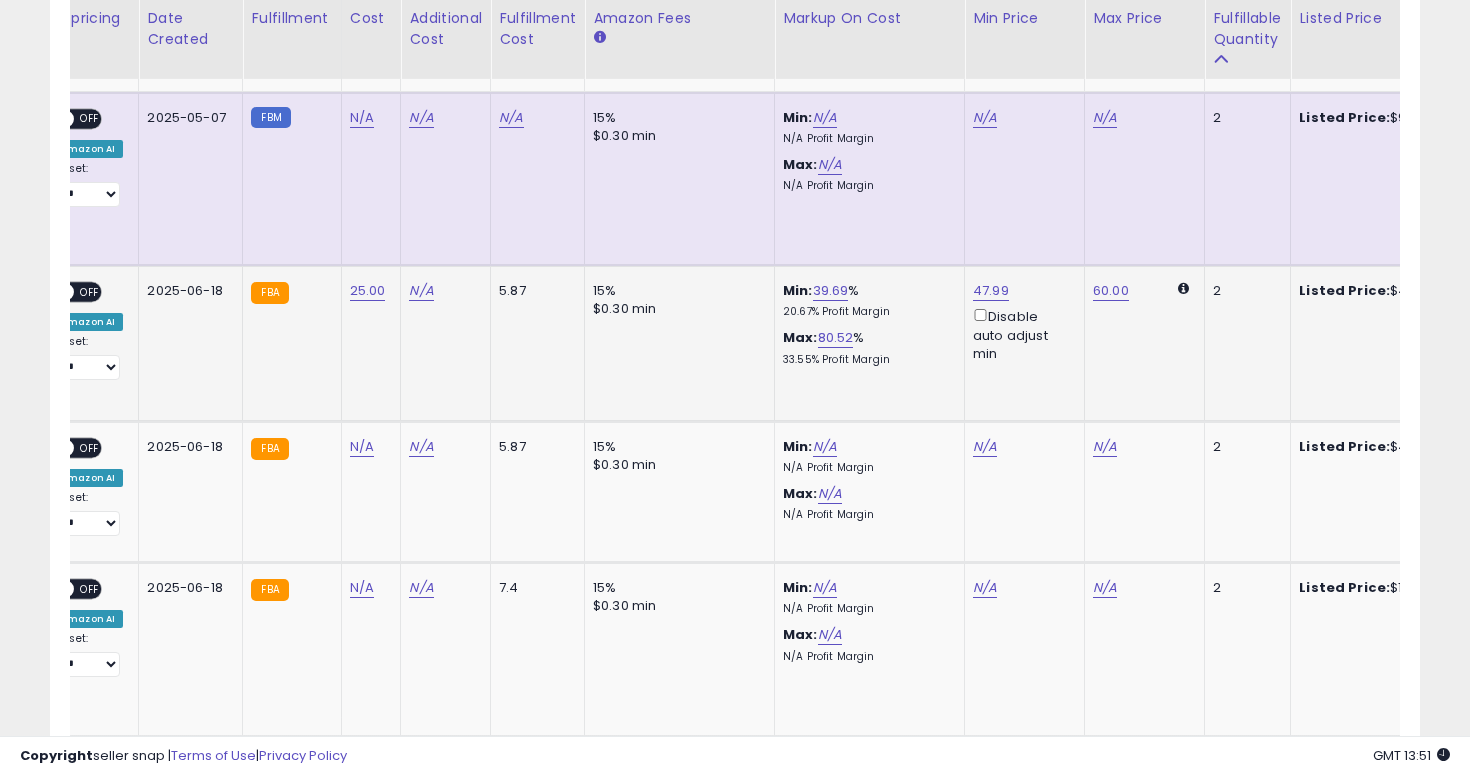 scroll, scrollTop: 0, scrollLeft: 106, axis: horizontal 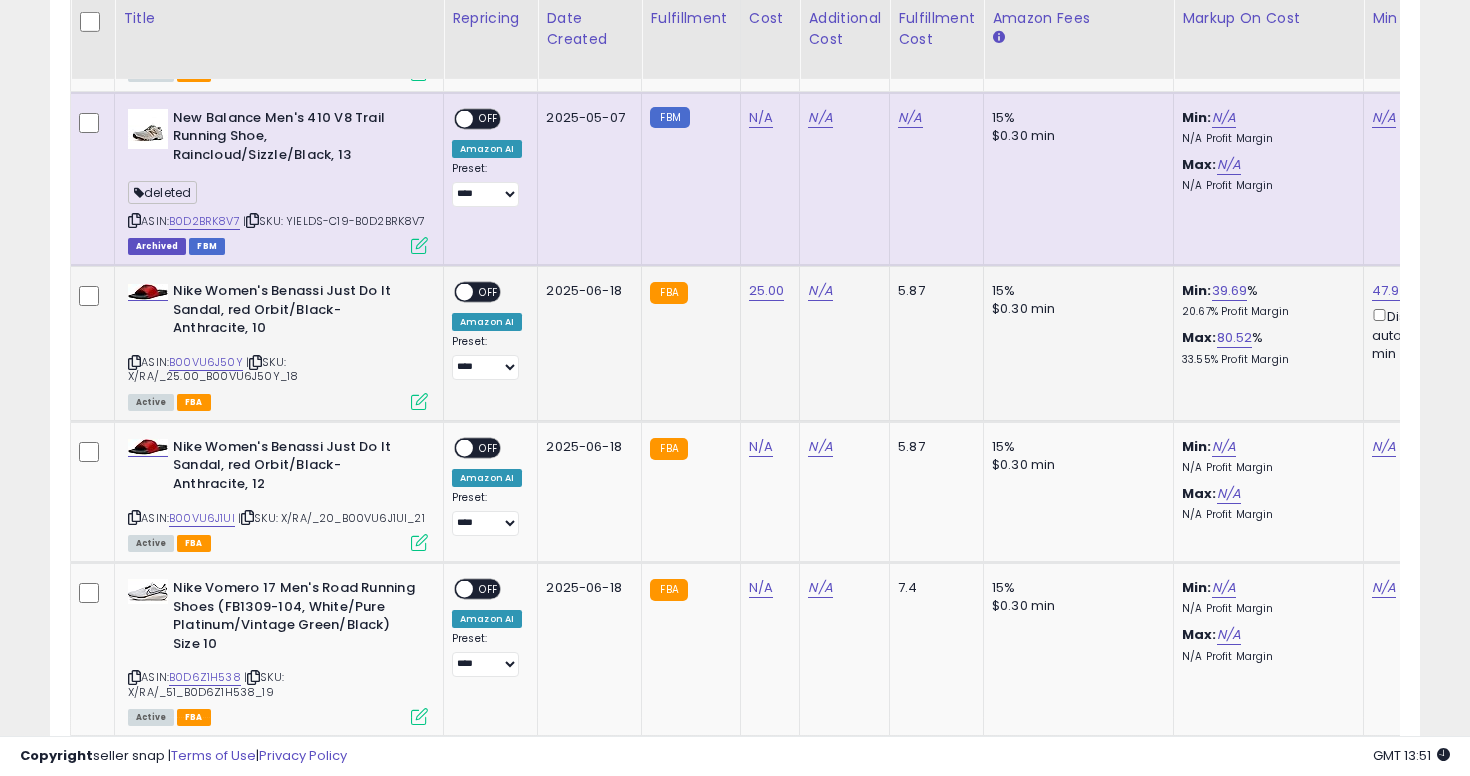 click on "OFF" at bounding box center [489, 292] 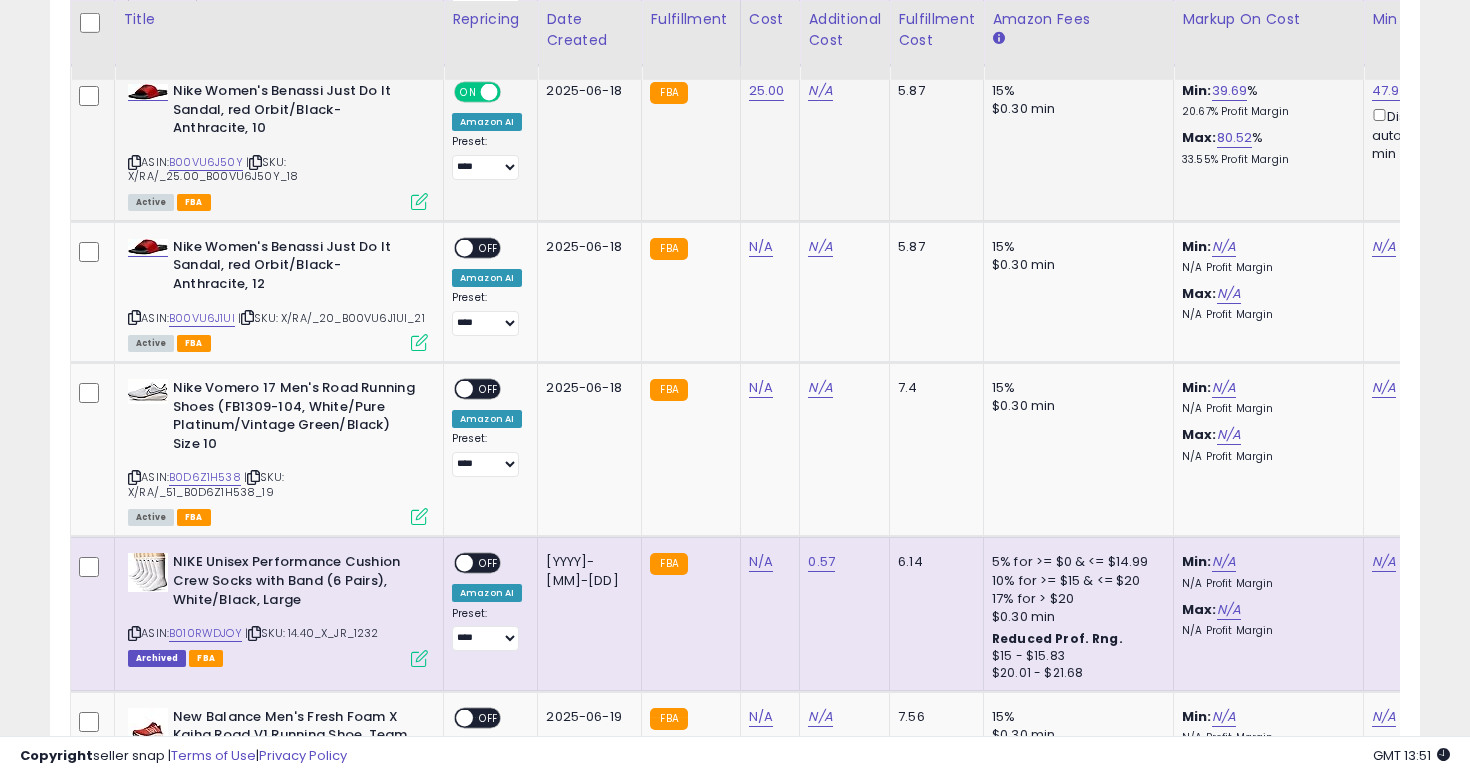 scroll, scrollTop: 3100, scrollLeft: 0, axis: vertical 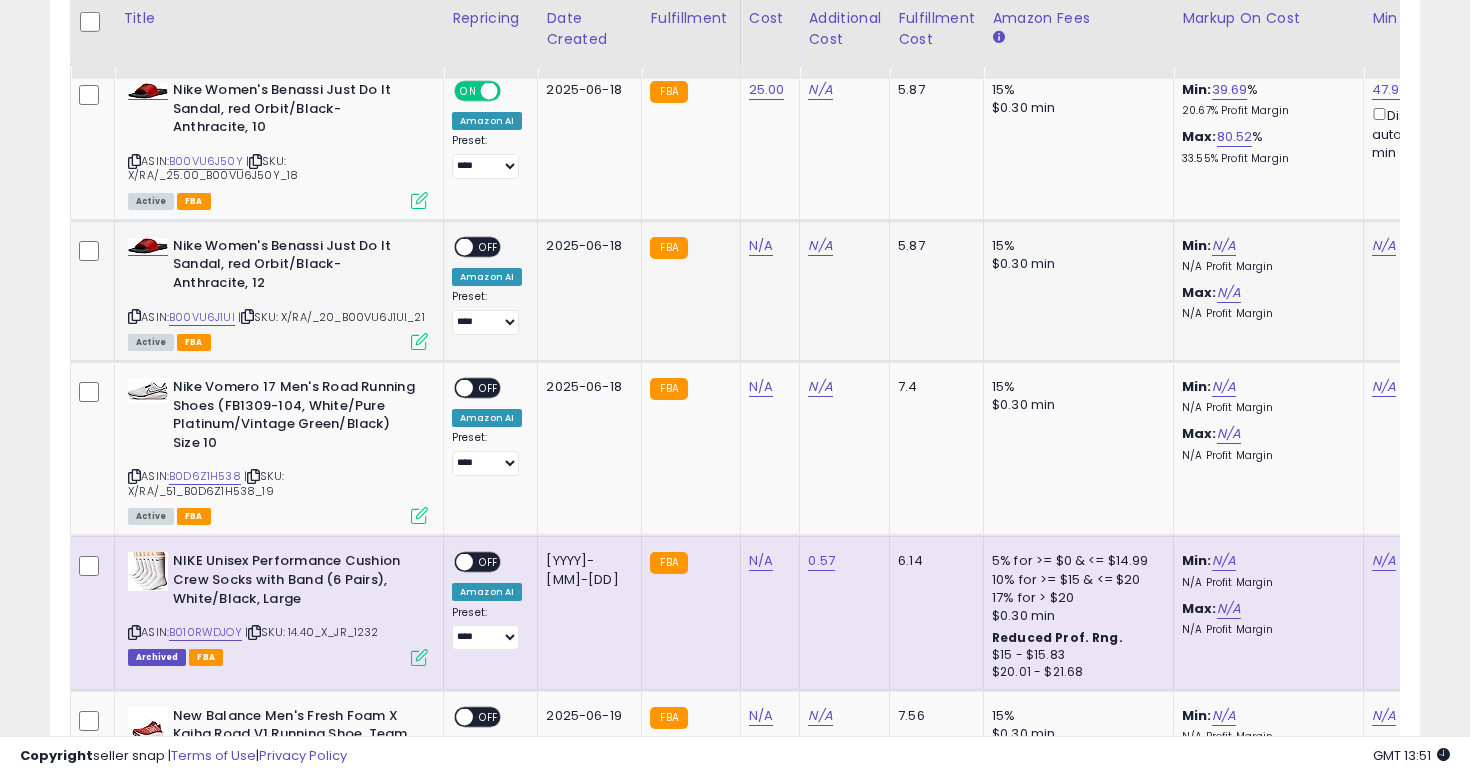 click at bounding box center [134, 316] 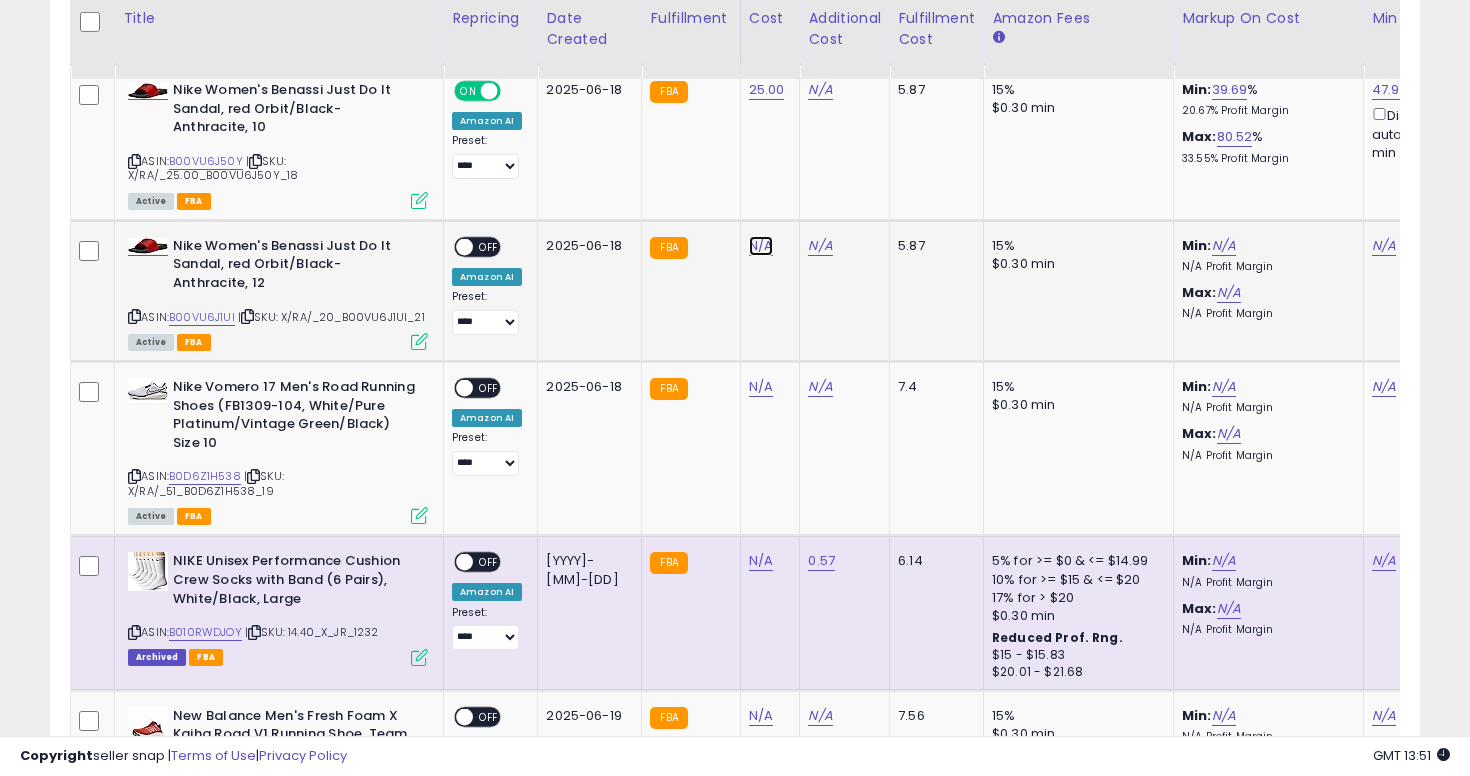 click on "N/A" at bounding box center (761, -2026) 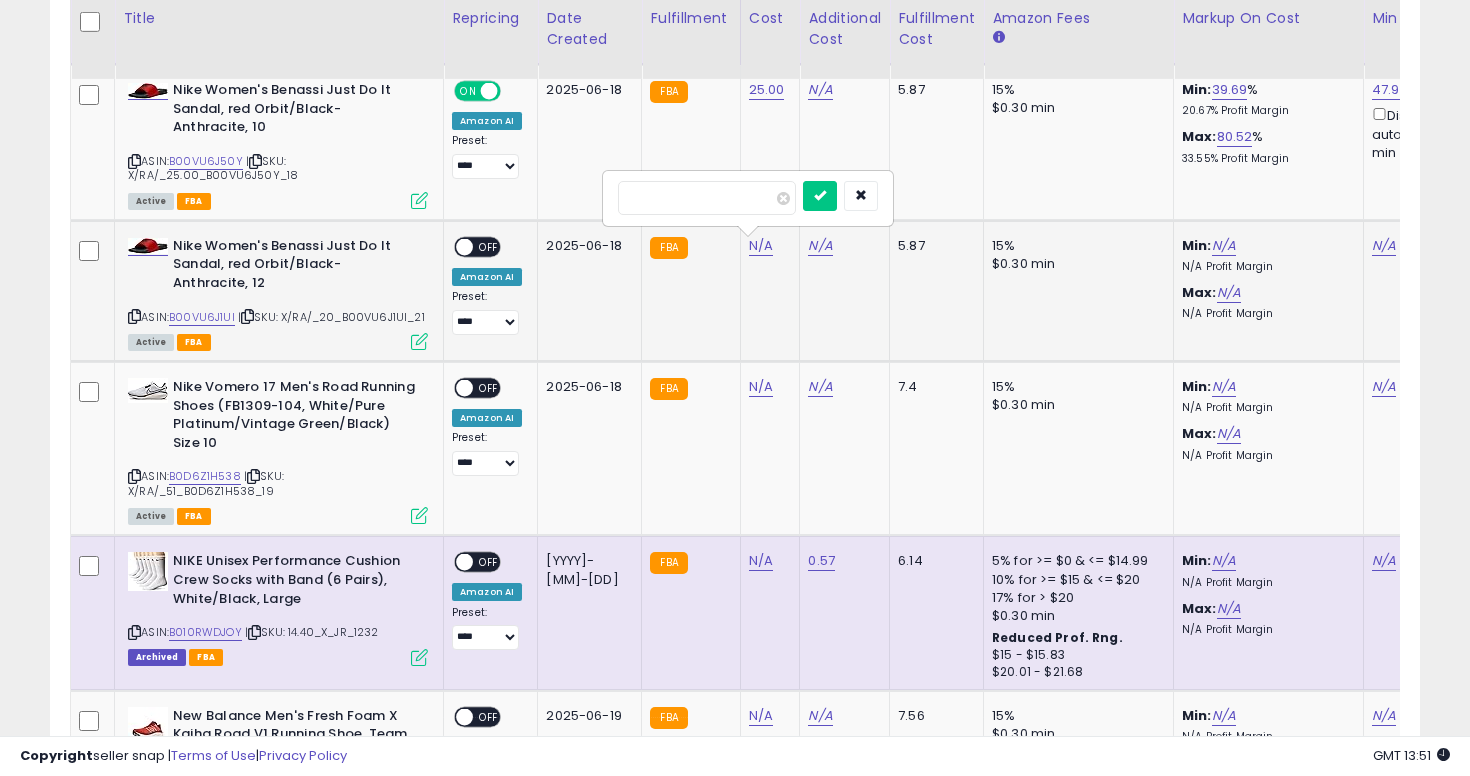 type on "**" 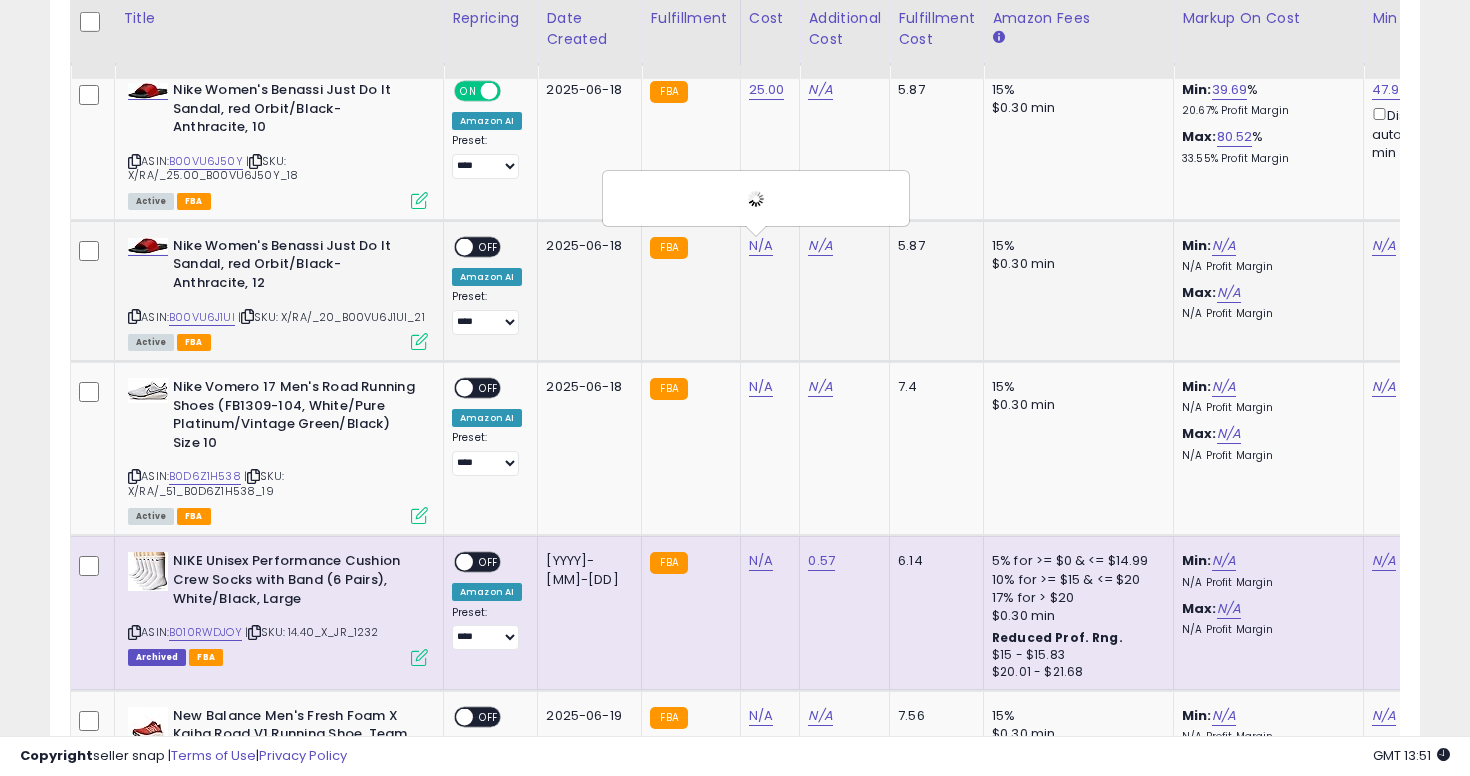 scroll, scrollTop: 0, scrollLeft: 191, axis: horizontal 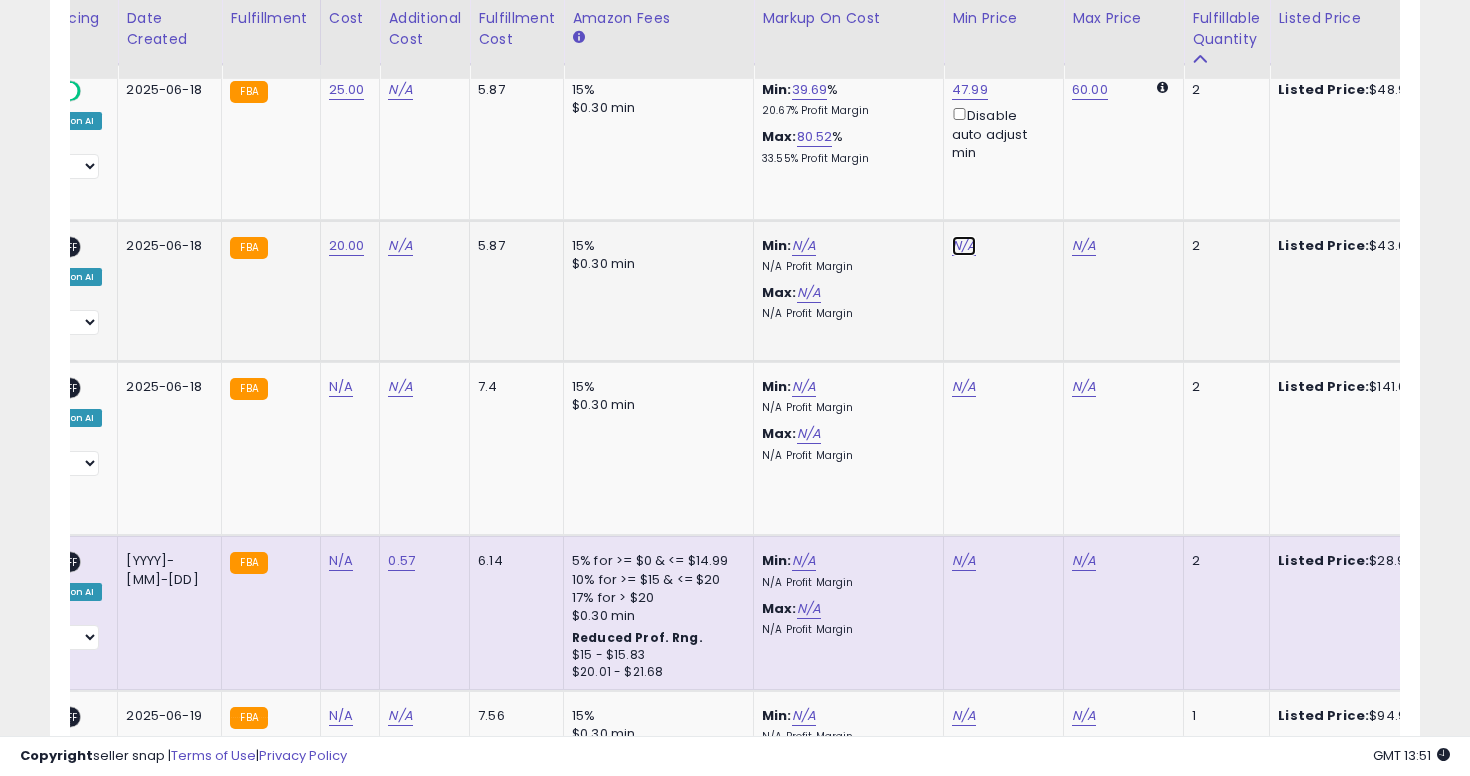 click on "N/A" at bounding box center (964, -2026) 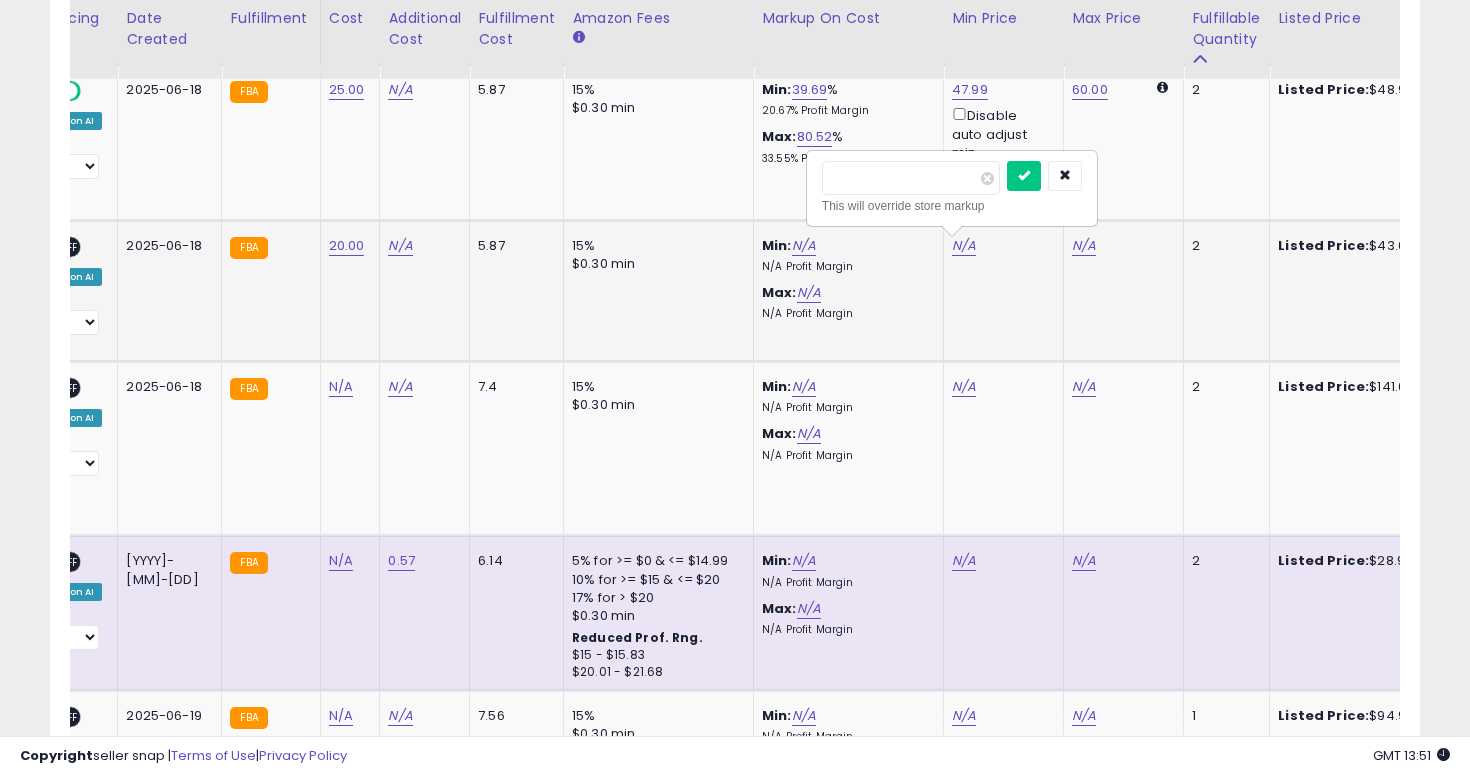 type on "**" 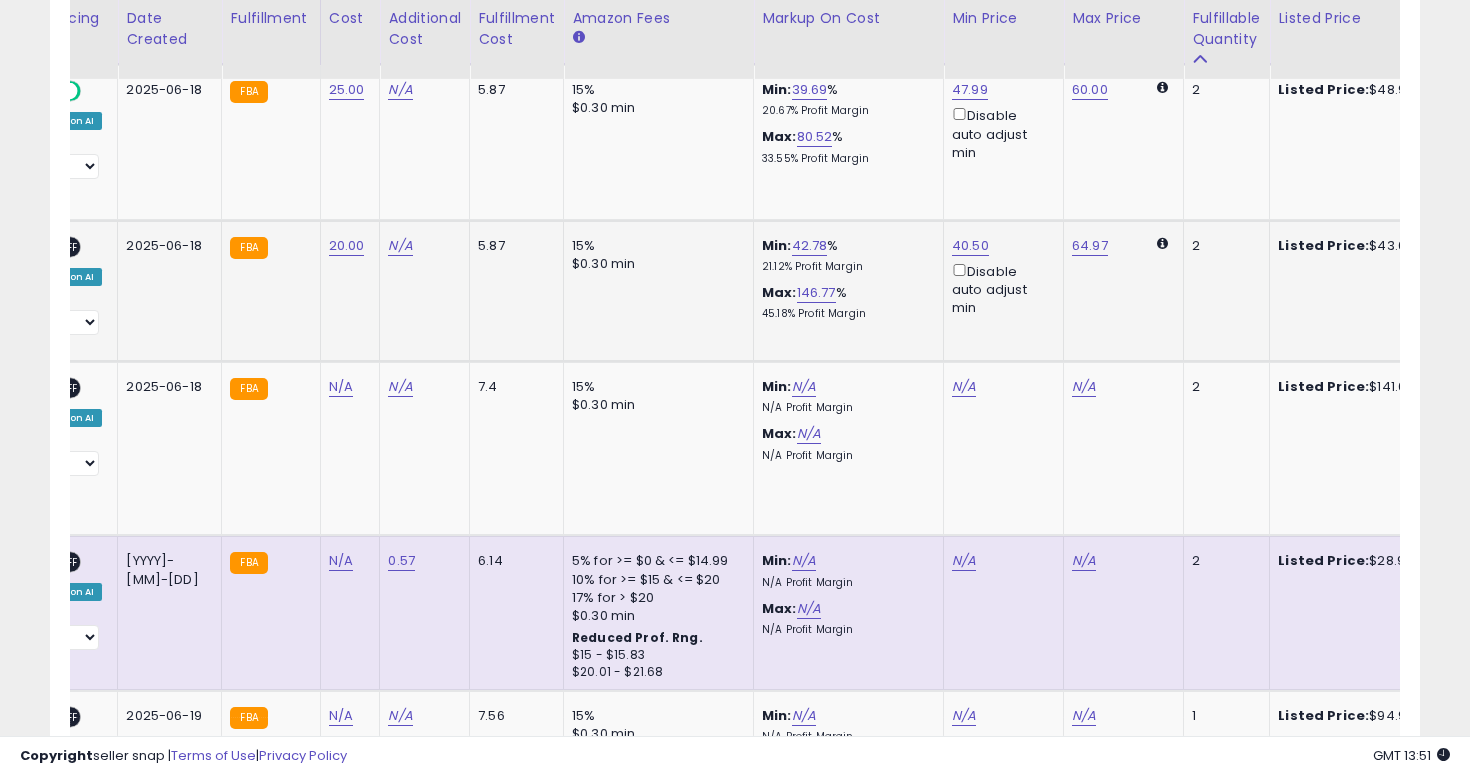 scroll, scrollTop: 0, scrollLeft: 0, axis: both 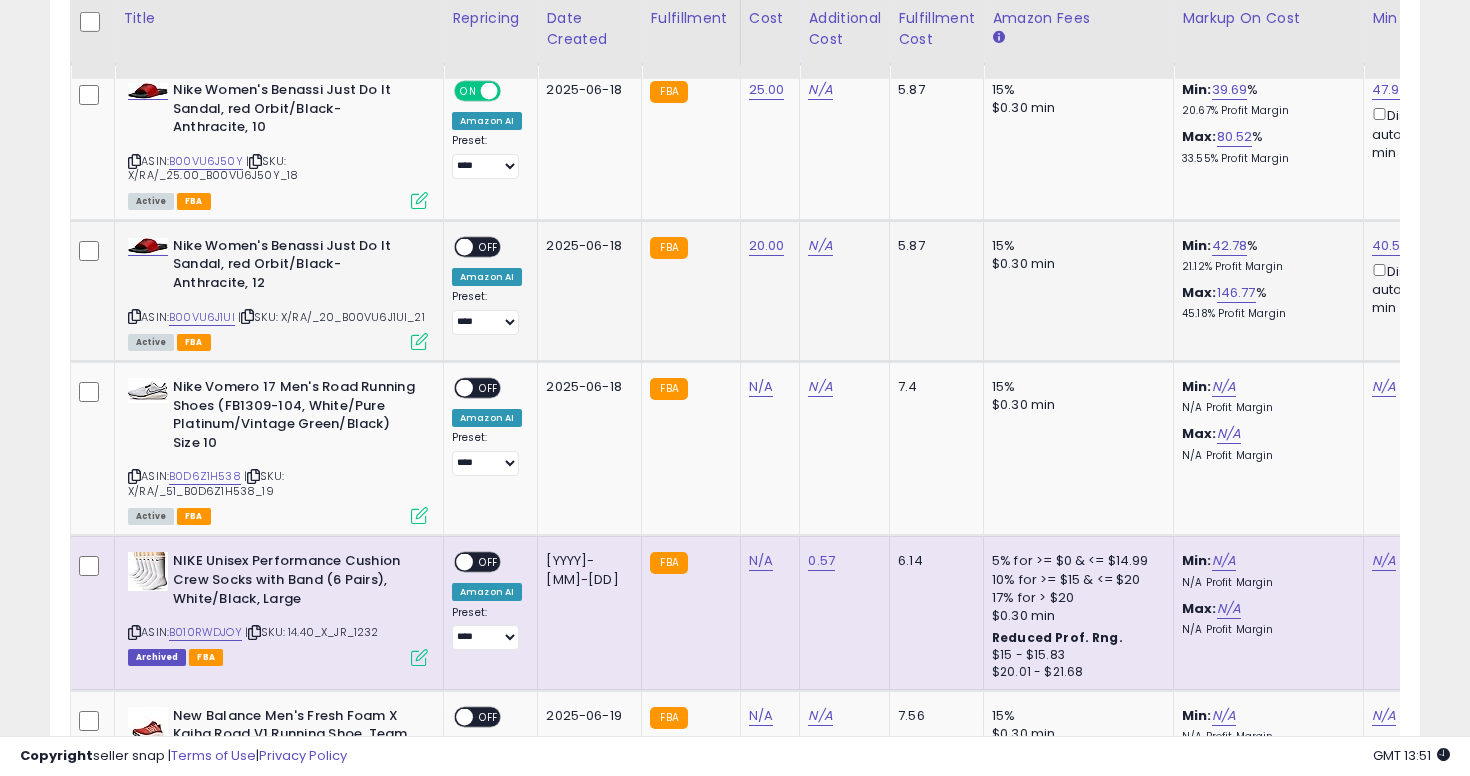 click on "Amazon AI" at bounding box center [487, 277] 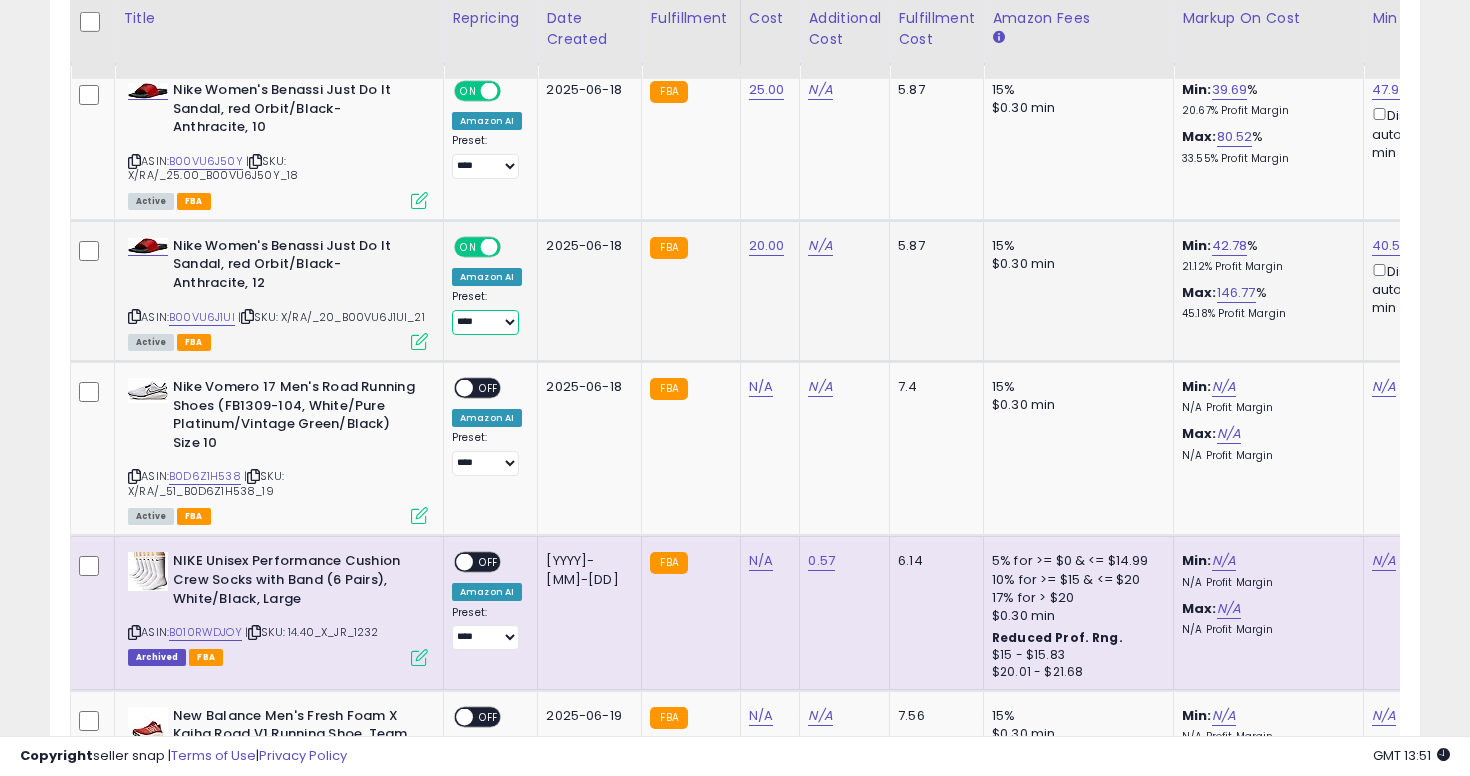 click on "**********" at bounding box center [485, 322] 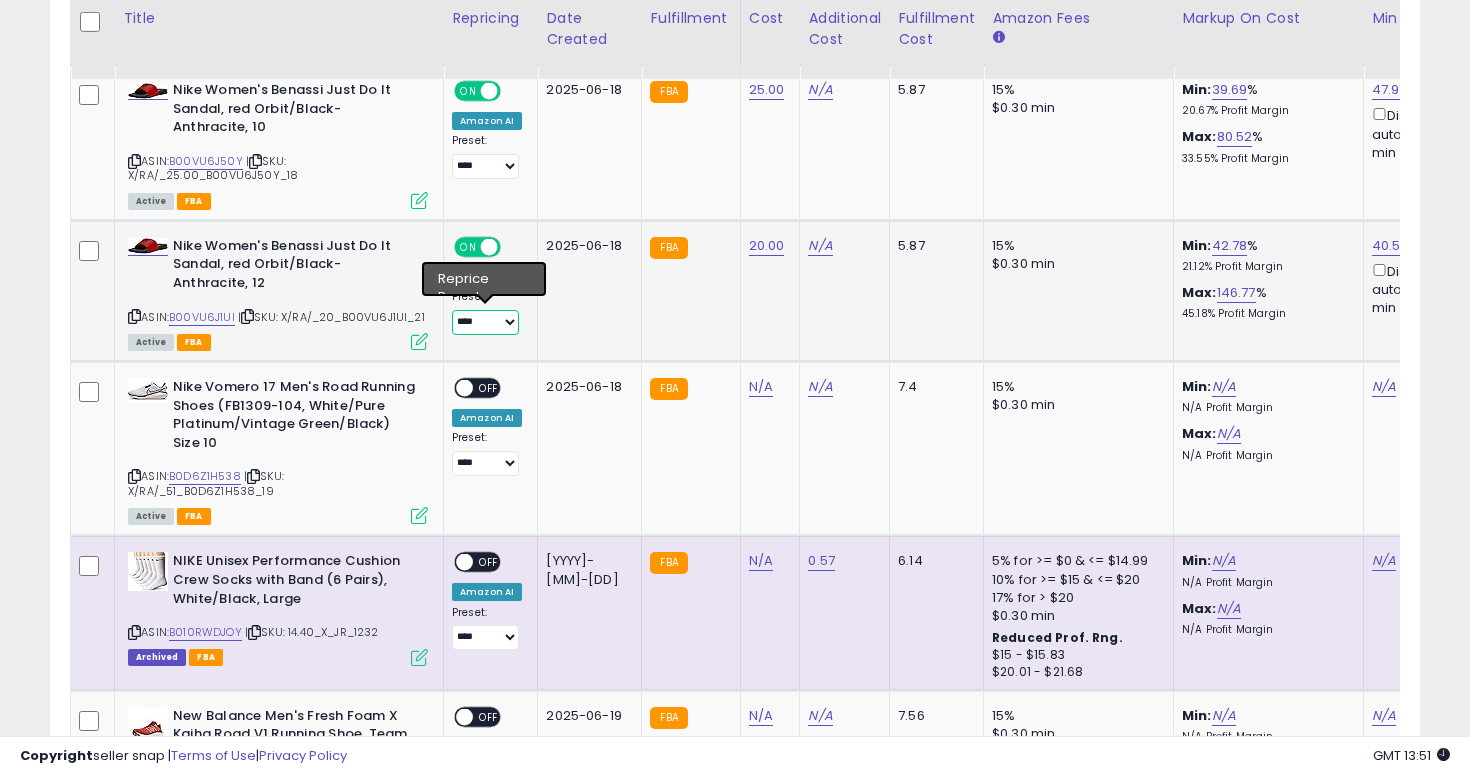 select on "**********" 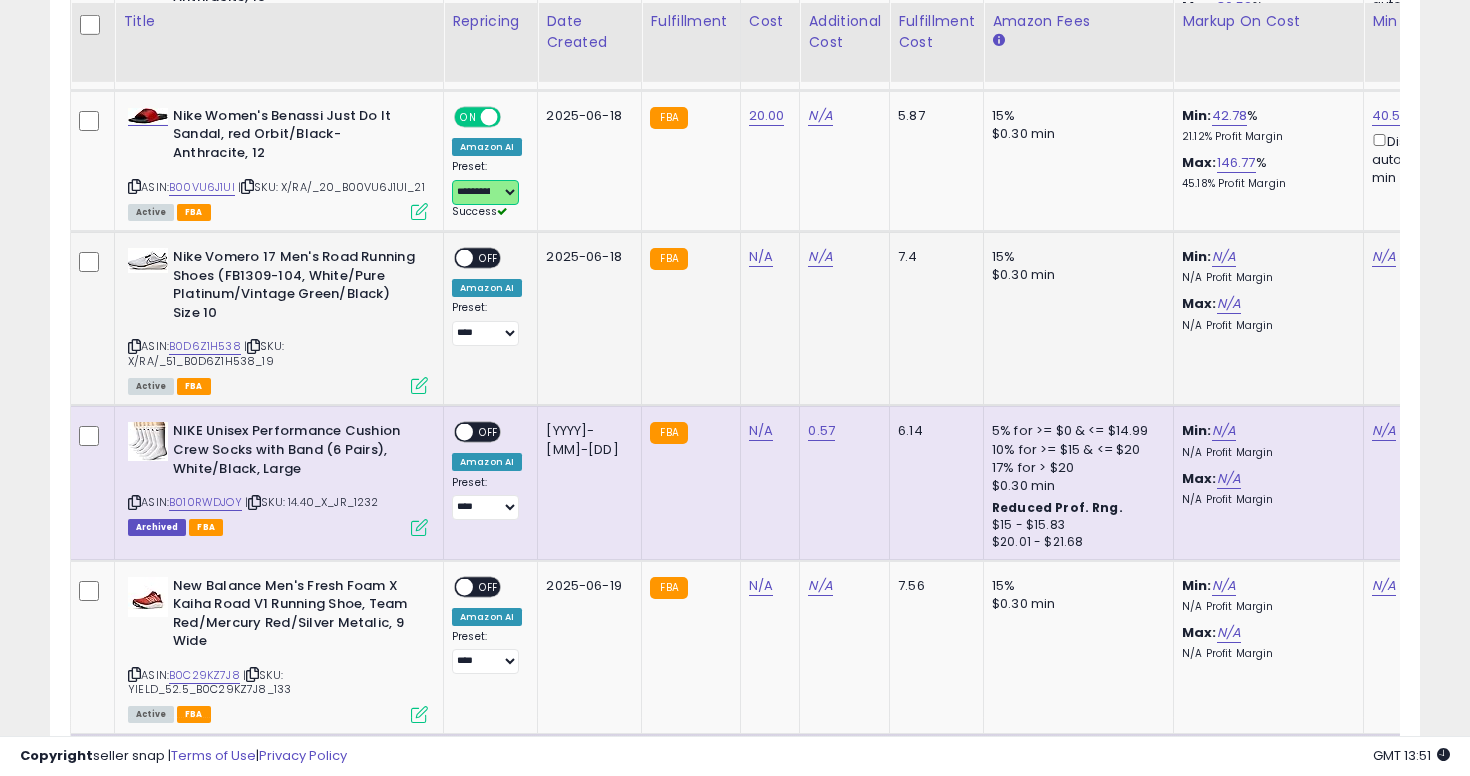 scroll, scrollTop: 3233, scrollLeft: 0, axis: vertical 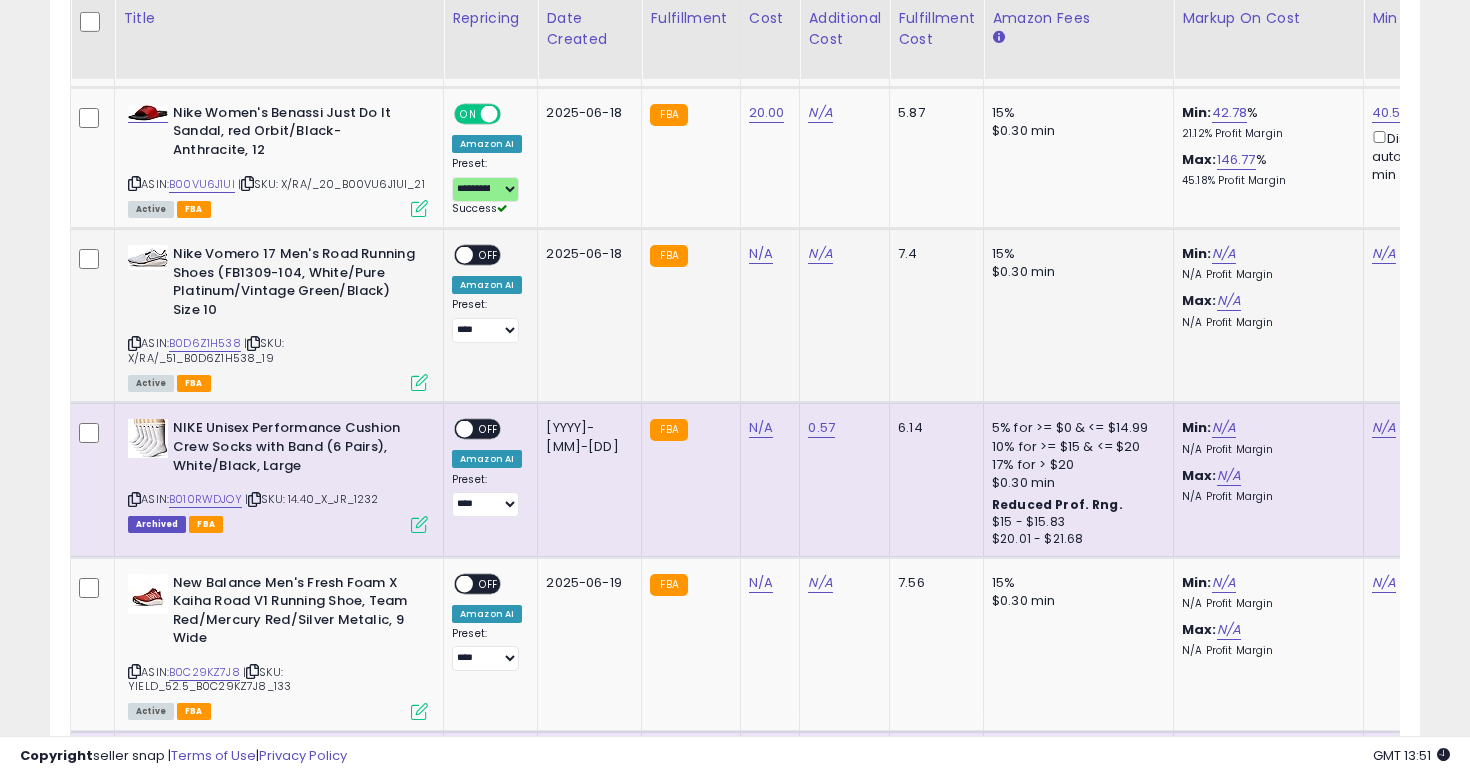 click on "Nike Vomero 17 Men's Road Running Shoes (FB1309-104, White/Pure Platinum/Vintage Green/Black) Size 10 ASIN: B0D6Z1H538 | SKU: X/RA/_51_B0D6Z1H538_19 Active FBA" at bounding box center (275, 317) 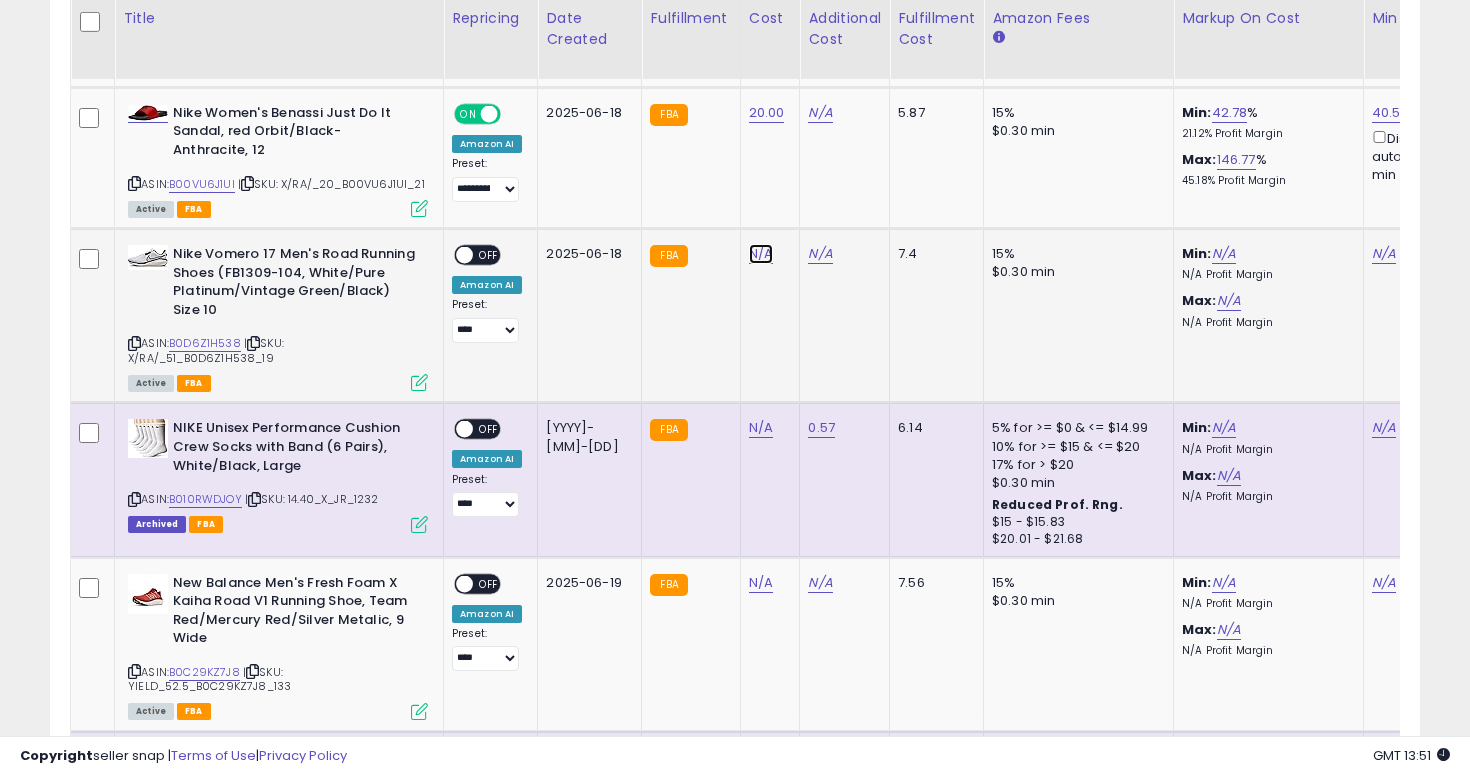 click on "N/A" at bounding box center (761, -2159) 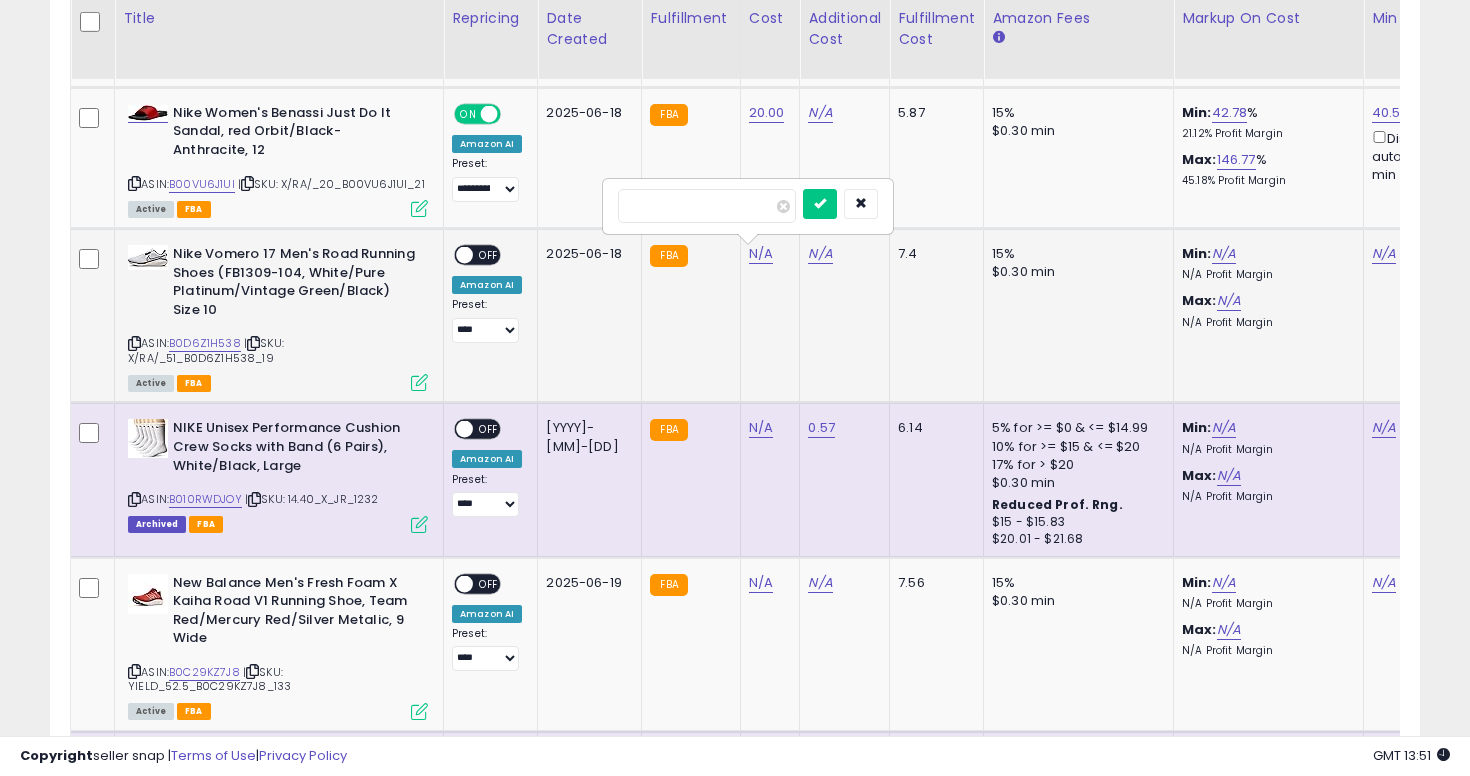 type on "*" 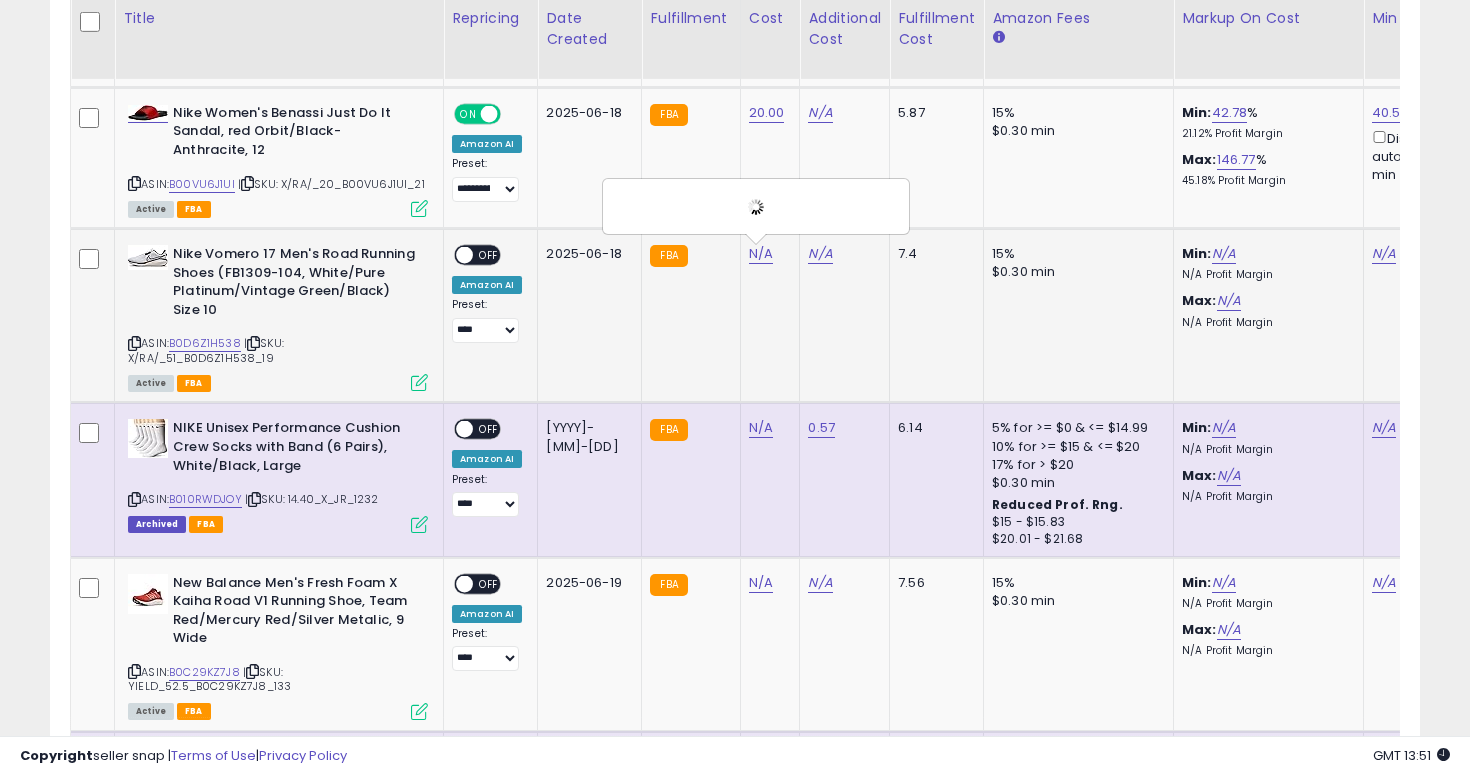 scroll, scrollTop: 0, scrollLeft: 136, axis: horizontal 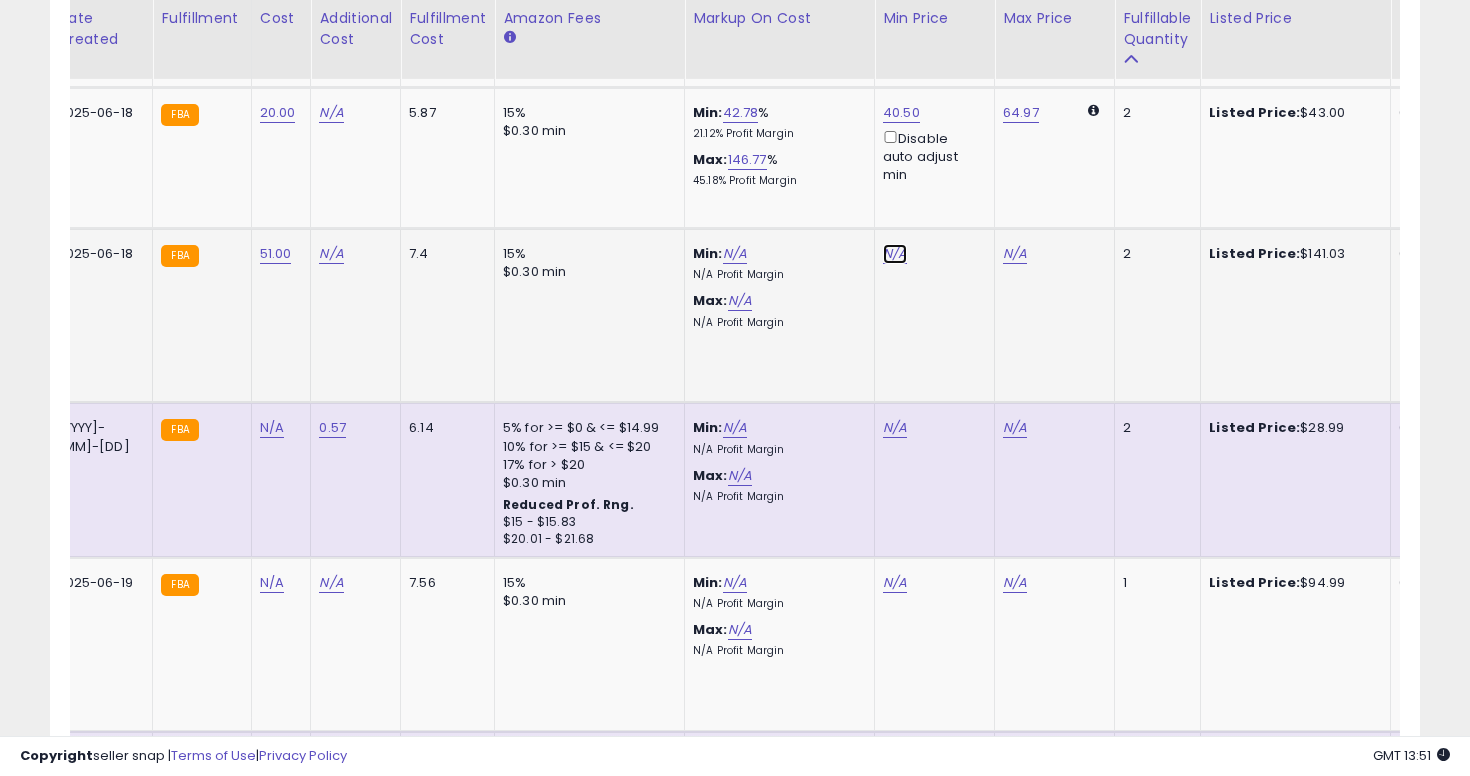 click on "N/A" at bounding box center (895, -2159) 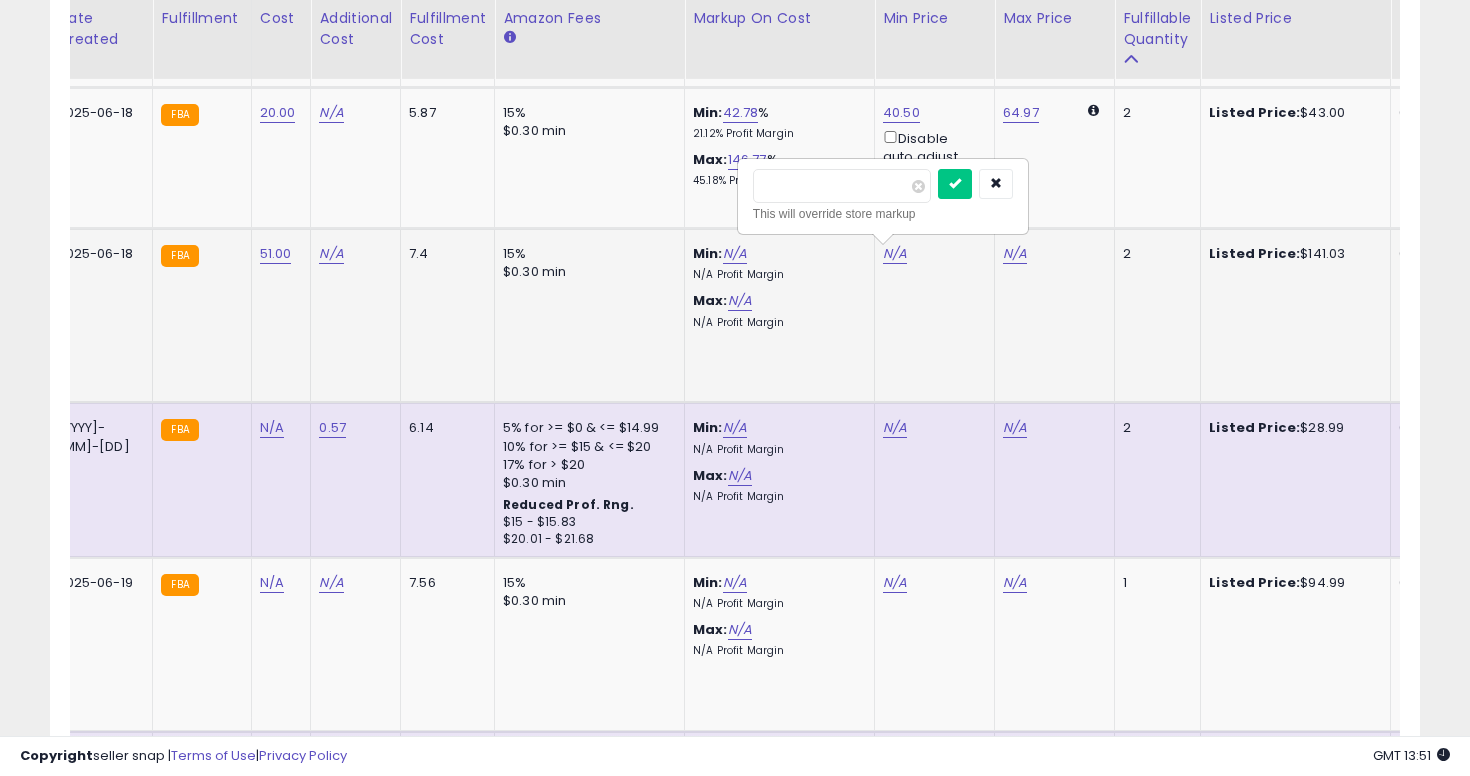 type on "******" 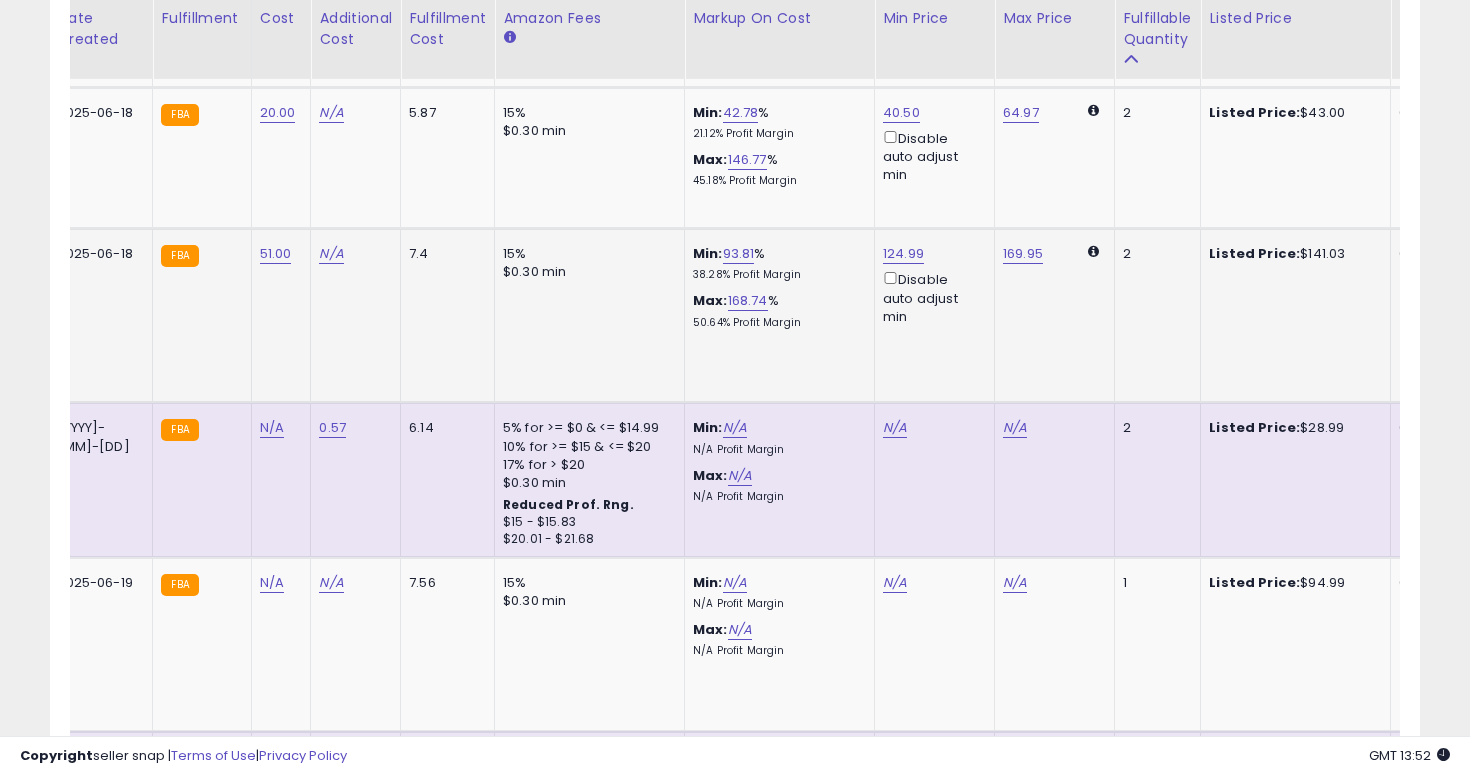 scroll, scrollTop: 0, scrollLeft: 253, axis: horizontal 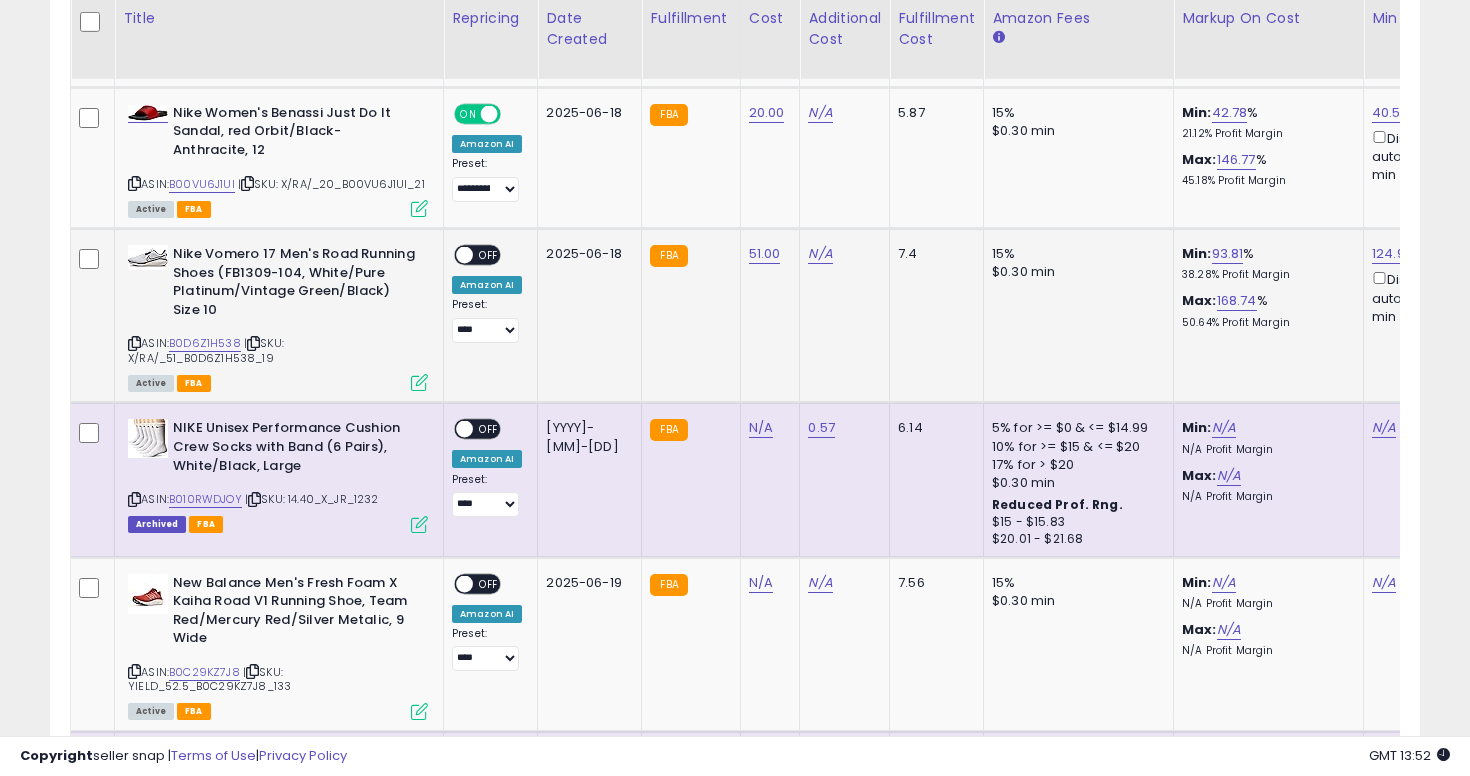 click on "OFF" at bounding box center (489, 255) 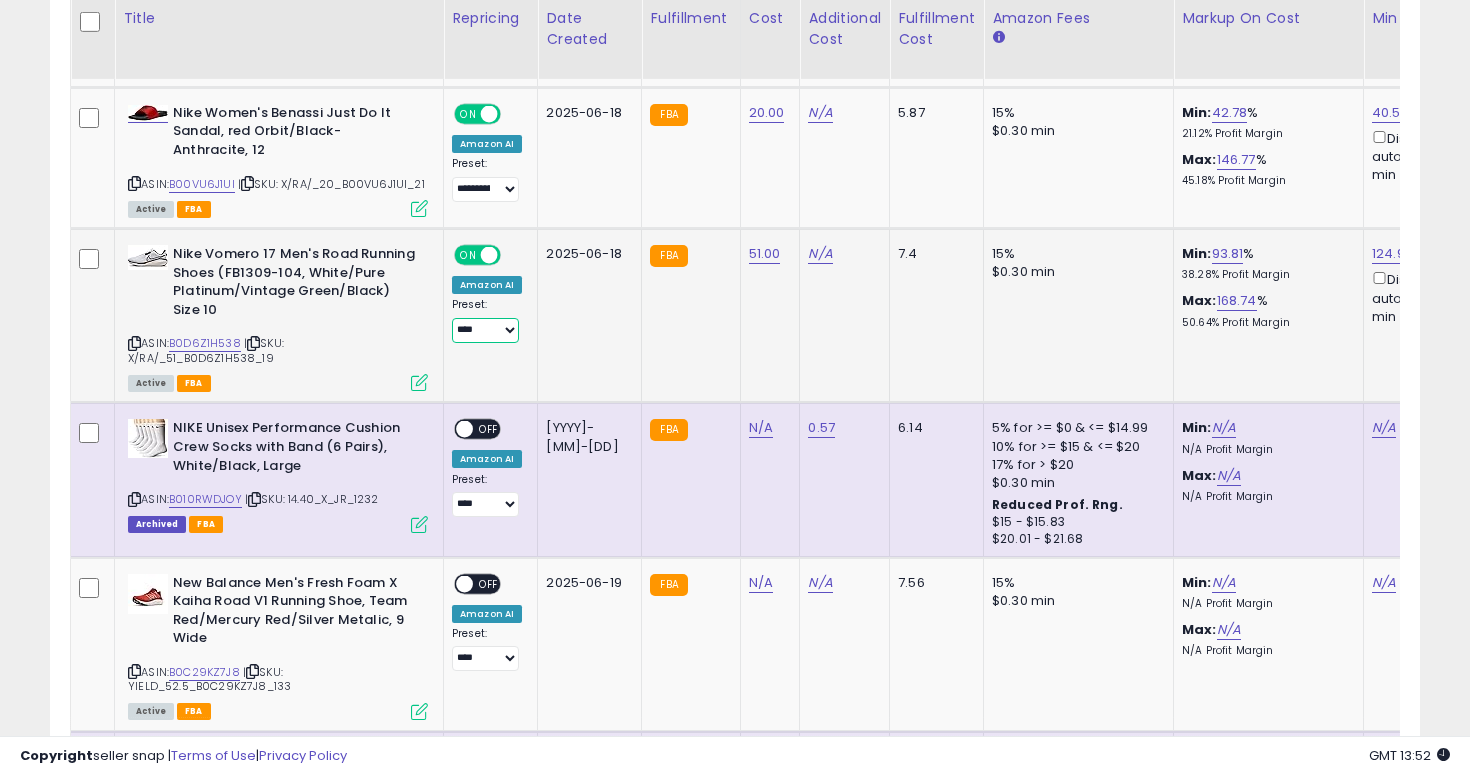 click on "**********" at bounding box center [485, 330] 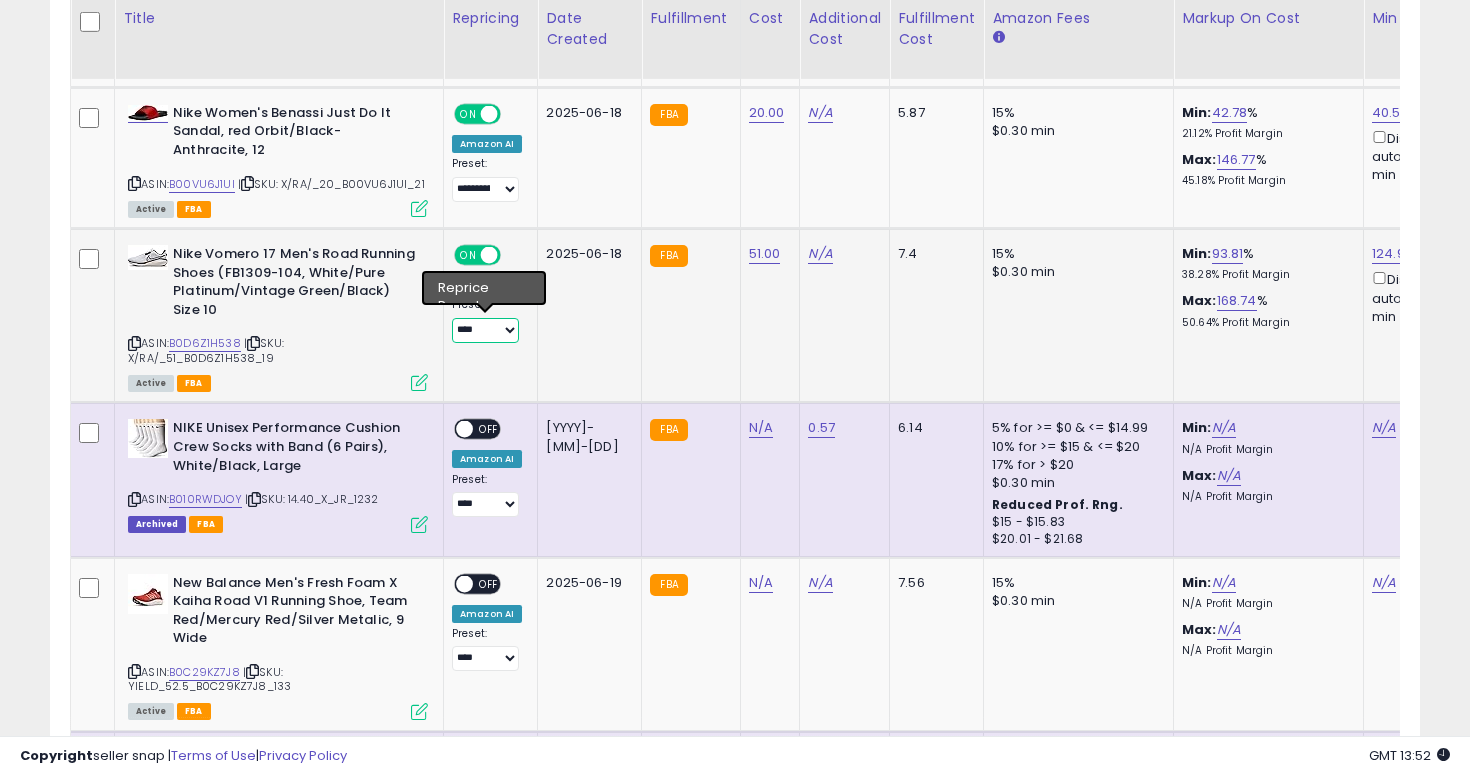 select on "**********" 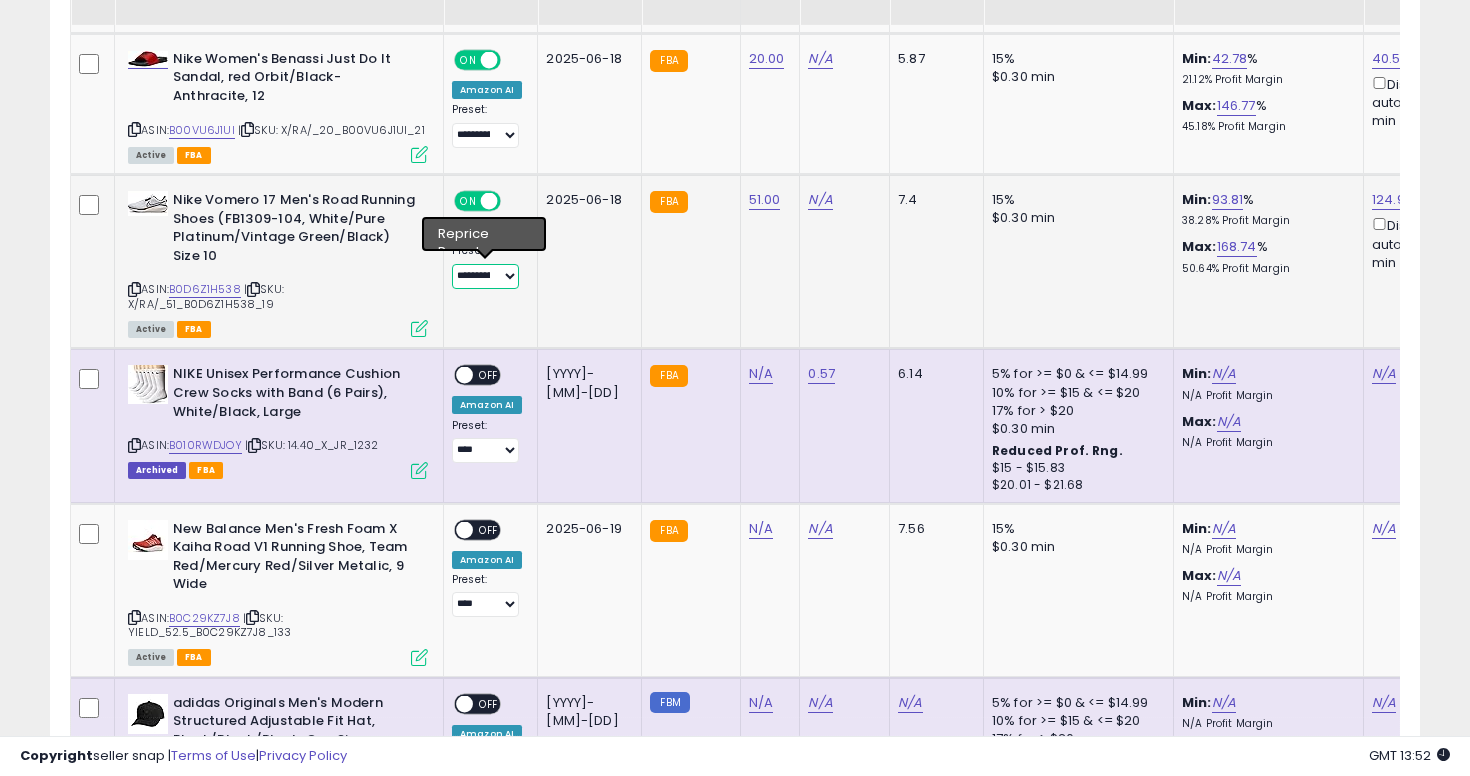 scroll, scrollTop: 3563, scrollLeft: 0, axis: vertical 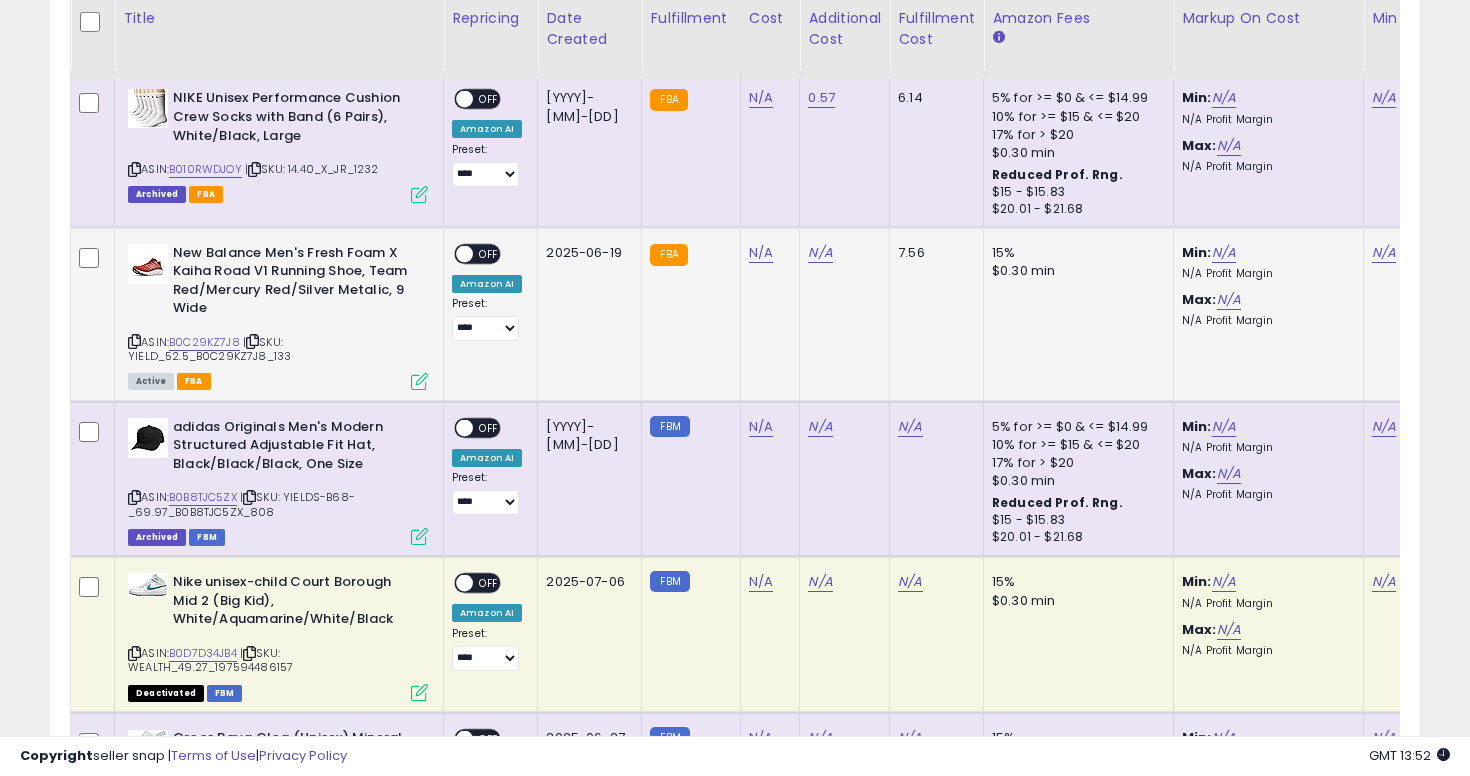 click at bounding box center [134, 341] 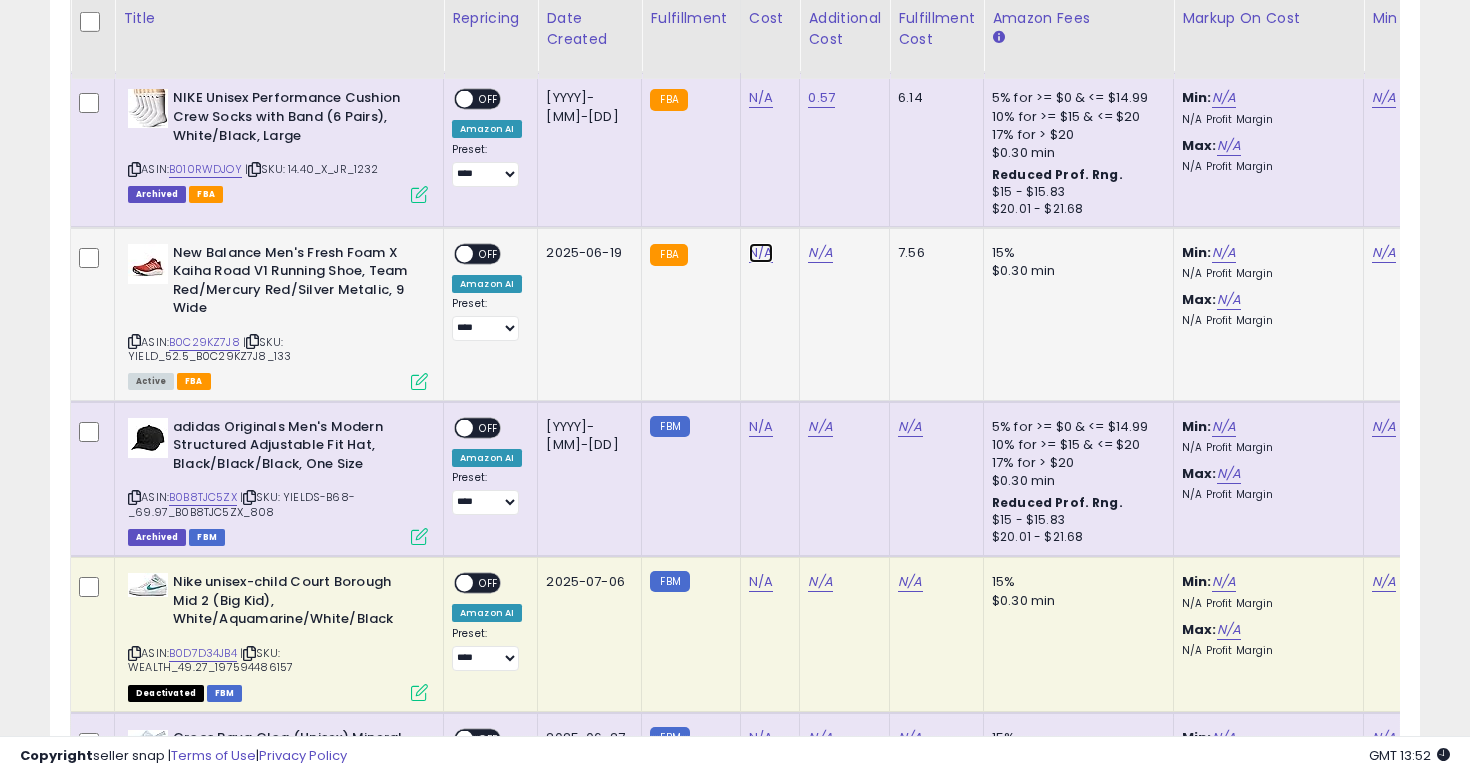 click on "N/A" at bounding box center (761, -2489) 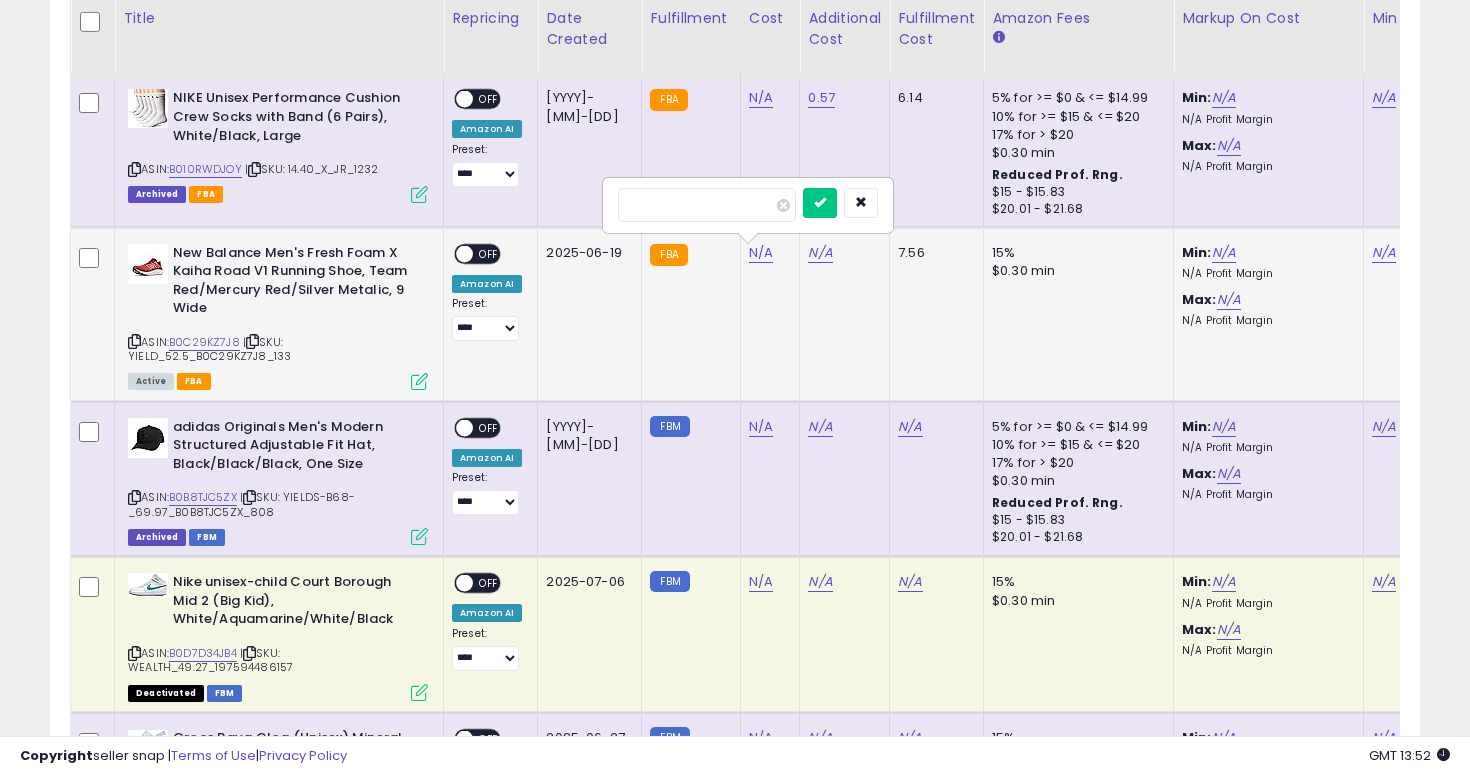 type on "****" 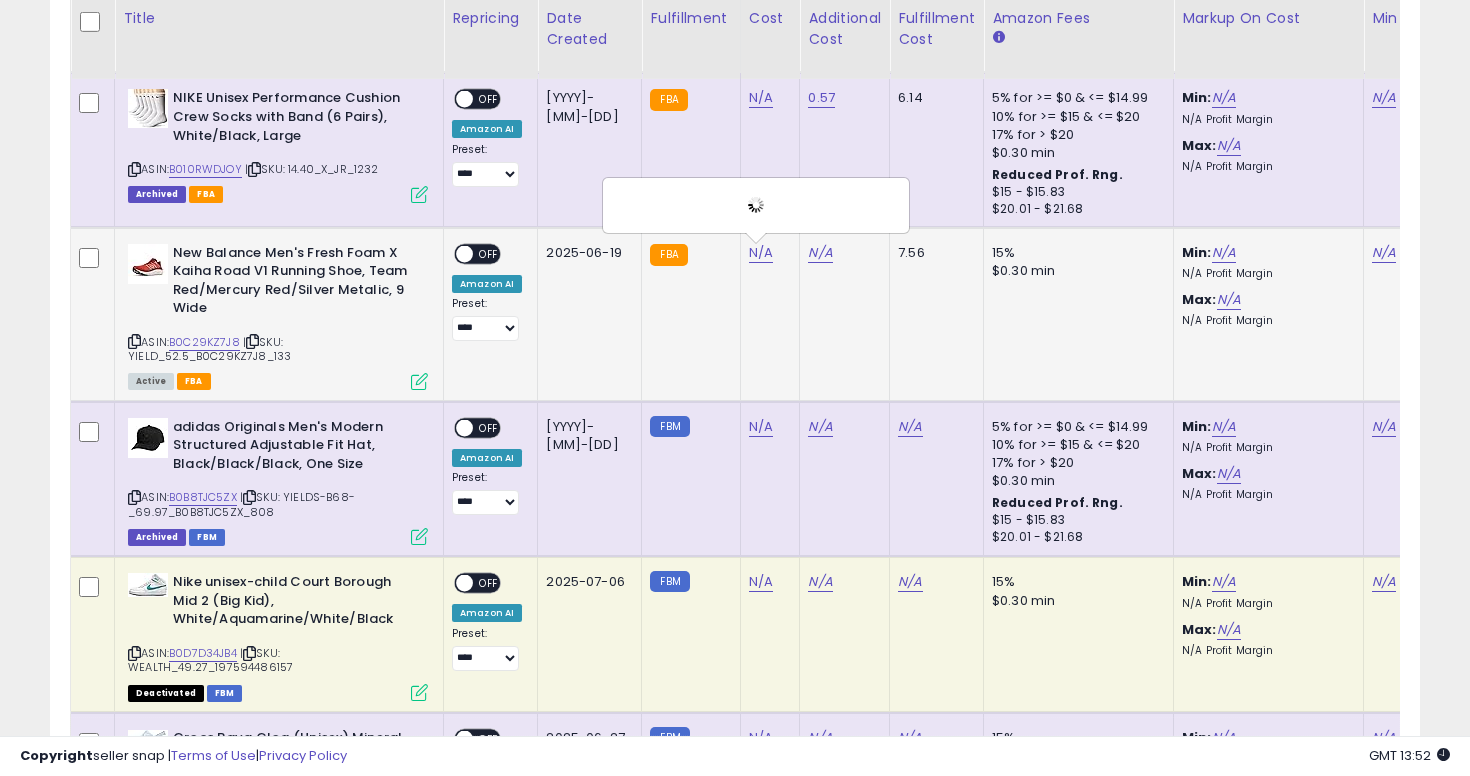 scroll, scrollTop: 0, scrollLeft: 206, axis: horizontal 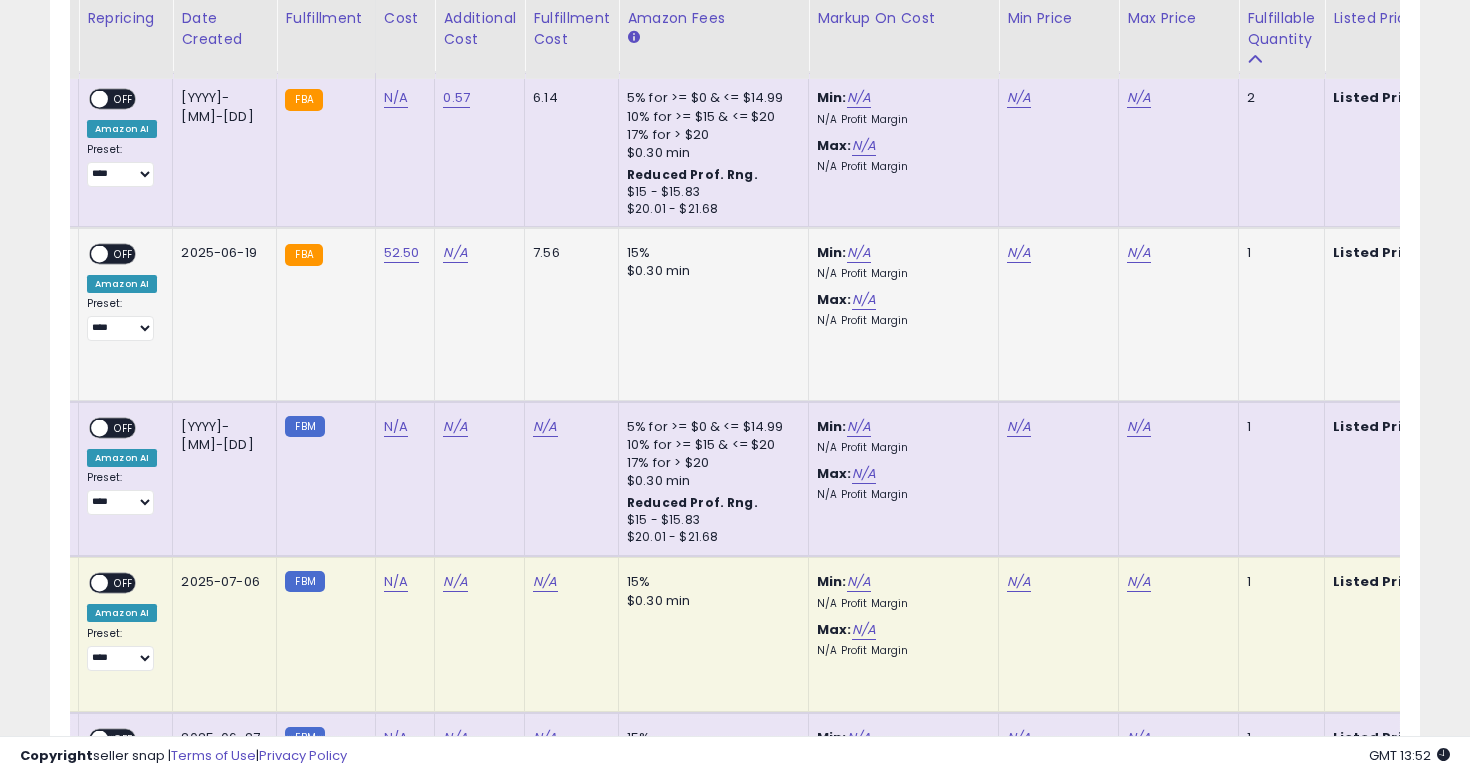 click on "N/A  Profit Margin" at bounding box center [900, 321] 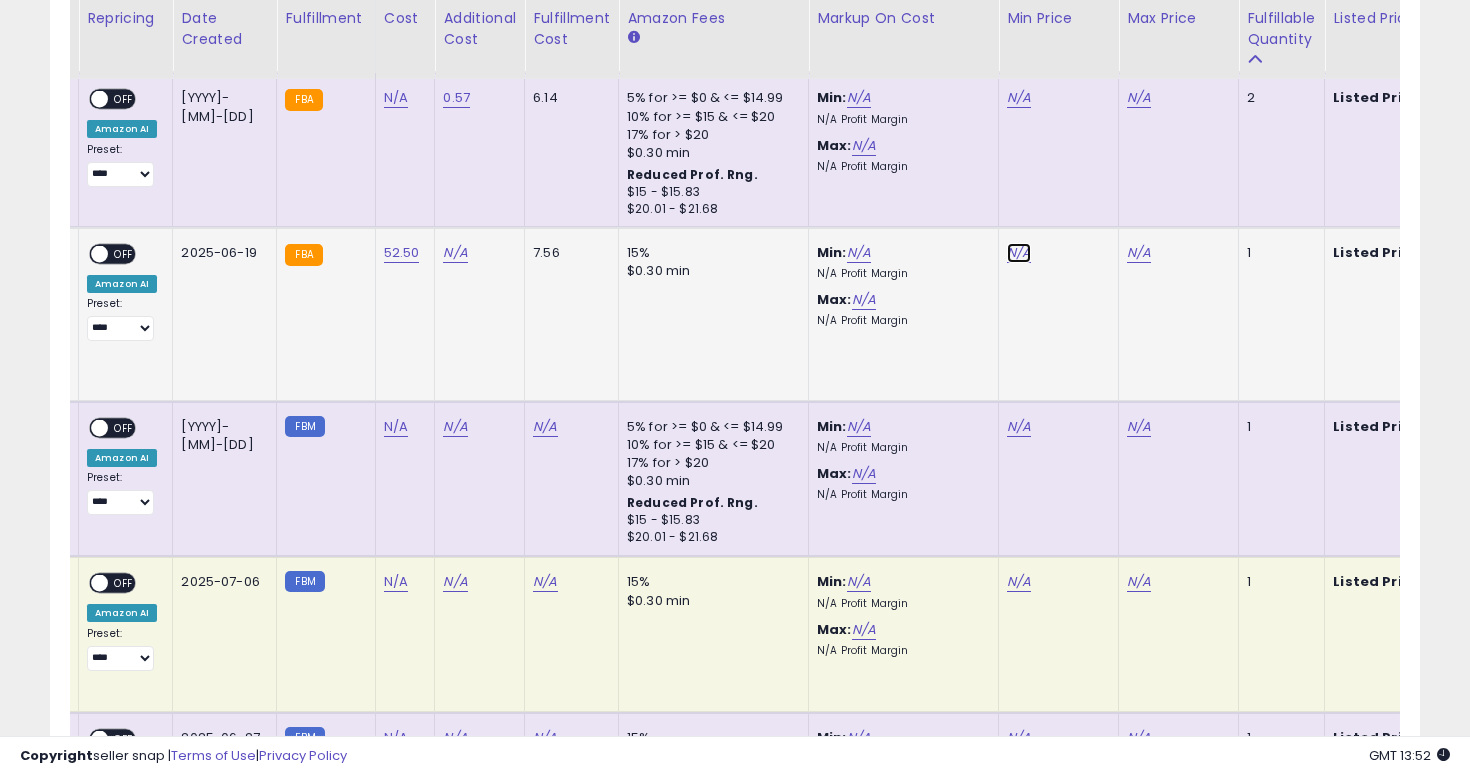 click on "N/A" at bounding box center (1019, -2489) 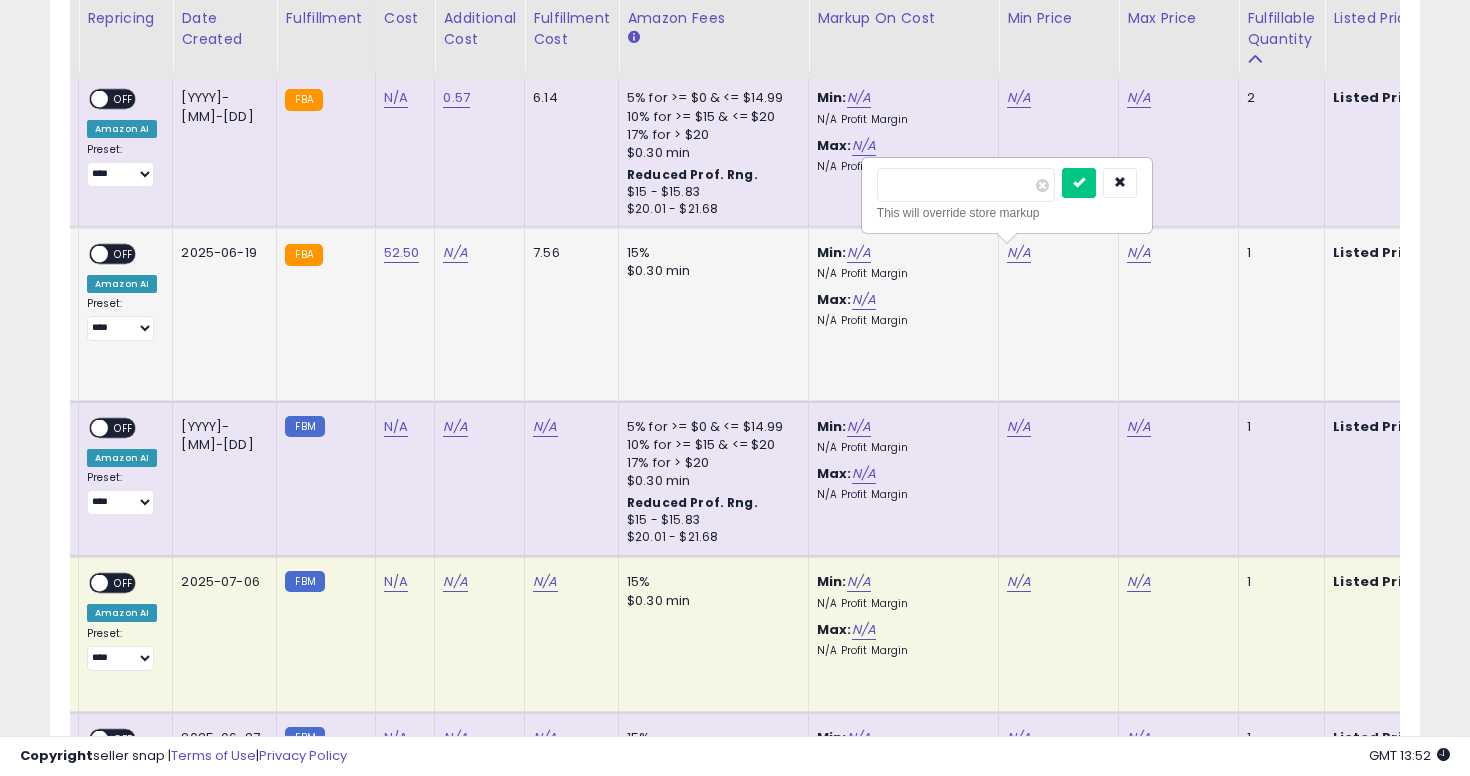 type on "****" 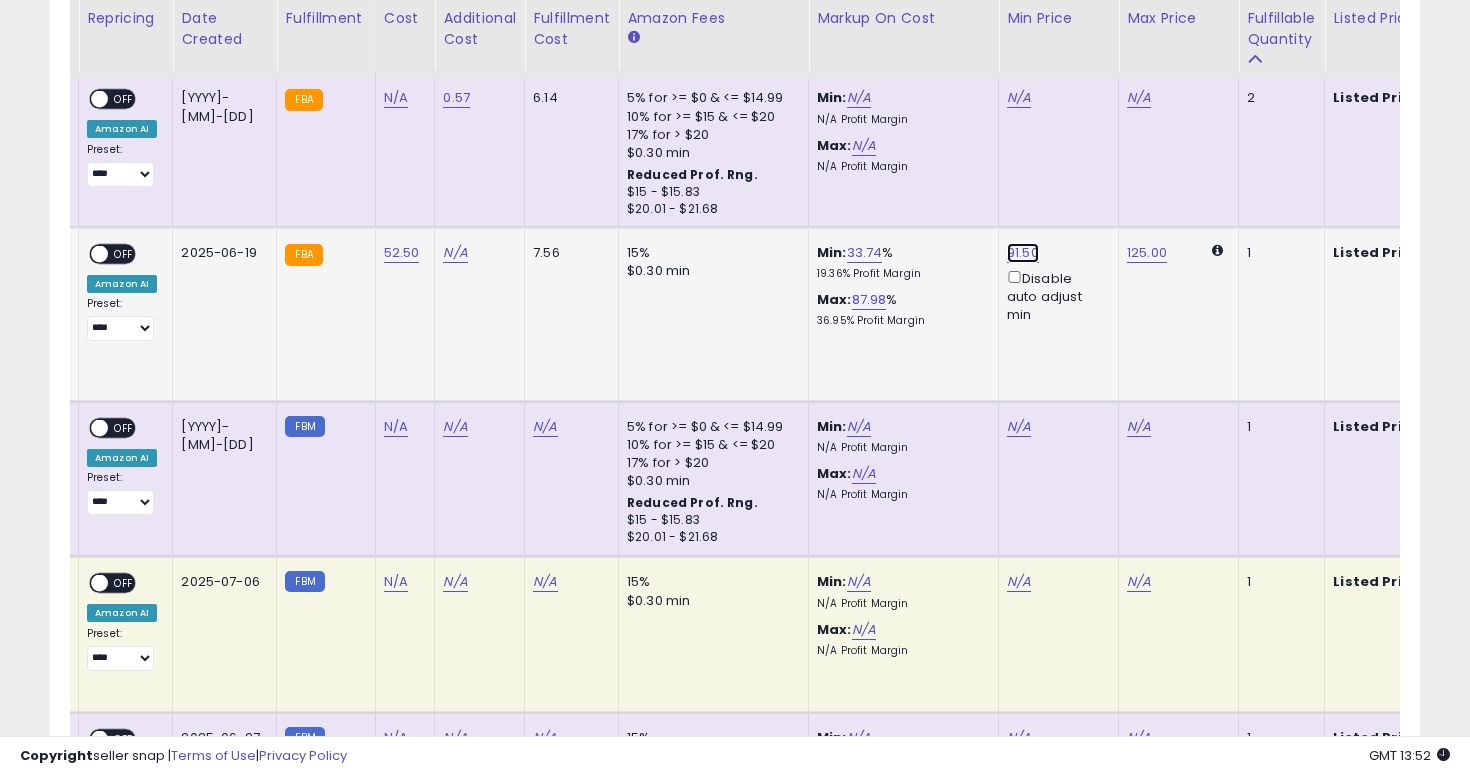 click on "91.50" at bounding box center [1019, -2489] 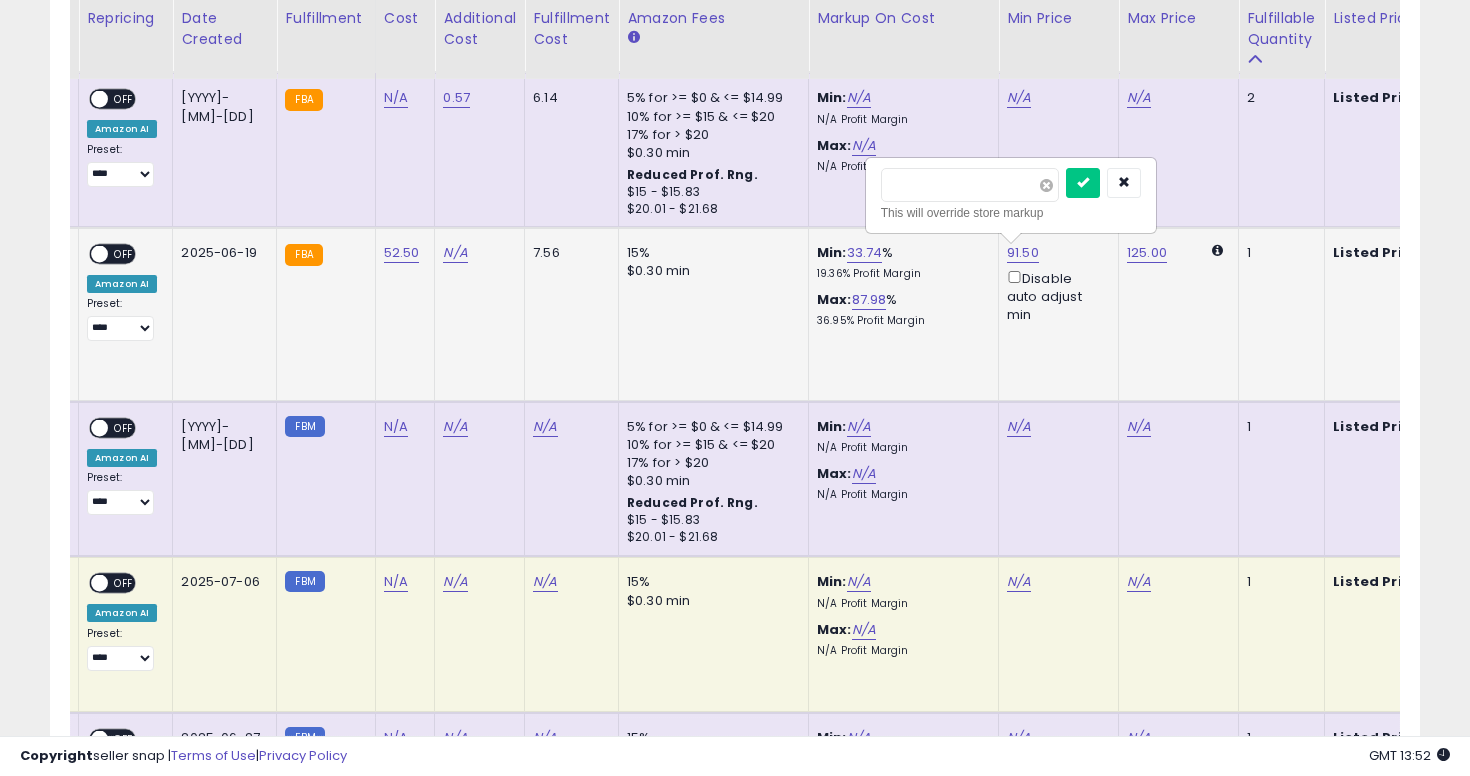 click at bounding box center [1046, 185] 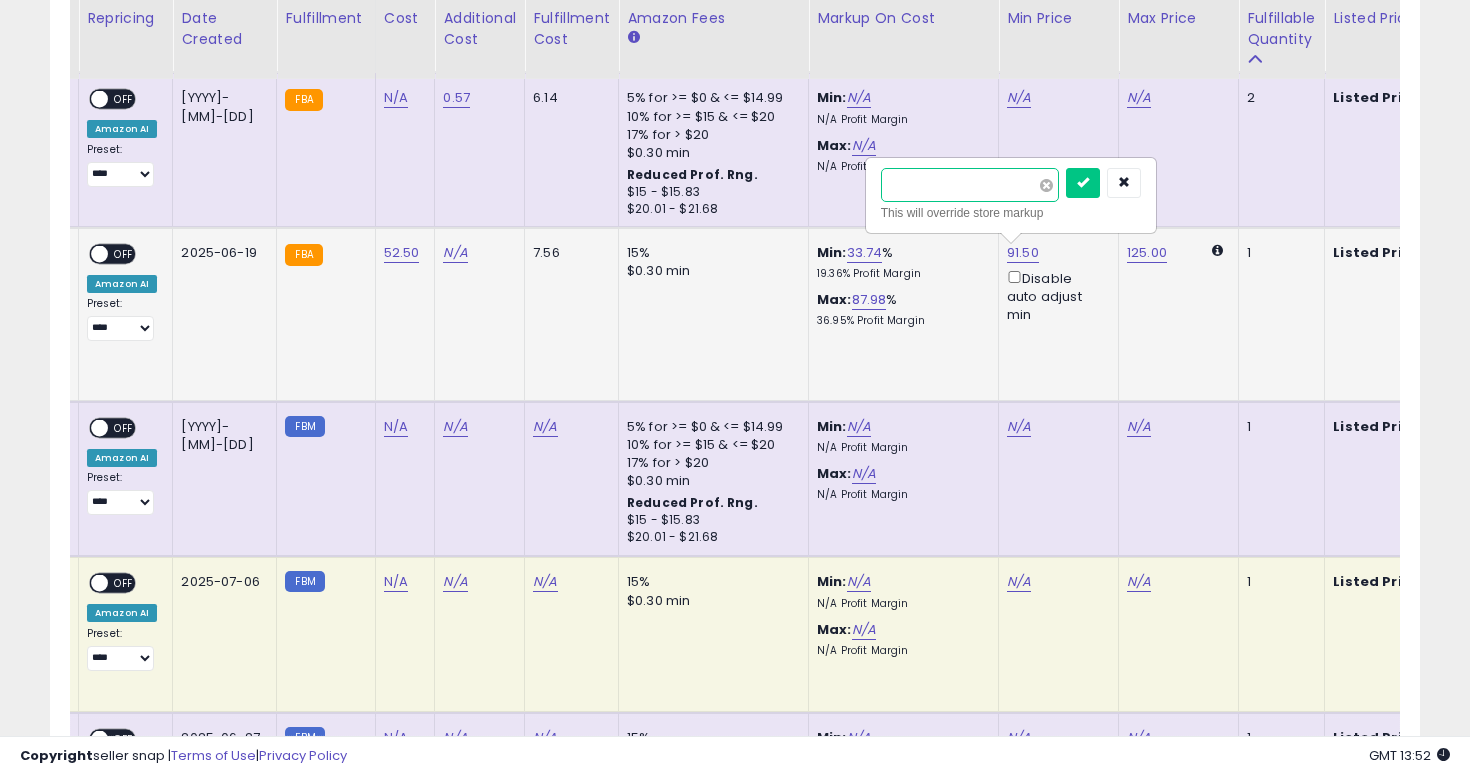 click at bounding box center [1083, 183] 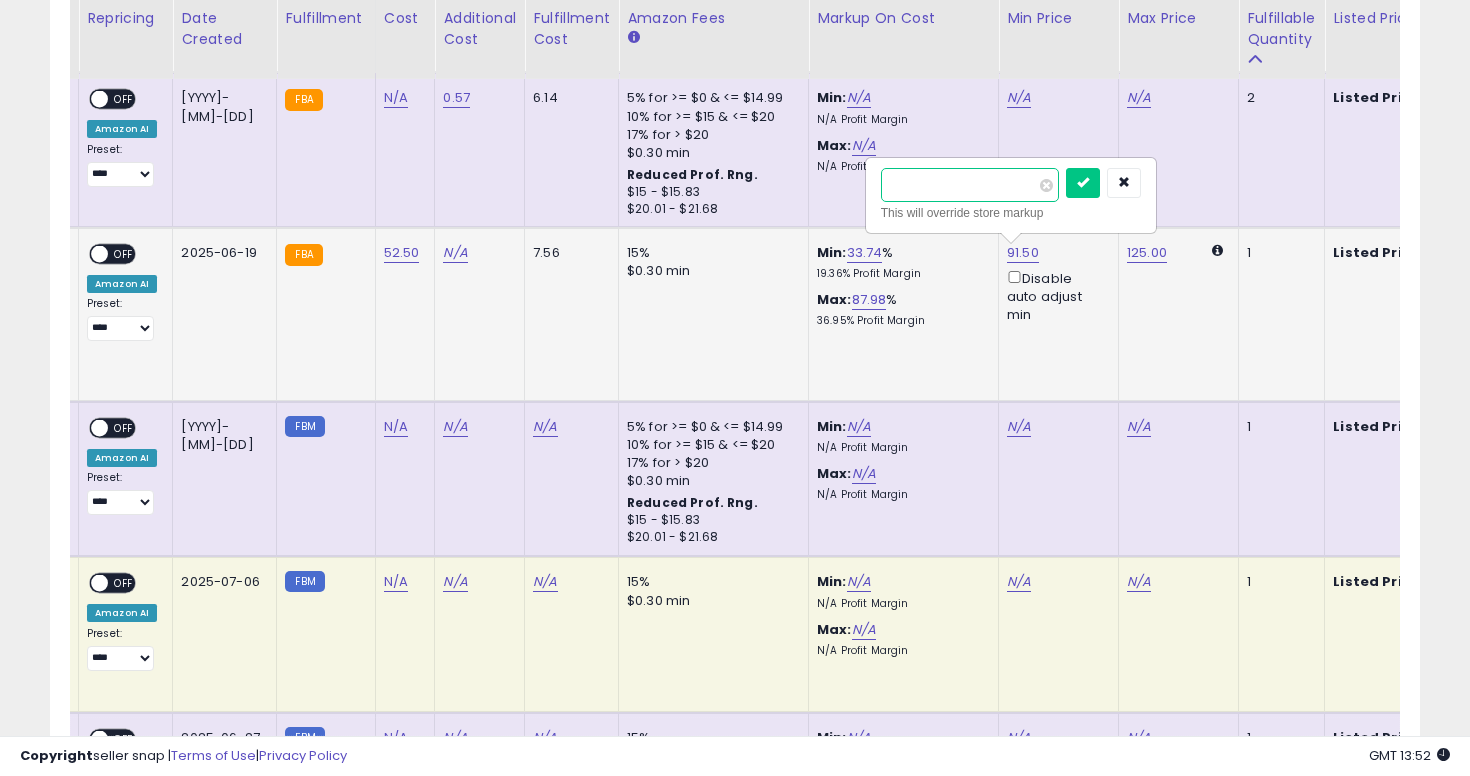 type on "*****" 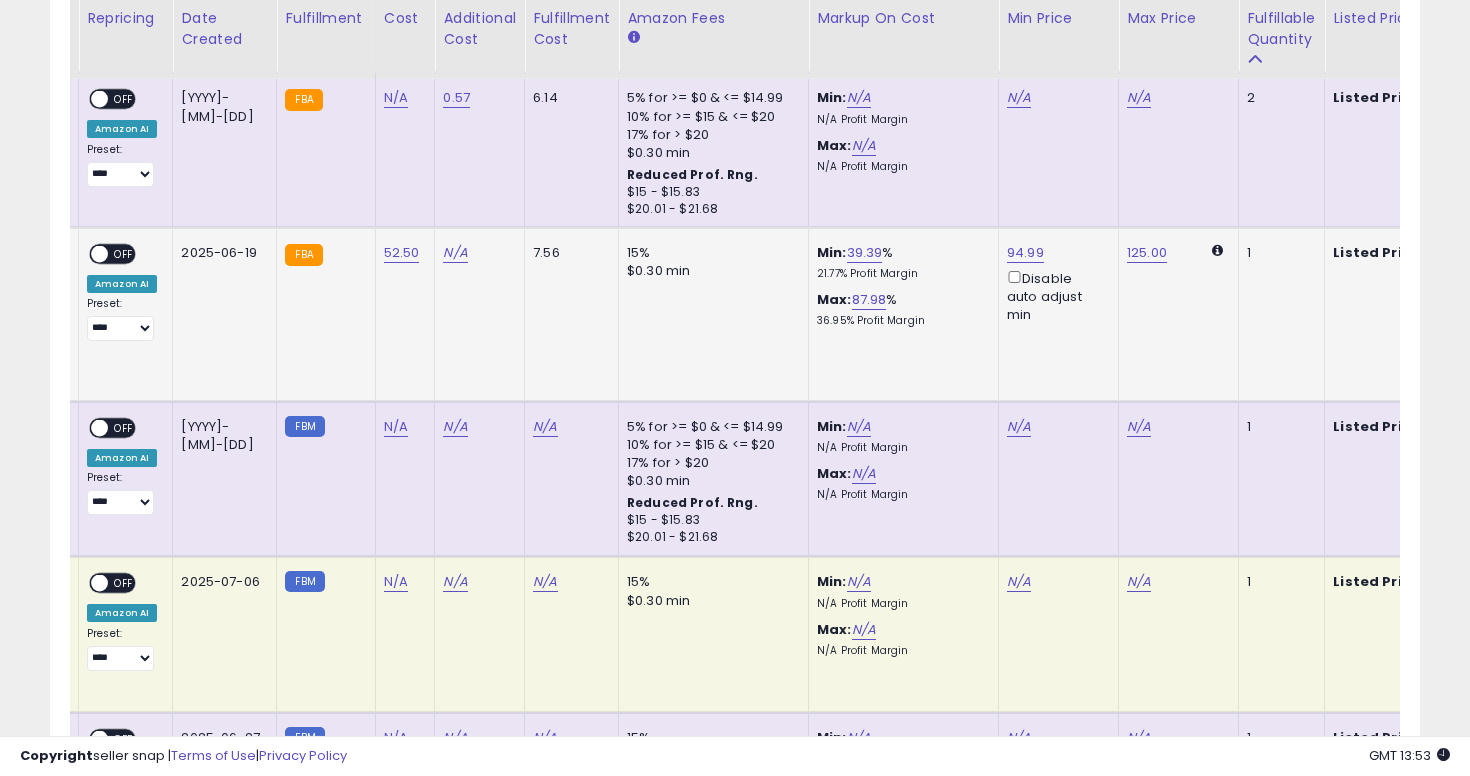 scroll, scrollTop: 0, scrollLeft: 0, axis: both 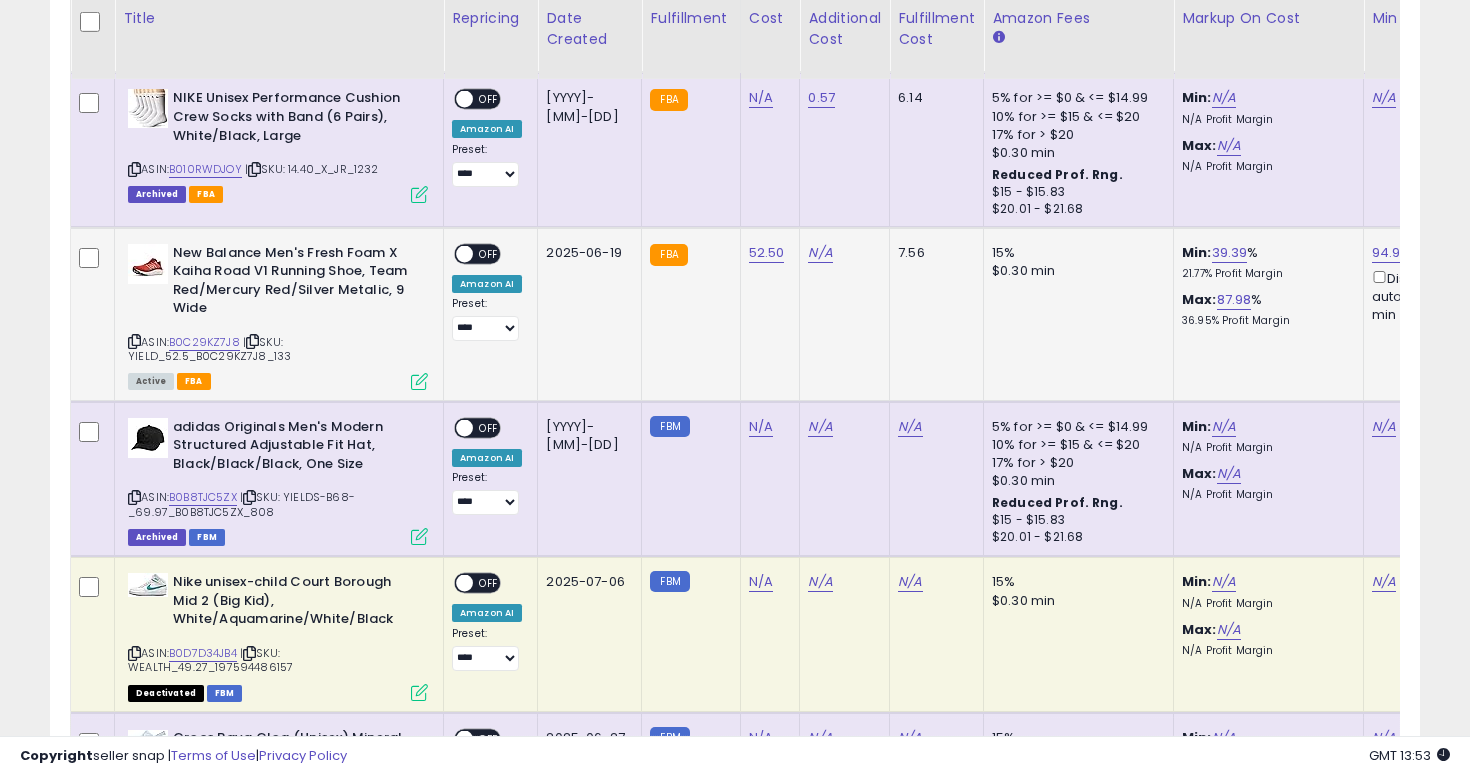 click on "OFF" at bounding box center [489, 253] 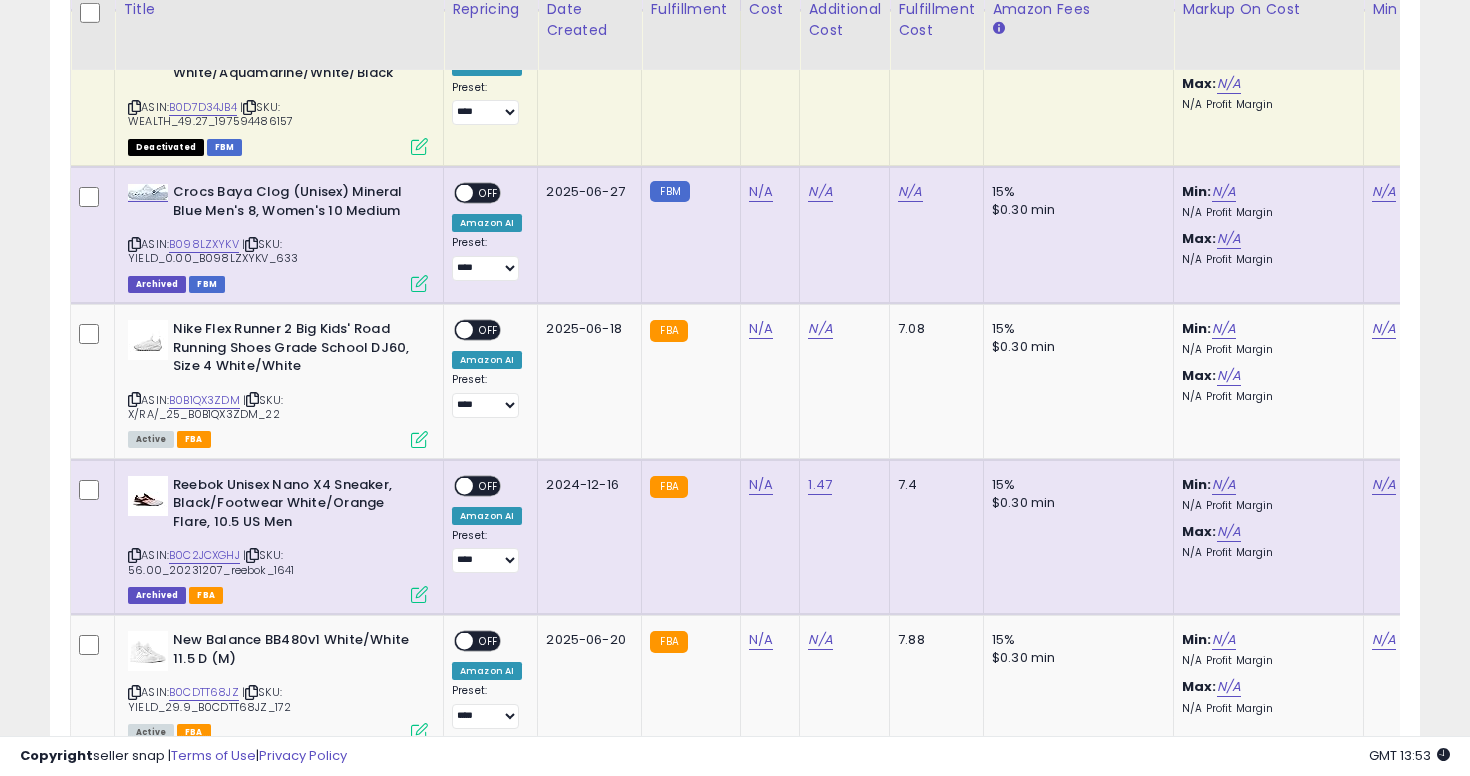 scroll, scrollTop: 4130, scrollLeft: 0, axis: vertical 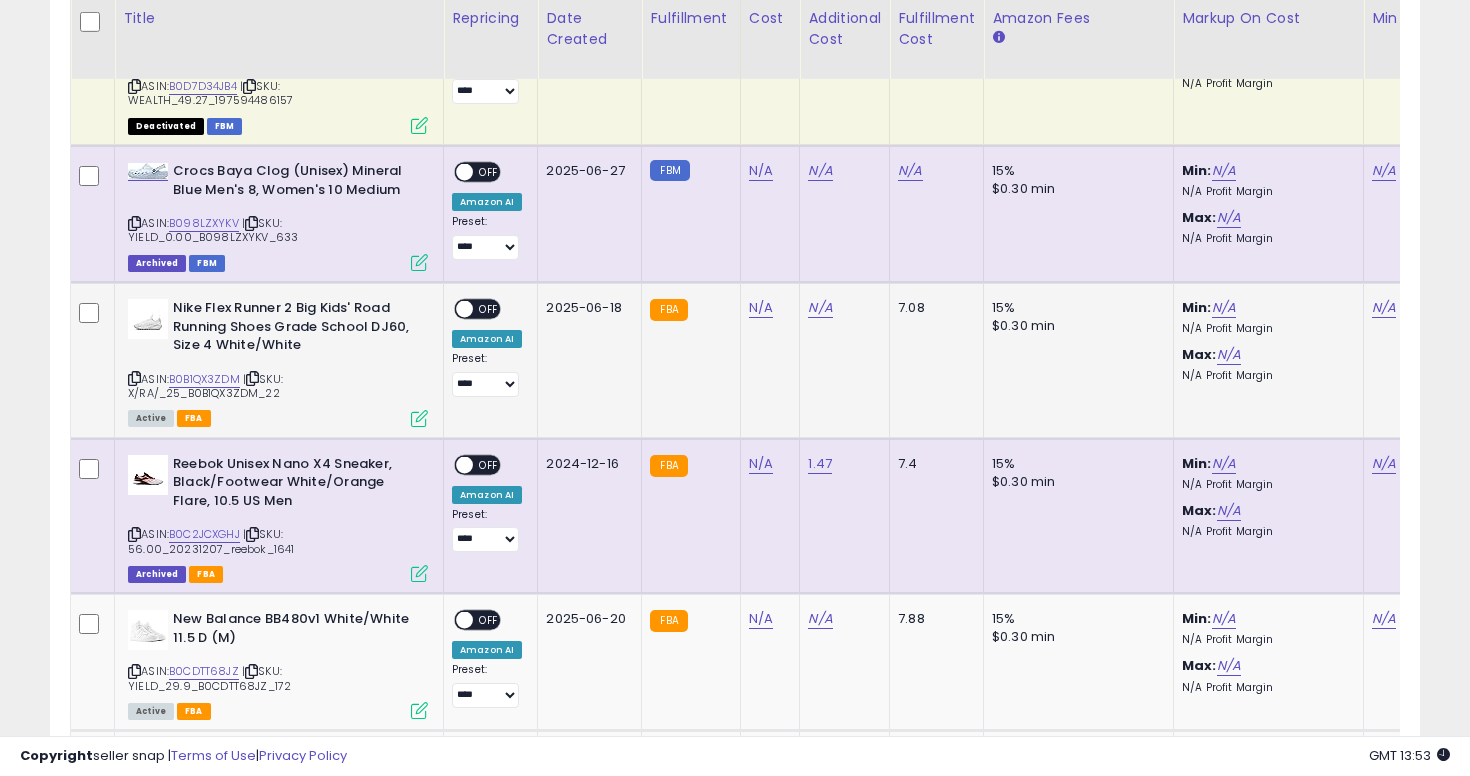 click at bounding box center (134, 378) 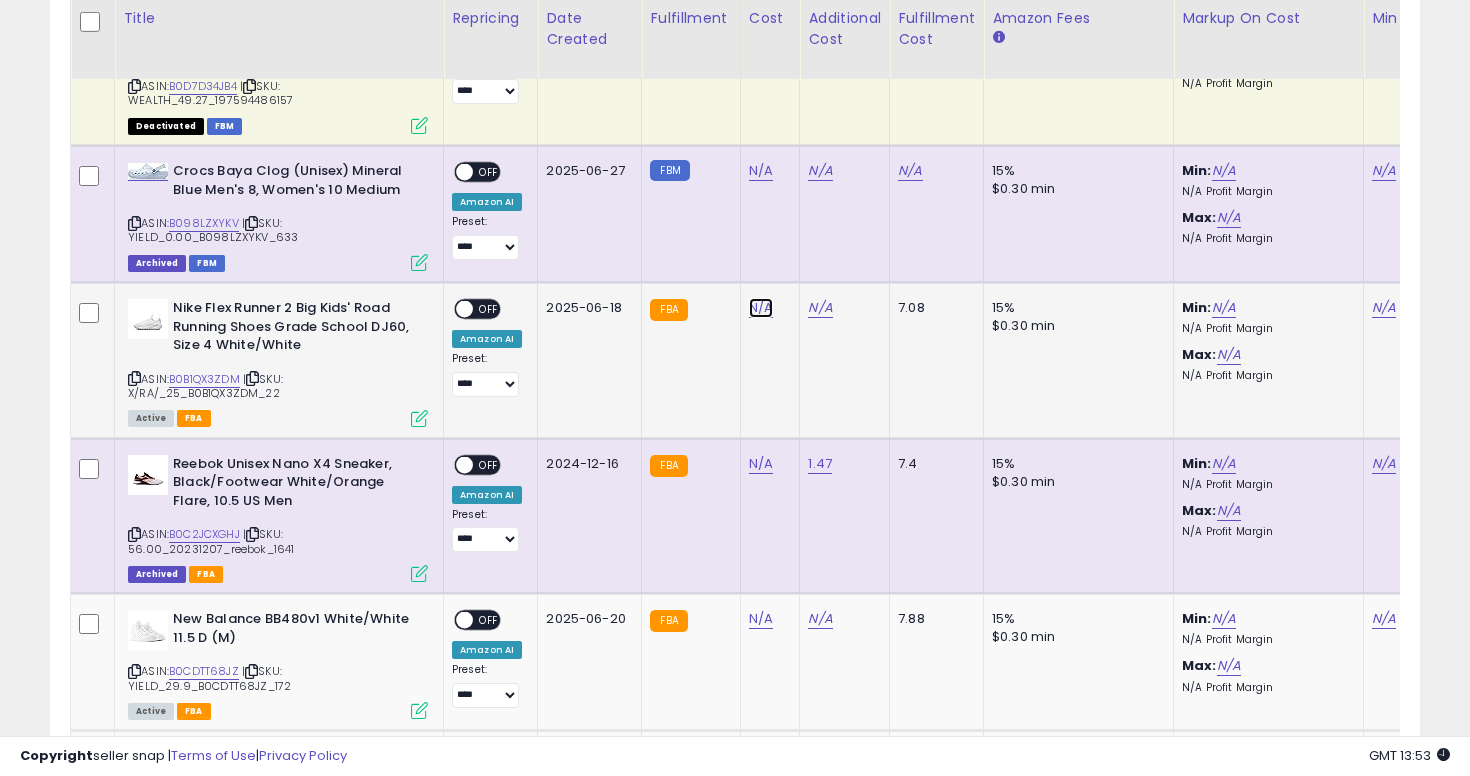 click on "N/A" at bounding box center (761, -3056) 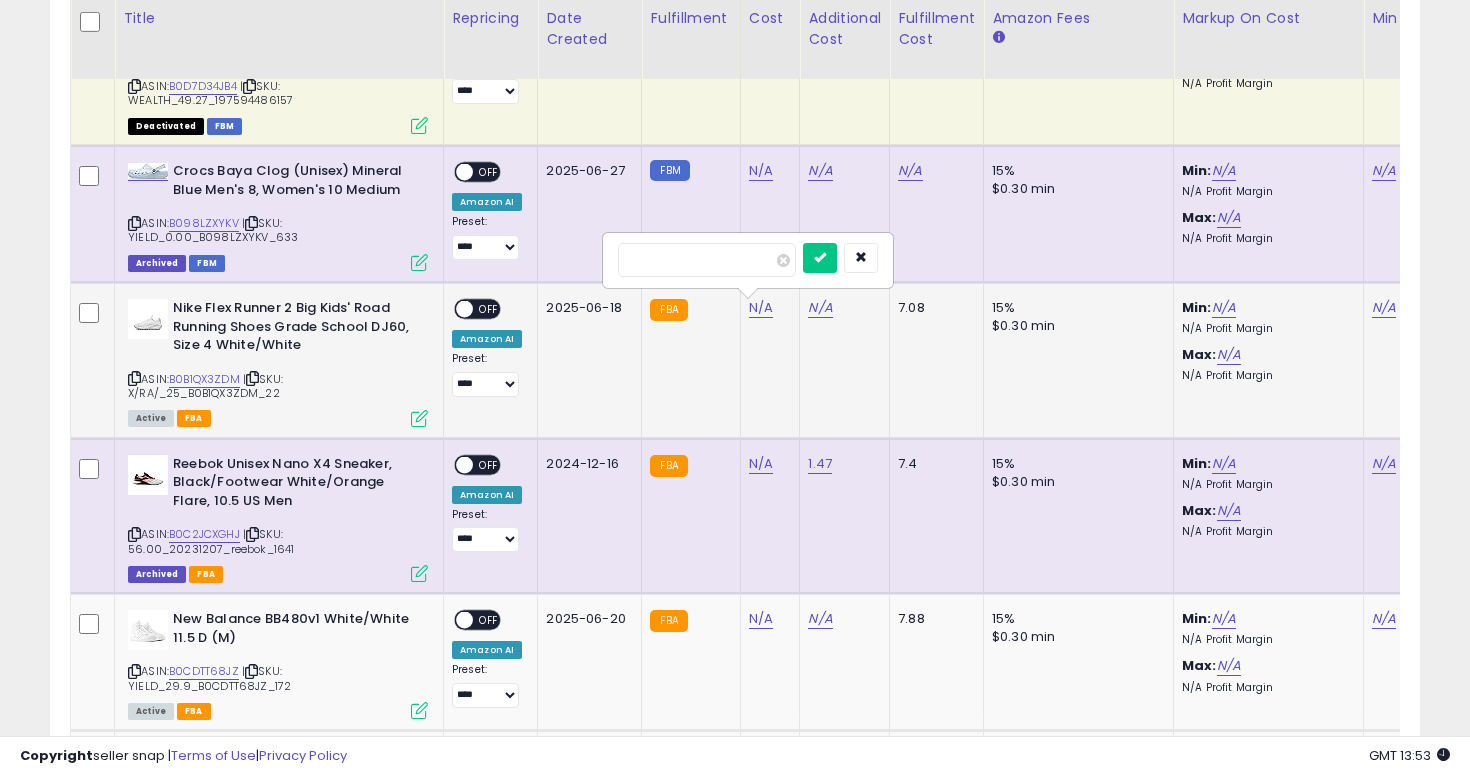 type on "**" 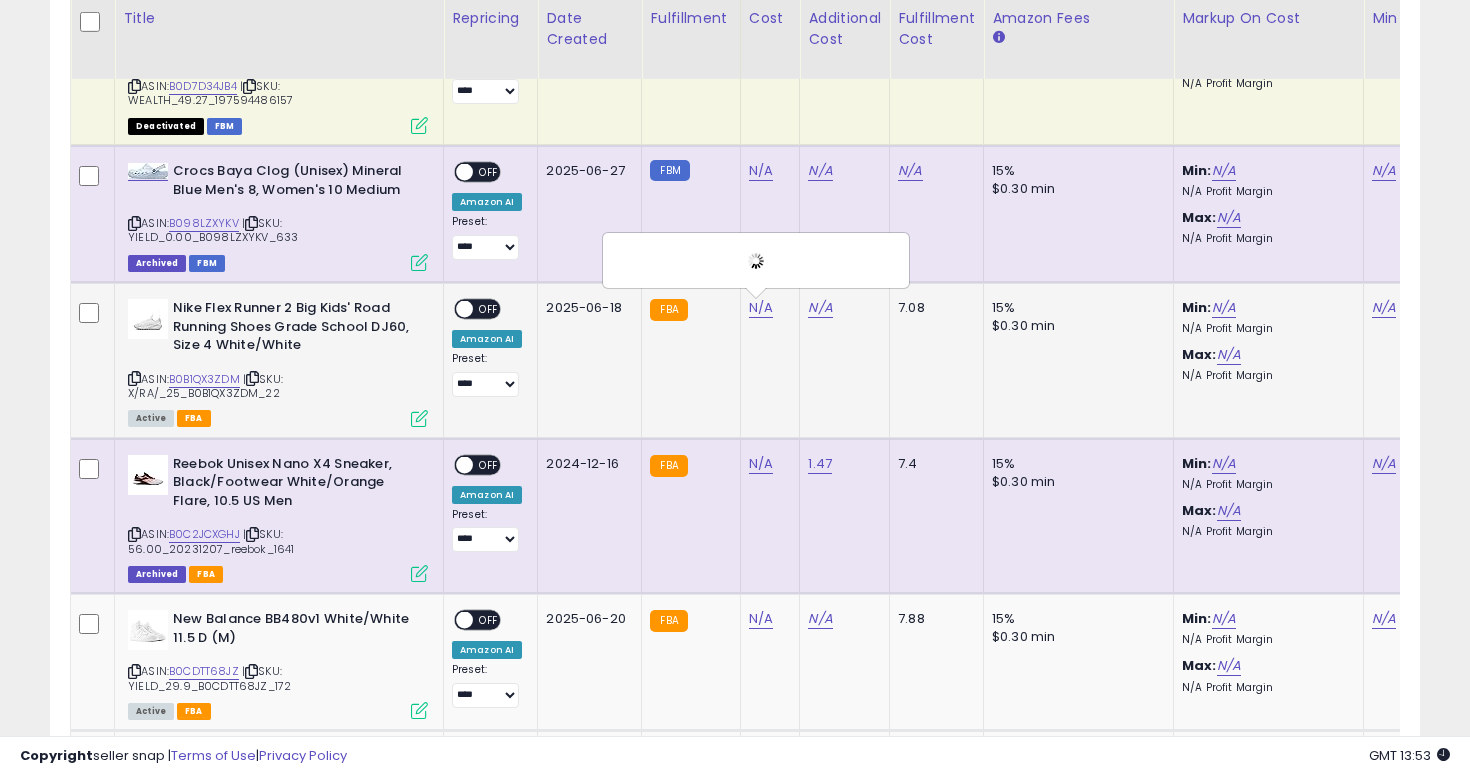 scroll, scrollTop: 0, scrollLeft: 200, axis: horizontal 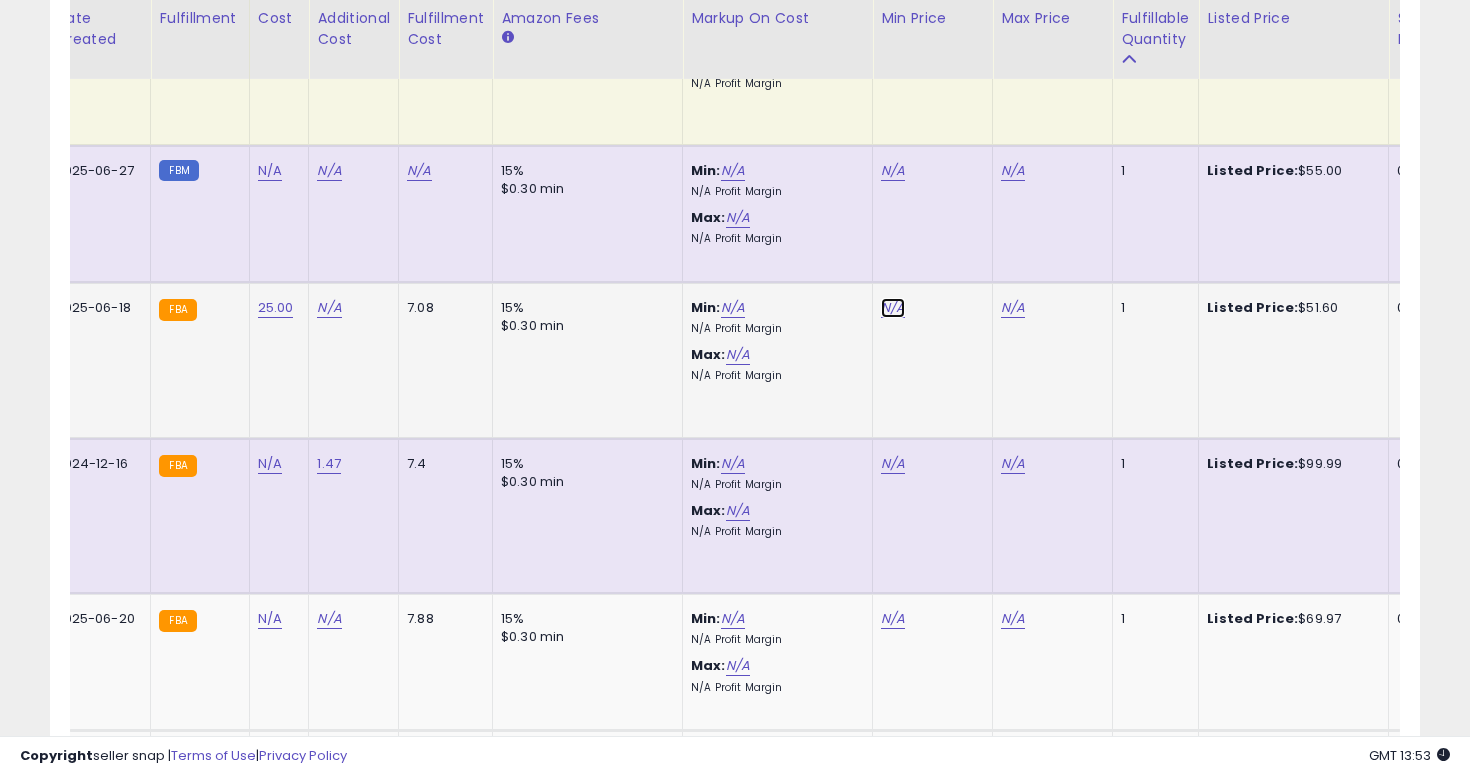 click on "N/A" at bounding box center [893, -3056] 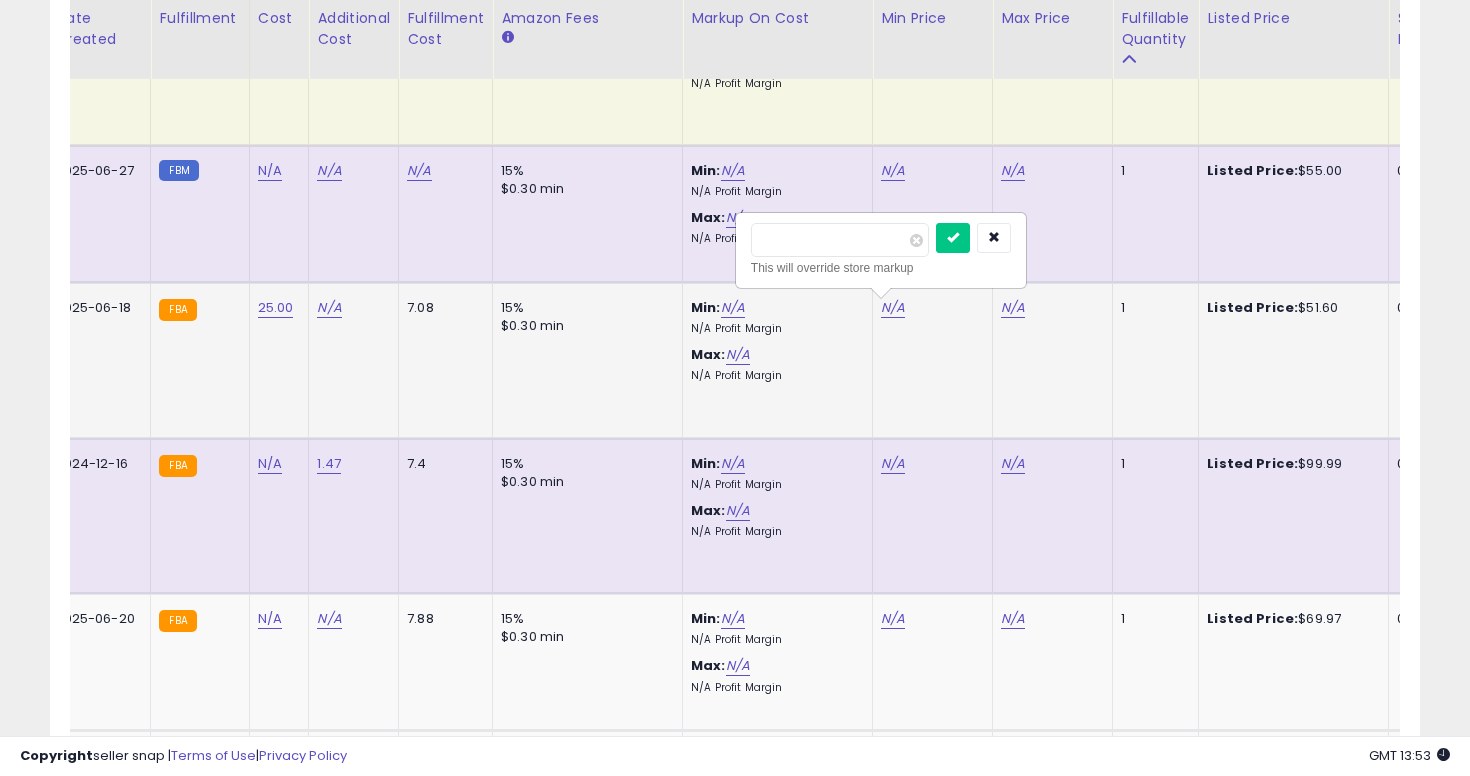 type on "**" 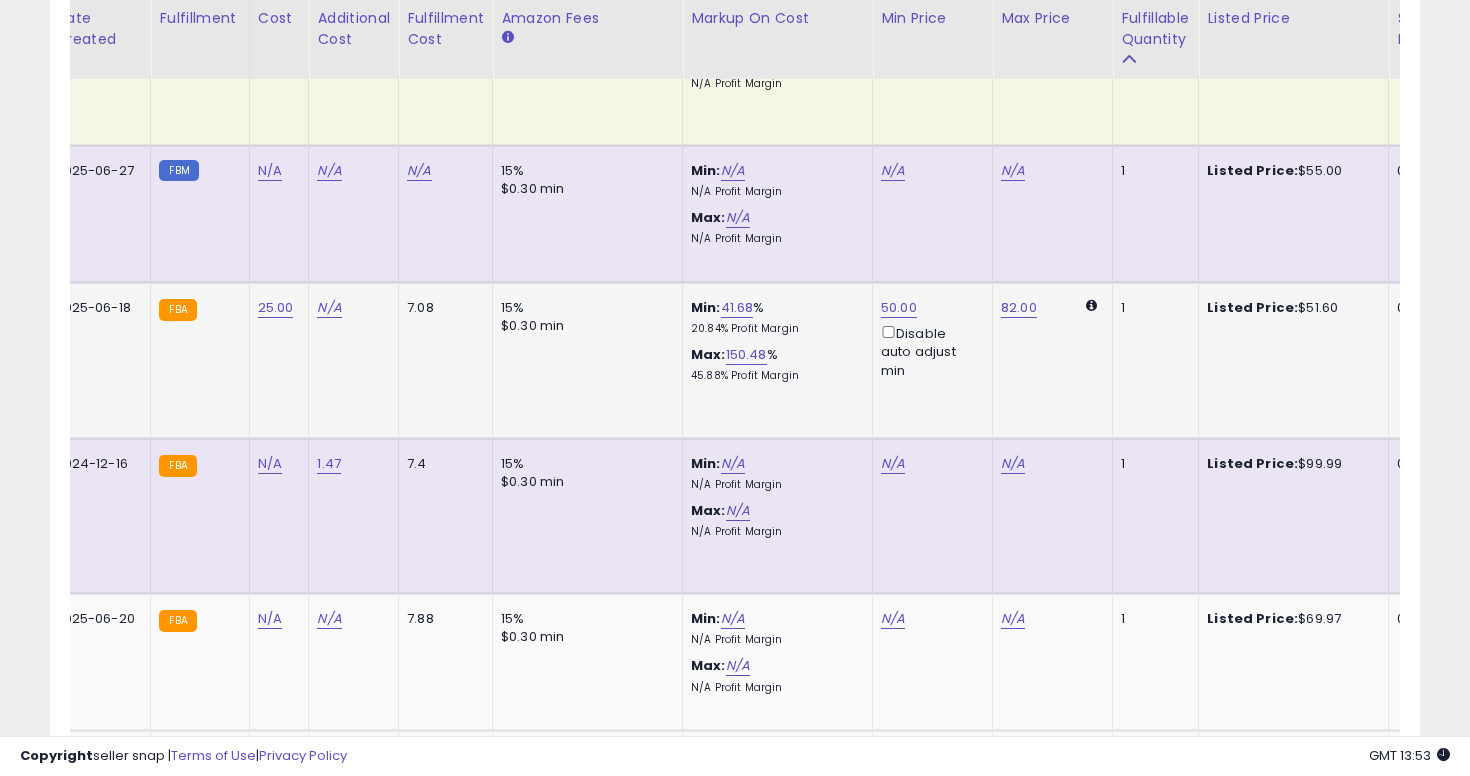 scroll, scrollTop: 0, scrollLeft: 340, axis: horizontal 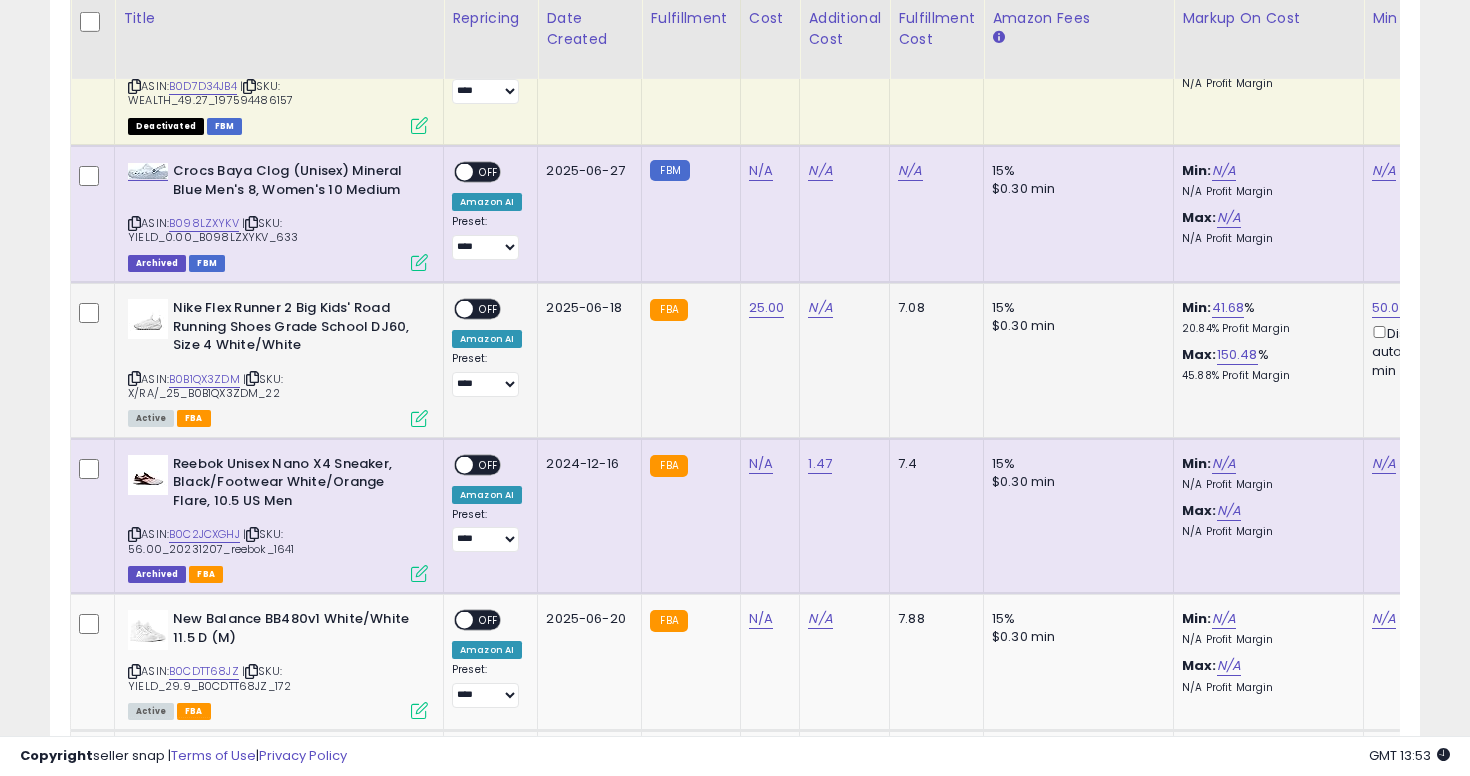 click on "**********" at bounding box center [487, 348] 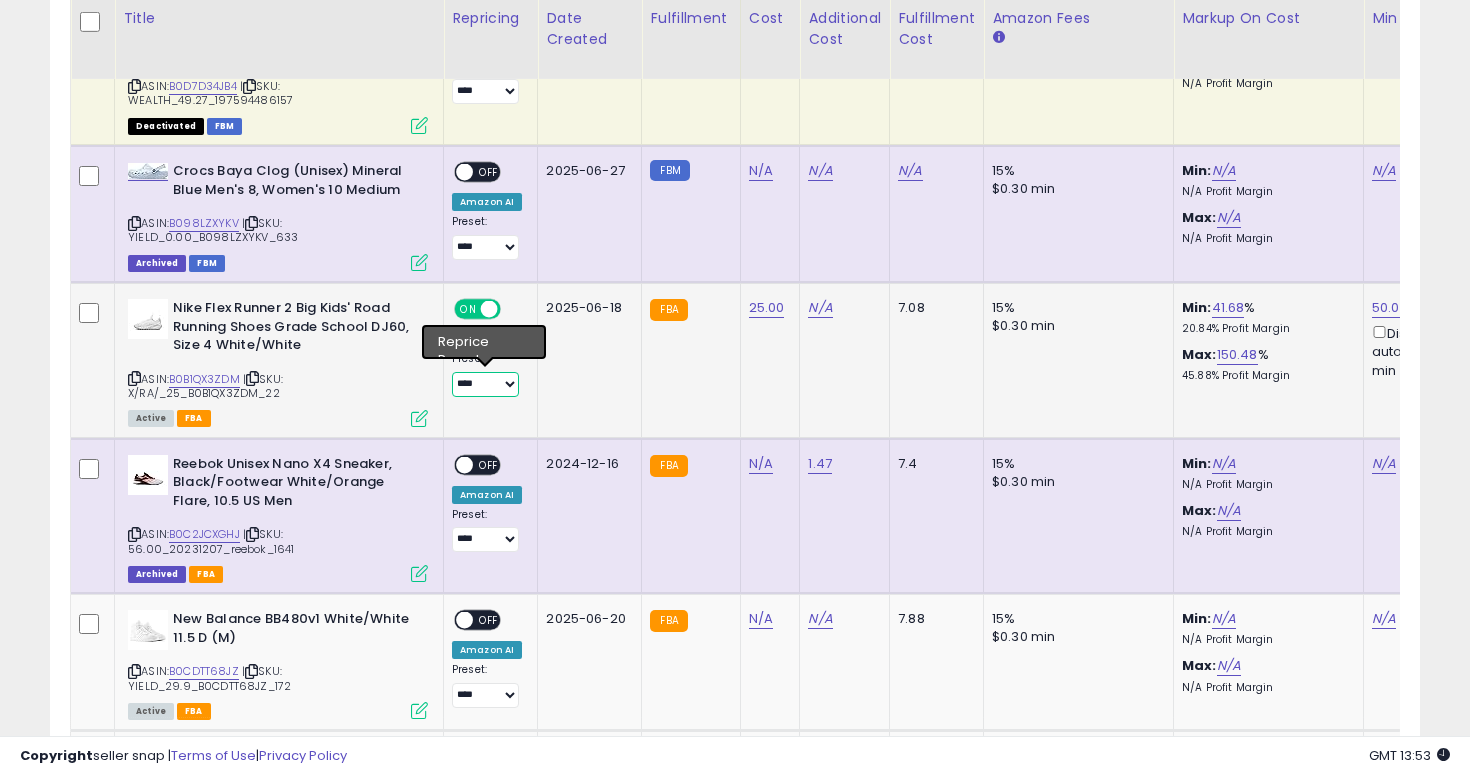 click on "**********" at bounding box center (485, 384) 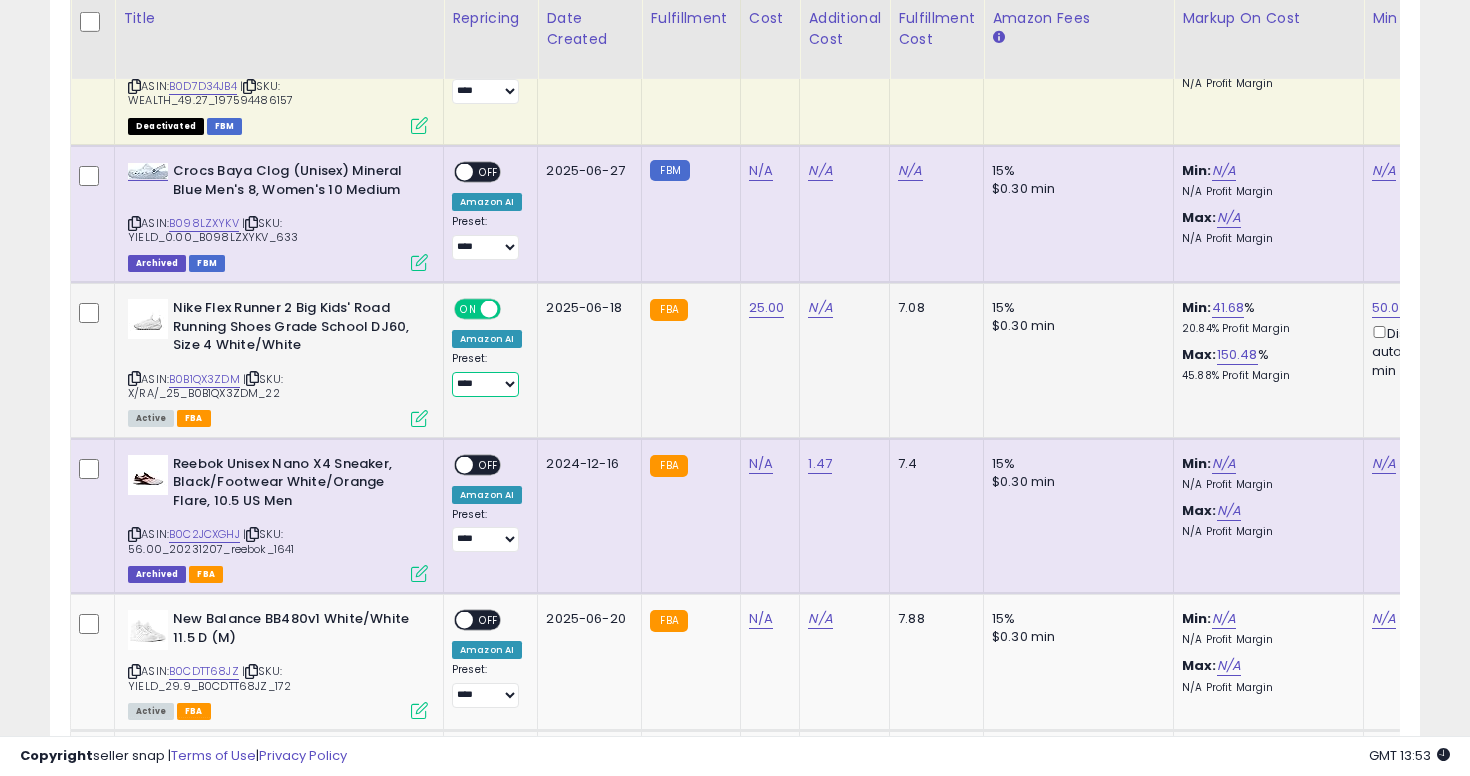 select on "**********" 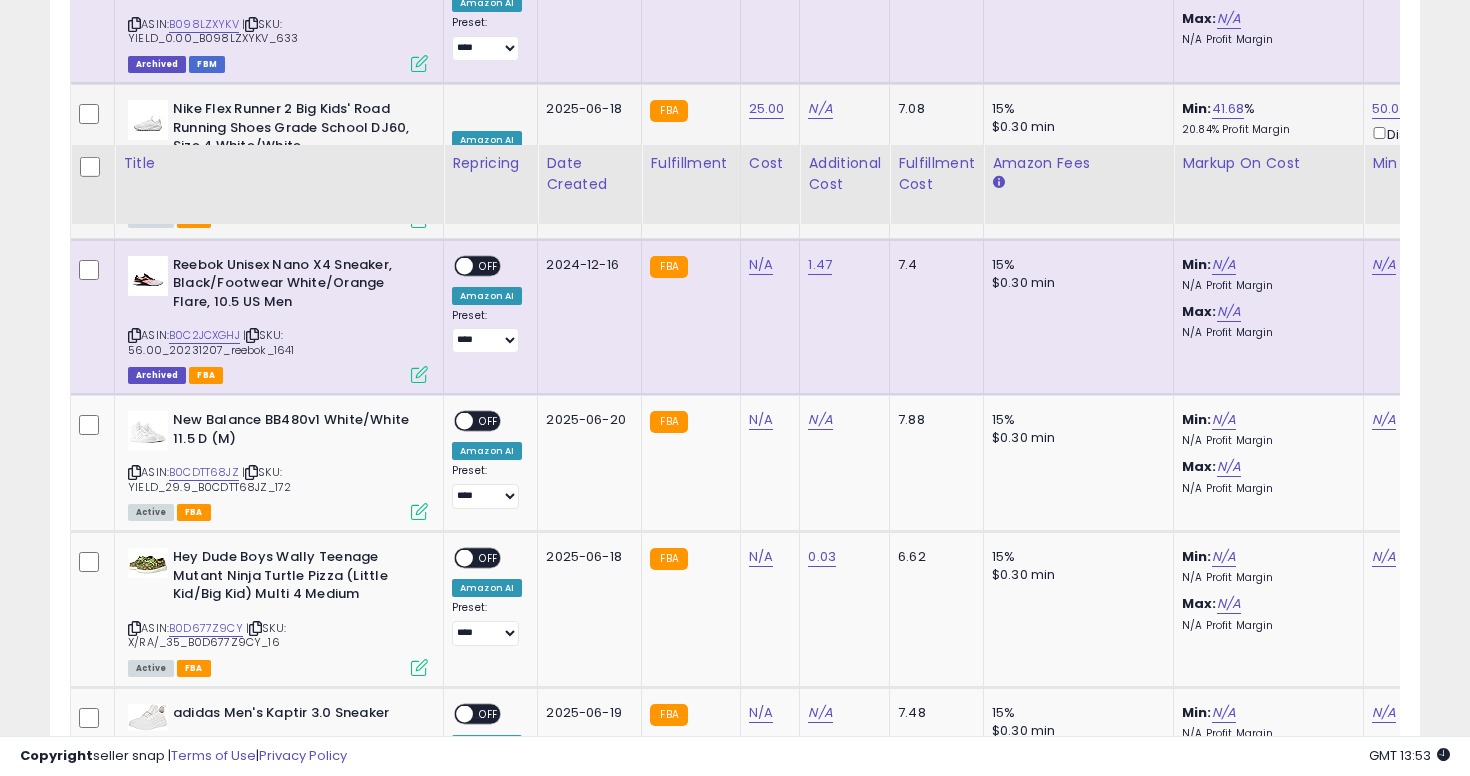 scroll, scrollTop: 4474, scrollLeft: 0, axis: vertical 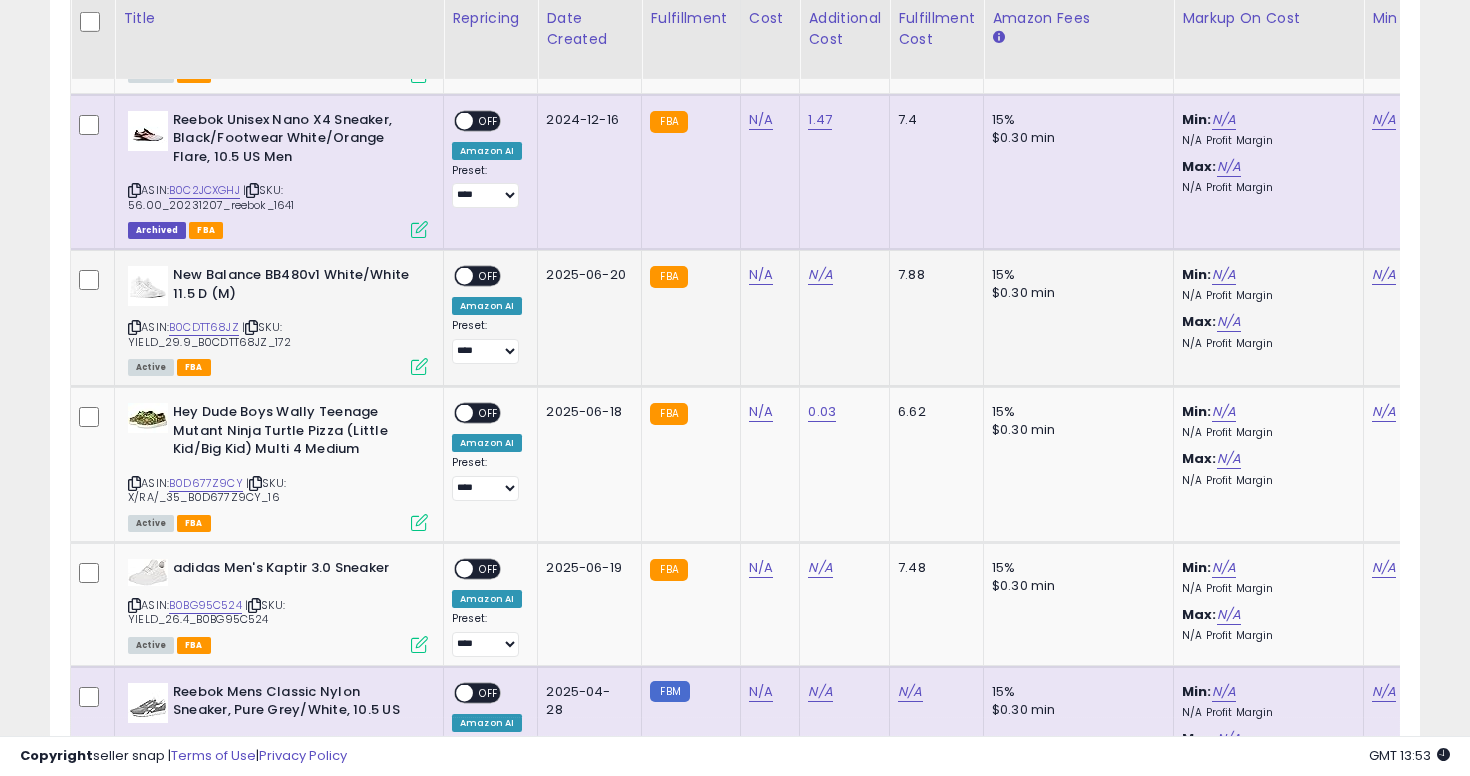 click at bounding box center (134, 327) 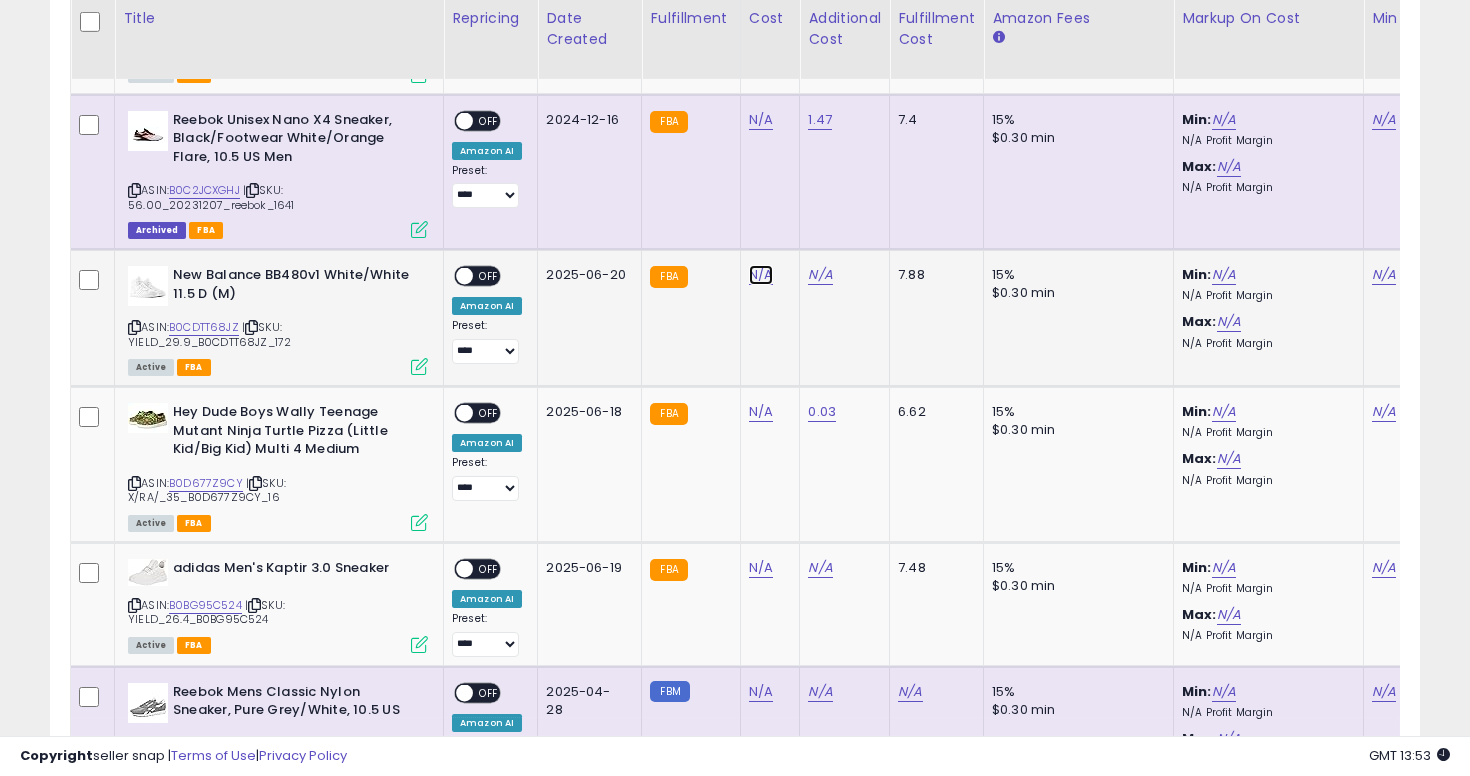 click on "N/A" at bounding box center (761, -3400) 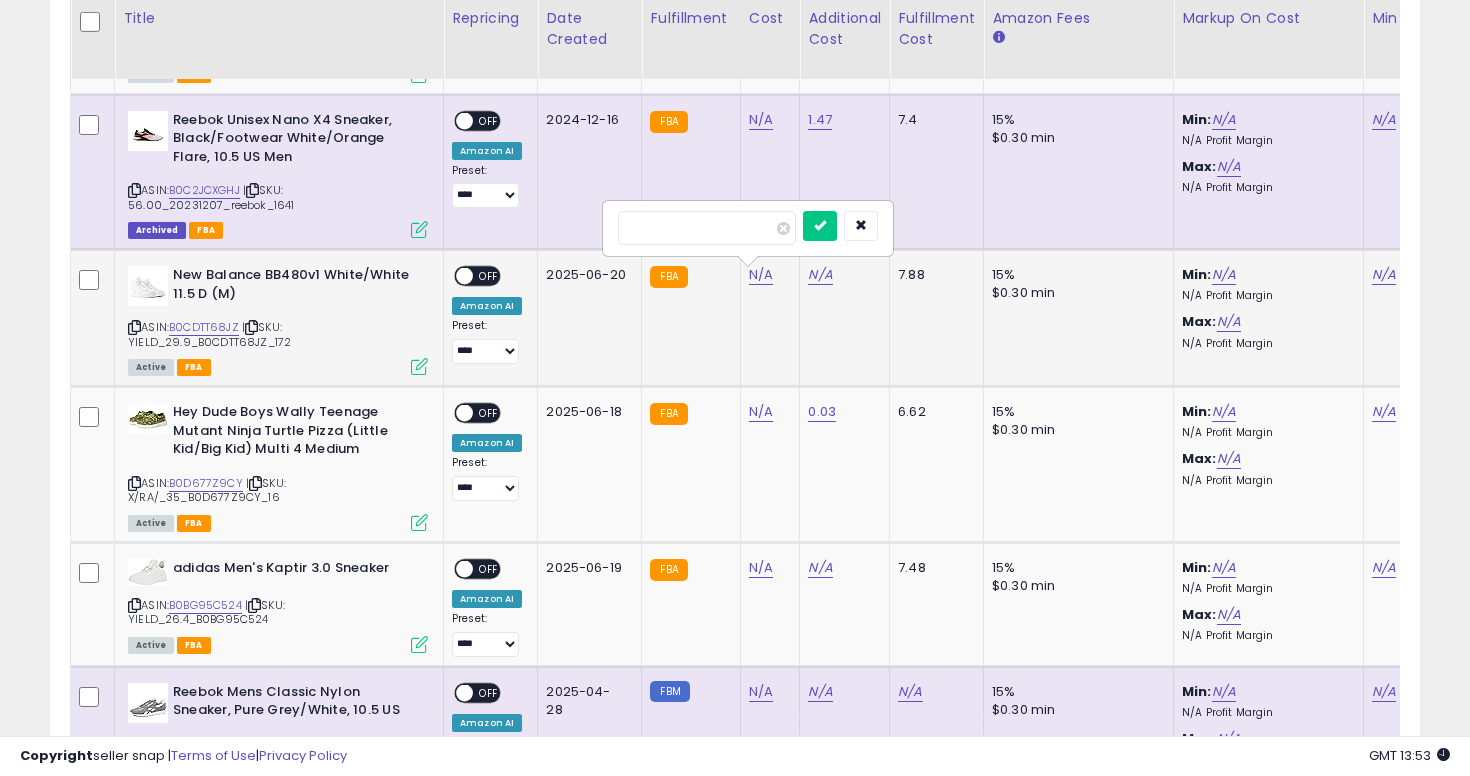 type on "**" 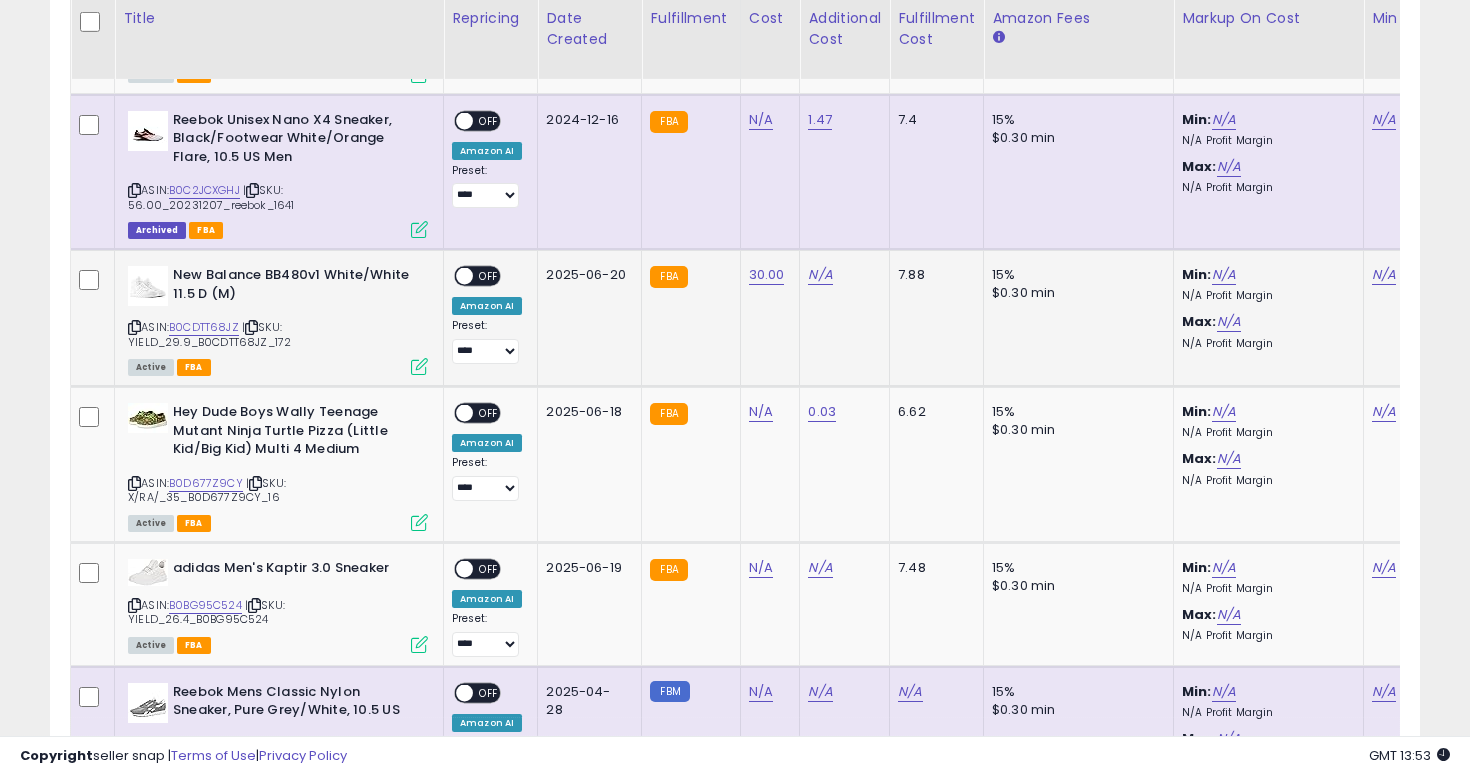 scroll, scrollTop: 0, scrollLeft: 289, axis: horizontal 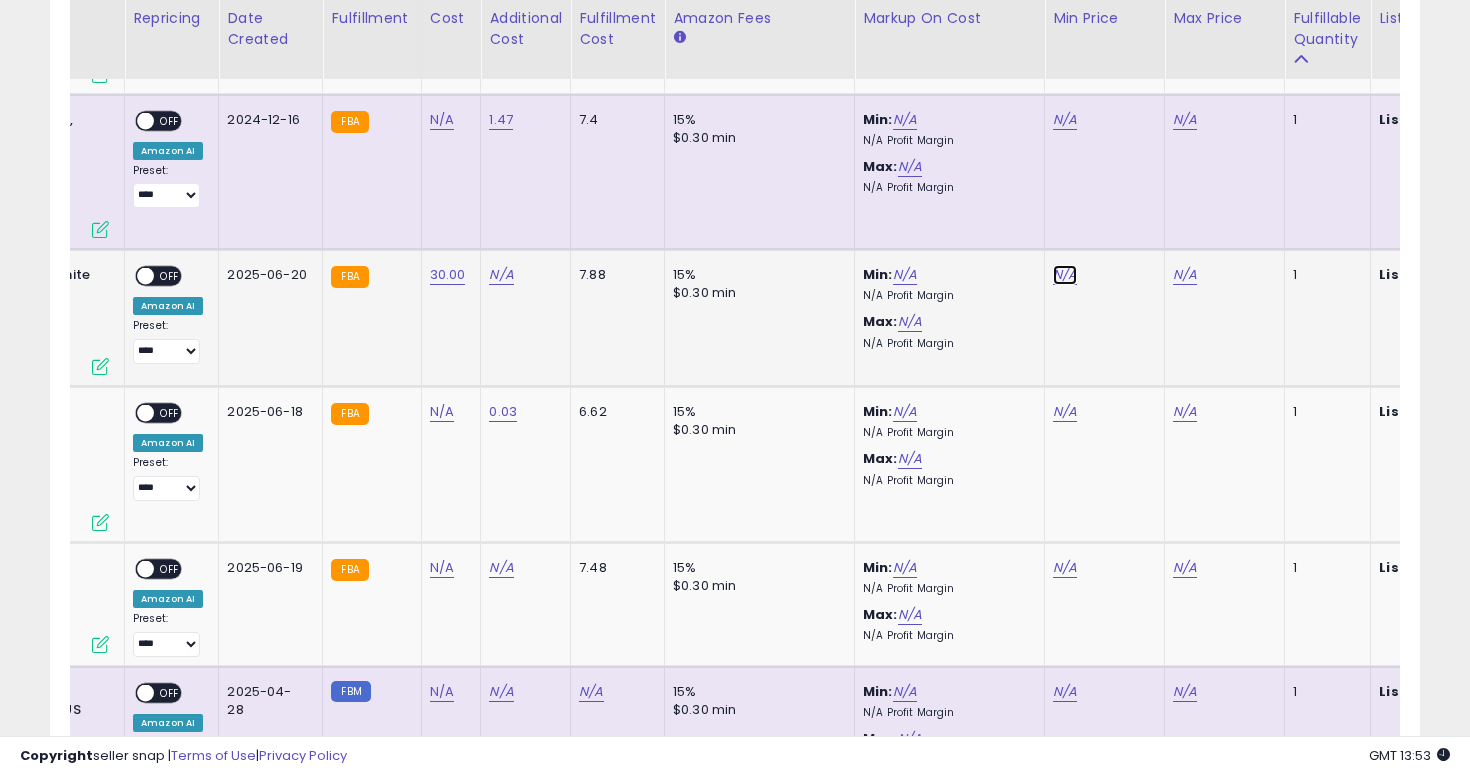 click on "N/A" at bounding box center [1065, -3400] 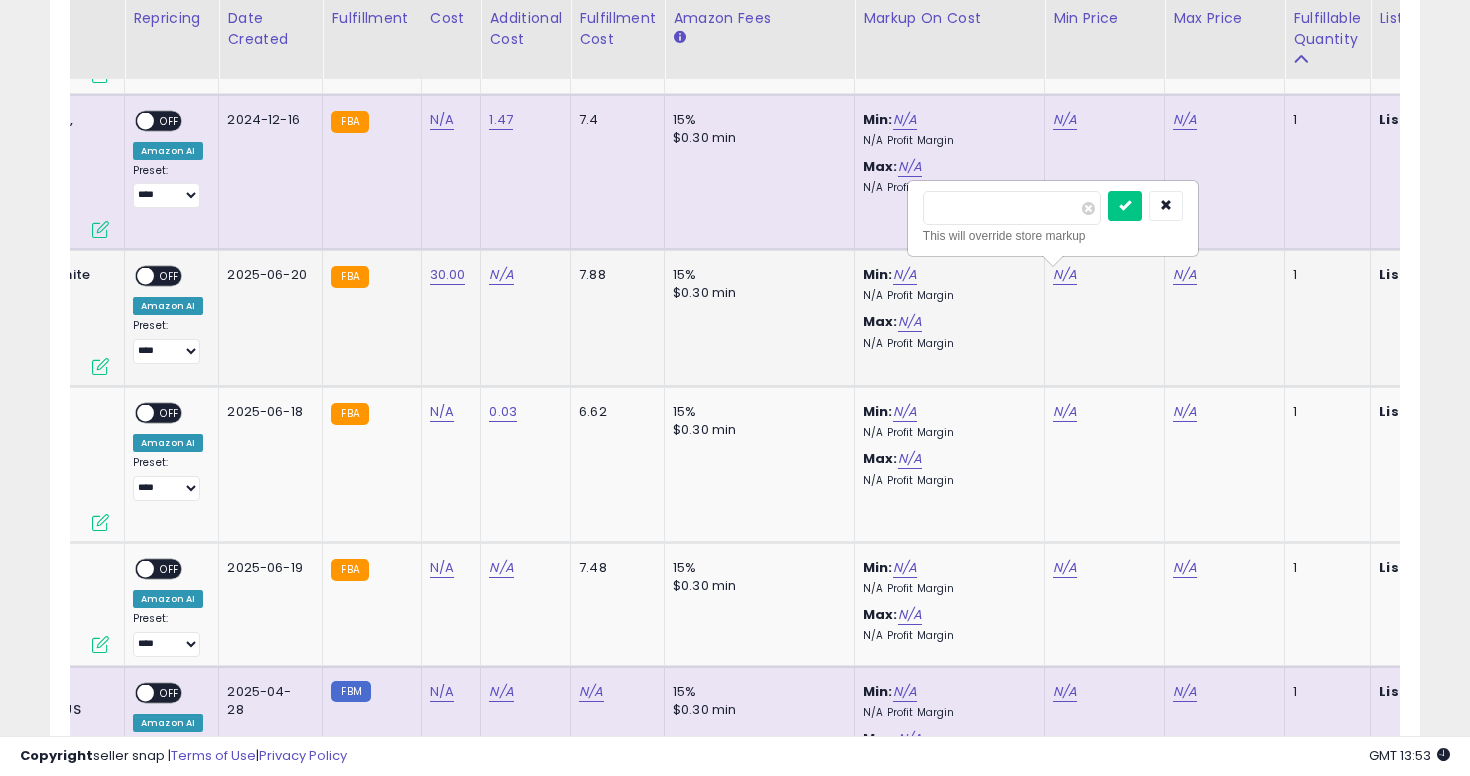 type on "**" 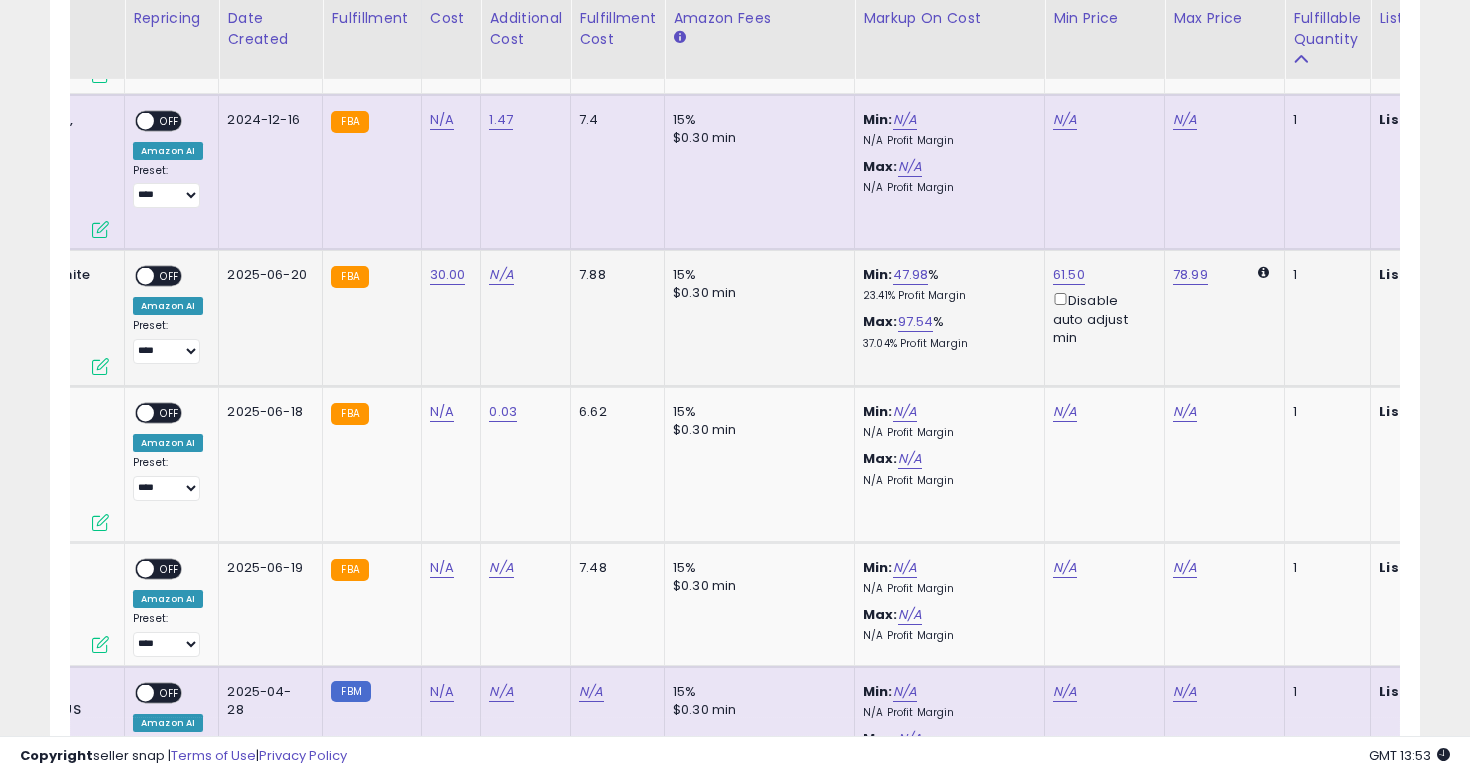 scroll, scrollTop: 0, scrollLeft: 0, axis: both 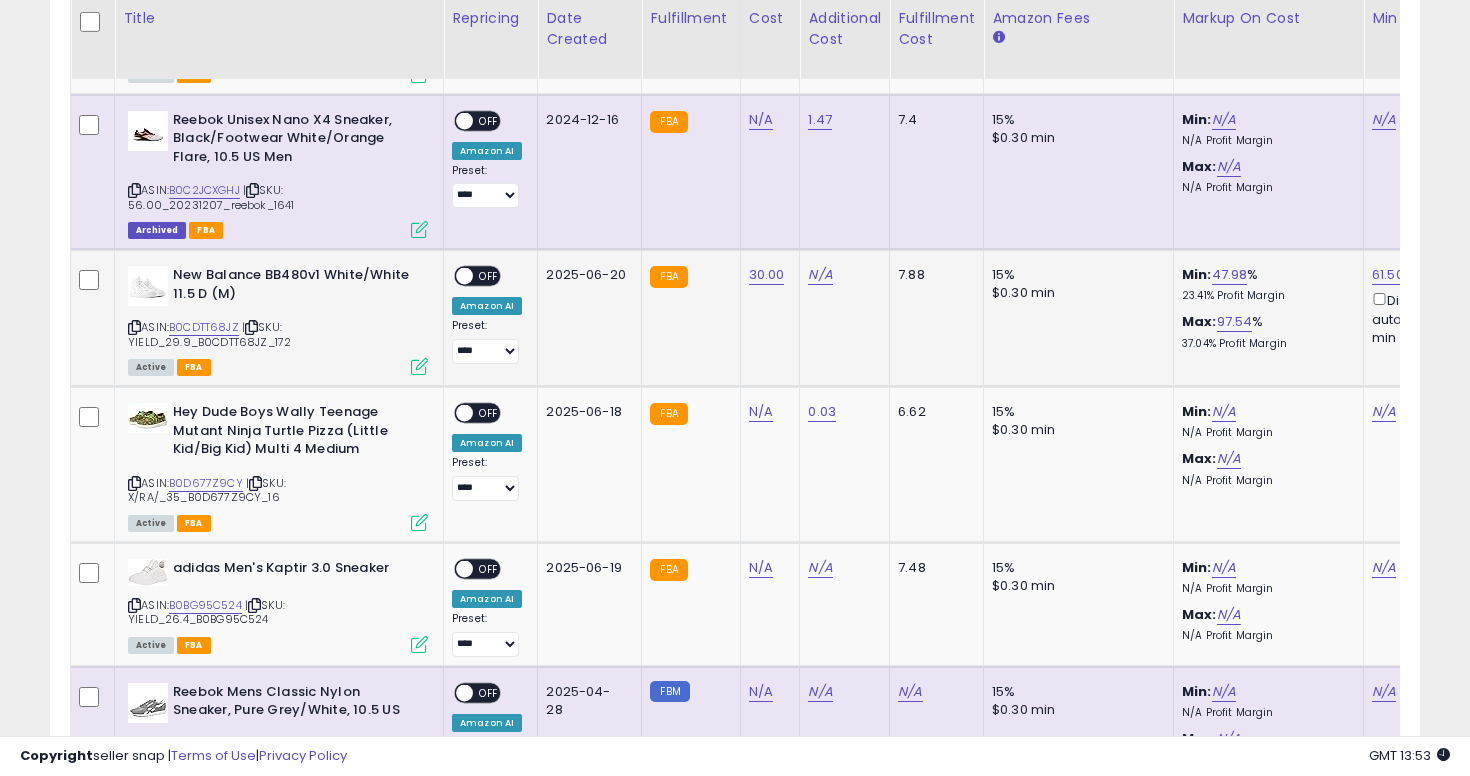 click on "OFF" at bounding box center (489, 276) 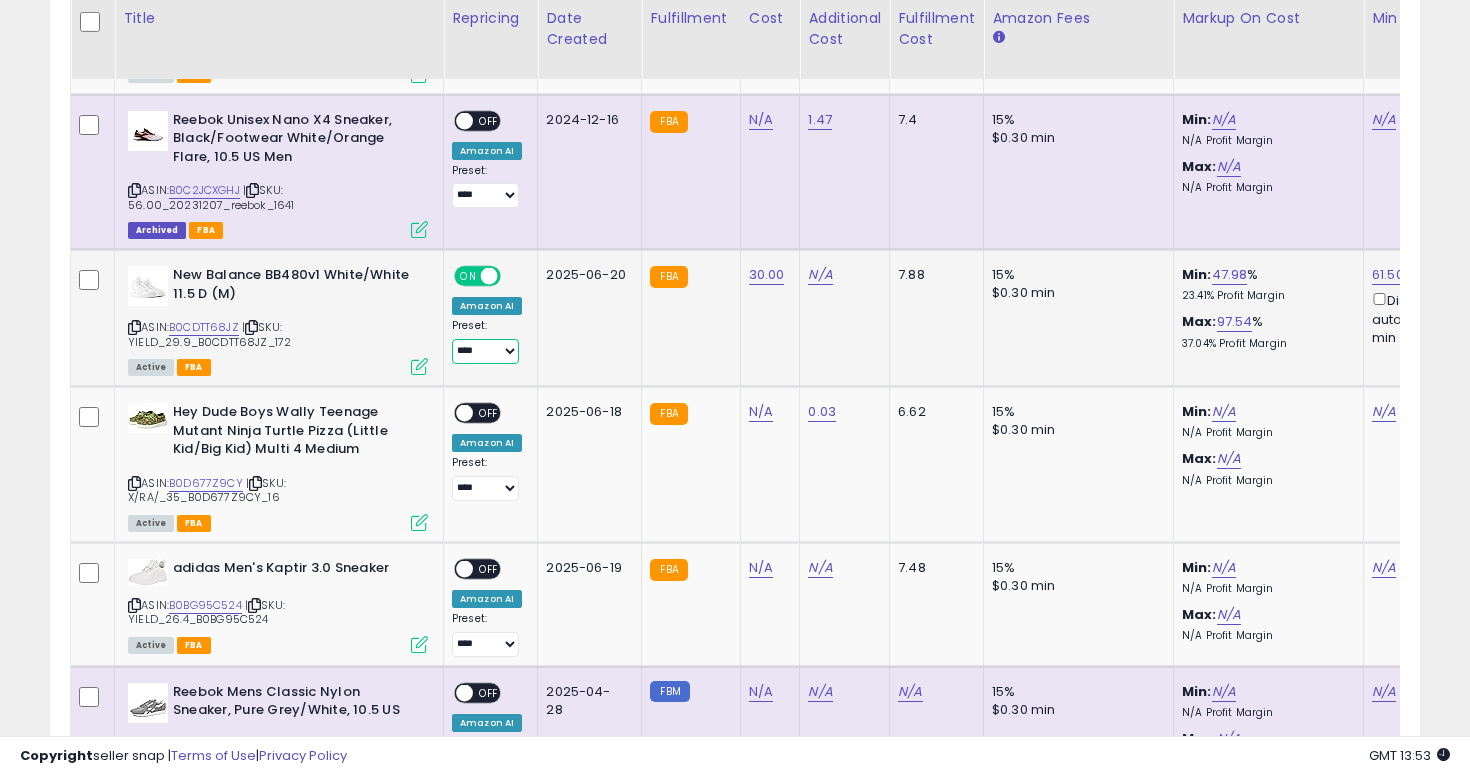 click on "**********" at bounding box center [485, 351] 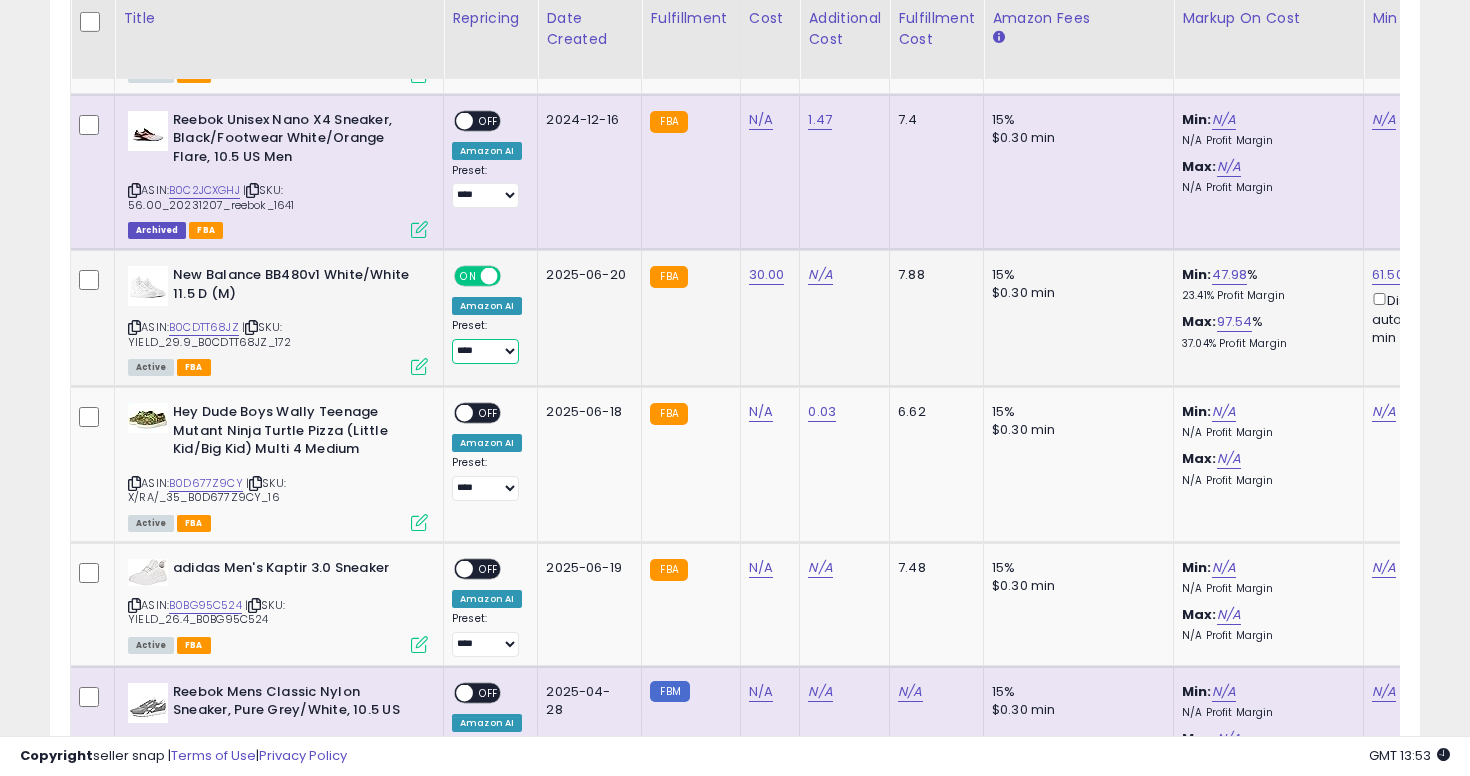 select on "**********" 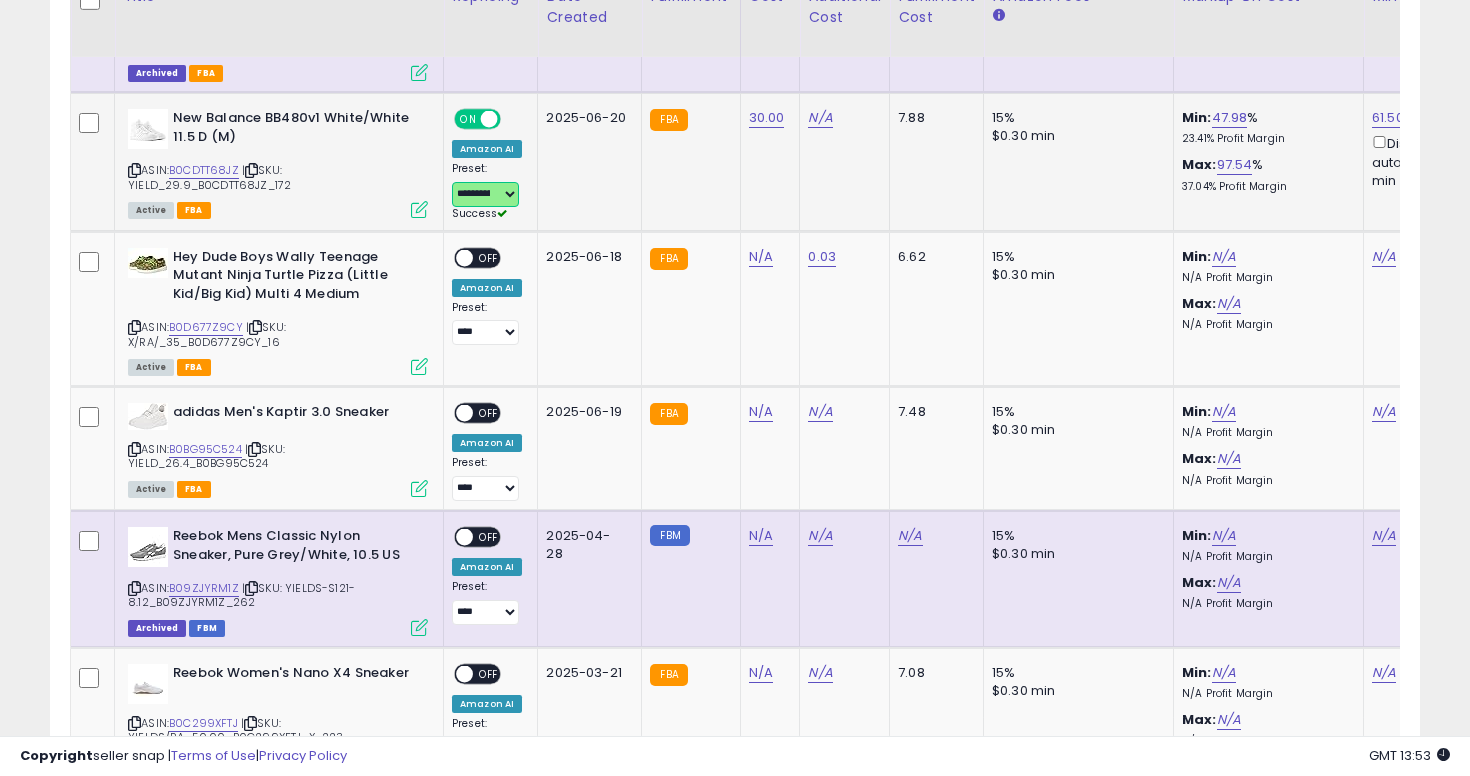 scroll, scrollTop: 4665, scrollLeft: 0, axis: vertical 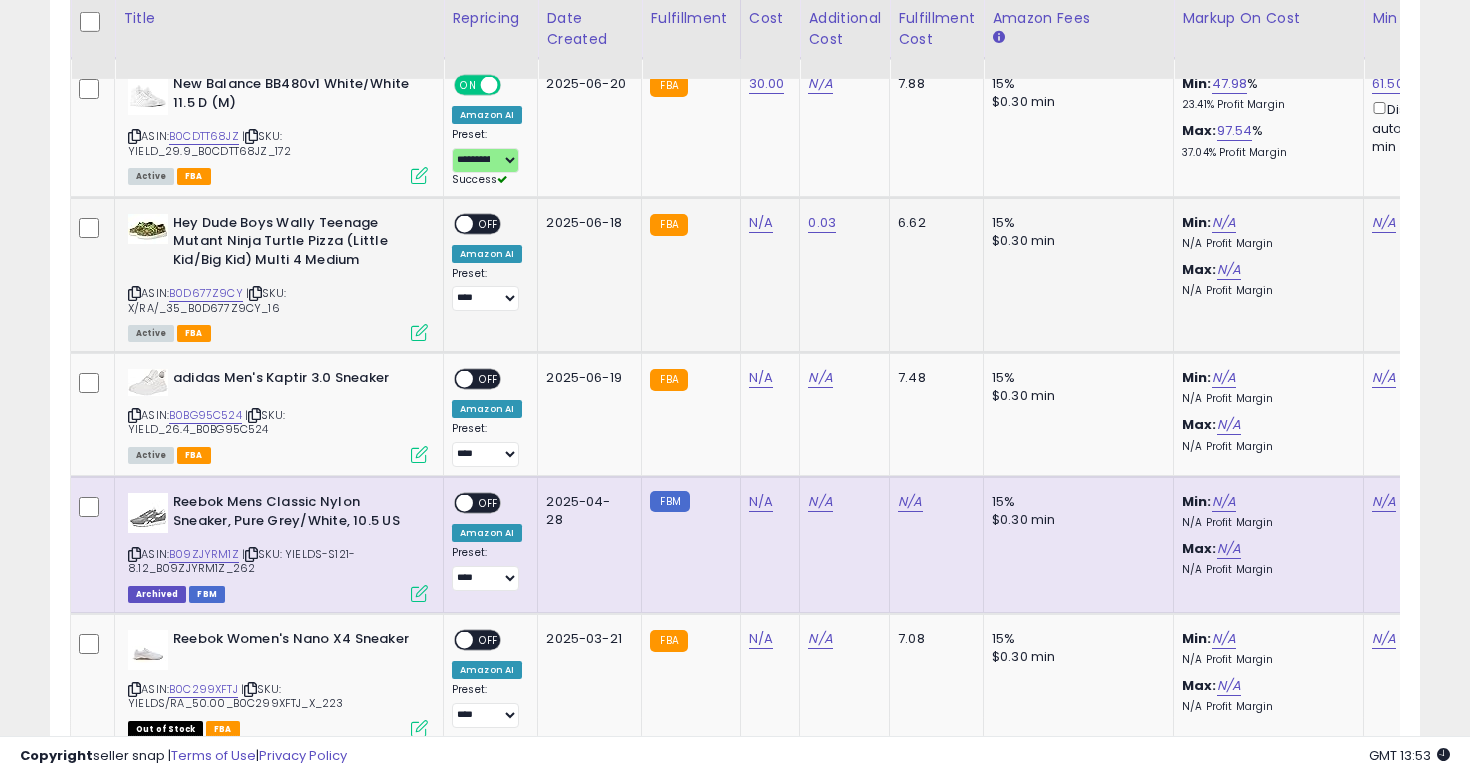 click at bounding box center [134, 293] 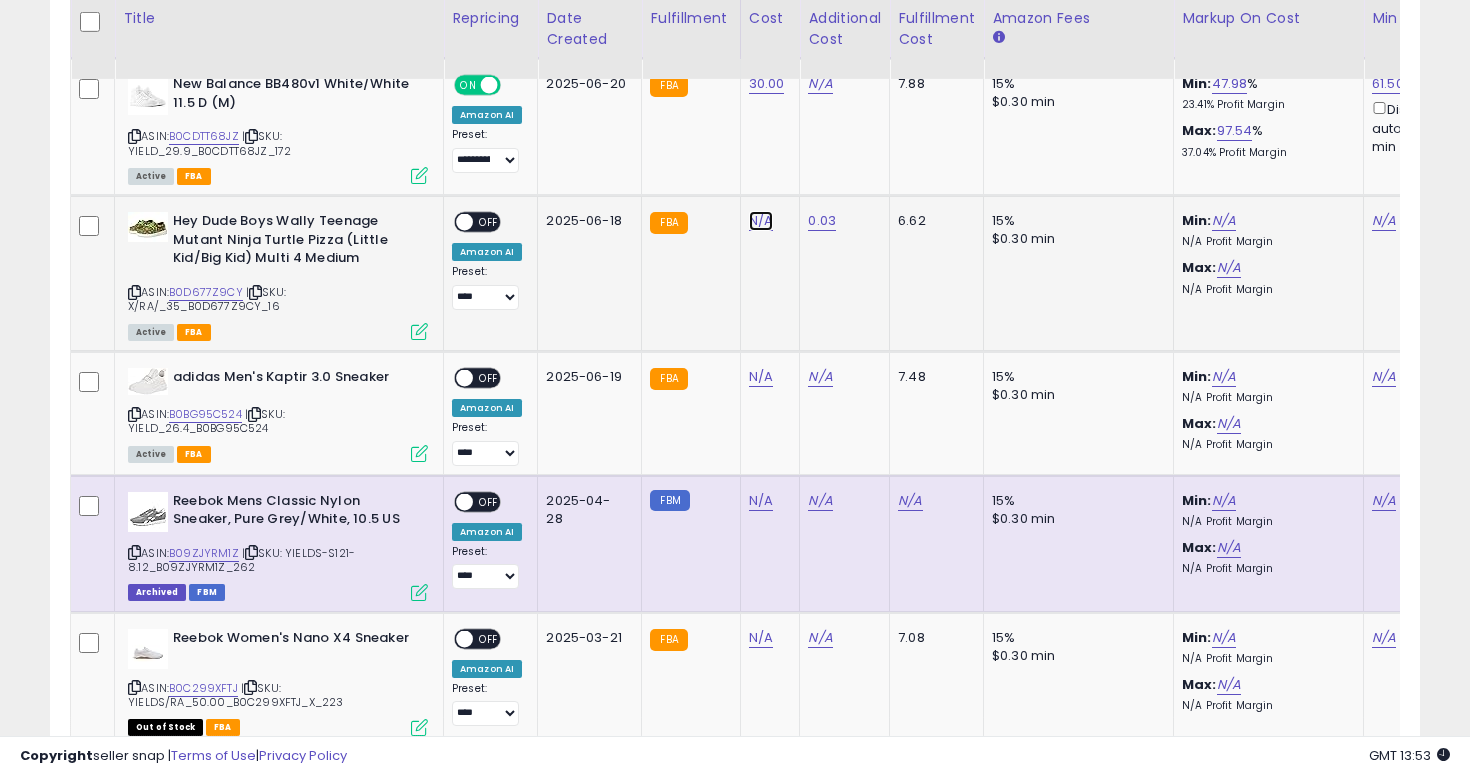 click on "N/A" at bounding box center [761, -3591] 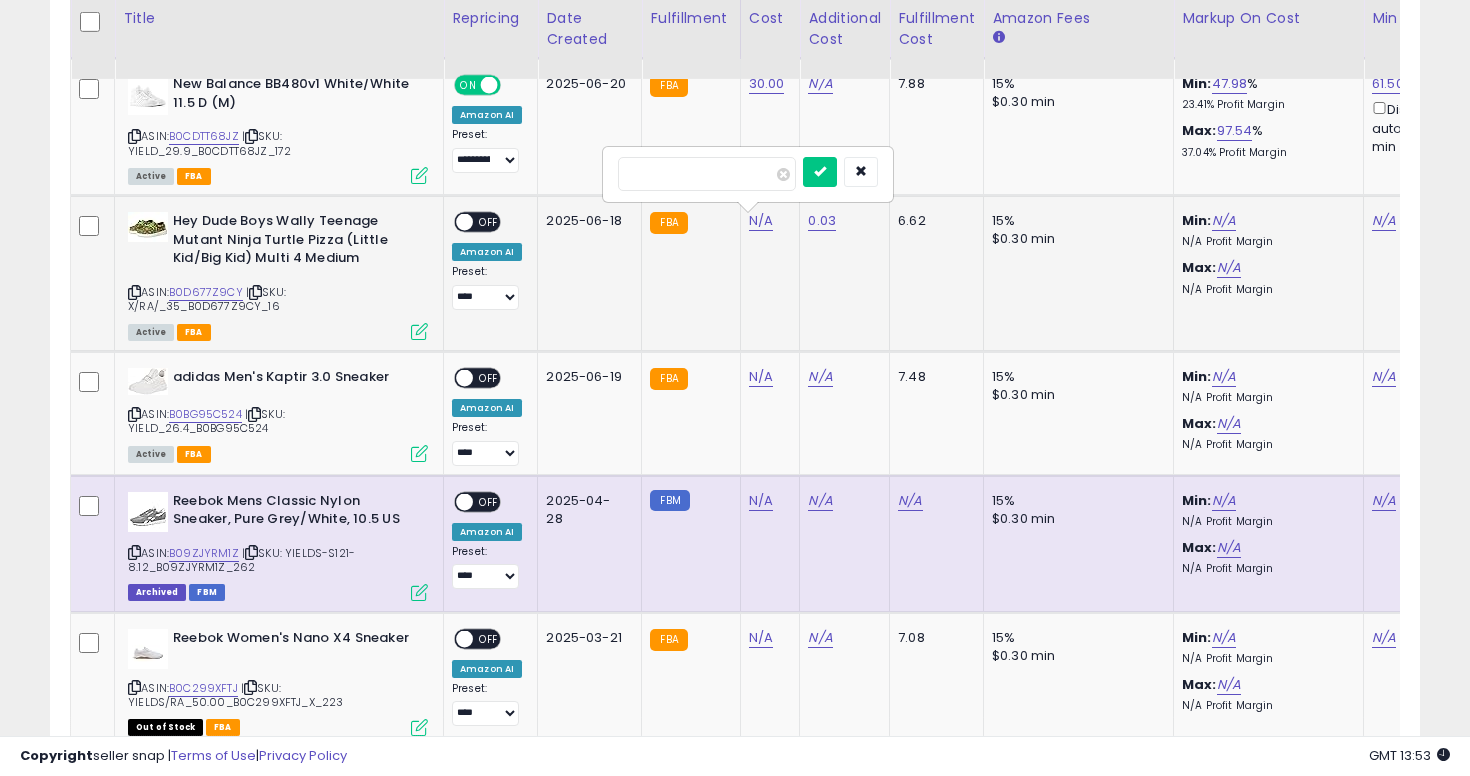 type on "**" 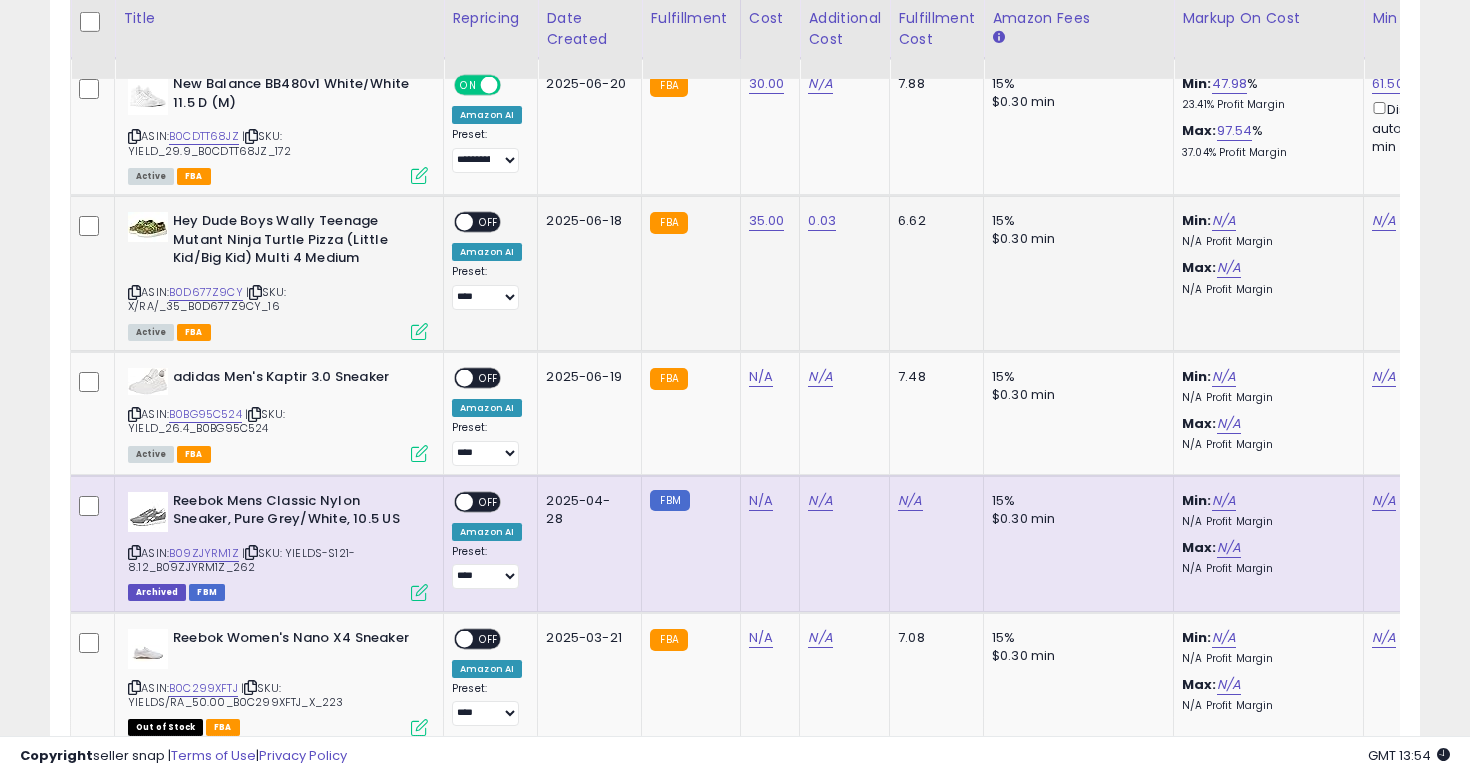 scroll, scrollTop: 0, scrollLeft: 269, axis: horizontal 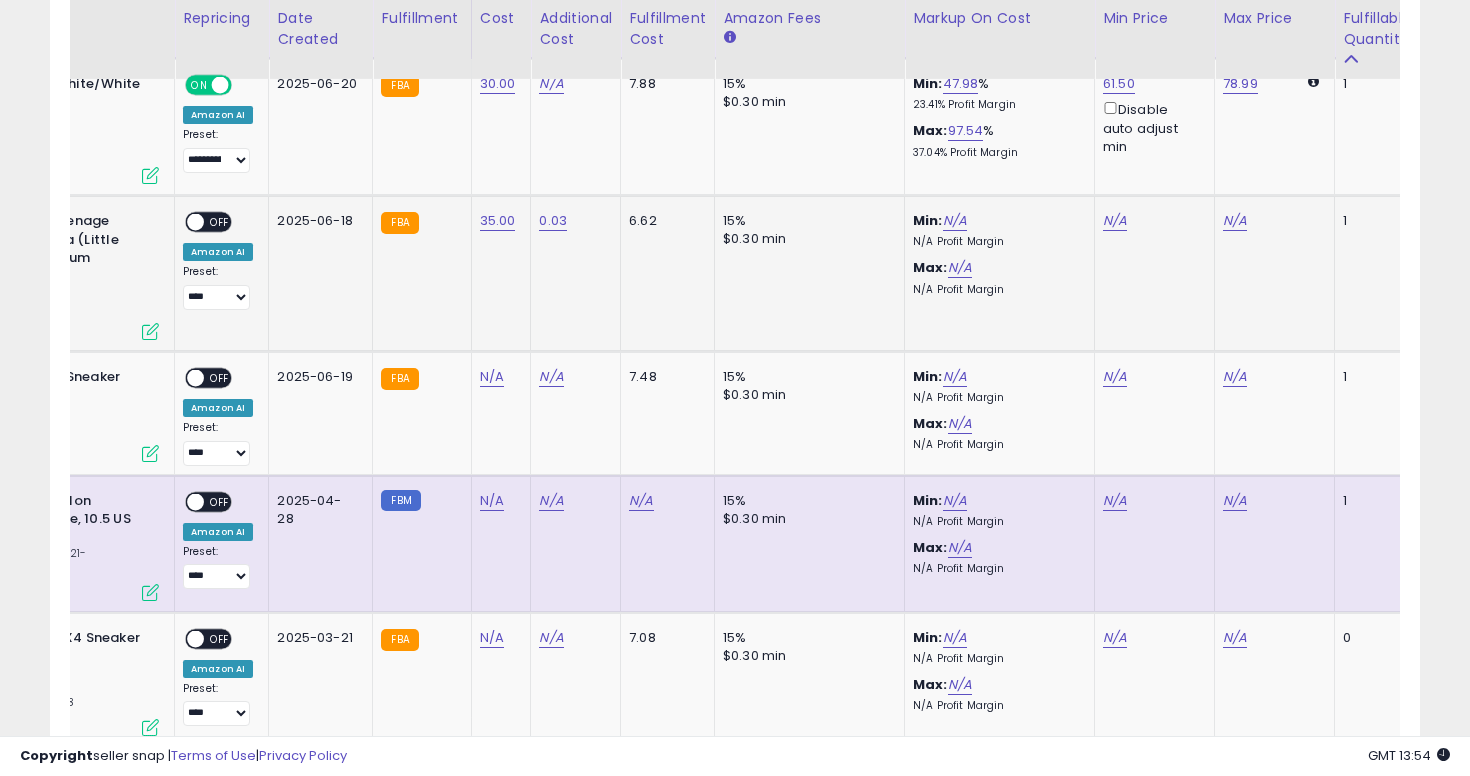 click on "N/A" 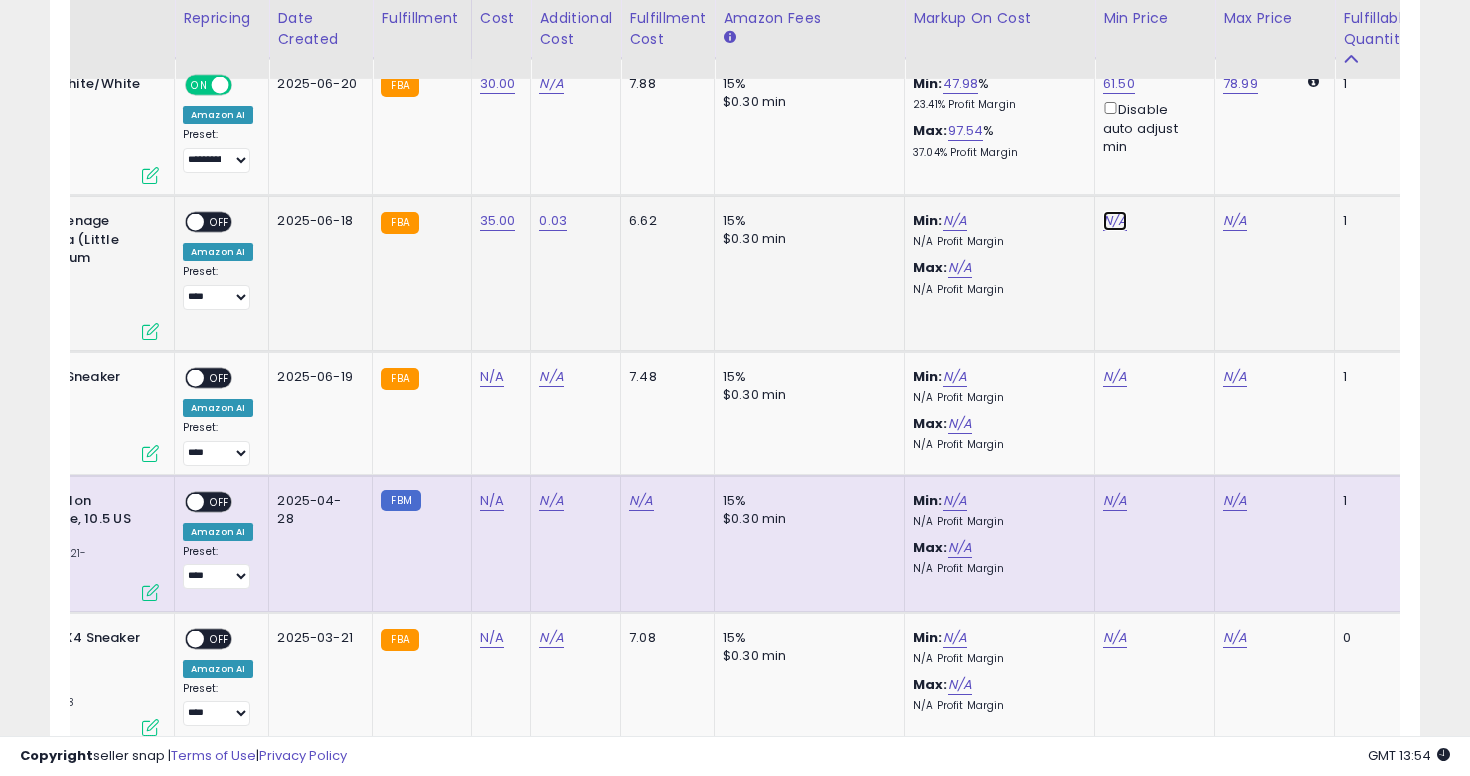 click on "N/A" at bounding box center [1115, -3591] 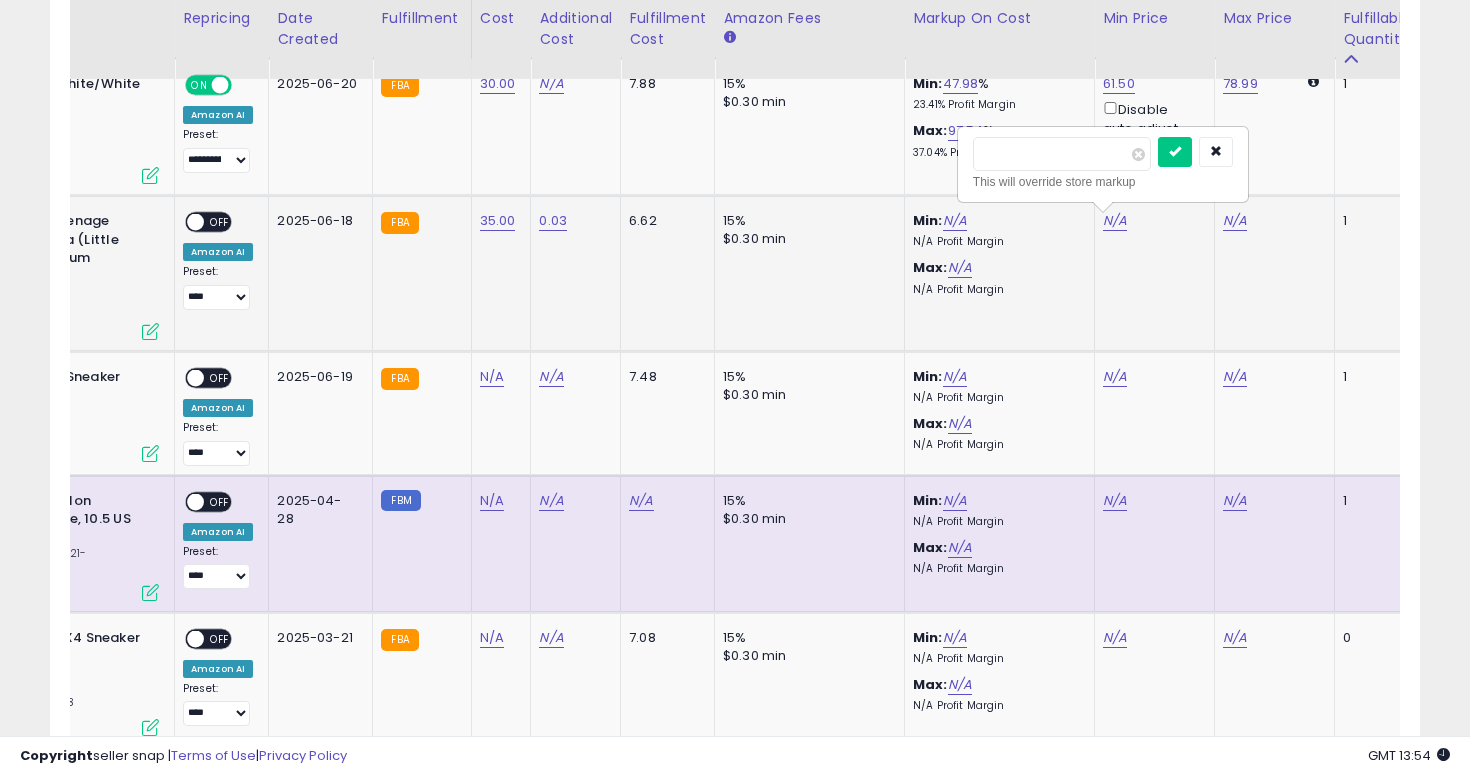 type on "*****" 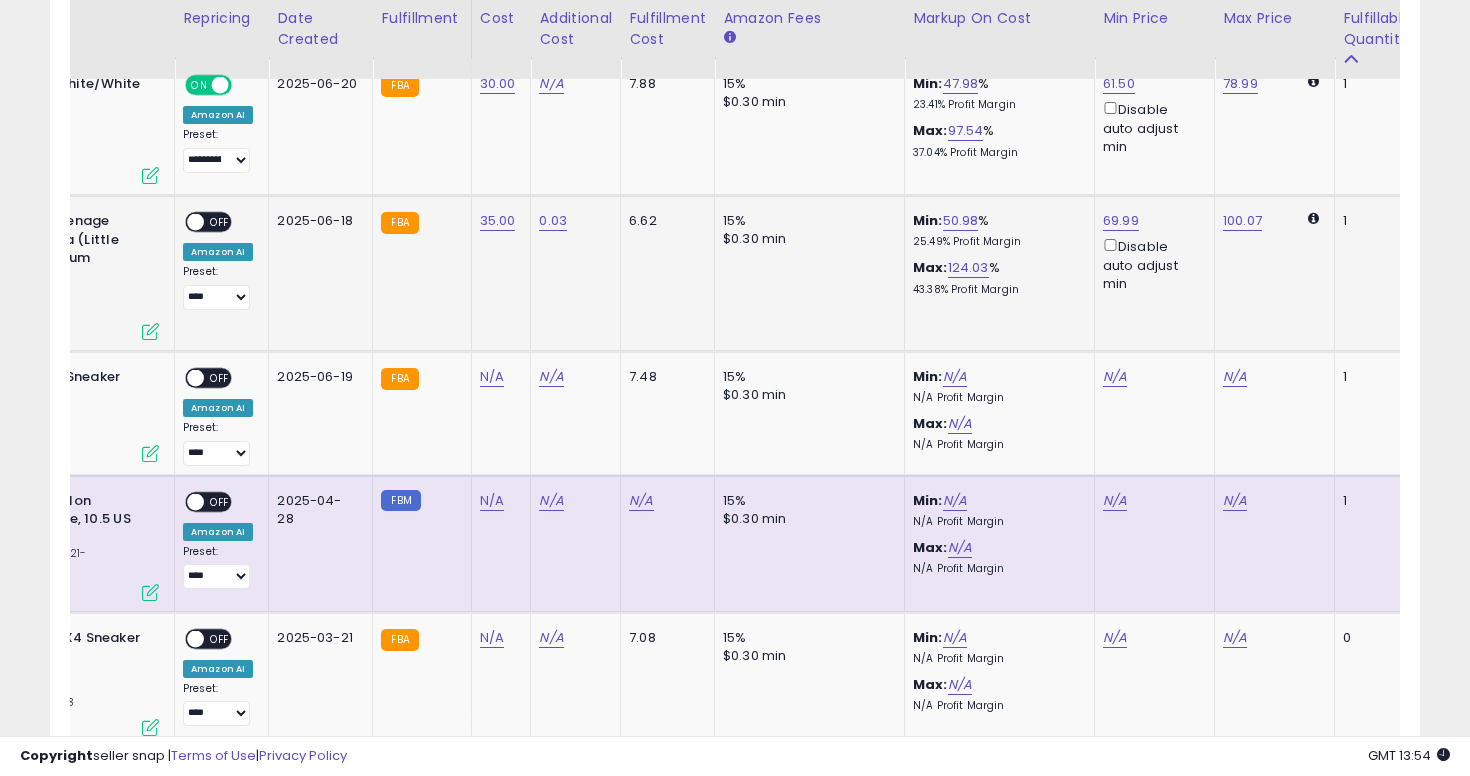 scroll, scrollTop: 0, scrollLeft: 0, axis: both 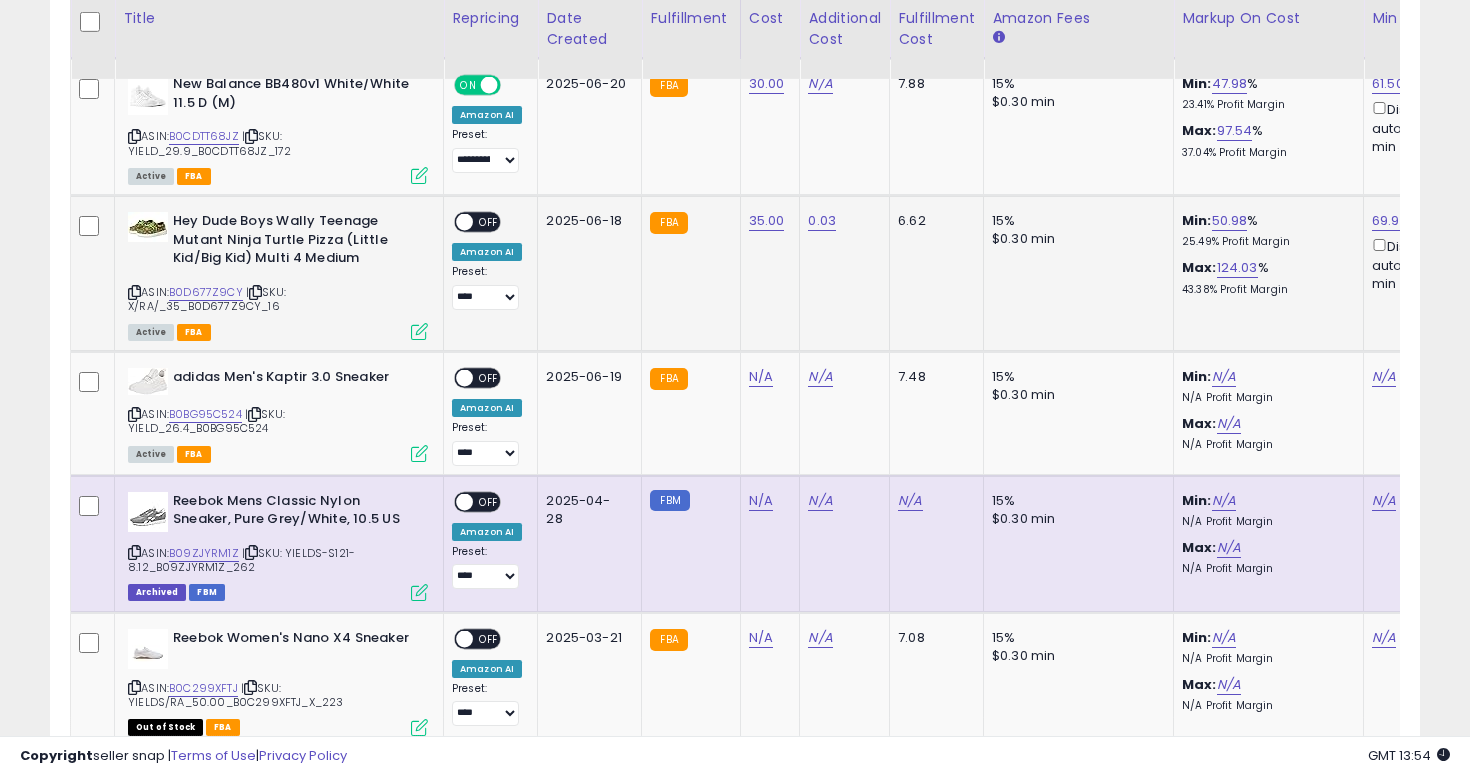 click on "OFF" at bounding box center (489, 222) 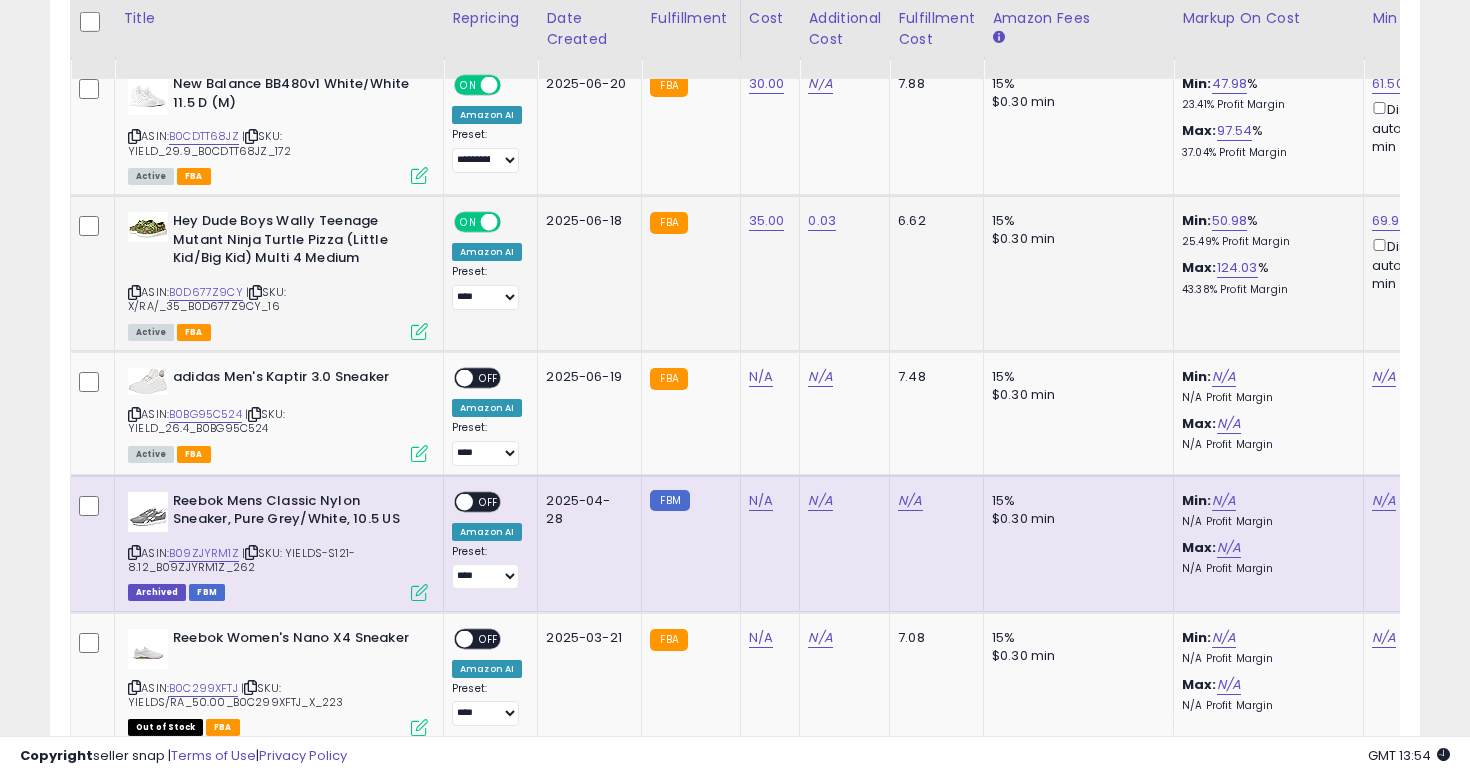 click on "**********" 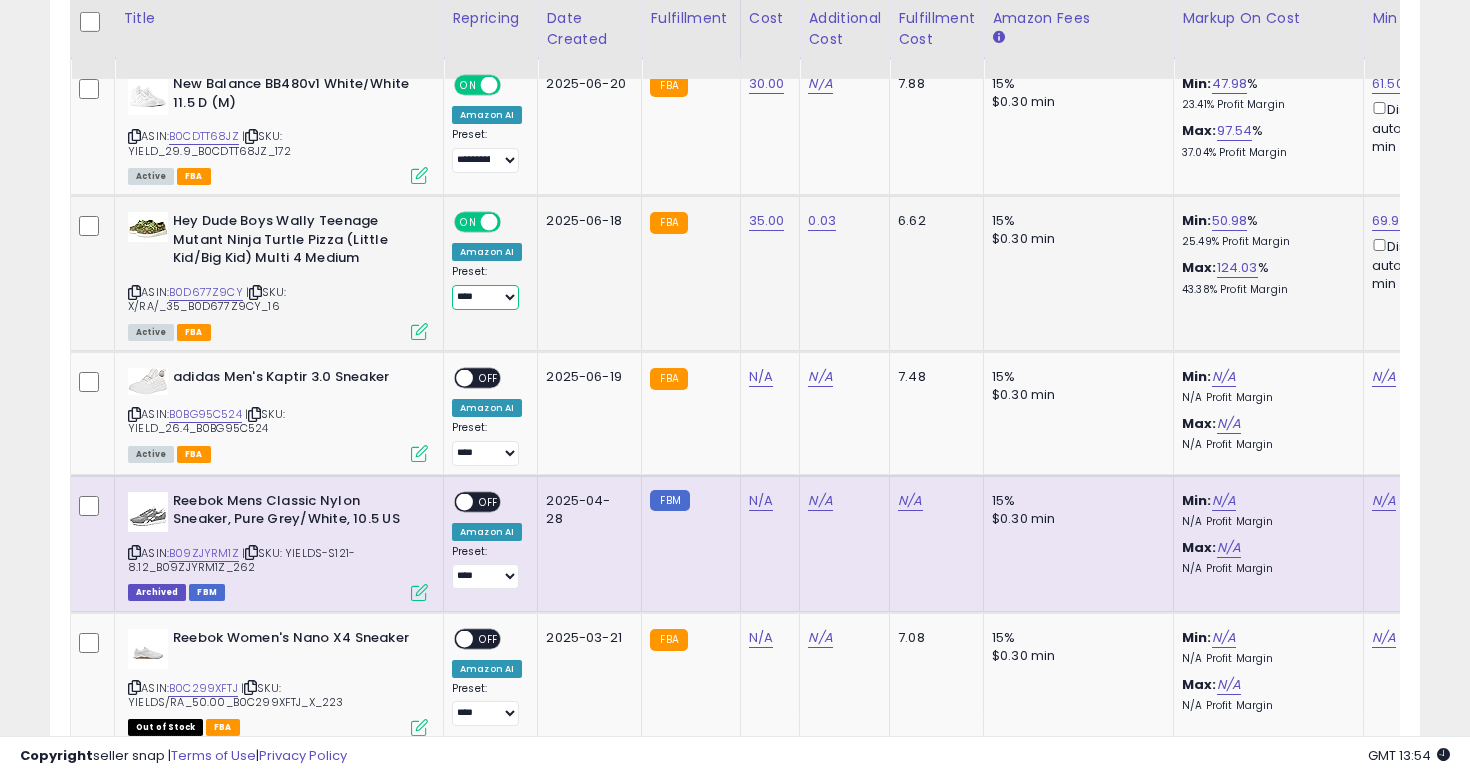 click on "**********" at bounding box center (485, 297) 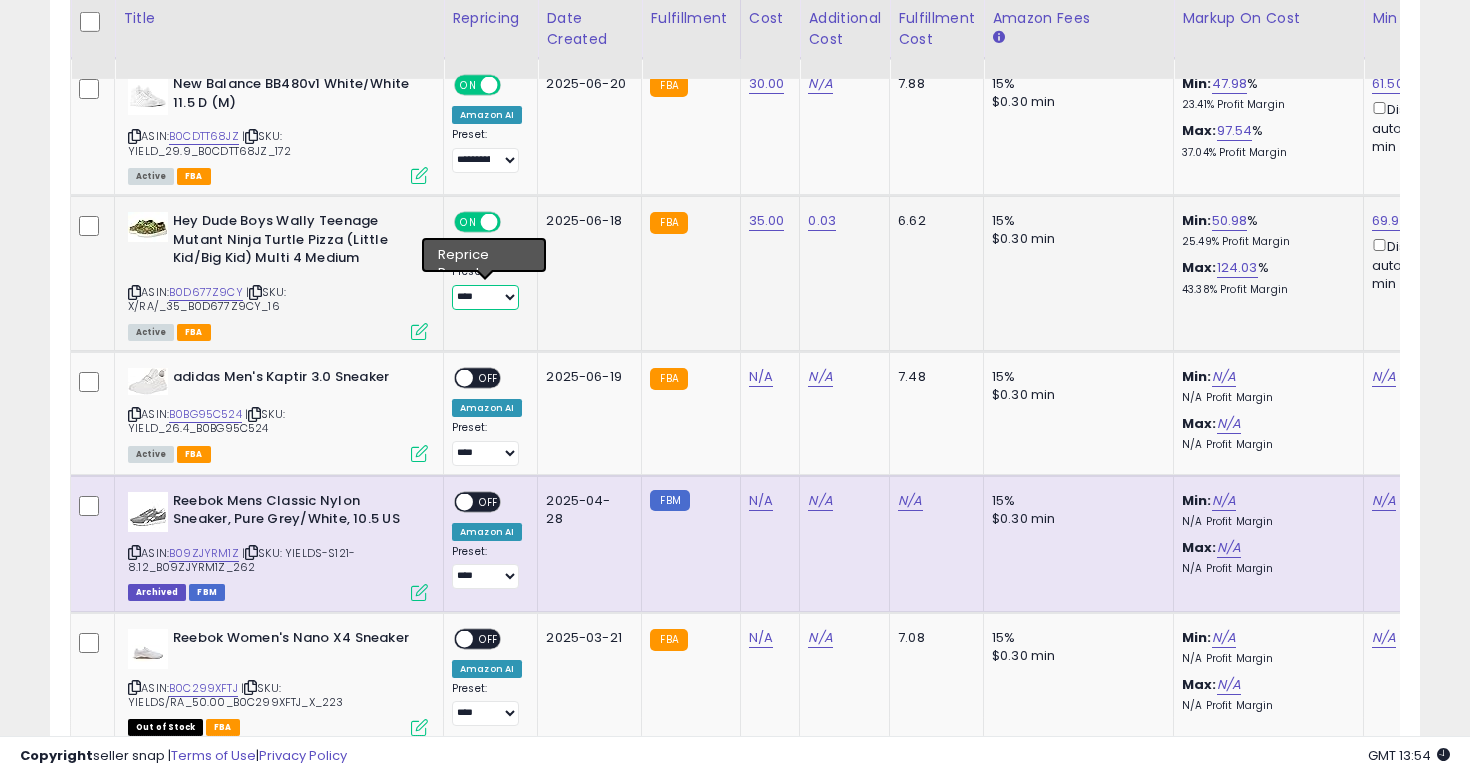 select on "**********" 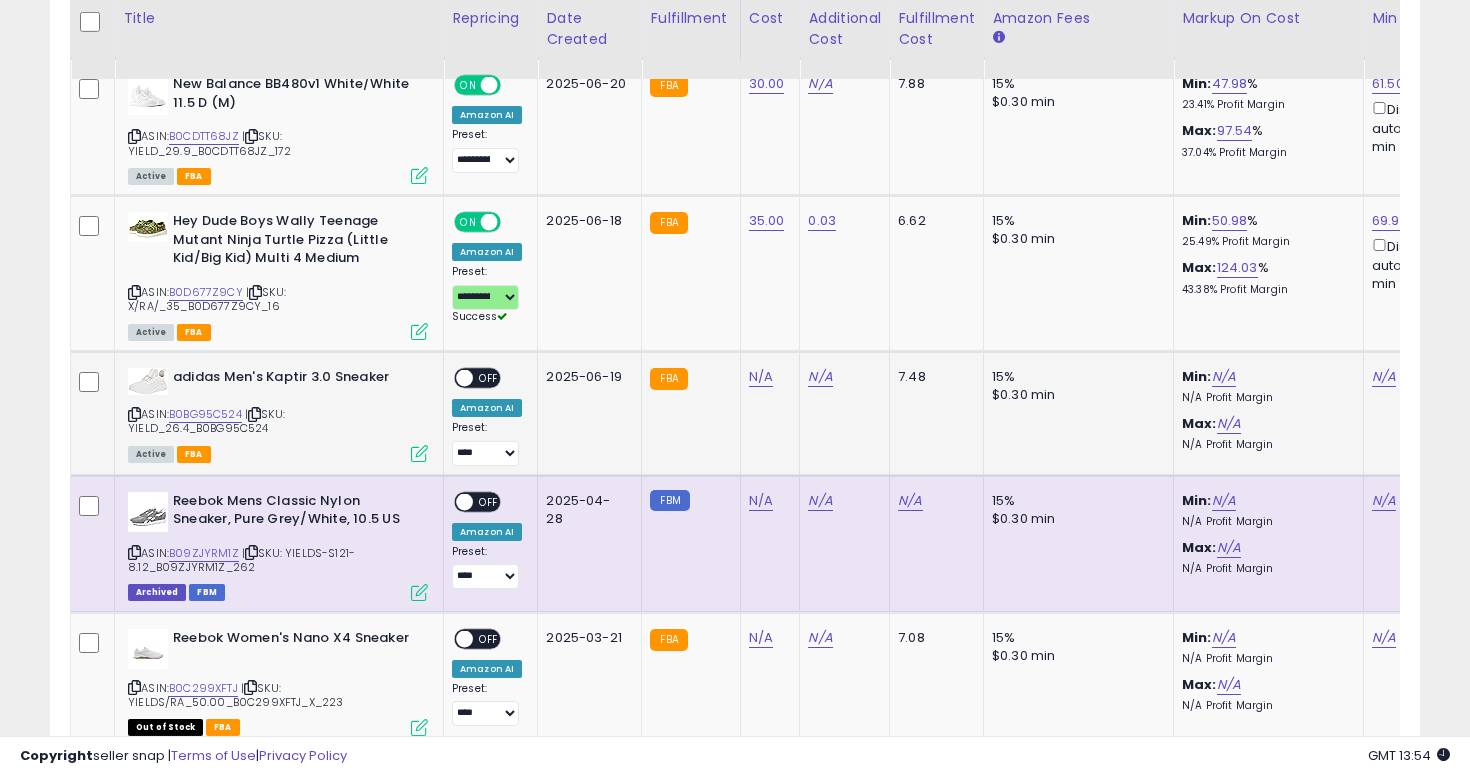 click at bounding box center [134, 414] 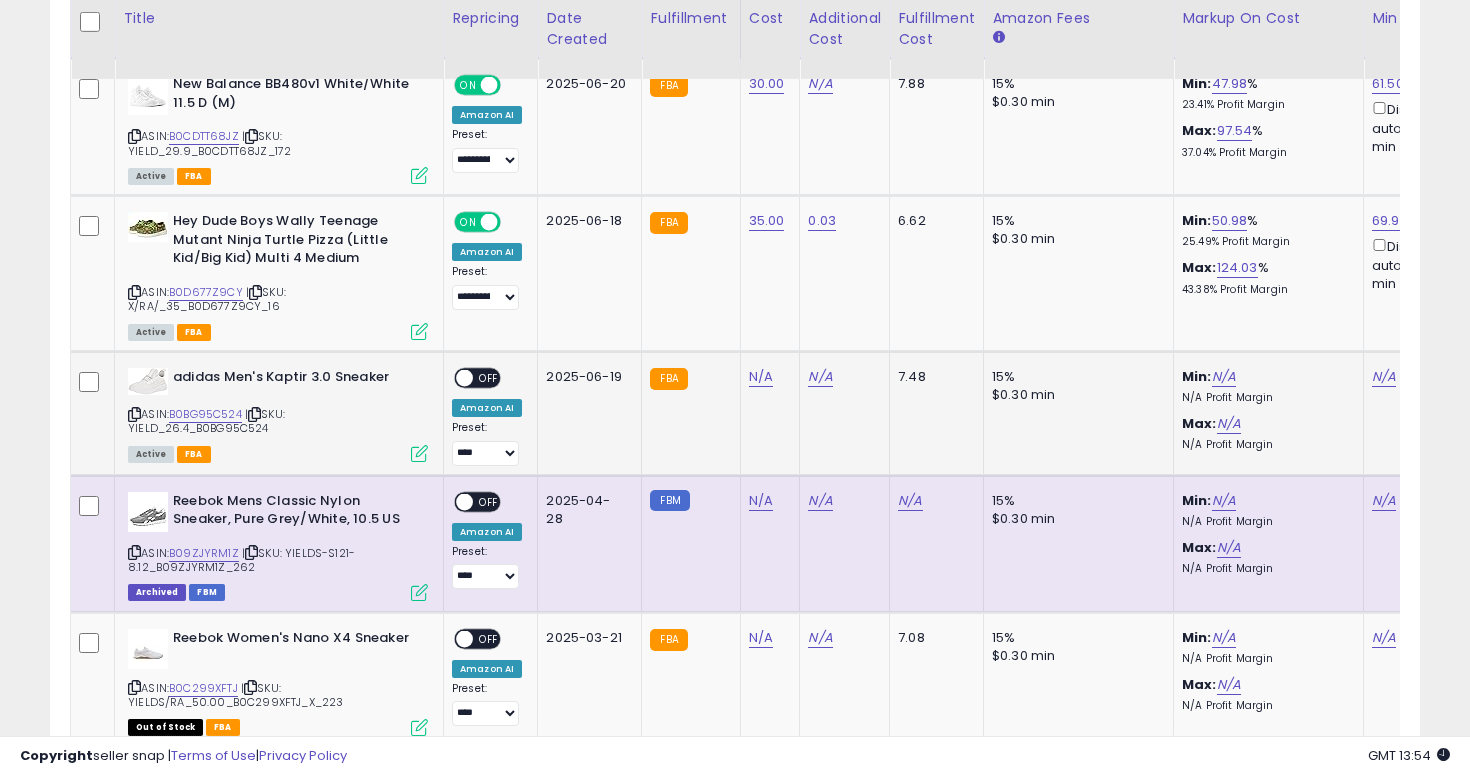 click on "N/A" 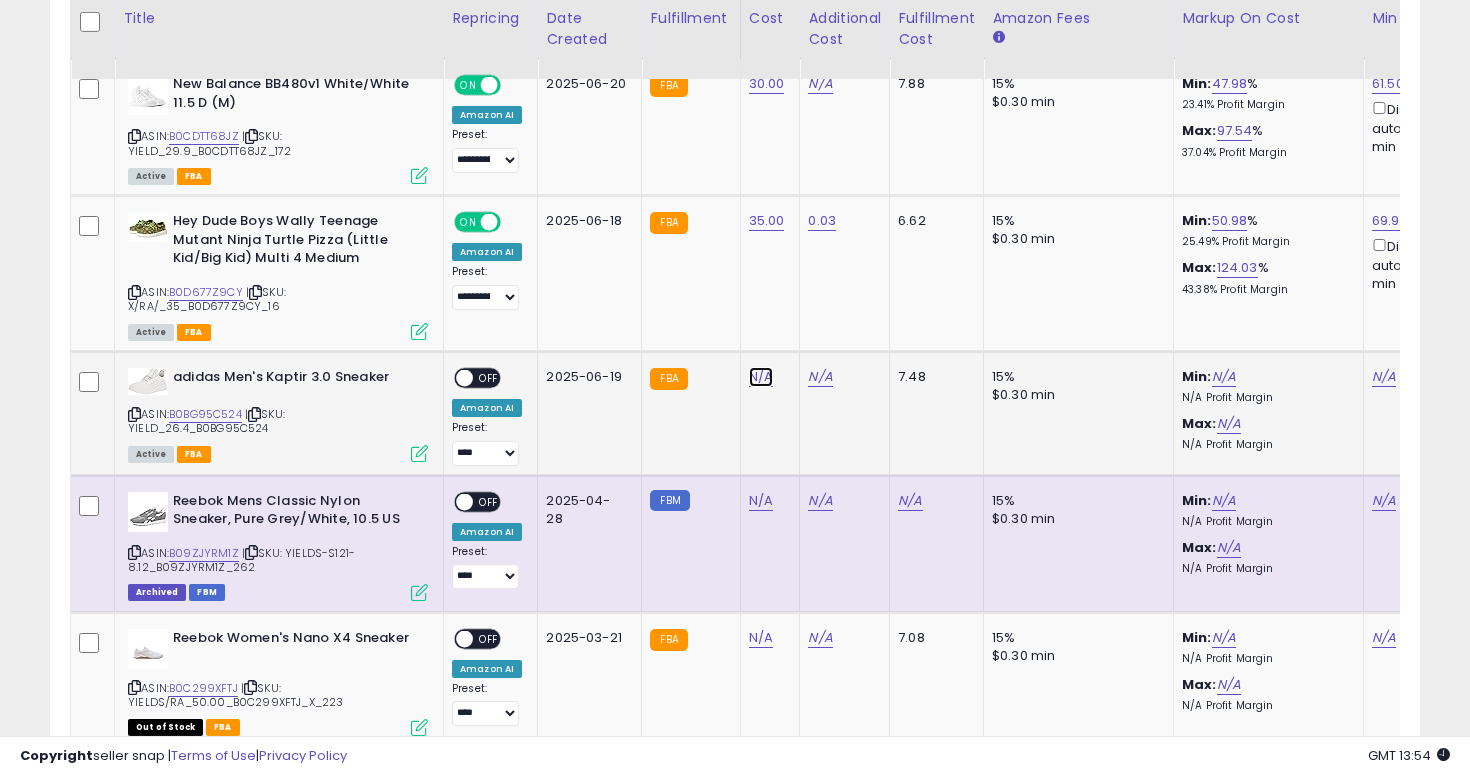 click on "N/A" at bounding box center [761, -3591] 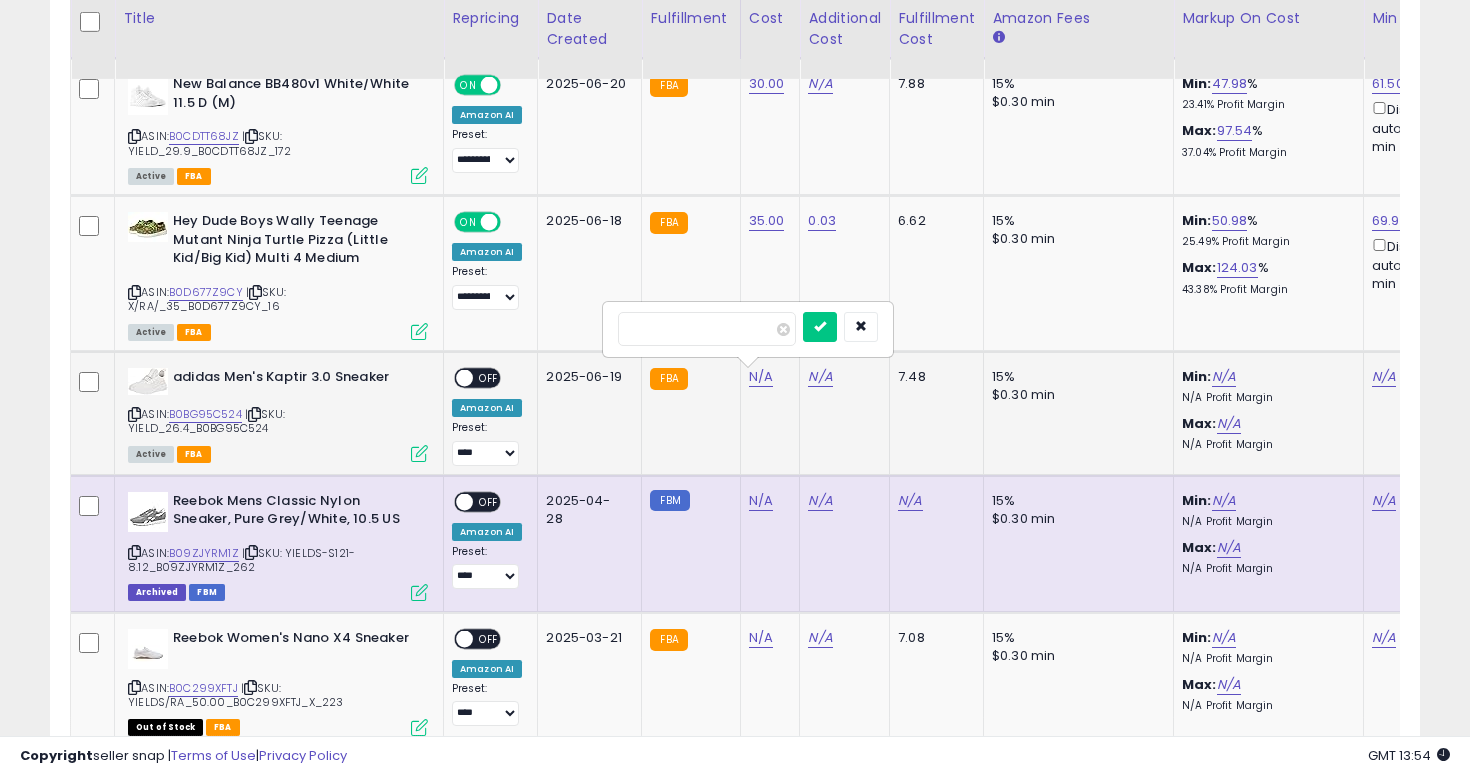 type on "****" 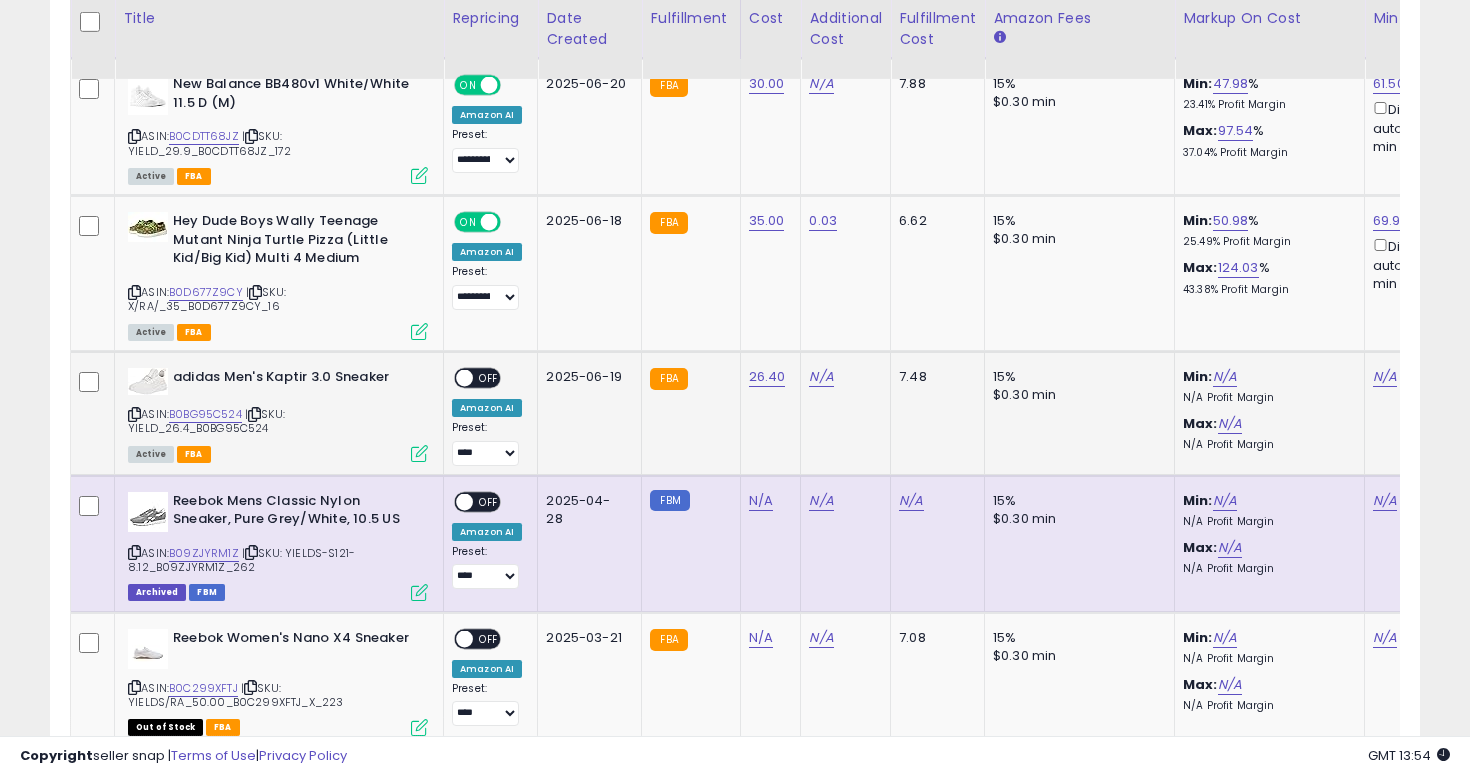 scroll, scrollTop: 0, scrollLeft: 254, axis: horizontal 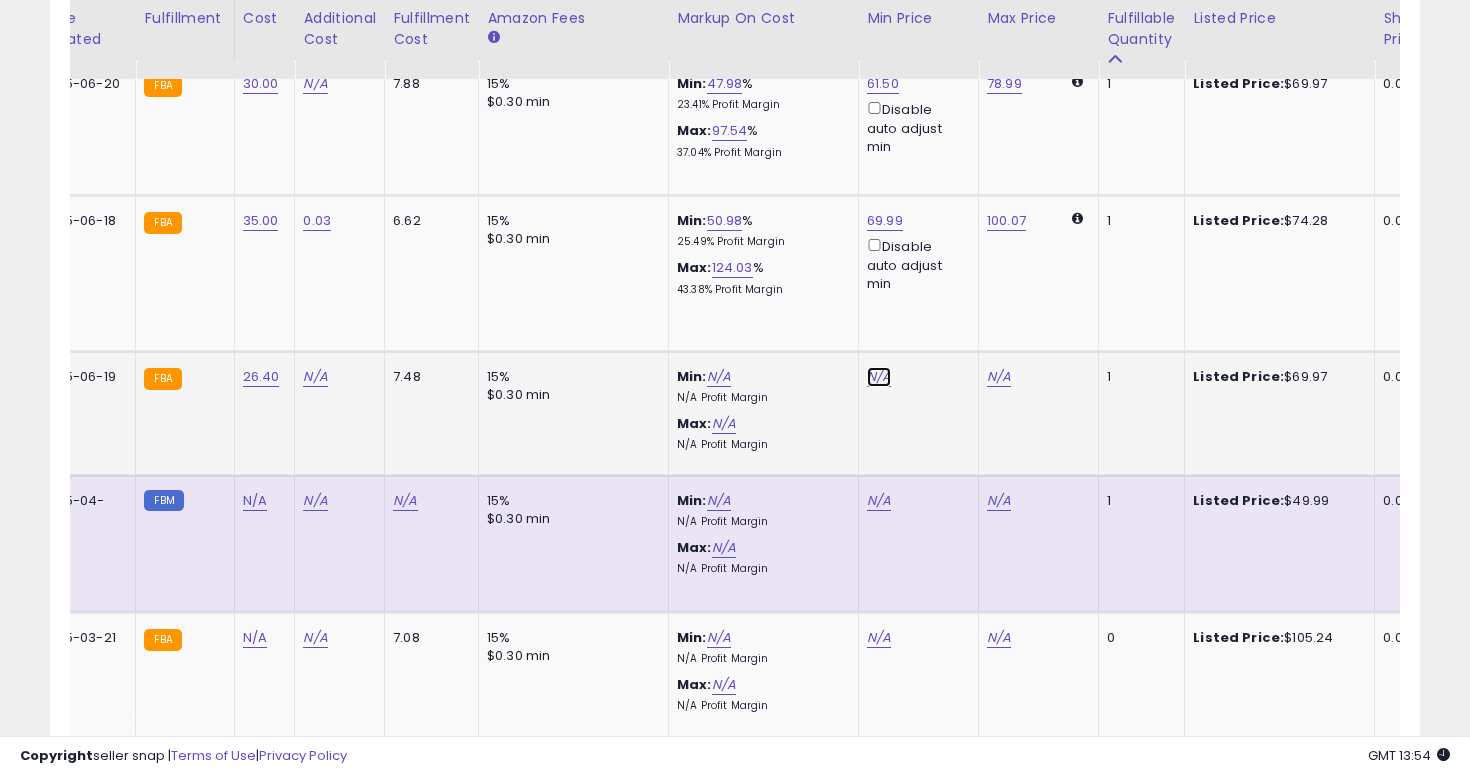 click on "N/A" at bounding box center (879, -3591) 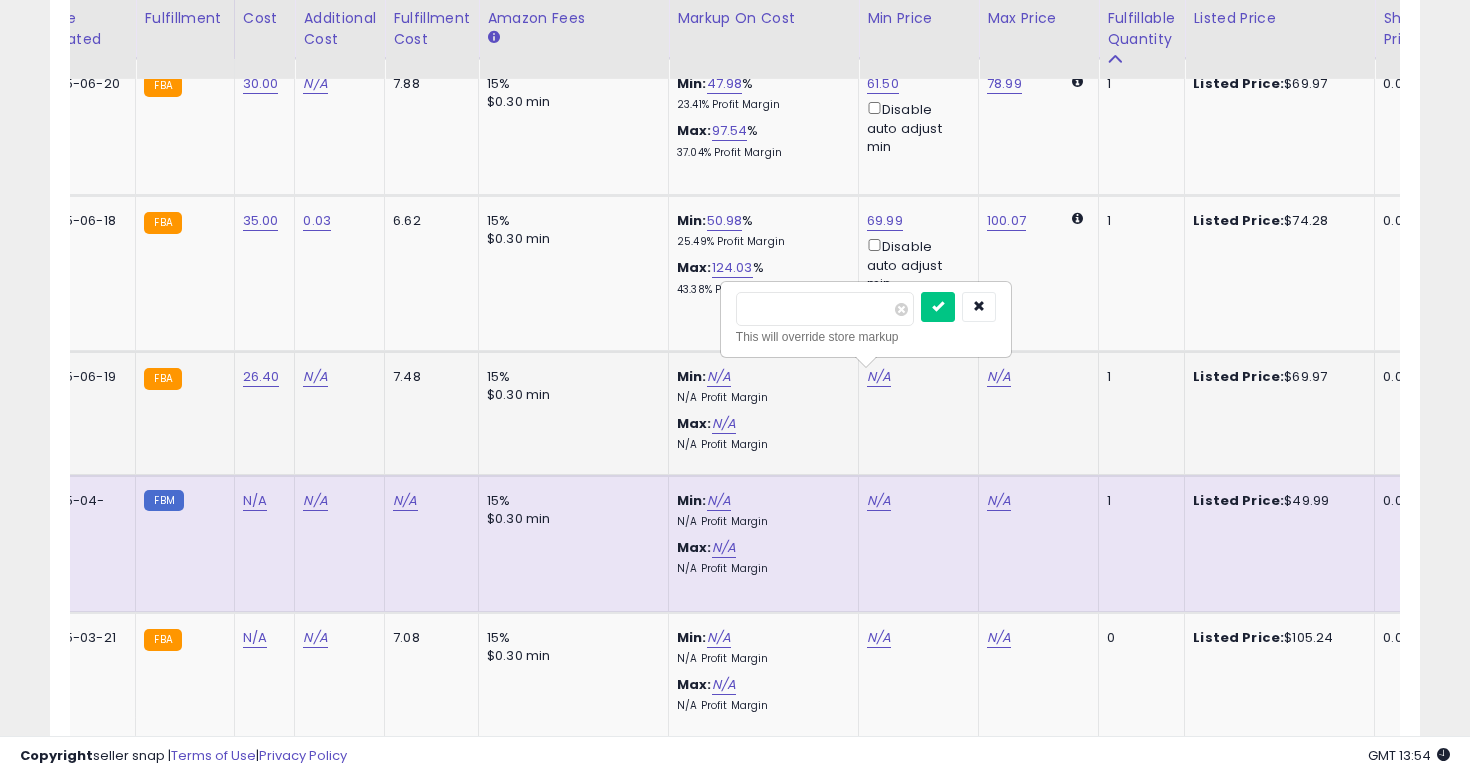 type on "****" 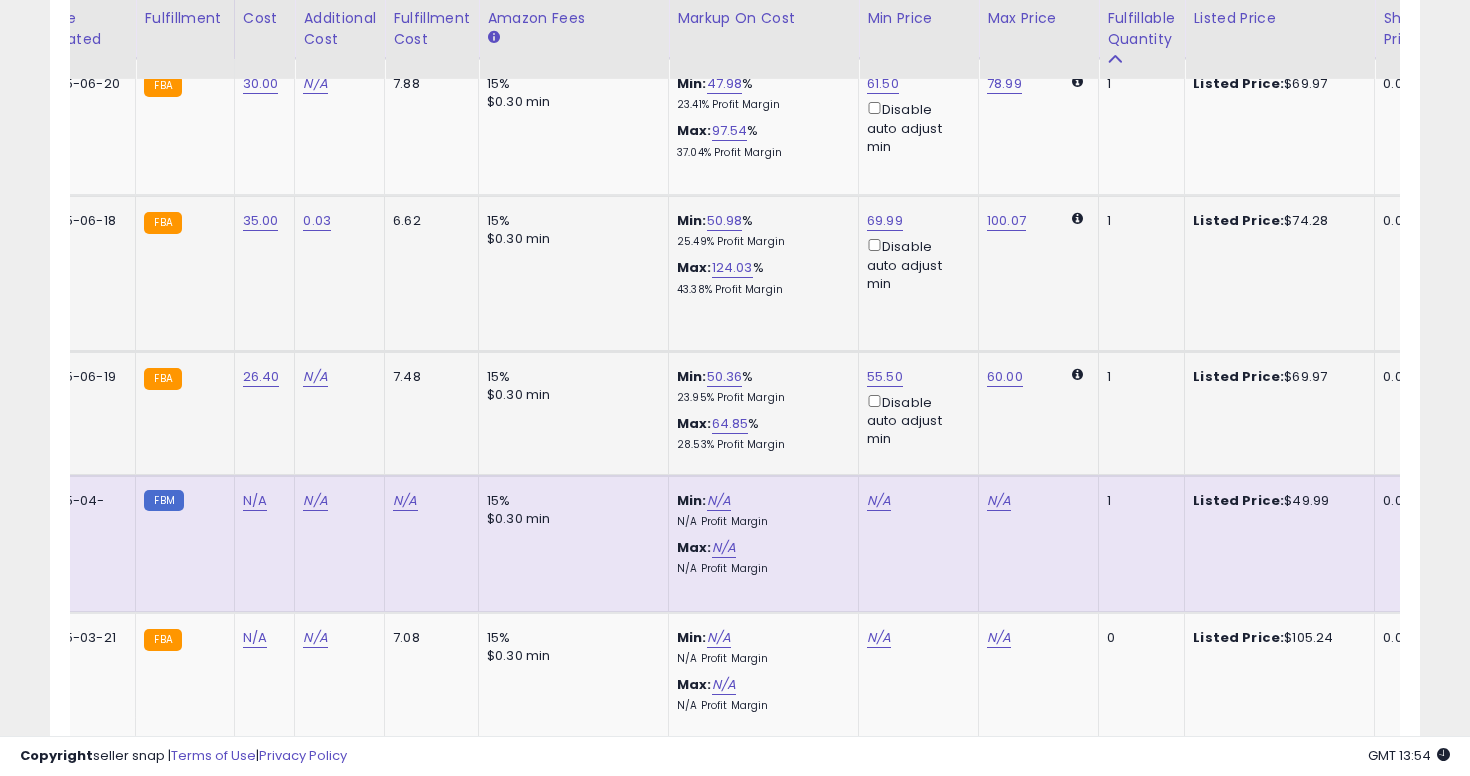 scroll, scrollTop: 0, scrollLeft: 208, axis: horizontal 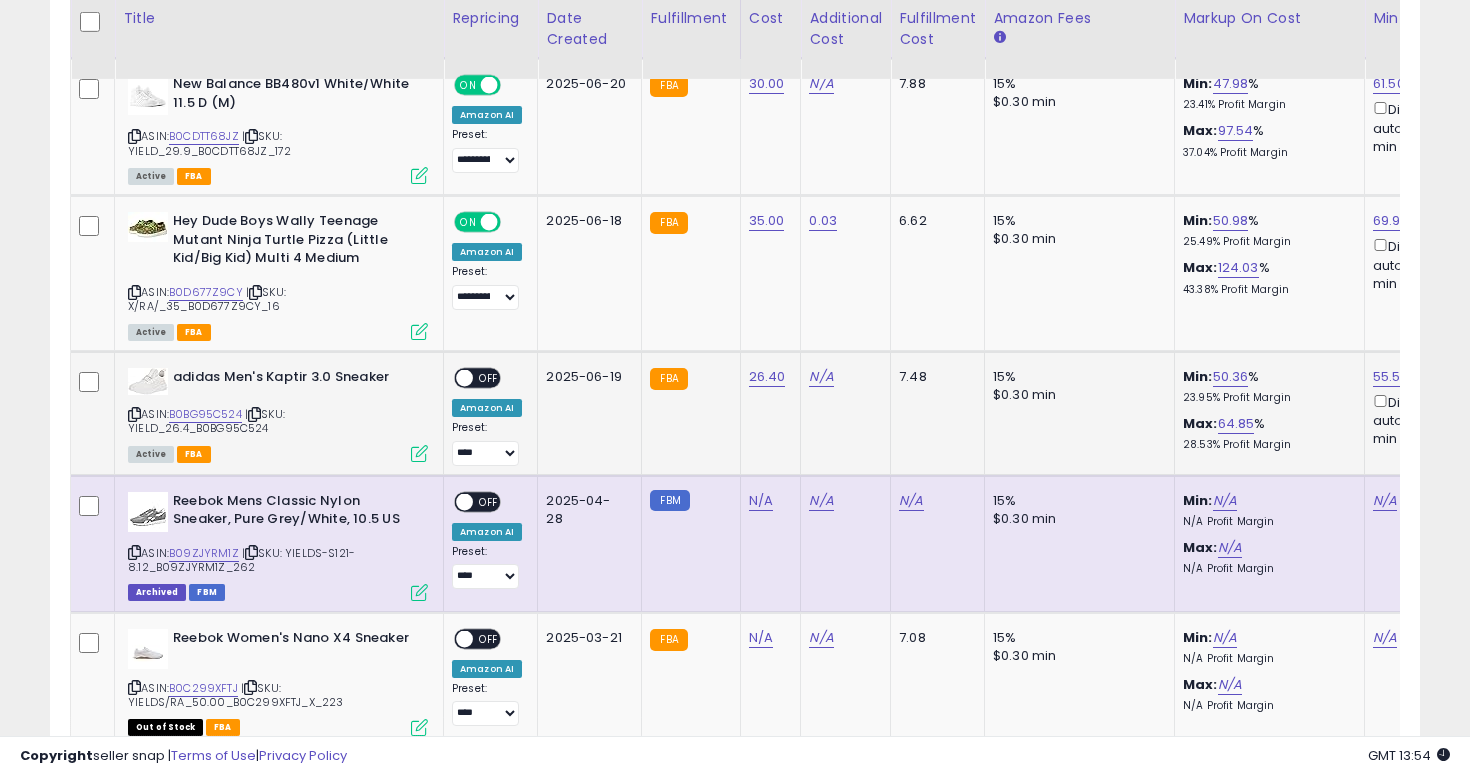 click on "OFF" at bounding box center [489, 378] 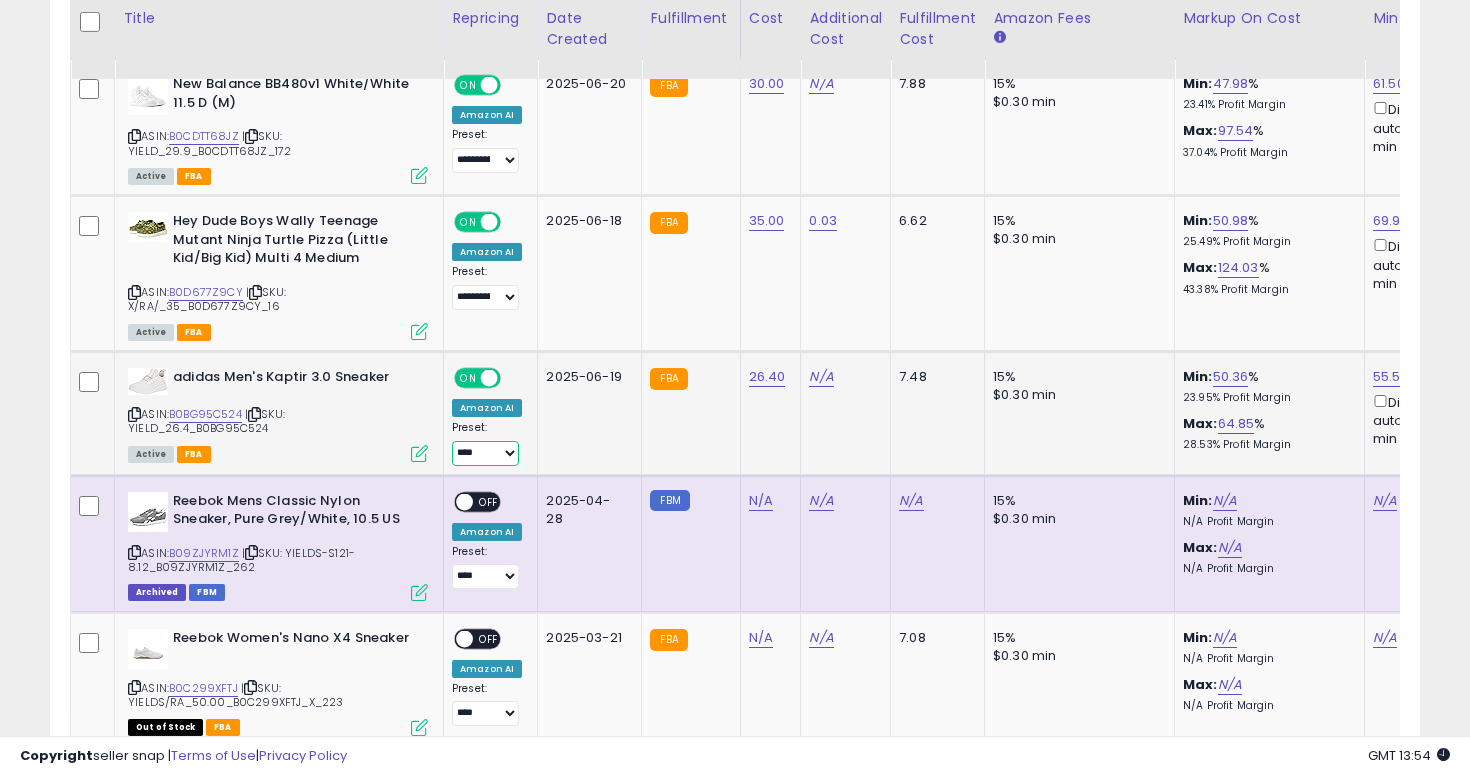 click on "**********" at bounding box center (485, 453) 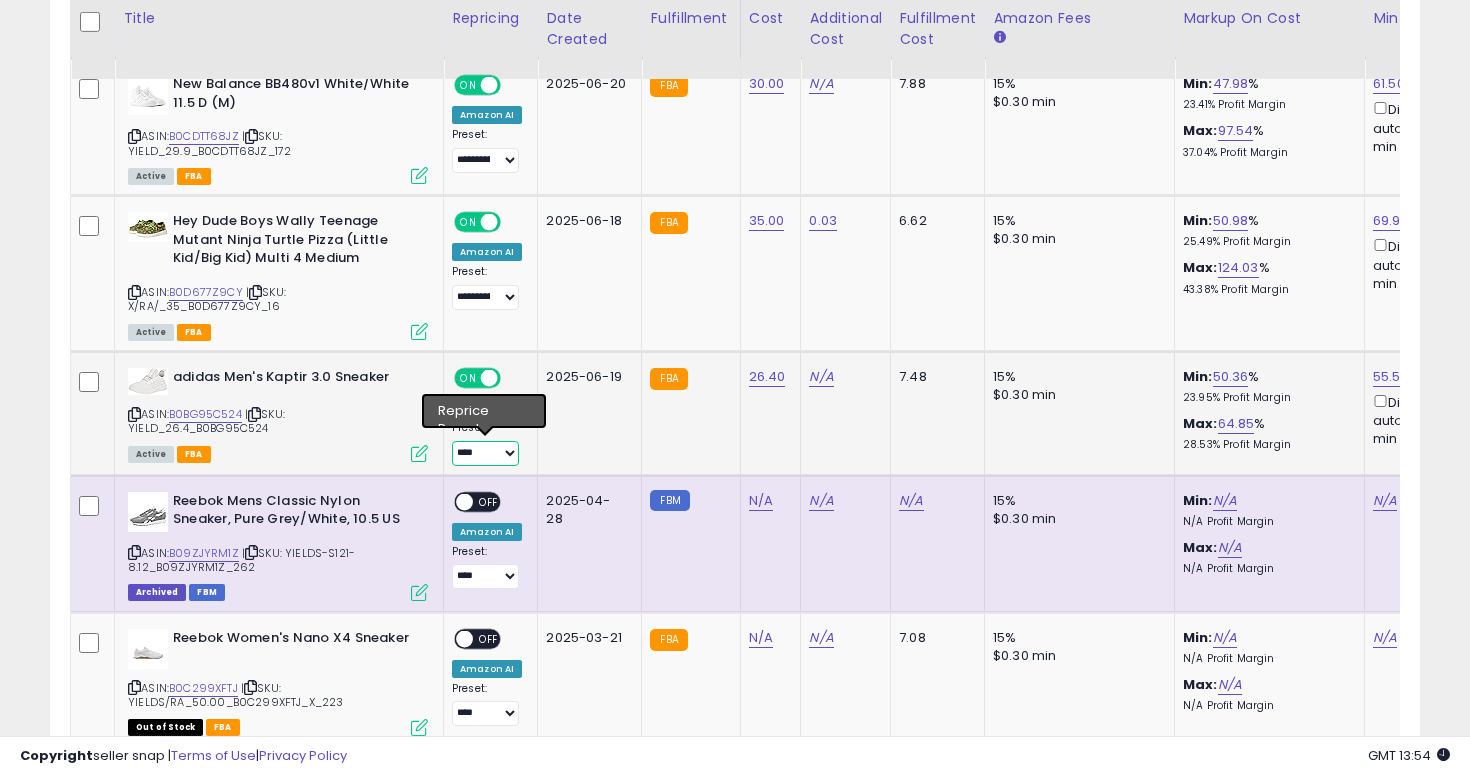 select on "**********" 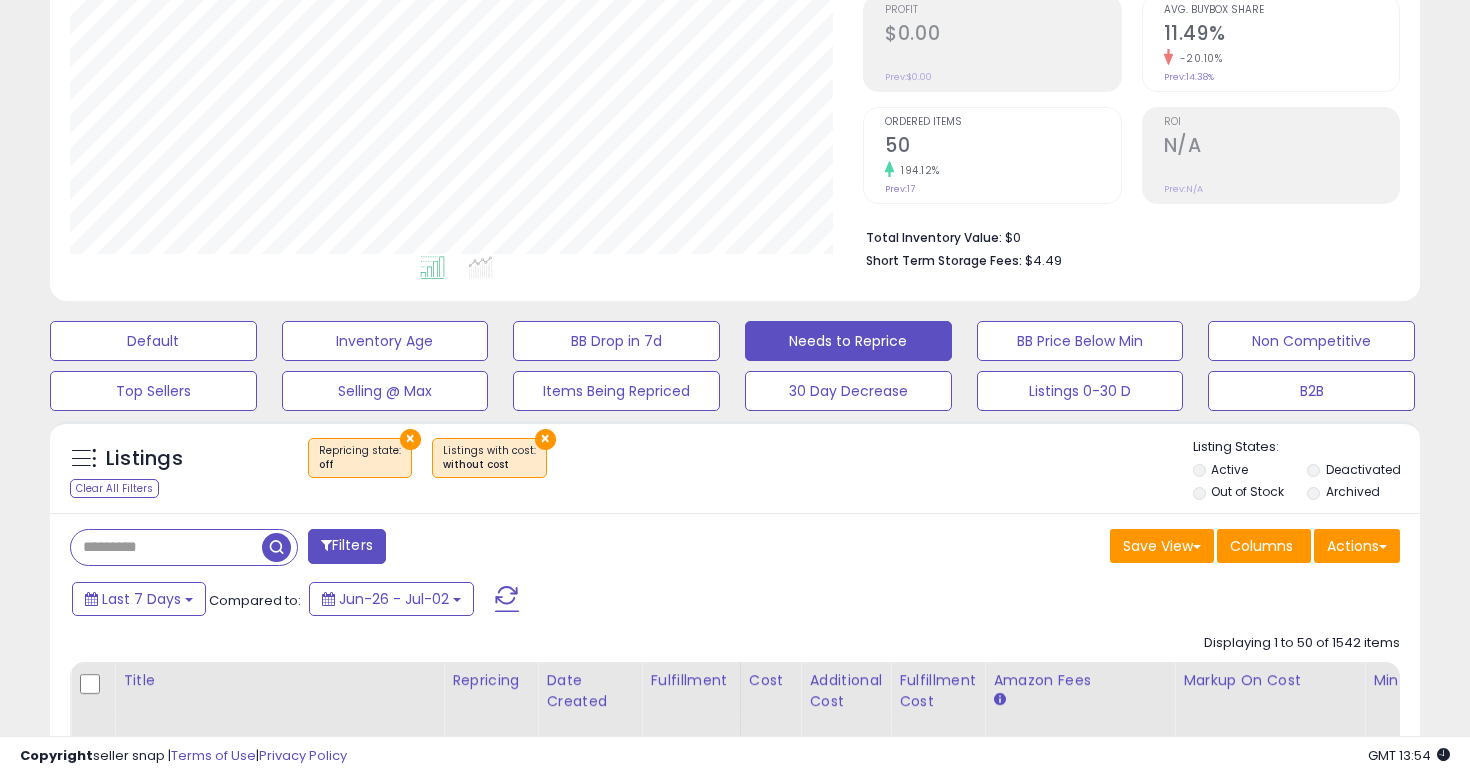 scroll, scrollTop: 311, scrollLeft: 0, axis: vertical 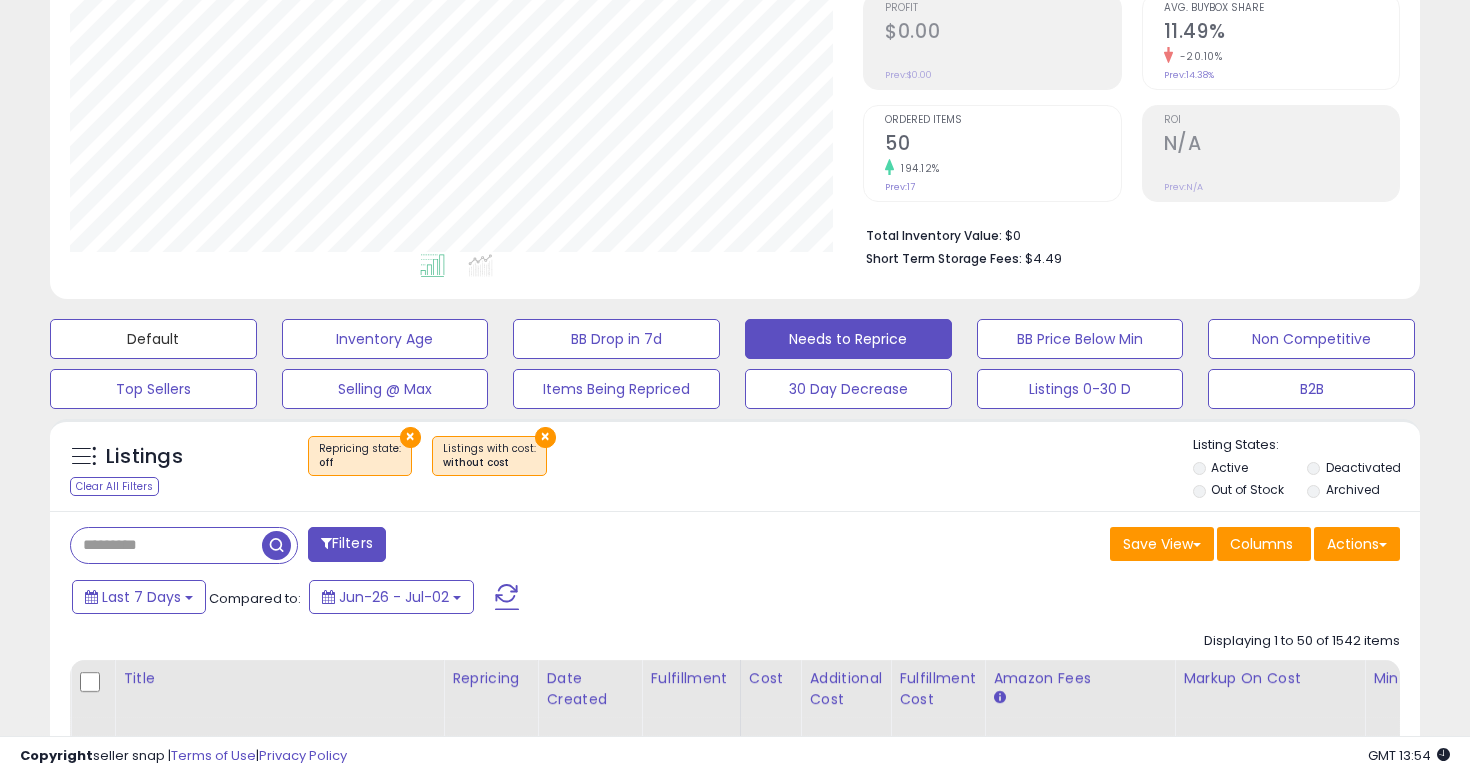 click on "Default" at bounding box center (153, 339) 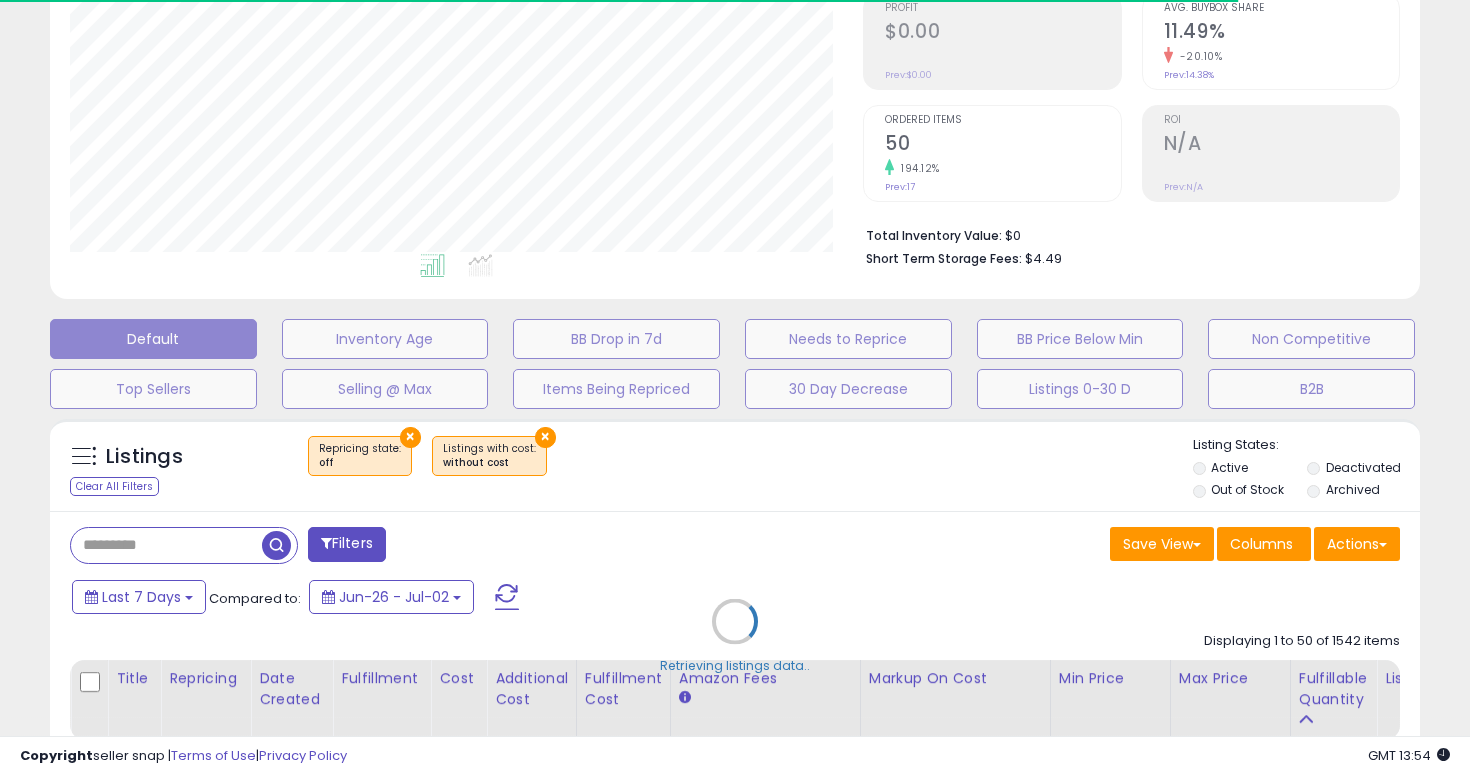 select on "**" 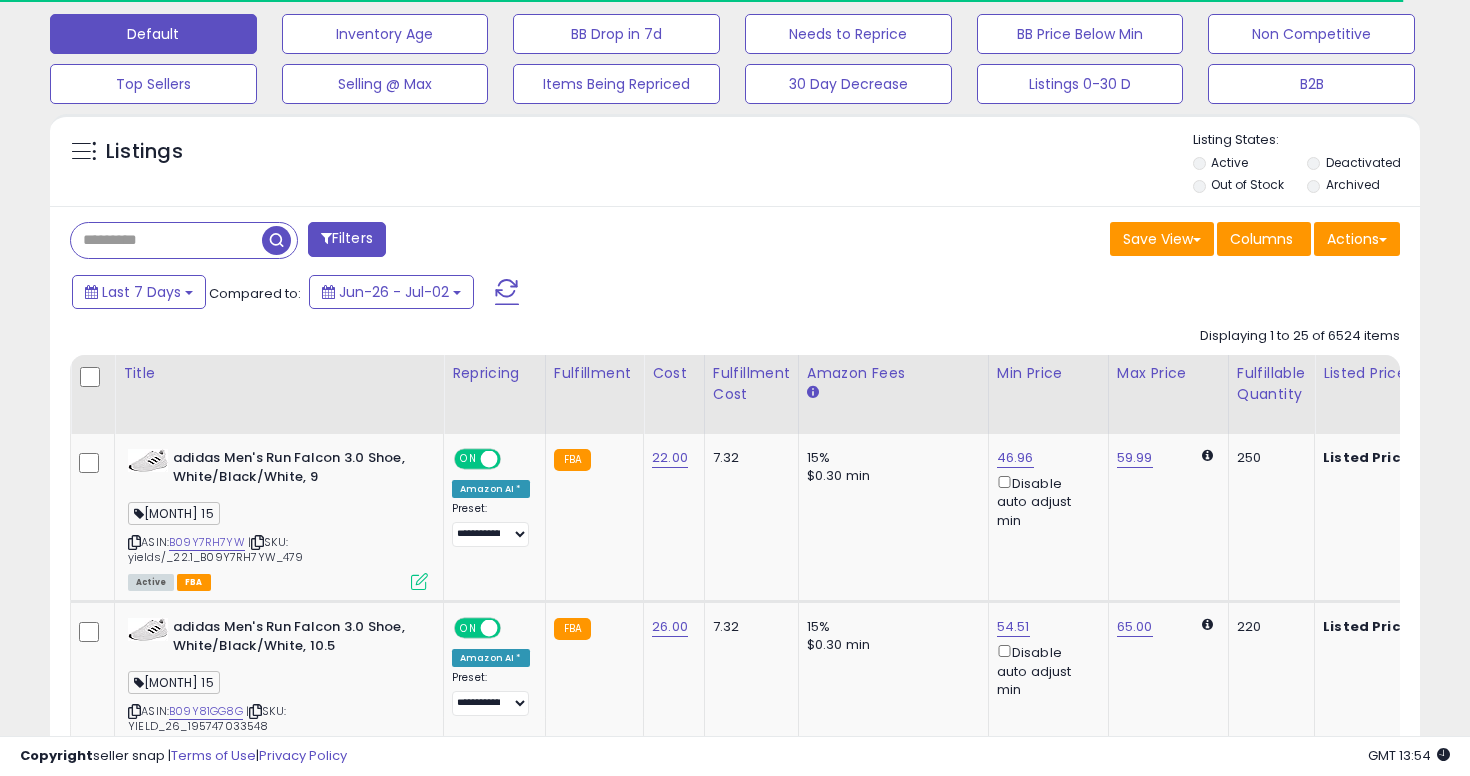 scroll, scrollTop: 617, scrollLeft: 0, axis: vertical 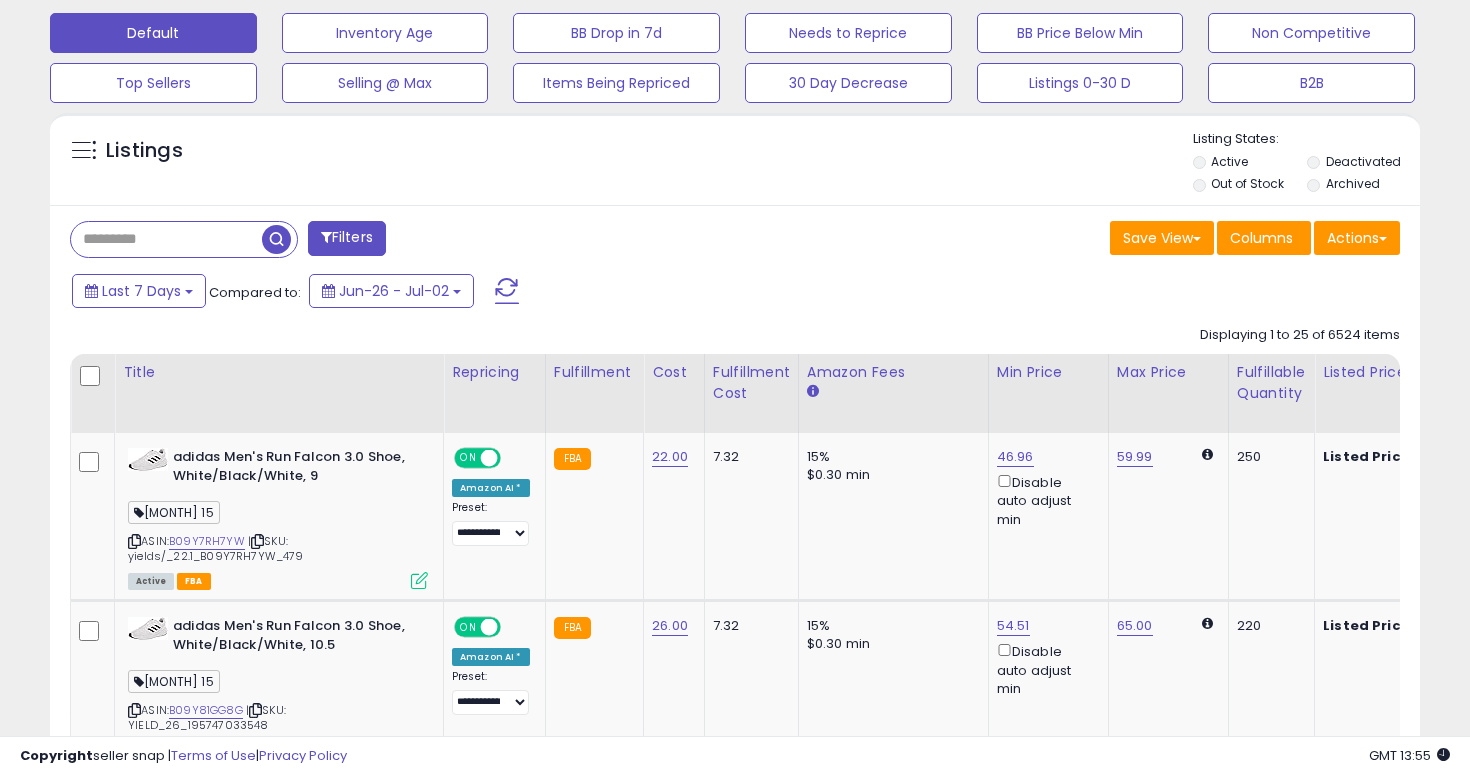 click at bounding box center [166, 239] 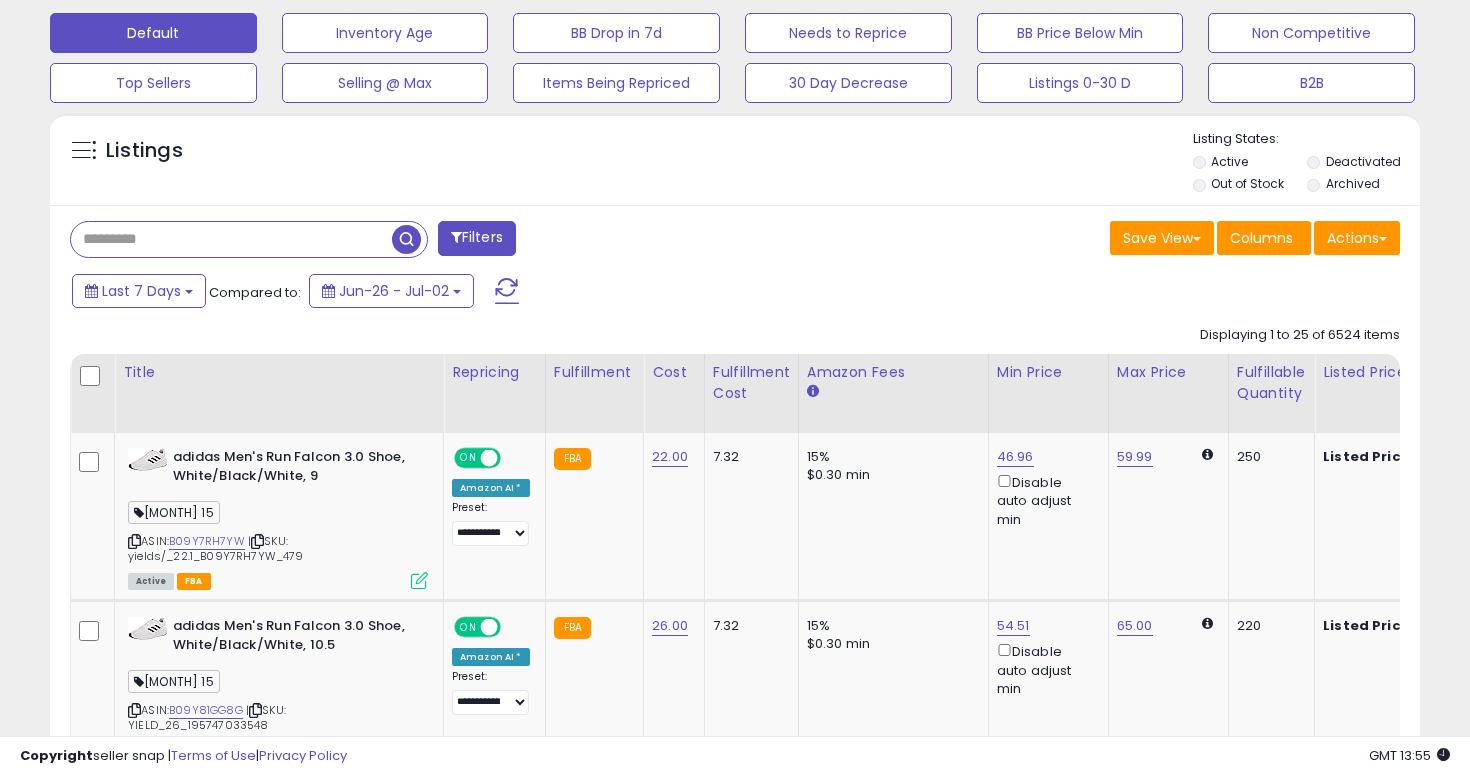 paste on "**********" 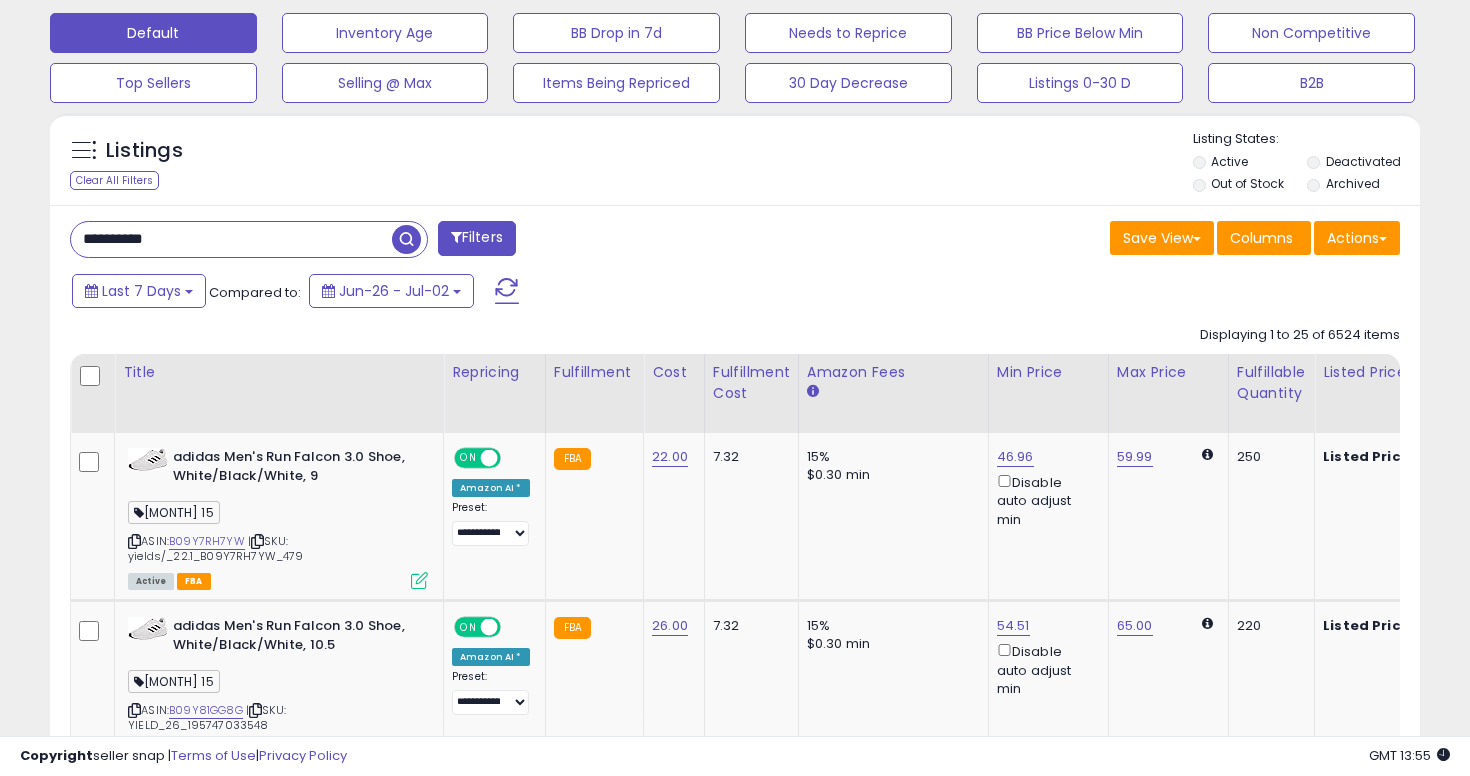 click at bounding box center (406, 239) 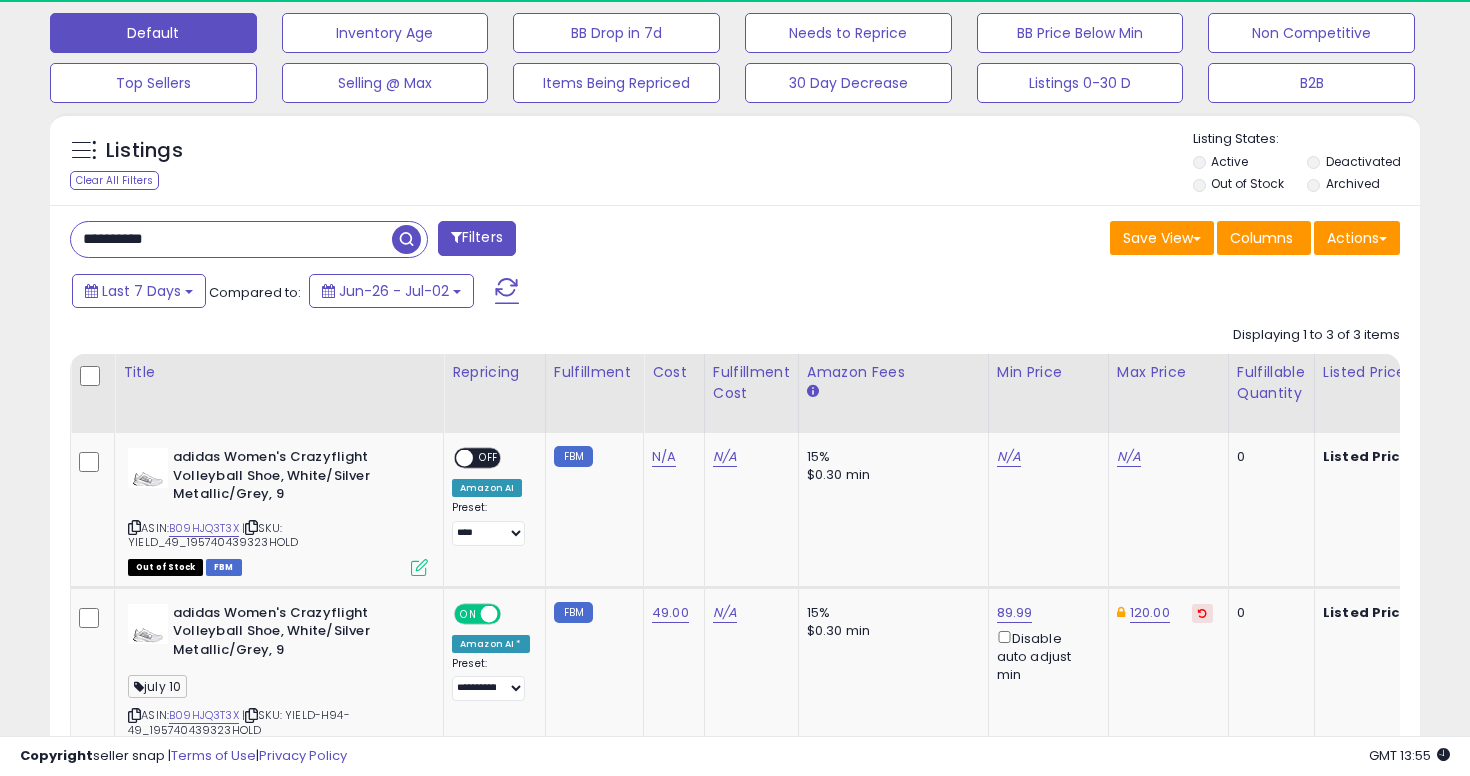 scroll, scrollTop: 830, scrollLeft: 0, axis: vertical 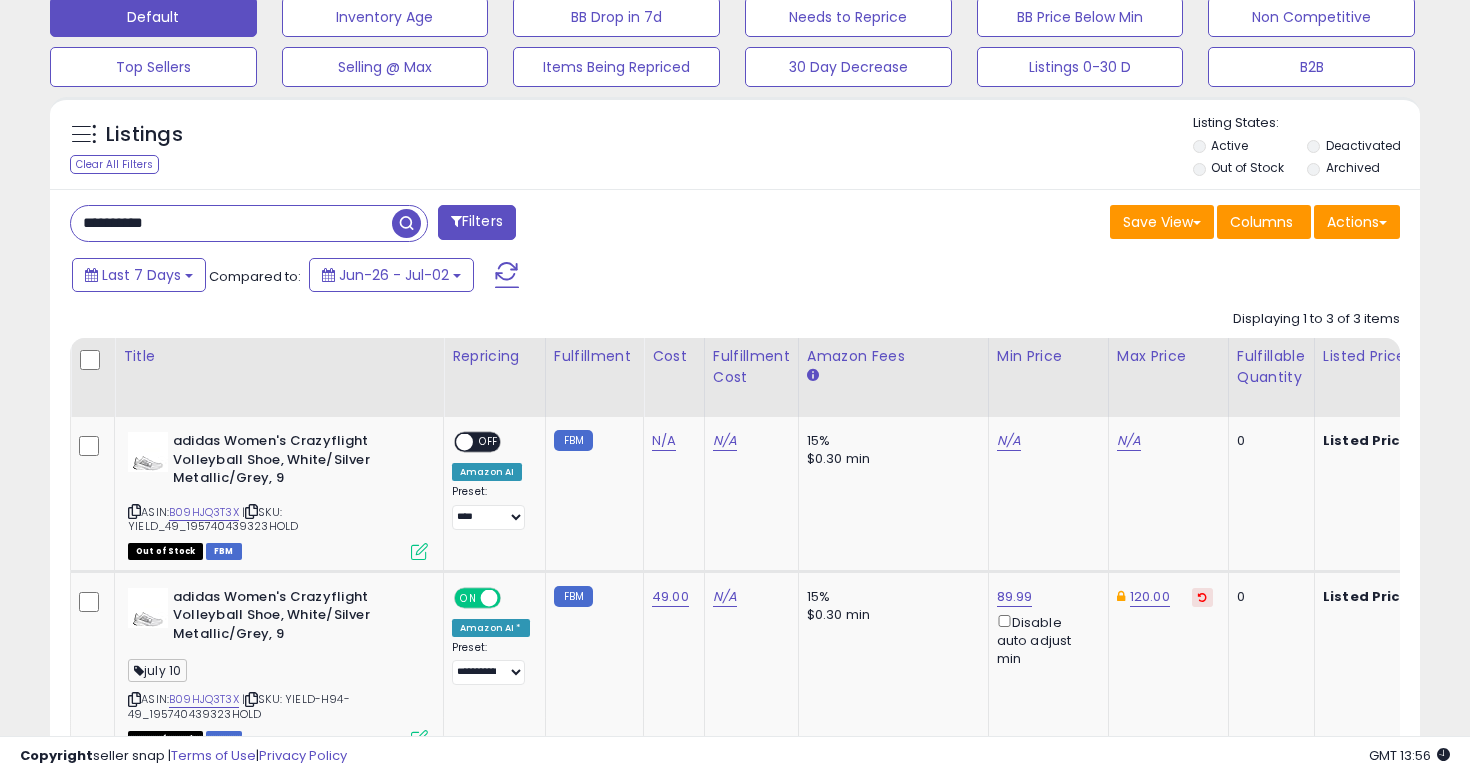 click on "**********" at bounding box center [231, 223] 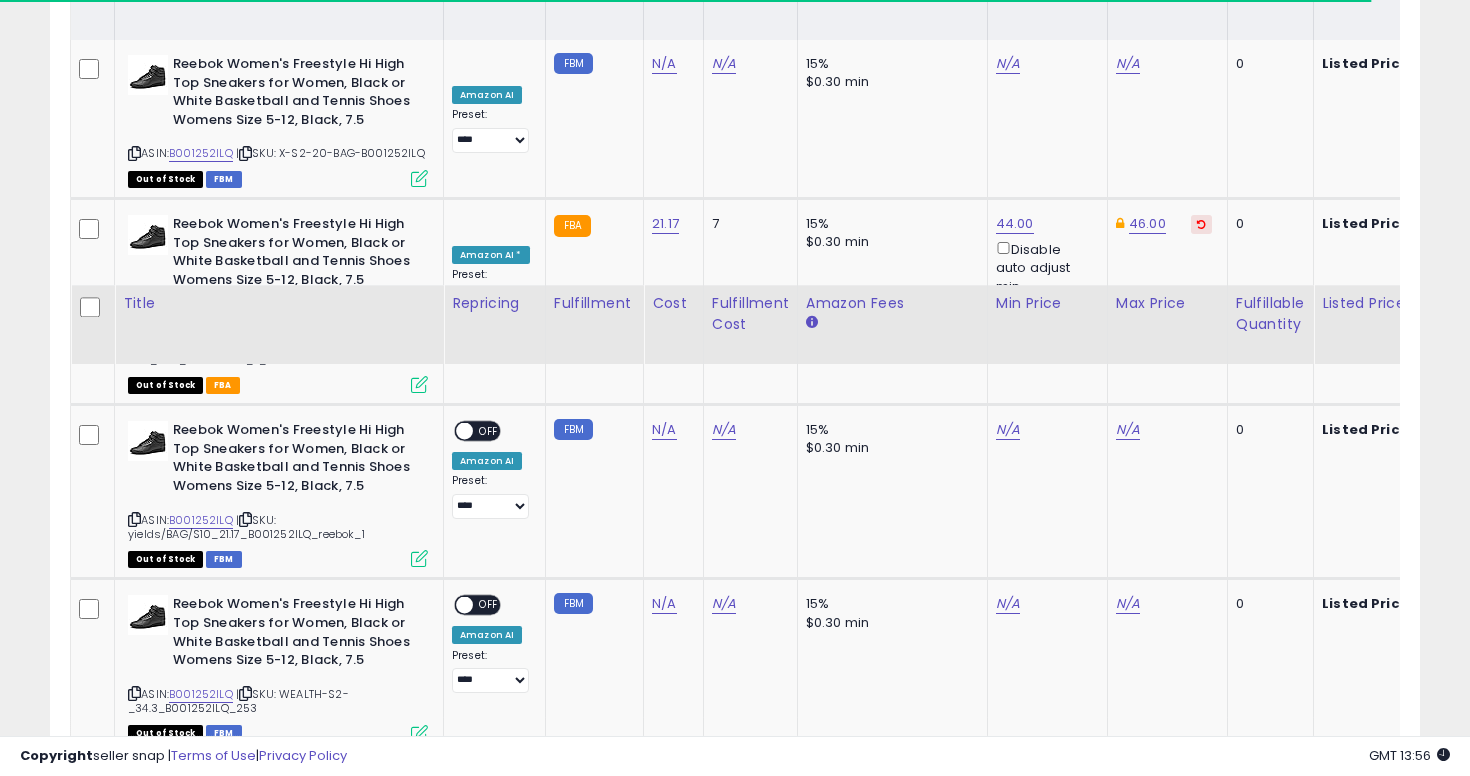 scroll, scrollTop: 579, scrollLeft: 0, axis: vertical 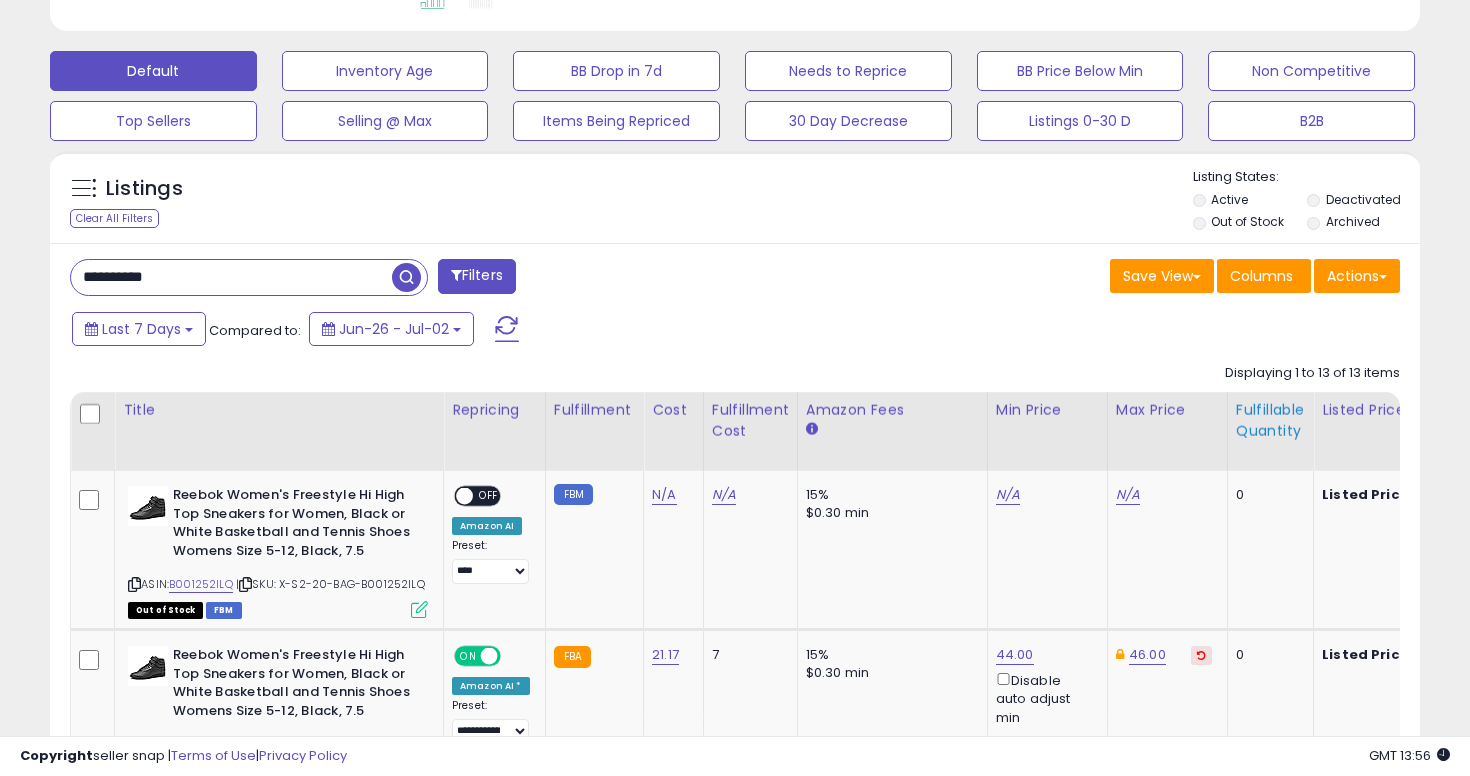 click on "Fulfillable Quantity" at bounding box center (1270, 421) 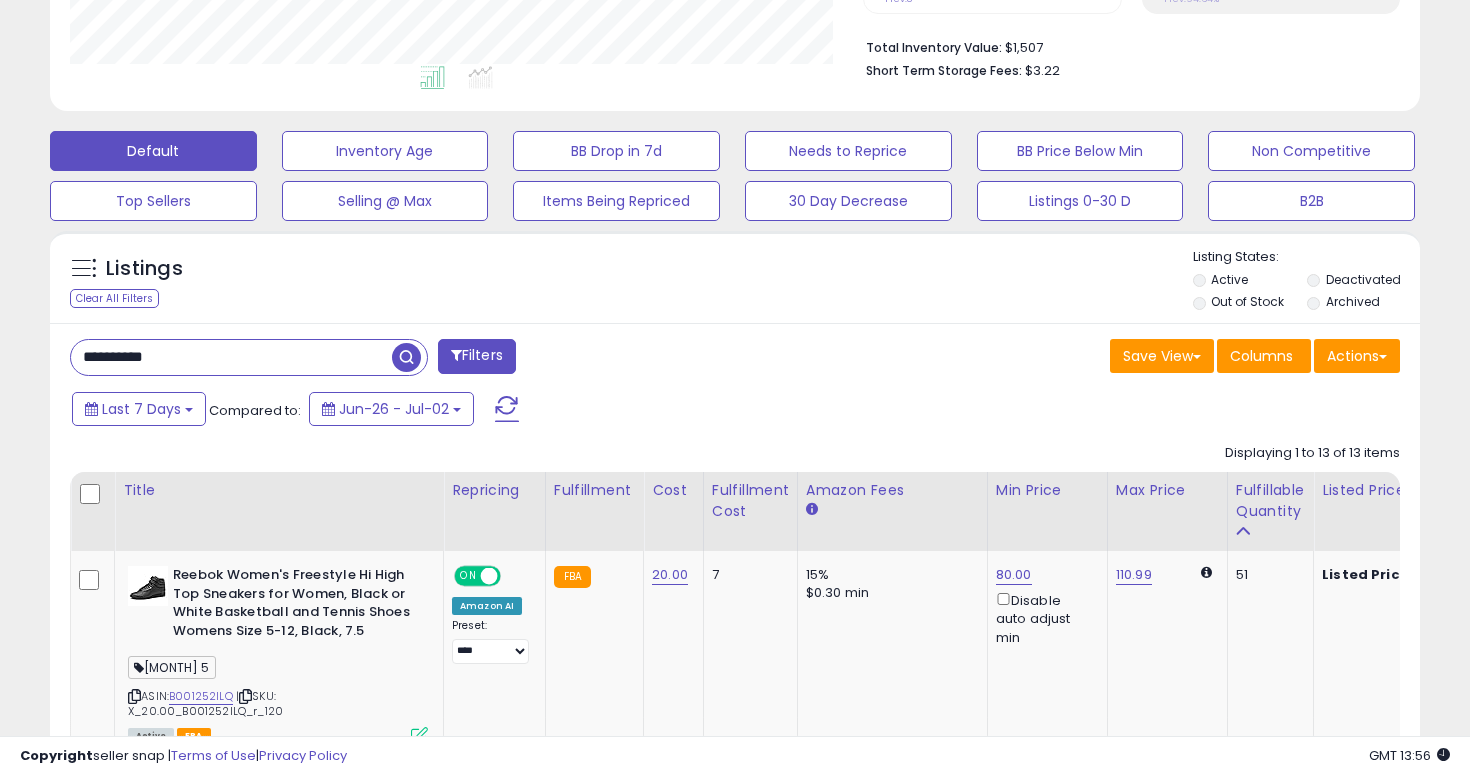 scroll, scrollTop: 381, scrollLeft: 0, axis: vertical 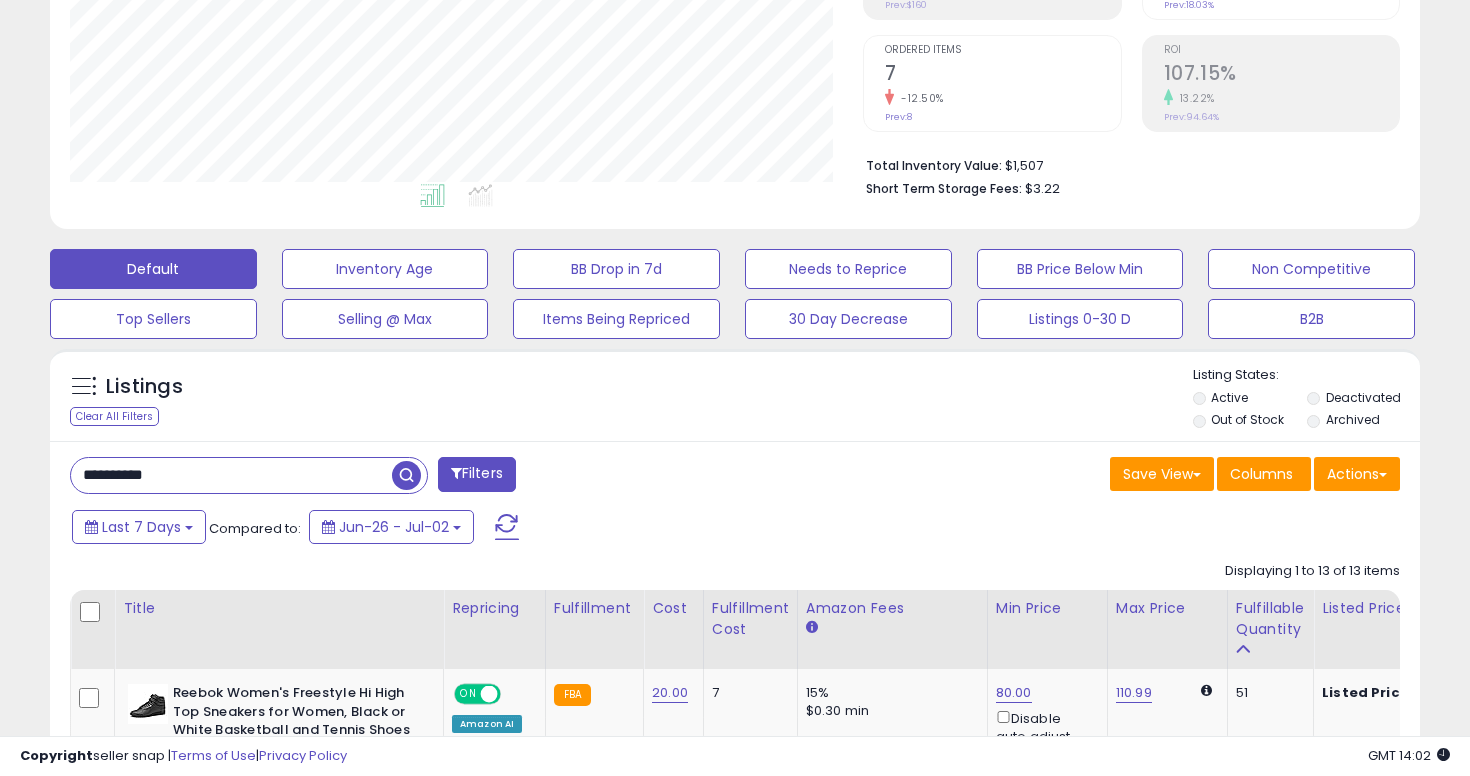click on "**********" at bounding box center (231, 475) 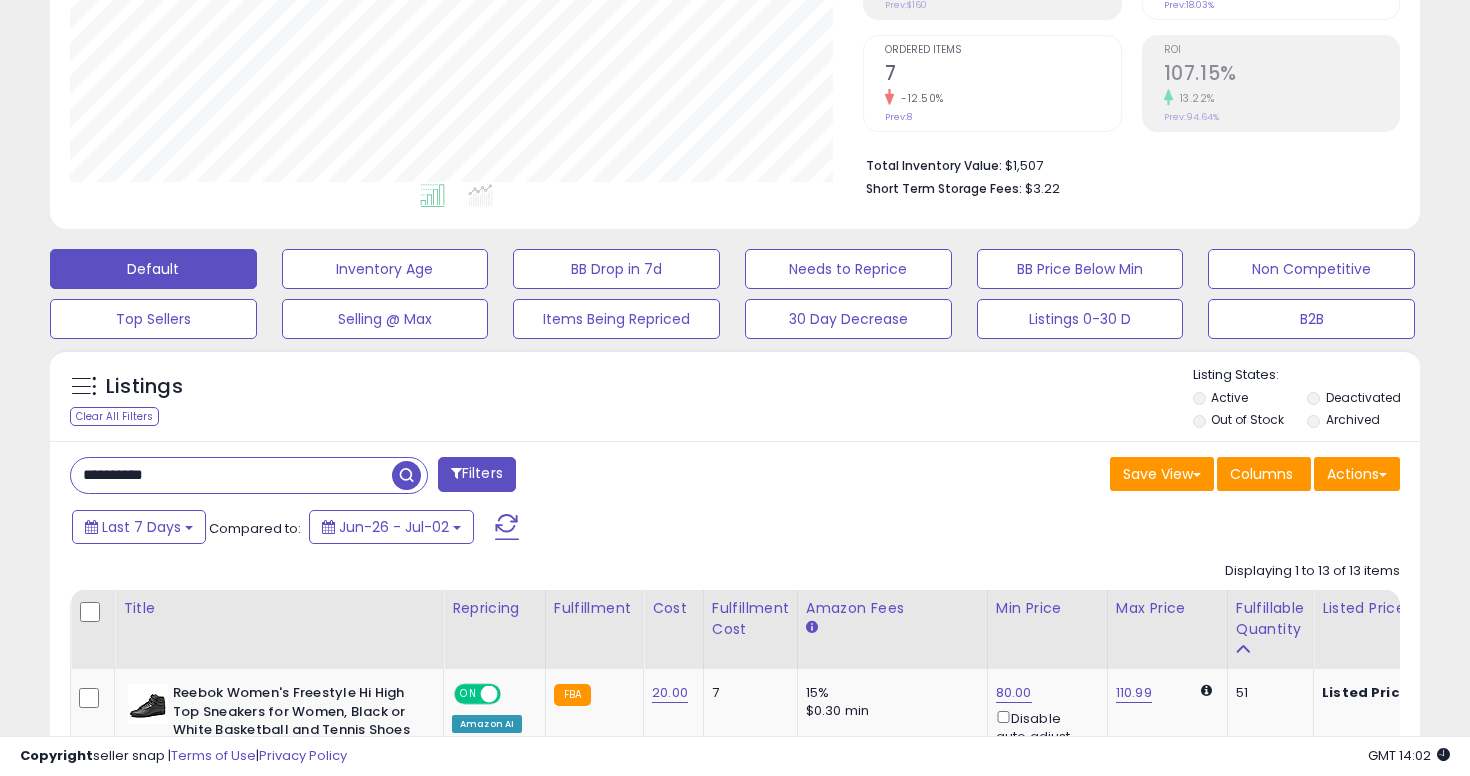 click on "**********" at bounding box center (231, 475) 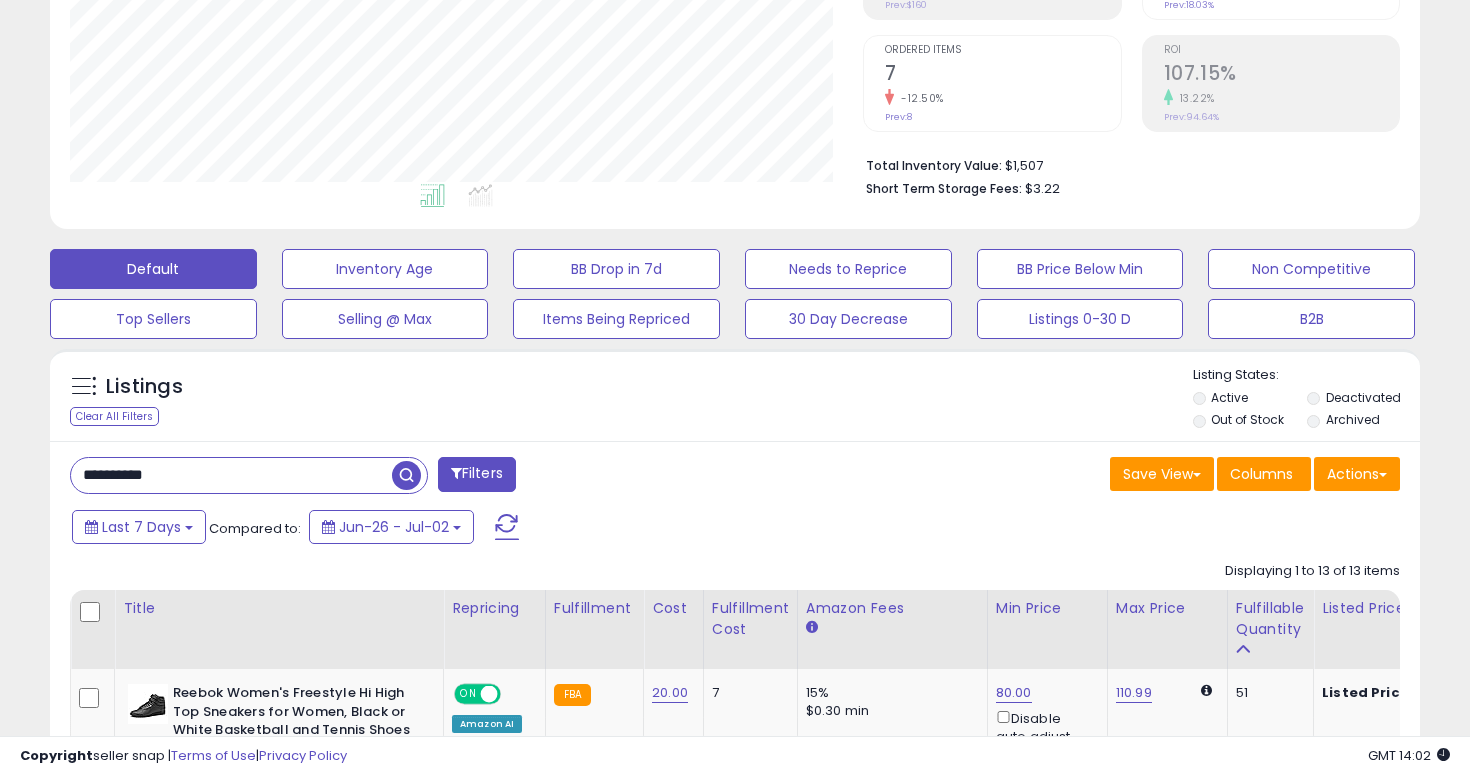 click at bounding box center [406, 475] 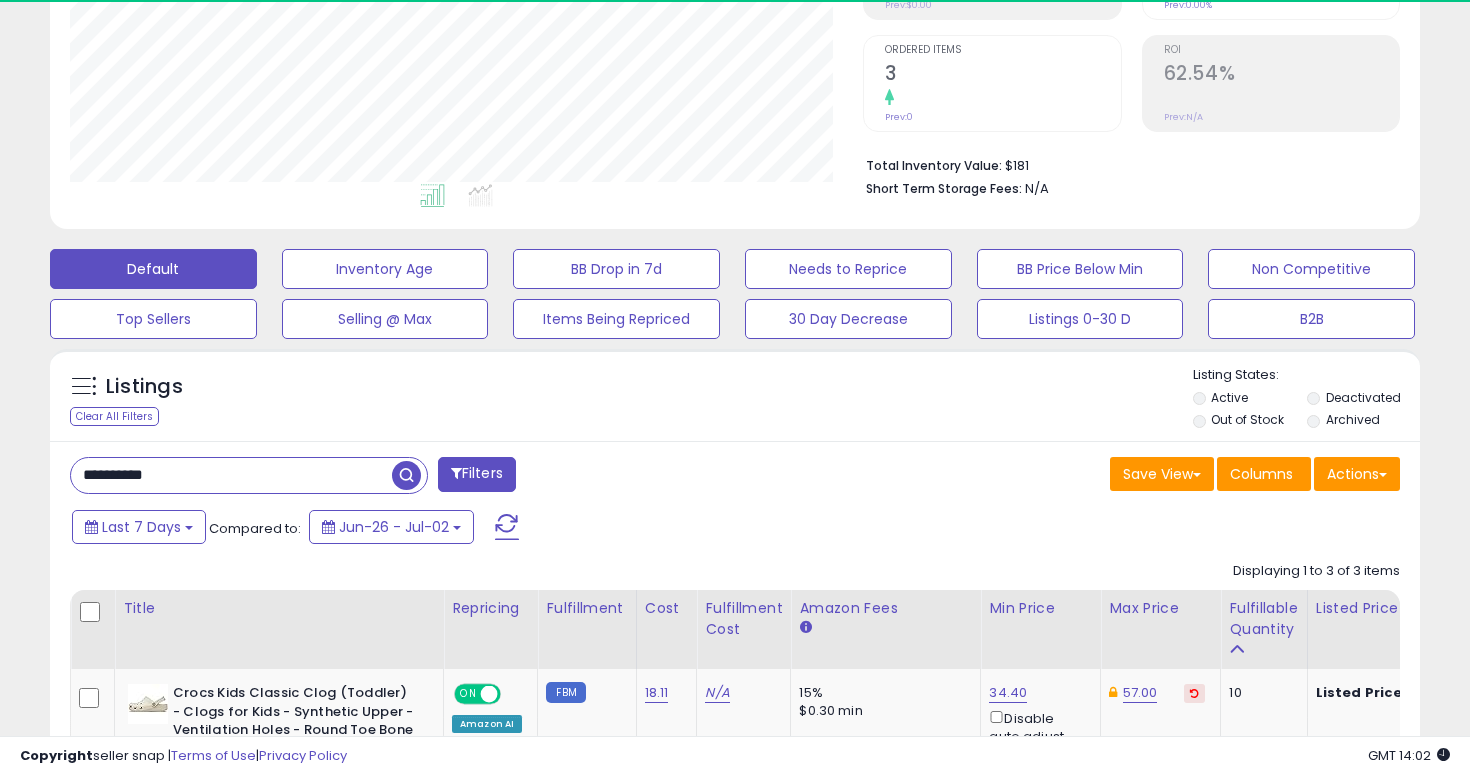 scroll, scrollTop: 999590, scrollLeft: 999206, axis: both 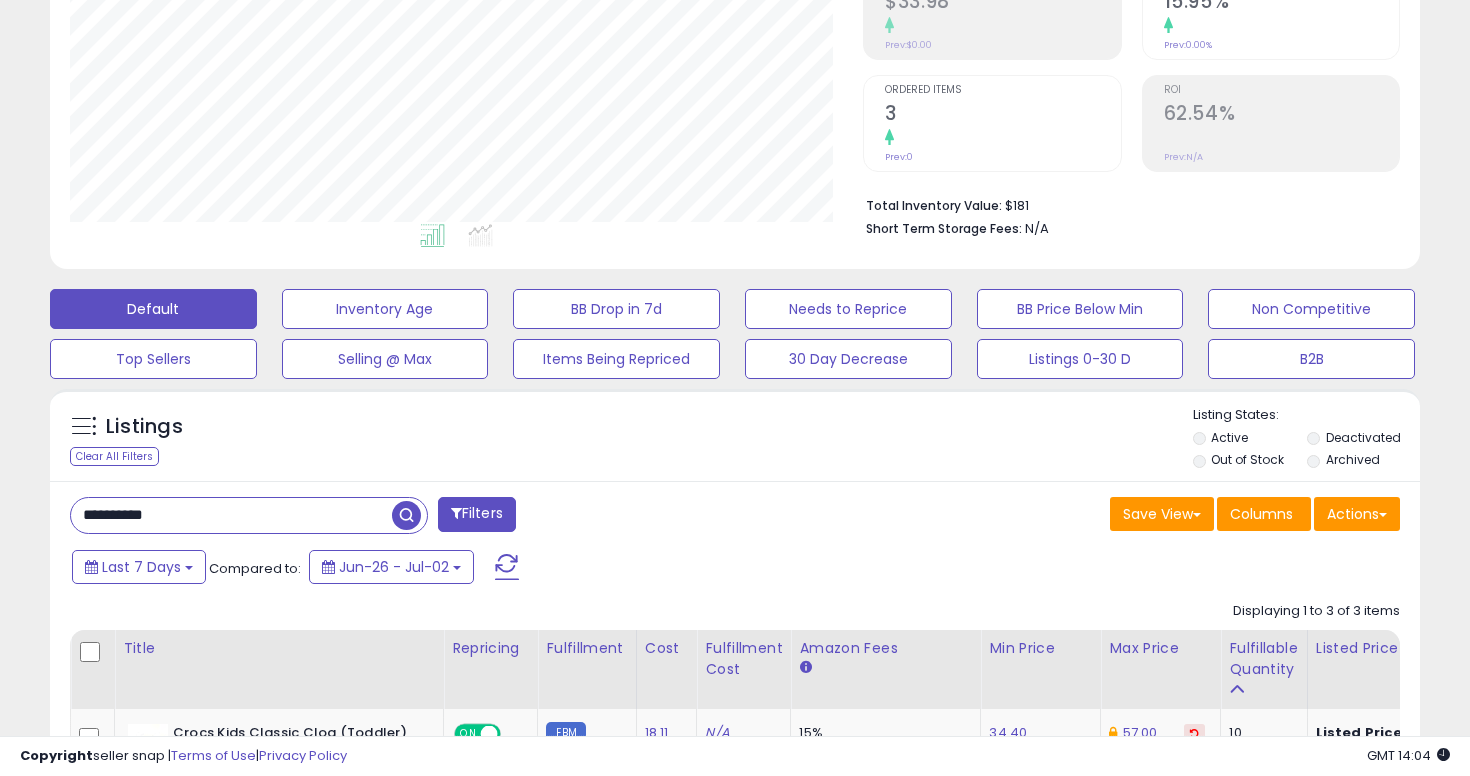 click on "**********" at bounding box center (231, 515) 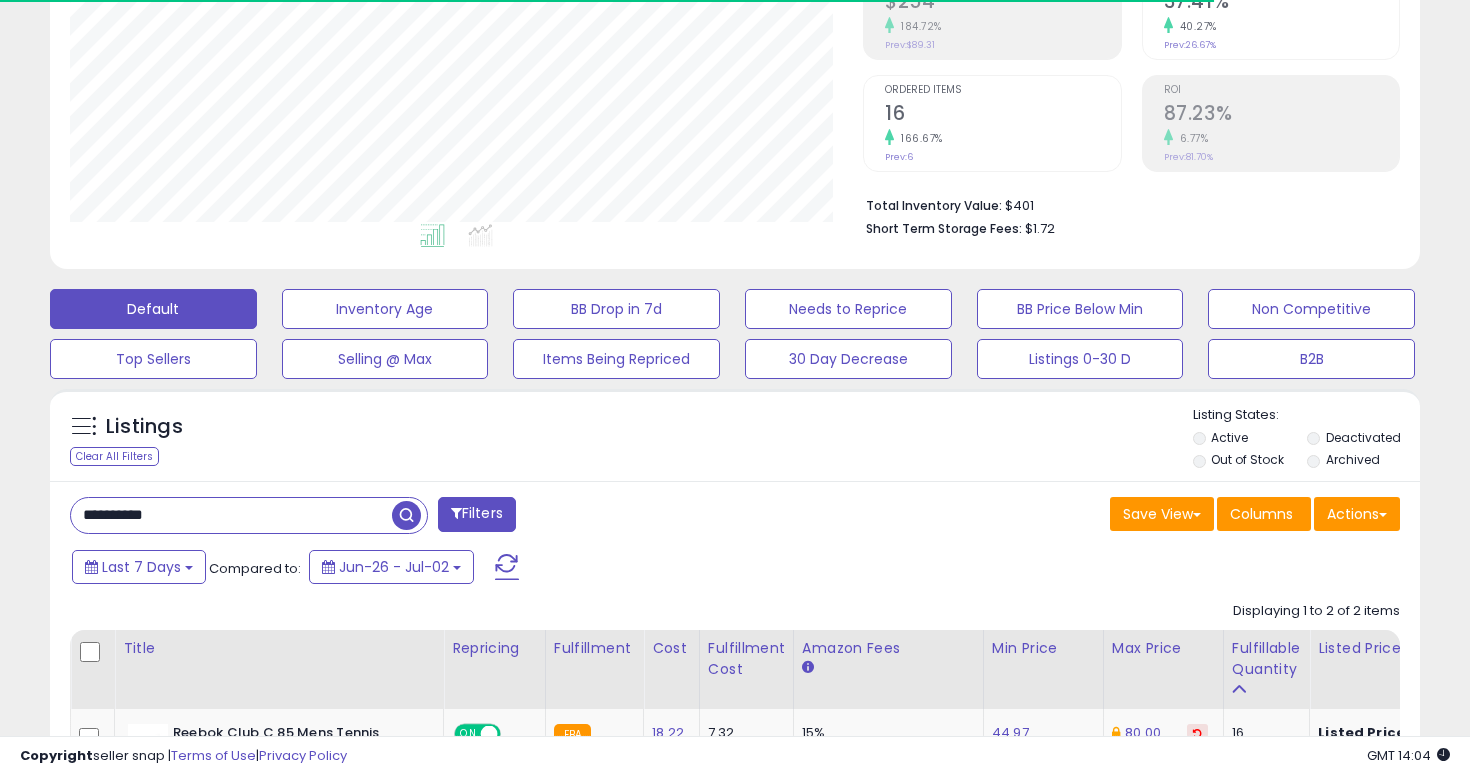 scroll, scrollTop: 999590, scrollLeft: 999206, axis: both 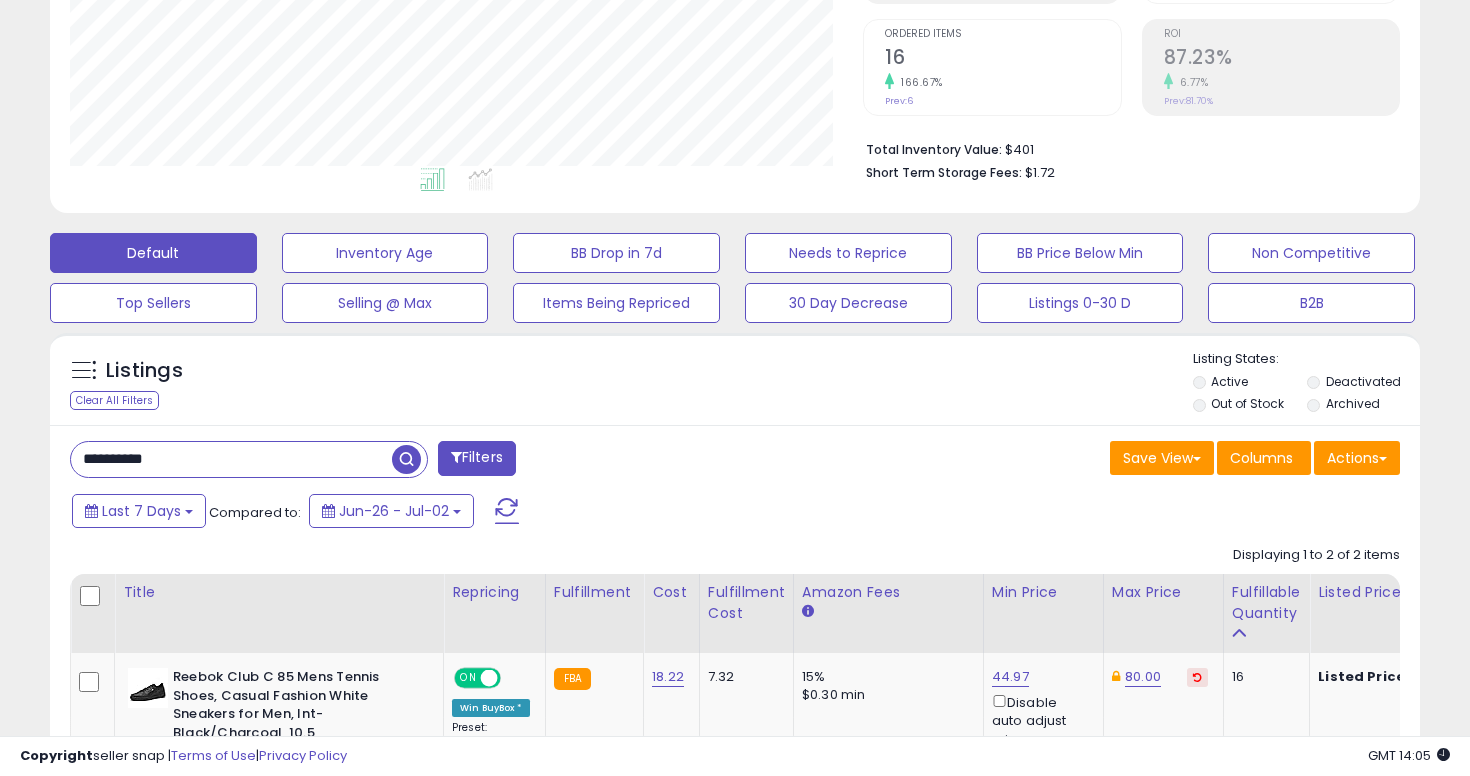 click on "**********" at bounding box center [231, 459] 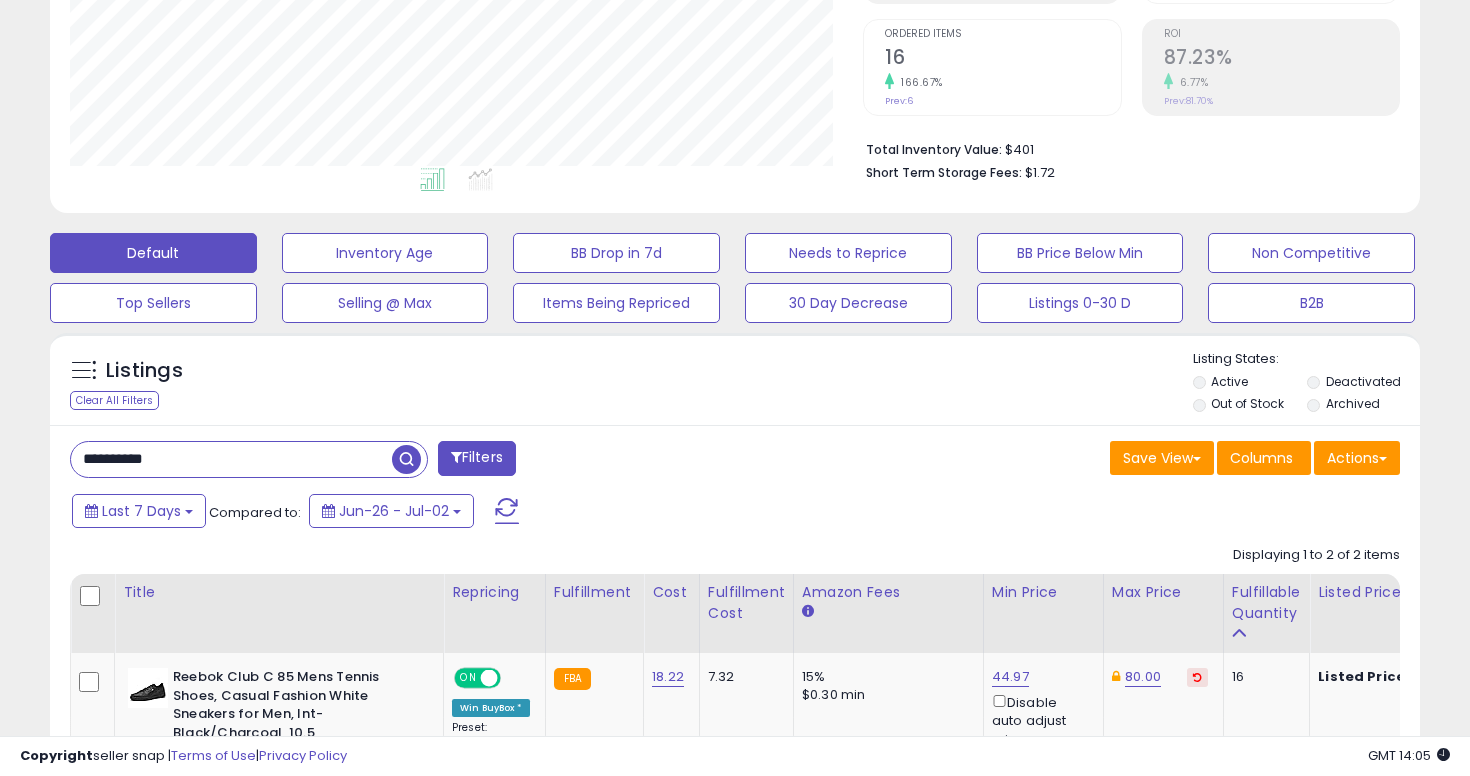 paste 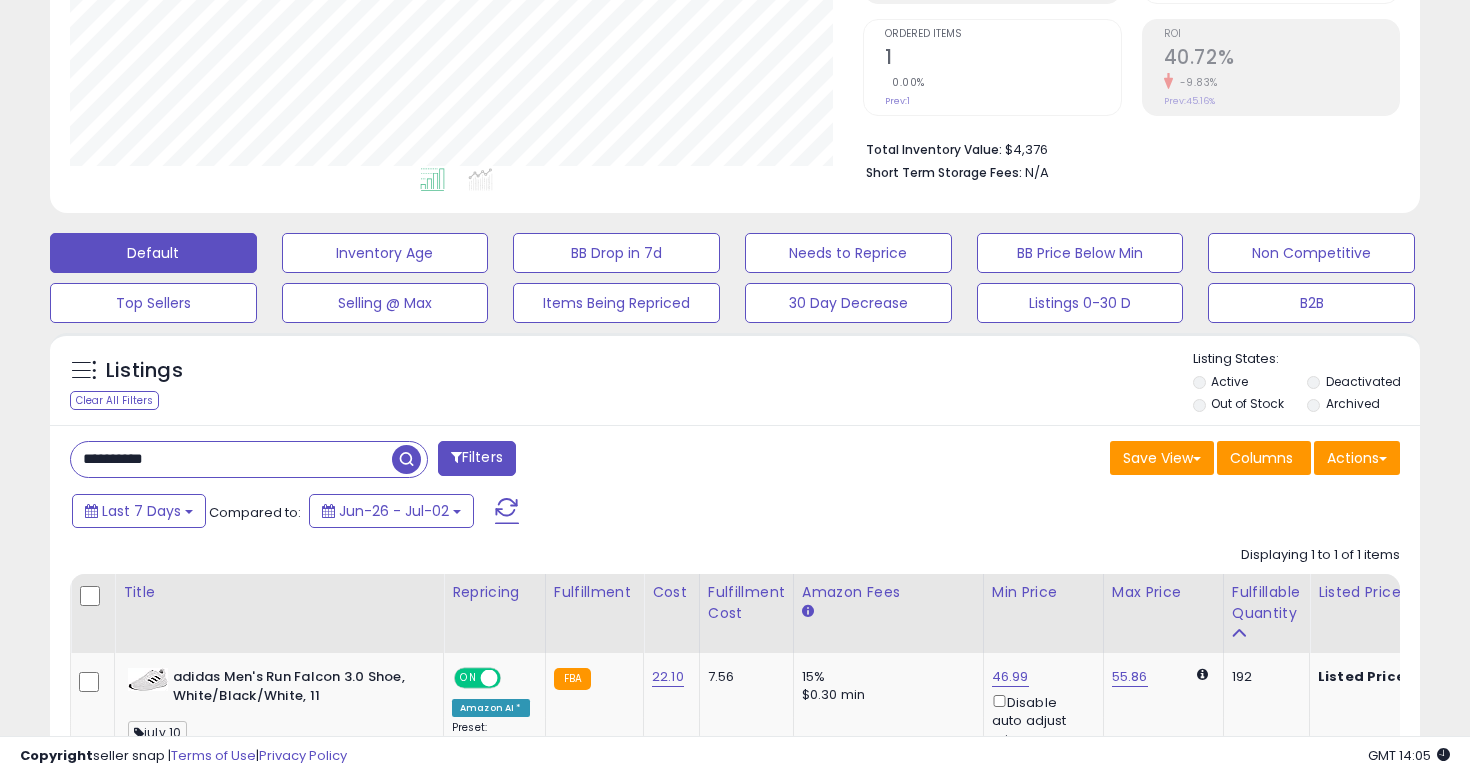 scroll, scrollTop: 999590, scrollLeft: 999206, axis: both 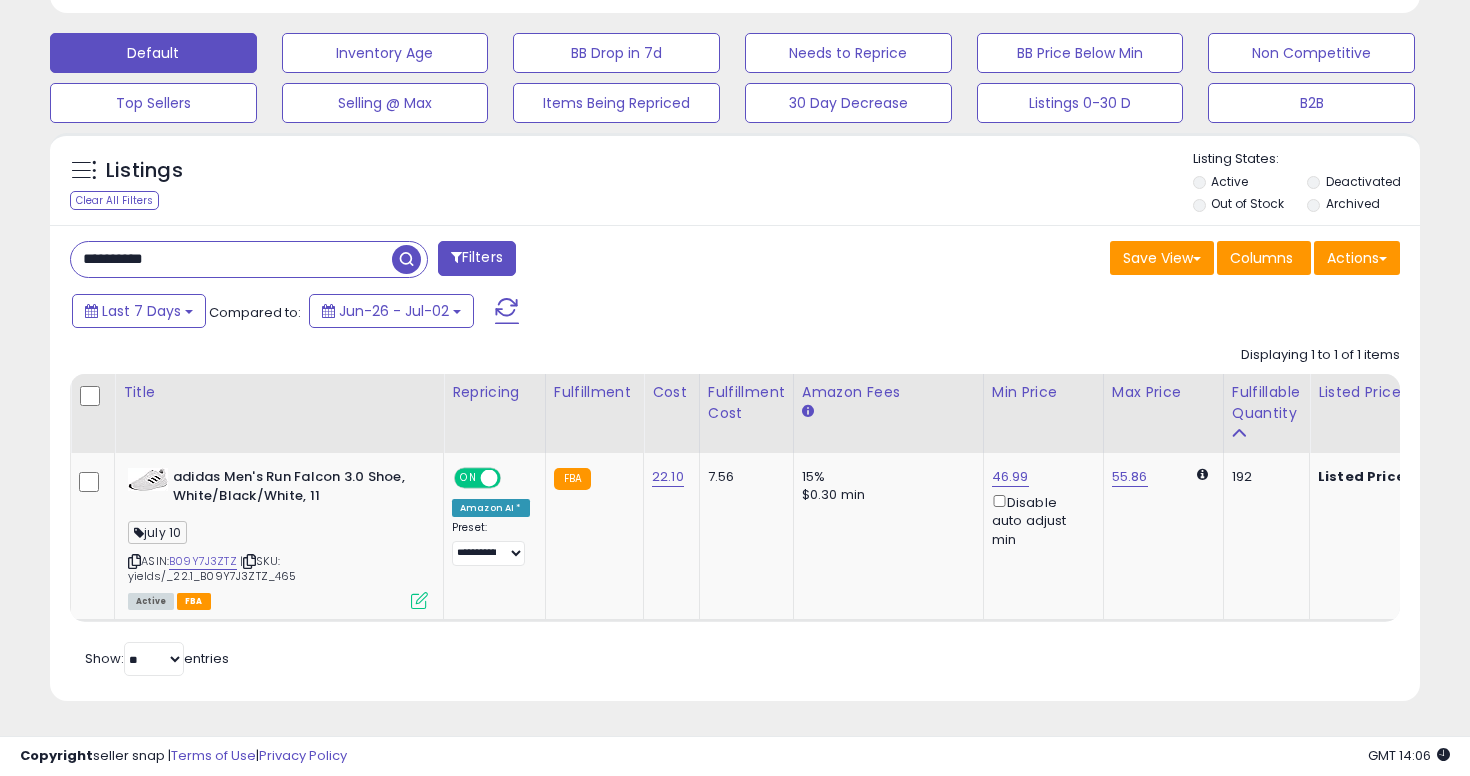 click on "**********" at bounding box center (231, 259) 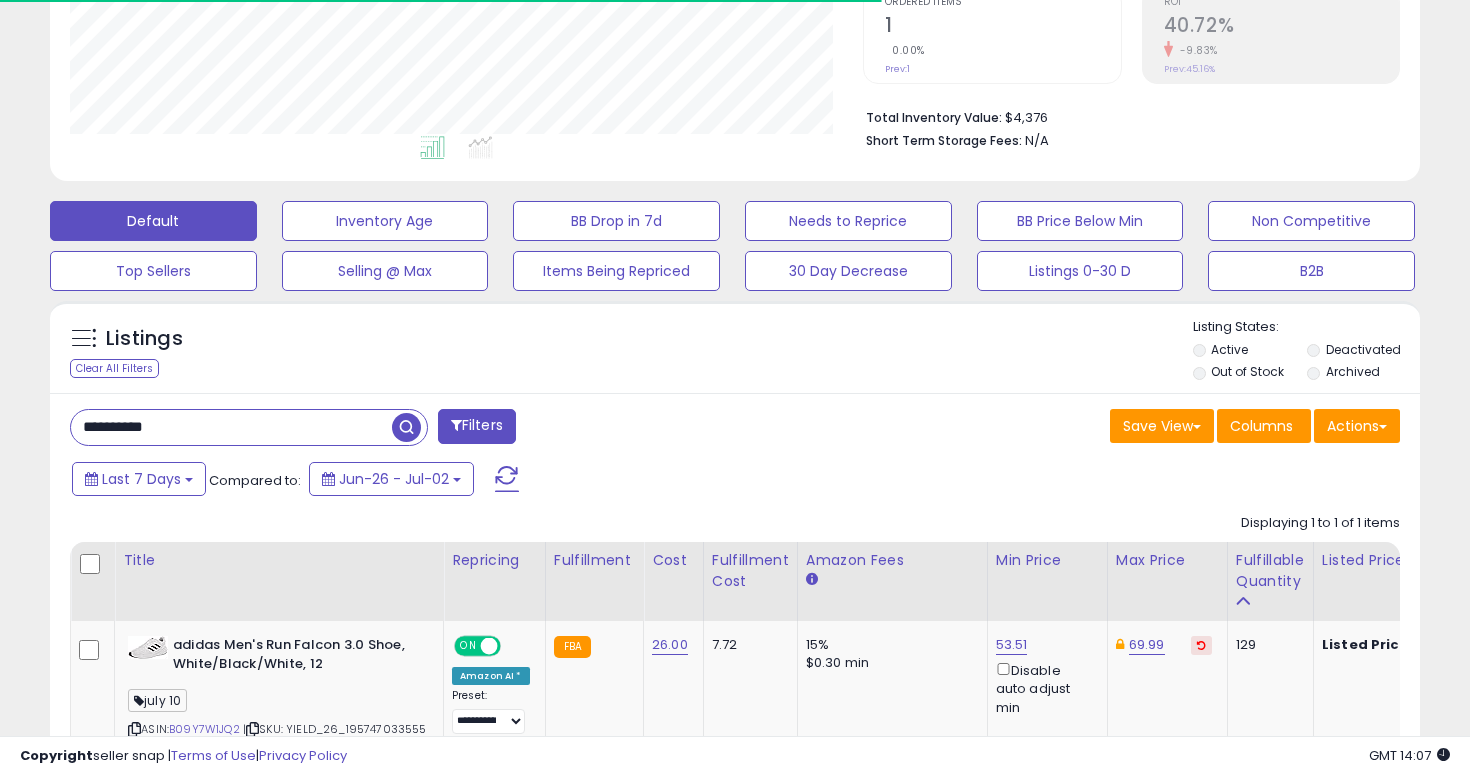 scroll, scrollTop: 583, scrollLeft: 0, axis: vertical 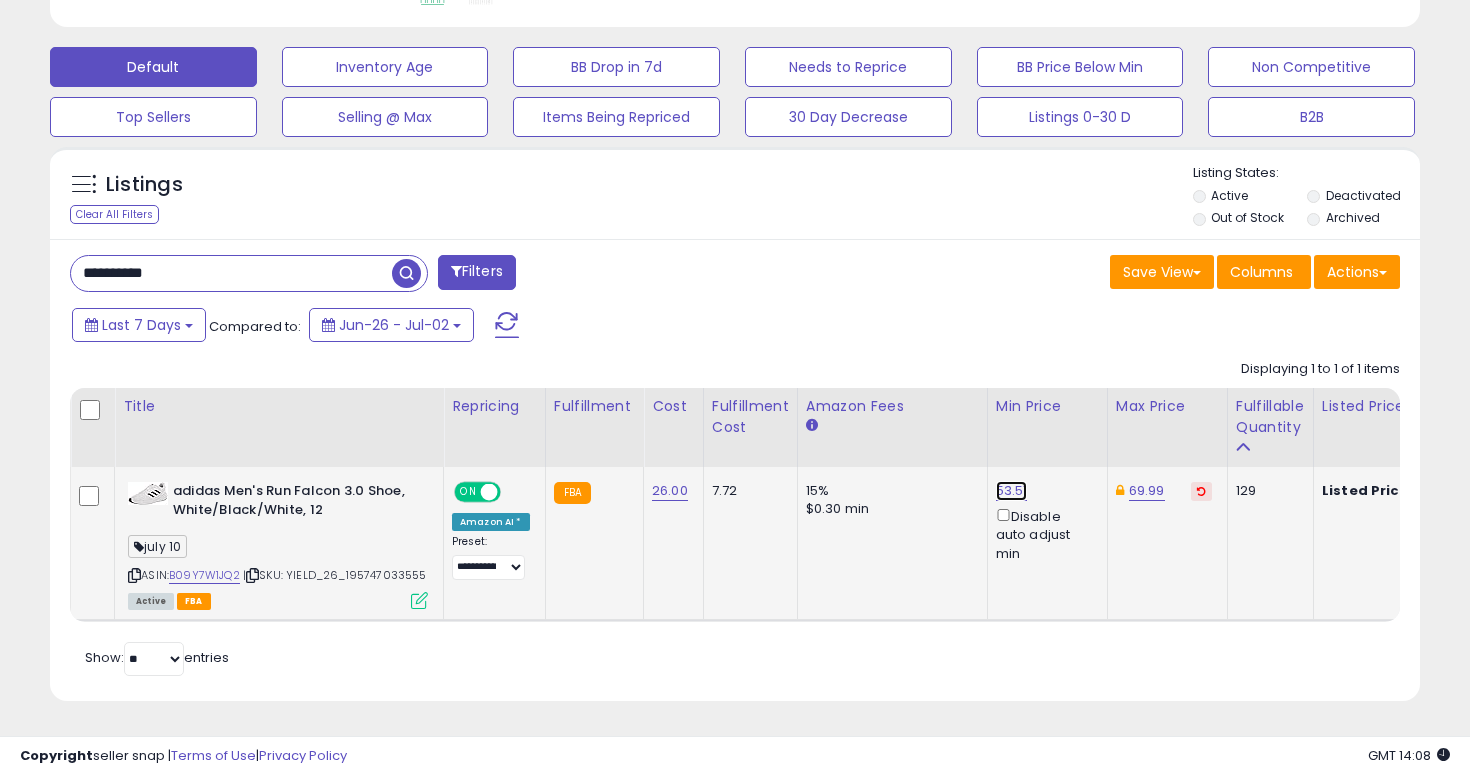 click on "53.51" at bounding box center [1012, 491] 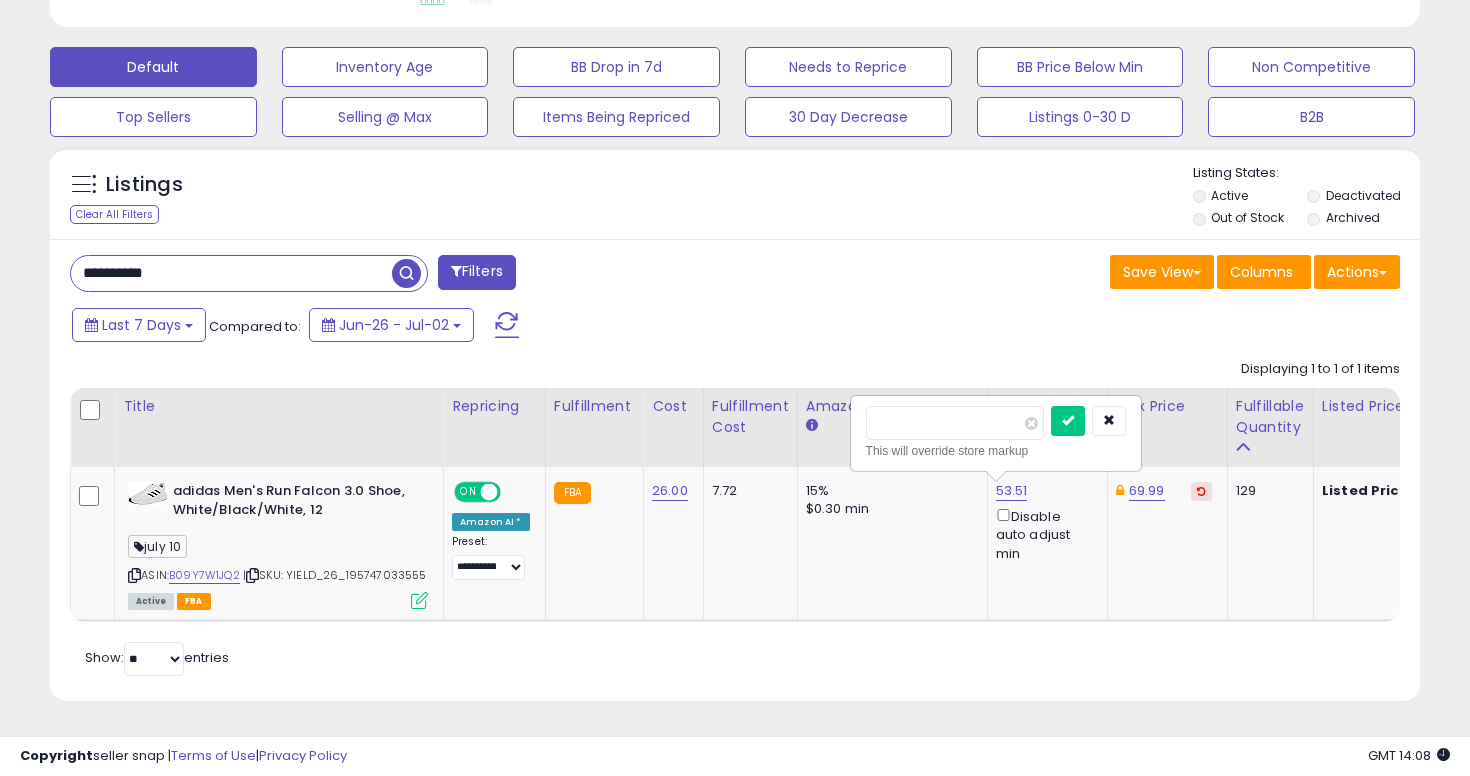 click on "**********" at bounding box center [231, 273] 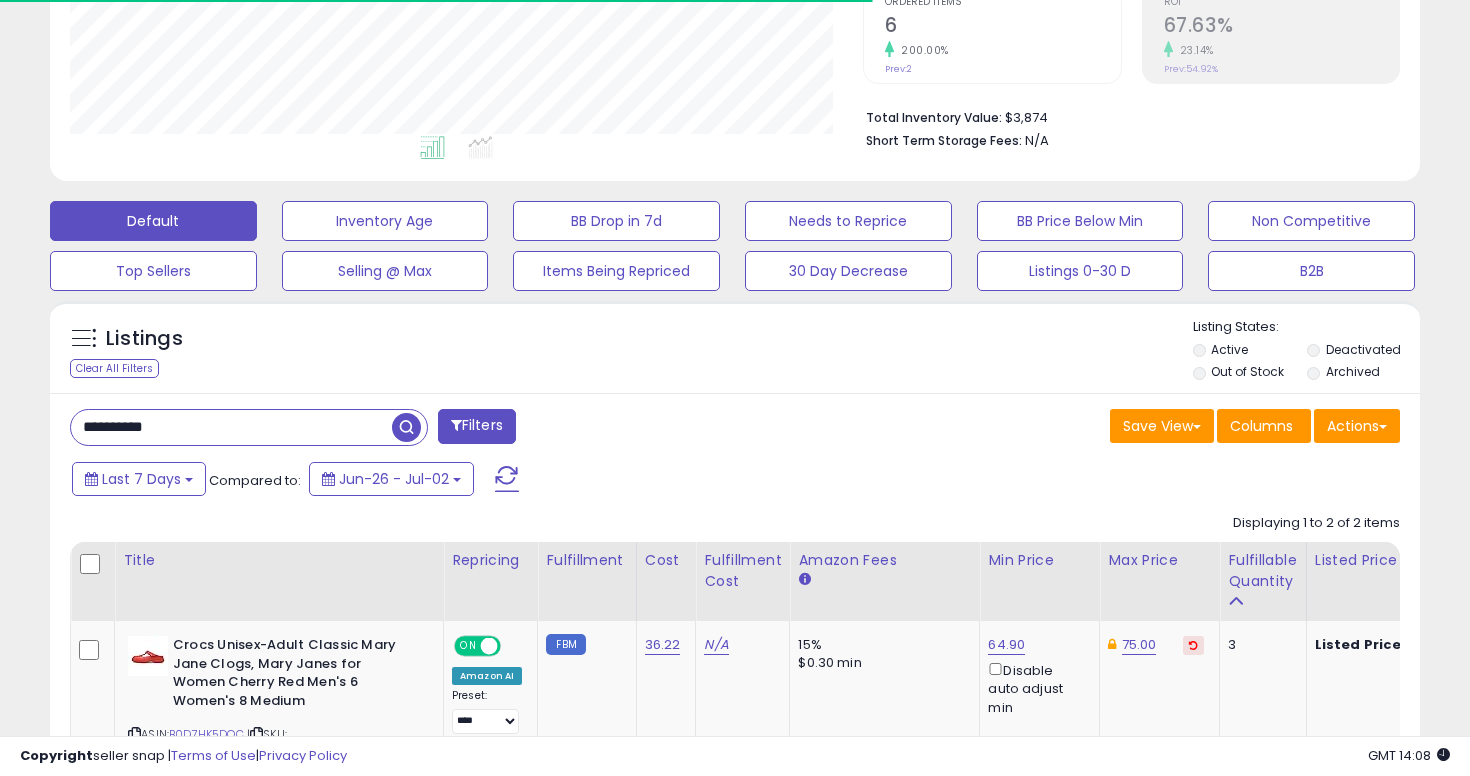 scroll, scrollTop: 583, scrollLeft: 0, axis: vertical 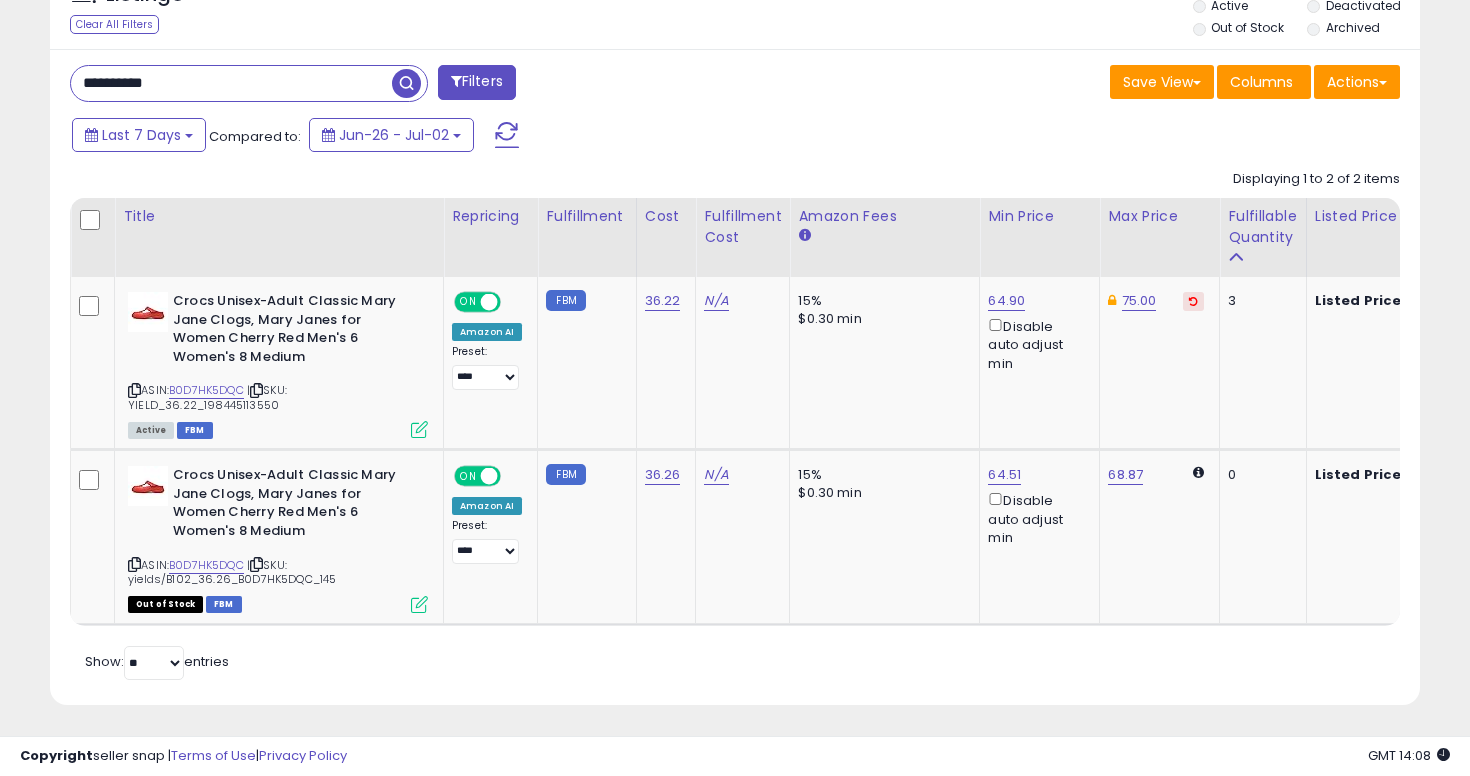 click on "**********" at bounding box center (231, 83) 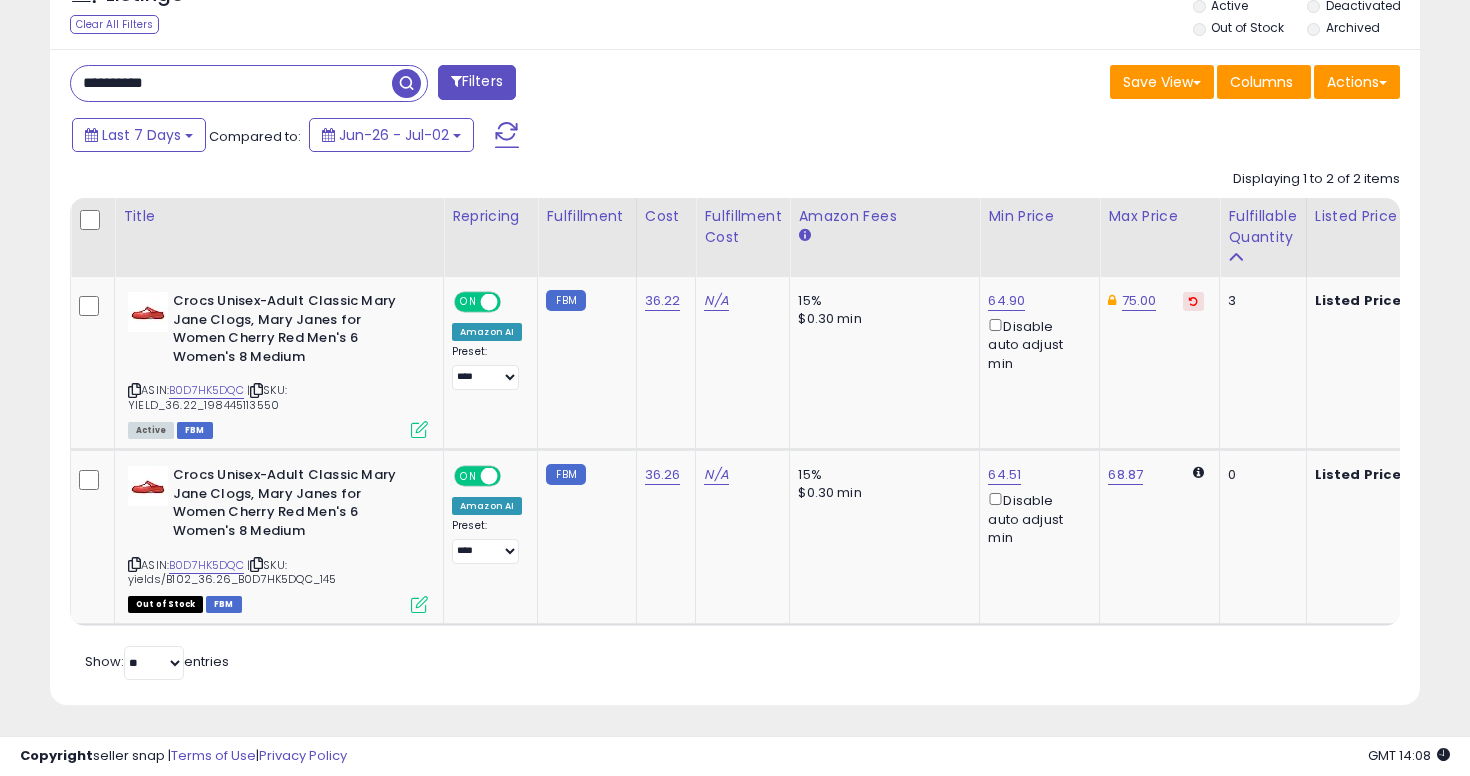 paste 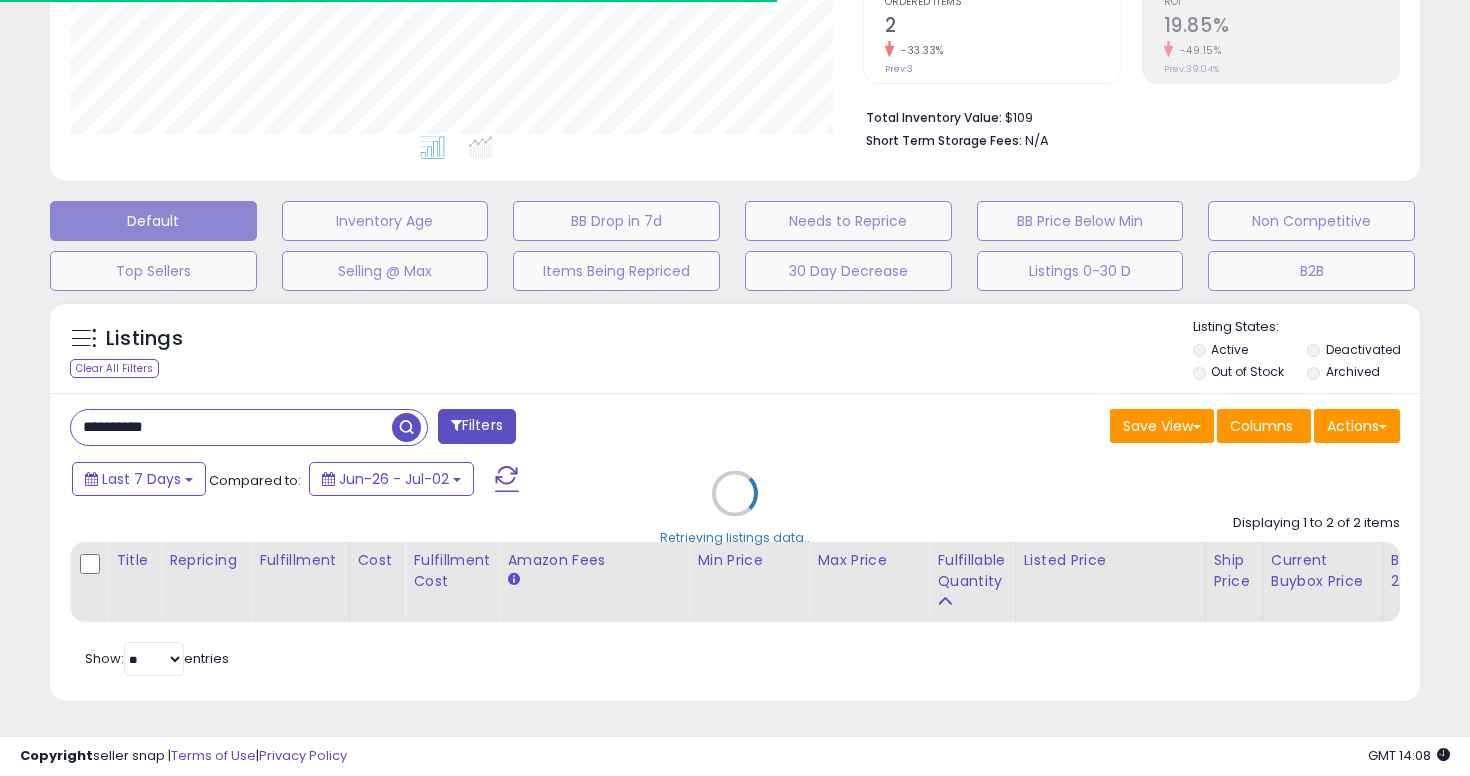 scroll, scrollTop: 772, scrollLeft: 0, axis: vertical 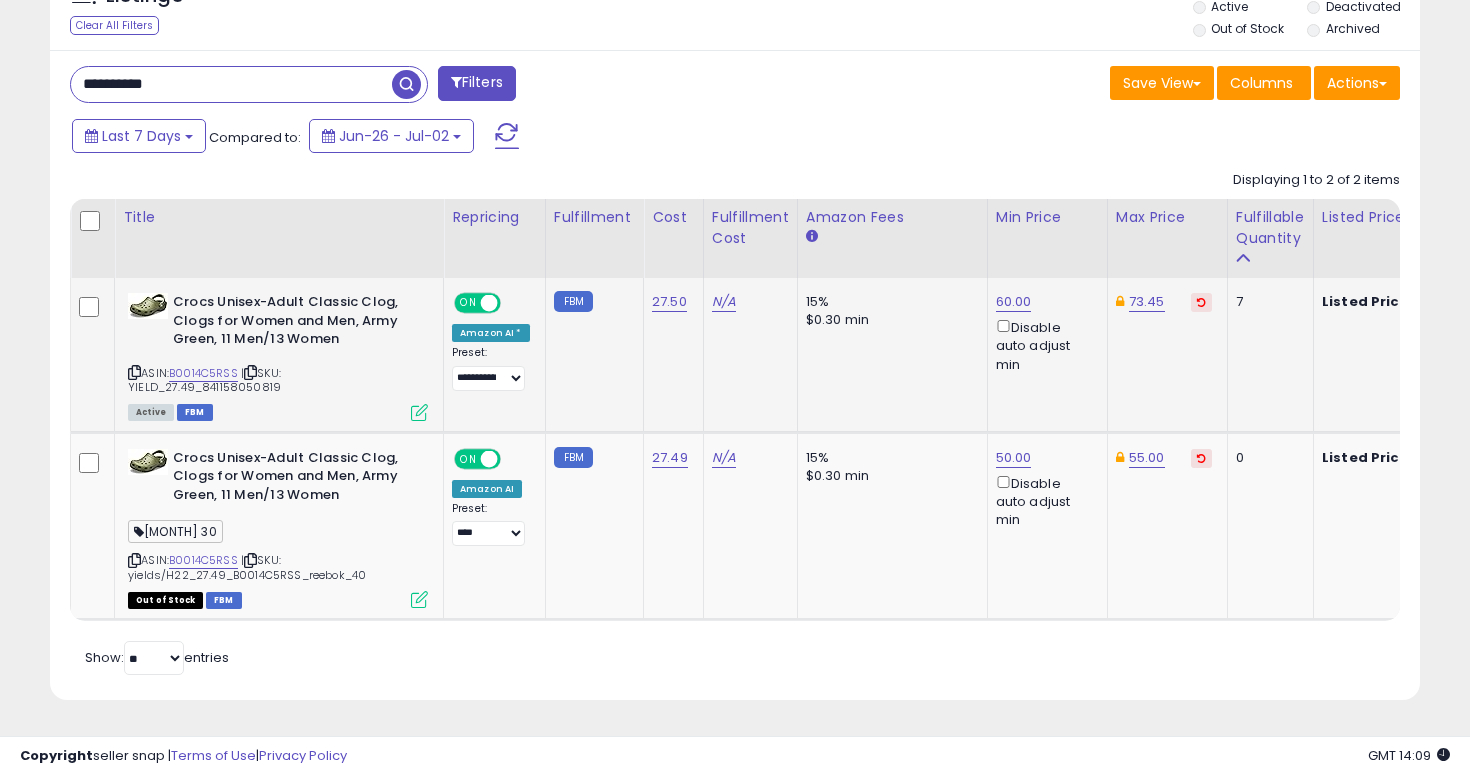 click on "**********" 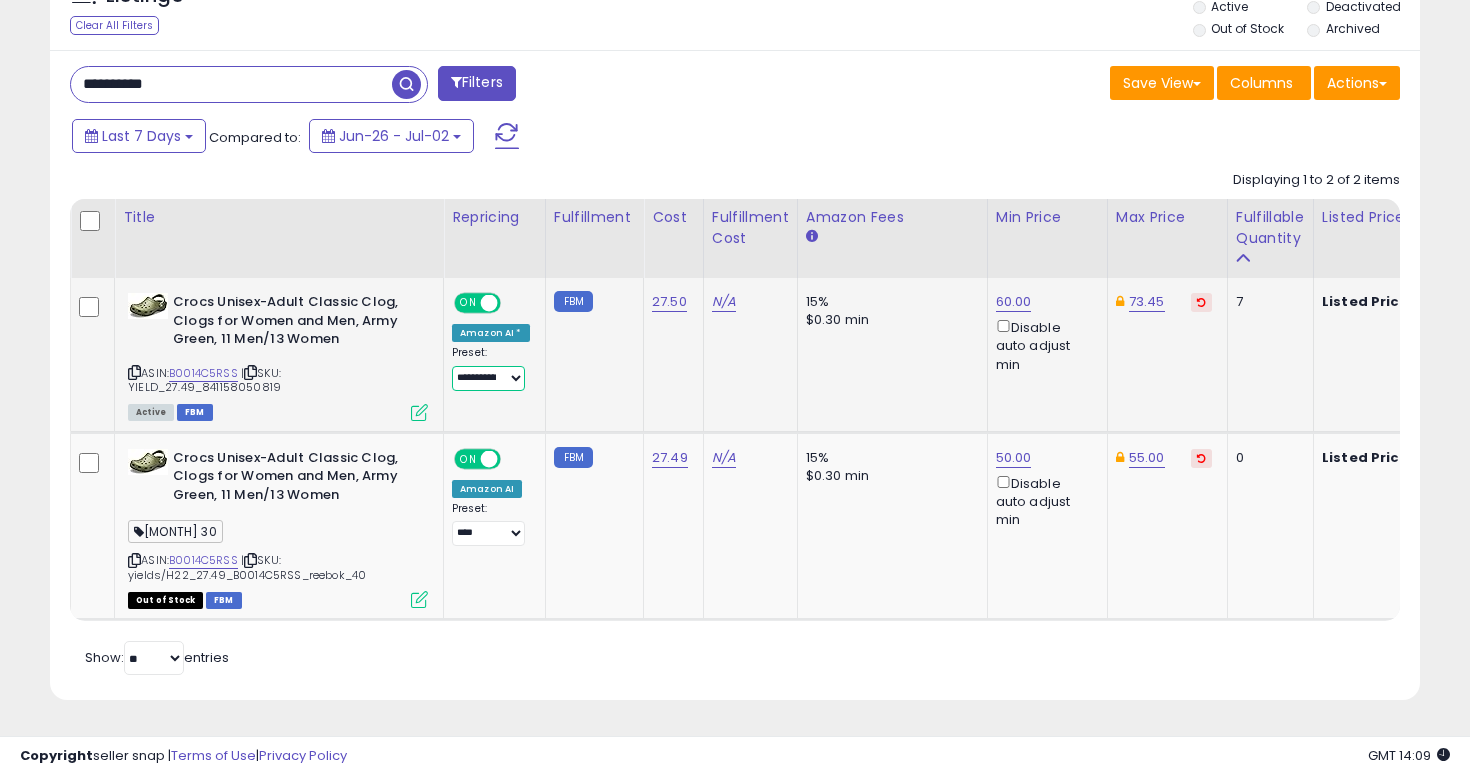click on "**********" at bounding box center [488, 378] 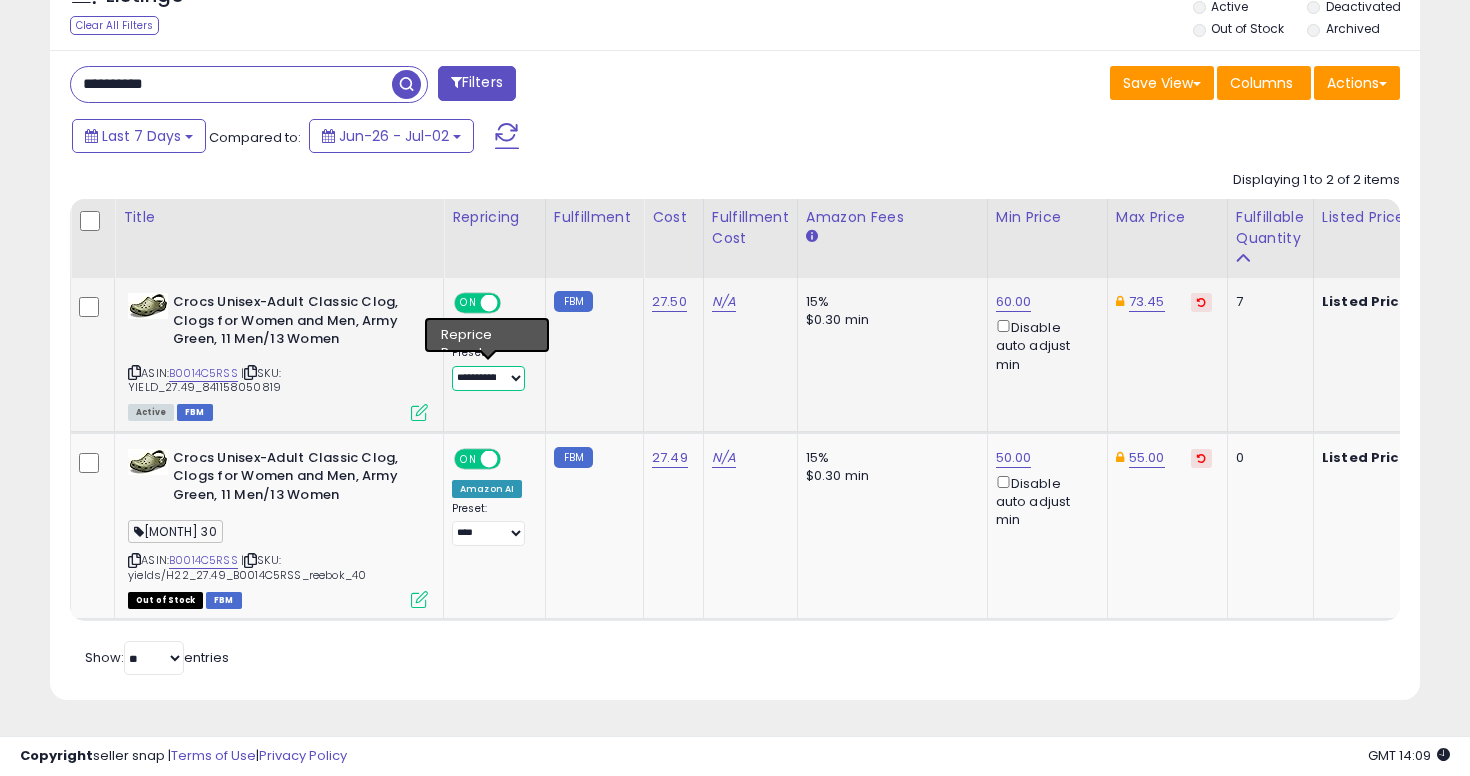 select on "****" 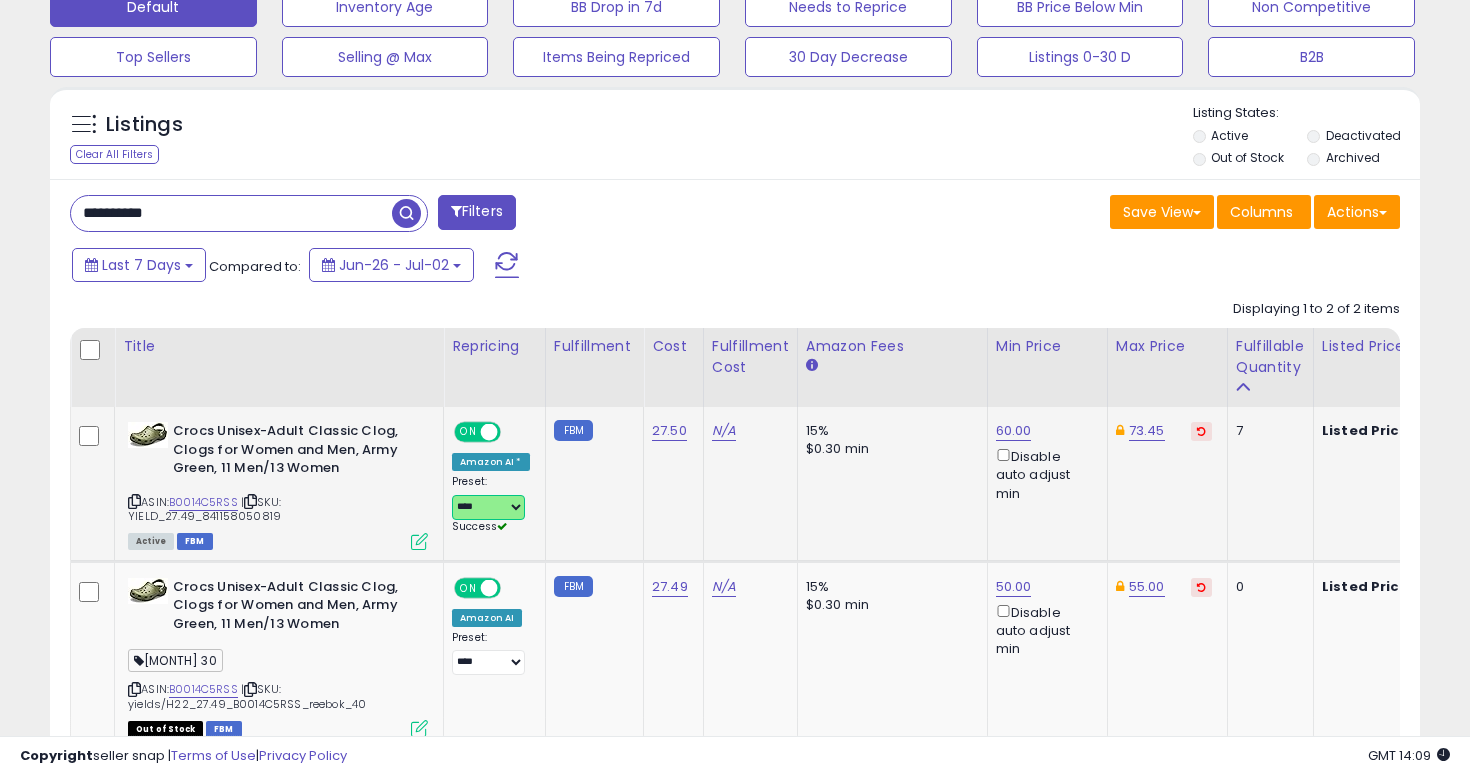 scroll, scrollTop: 644, scrollLeft: 0, axis: vertical 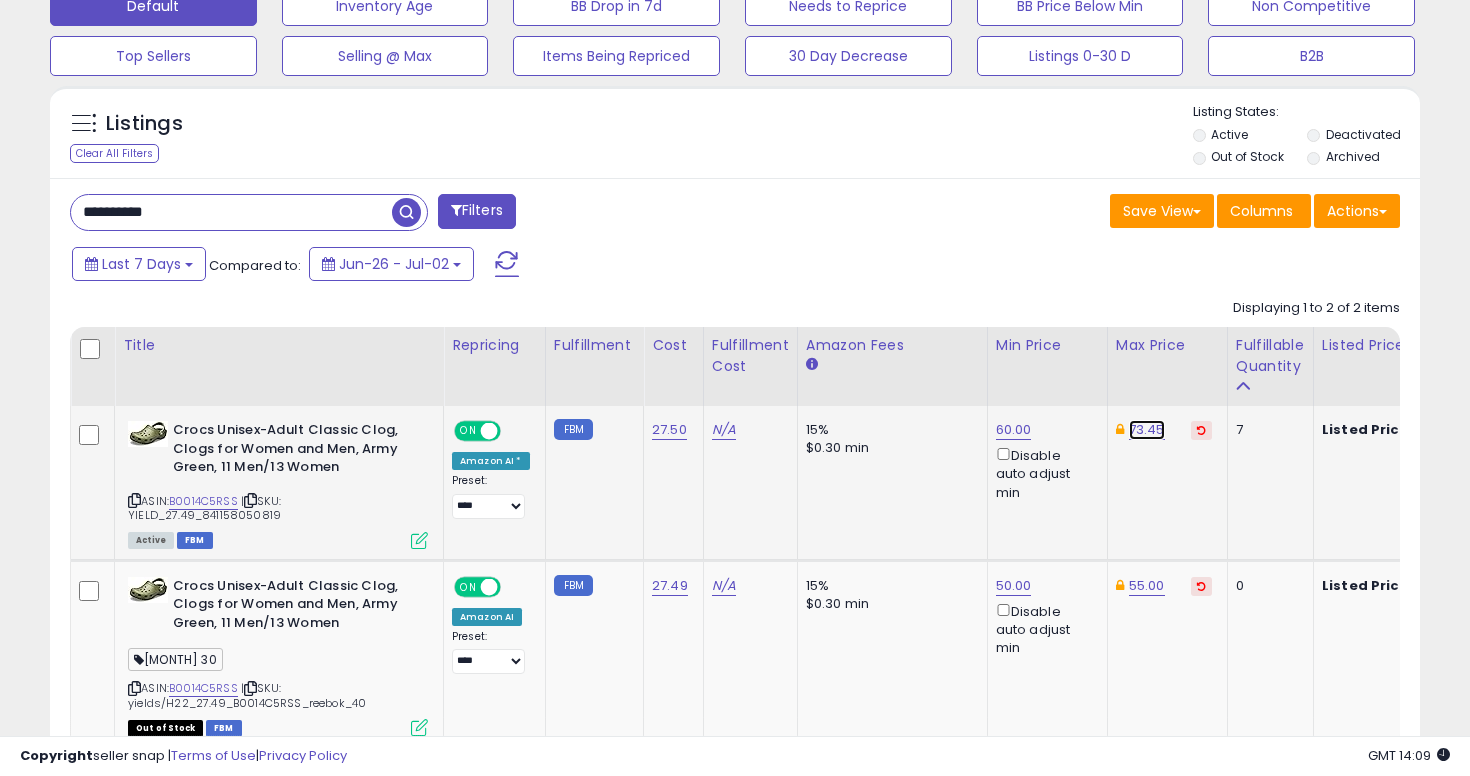 click on "73.45" at bounding box center (1147, 430) 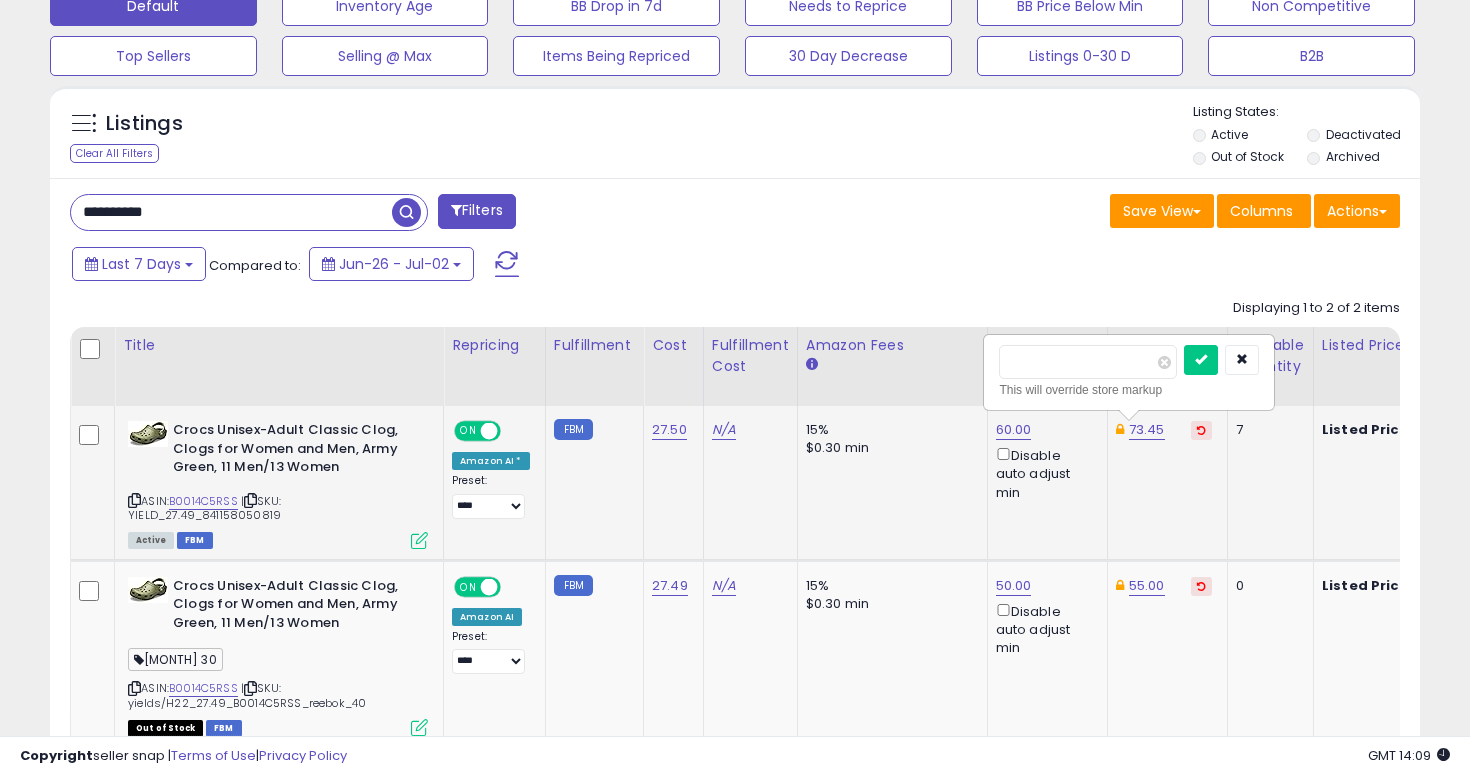 type on "**" 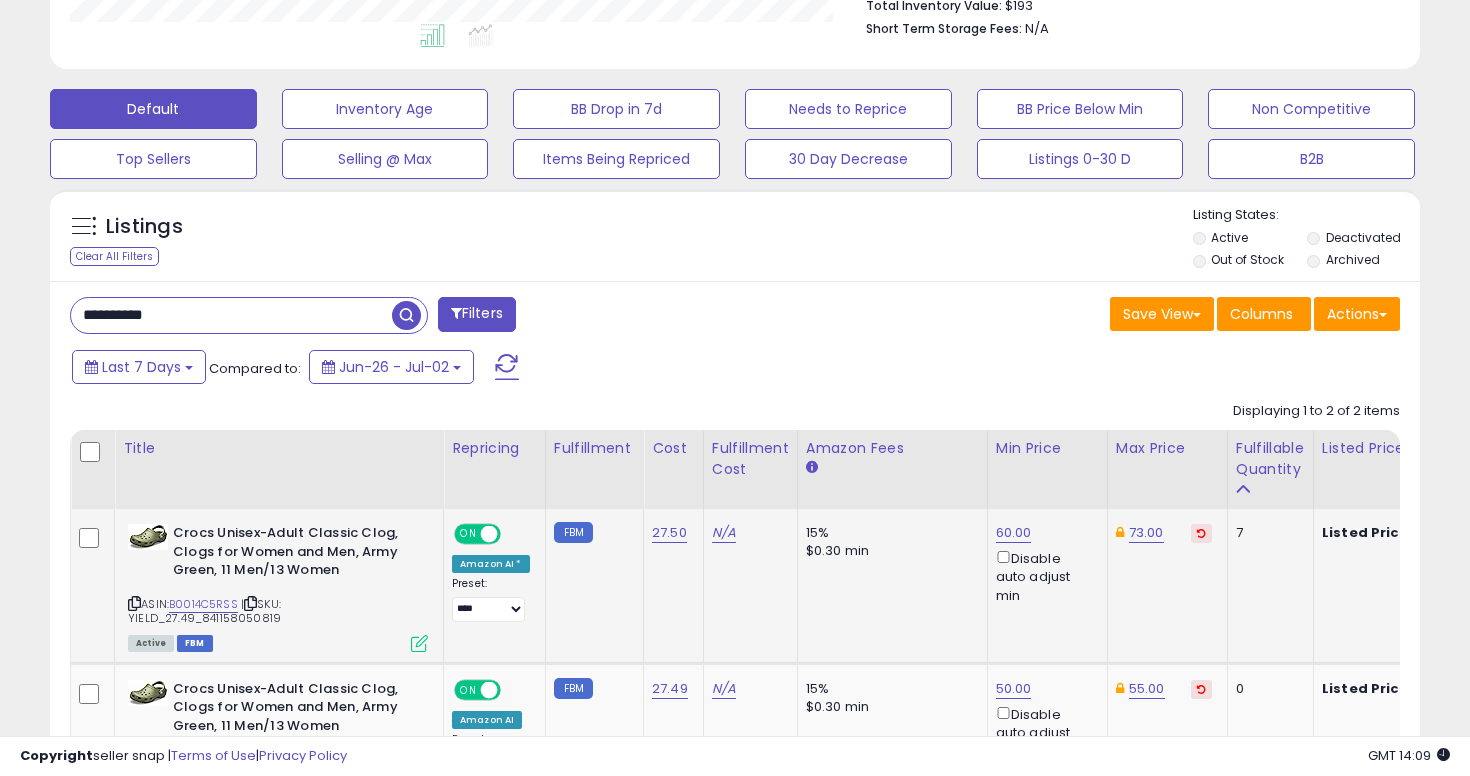 scroll, scrollTop: 772, scrollLeft: 0, axis: vertical 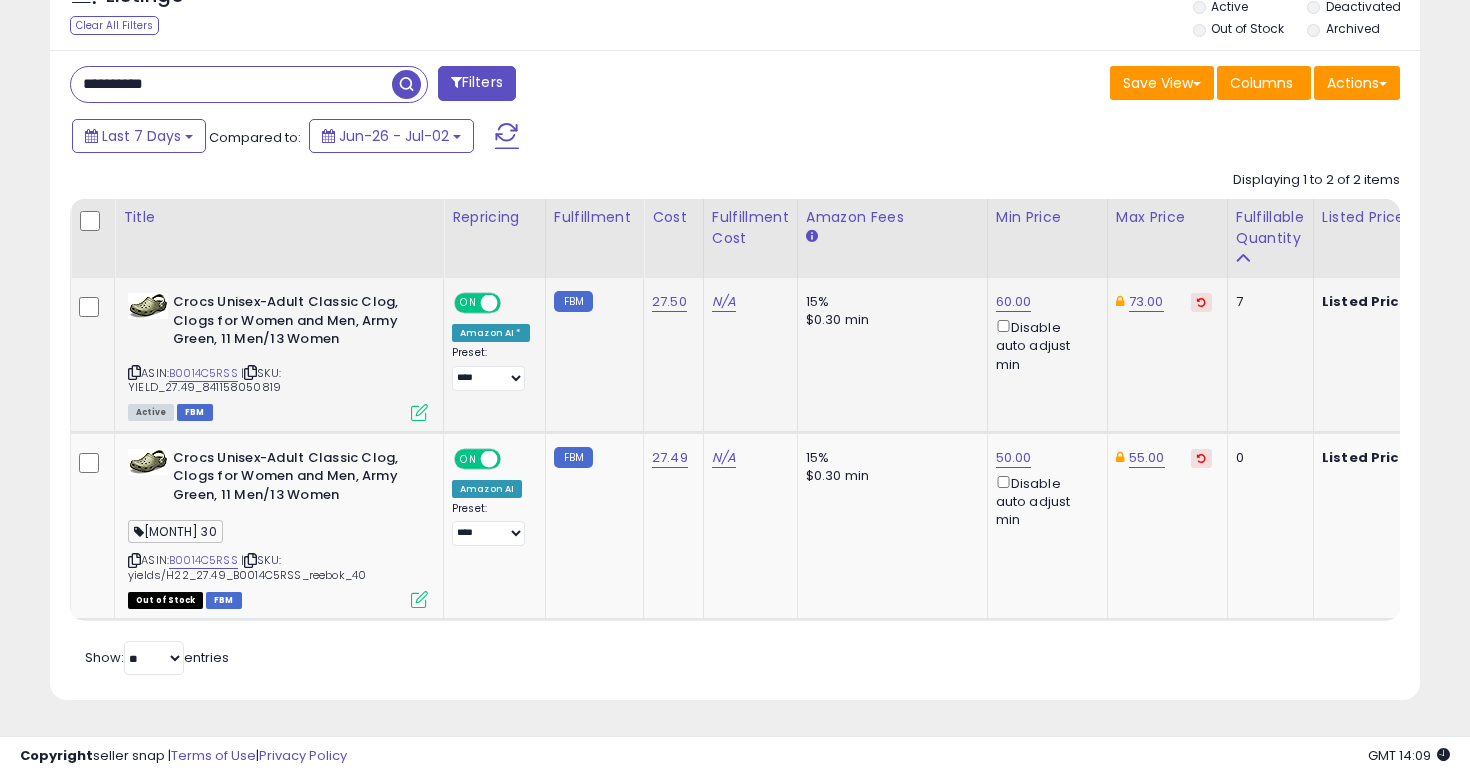 click on "**********" at bounding box center [231, 84] 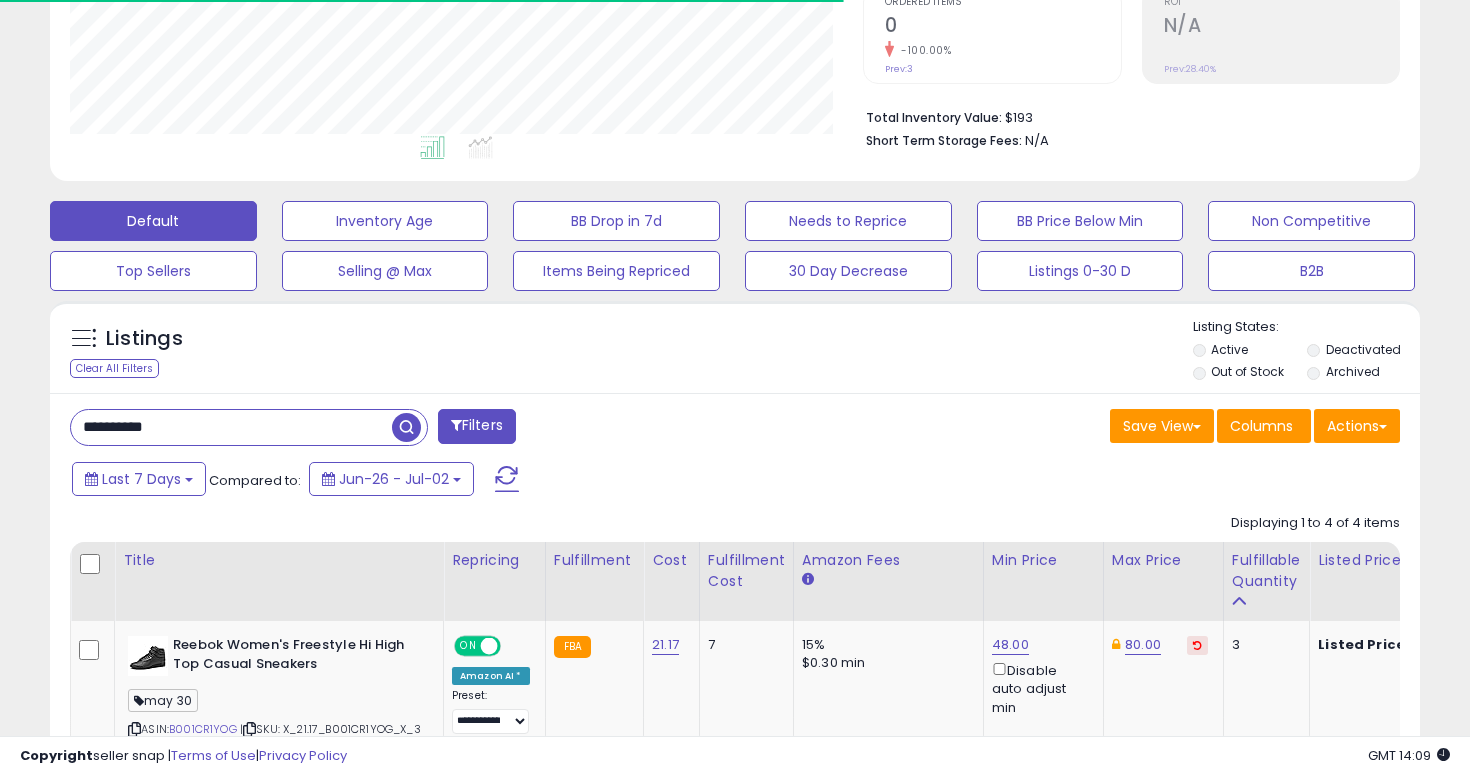 scroll, scrollTop: 772, scrollLeft: 0, axis: vertical 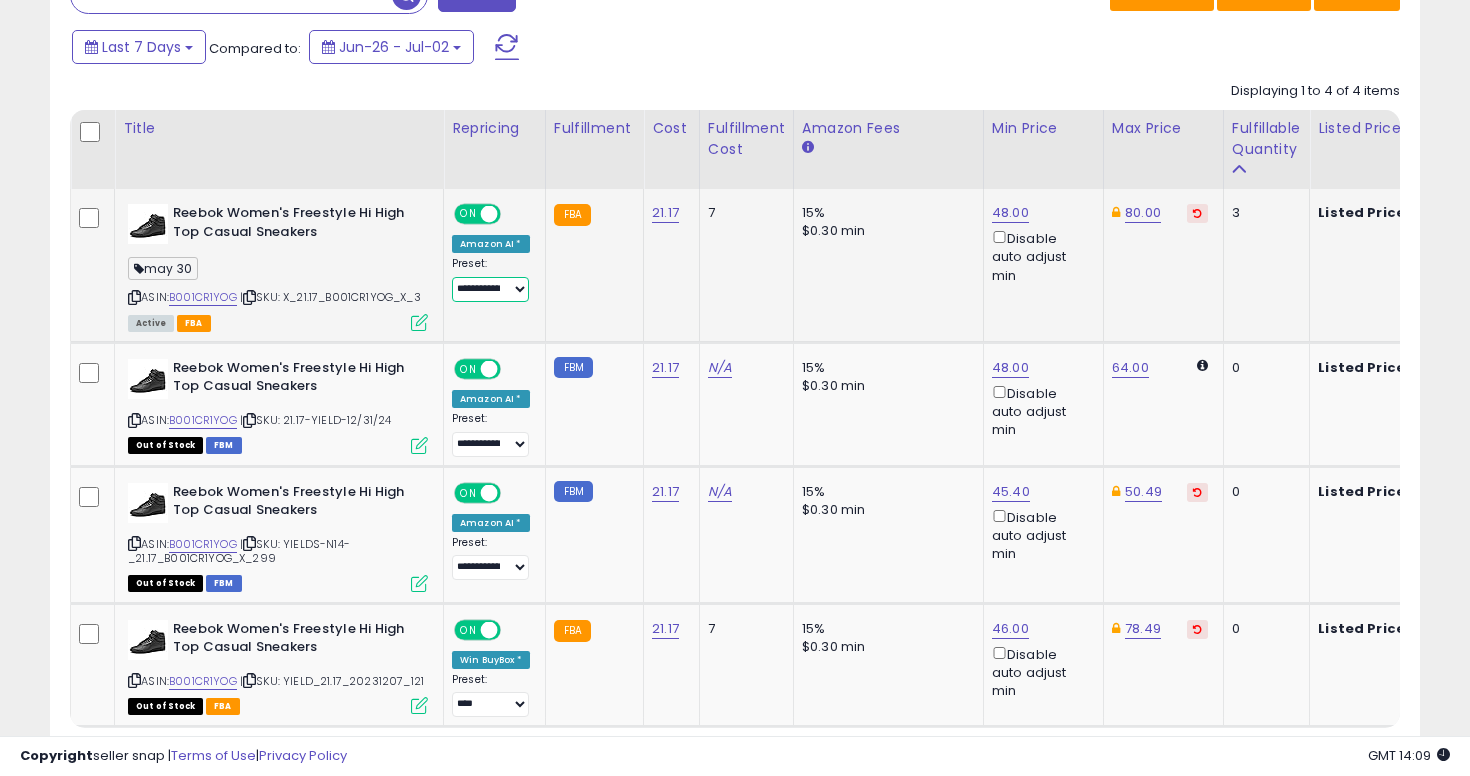 click on "**********" at bounding box center (490, 289) 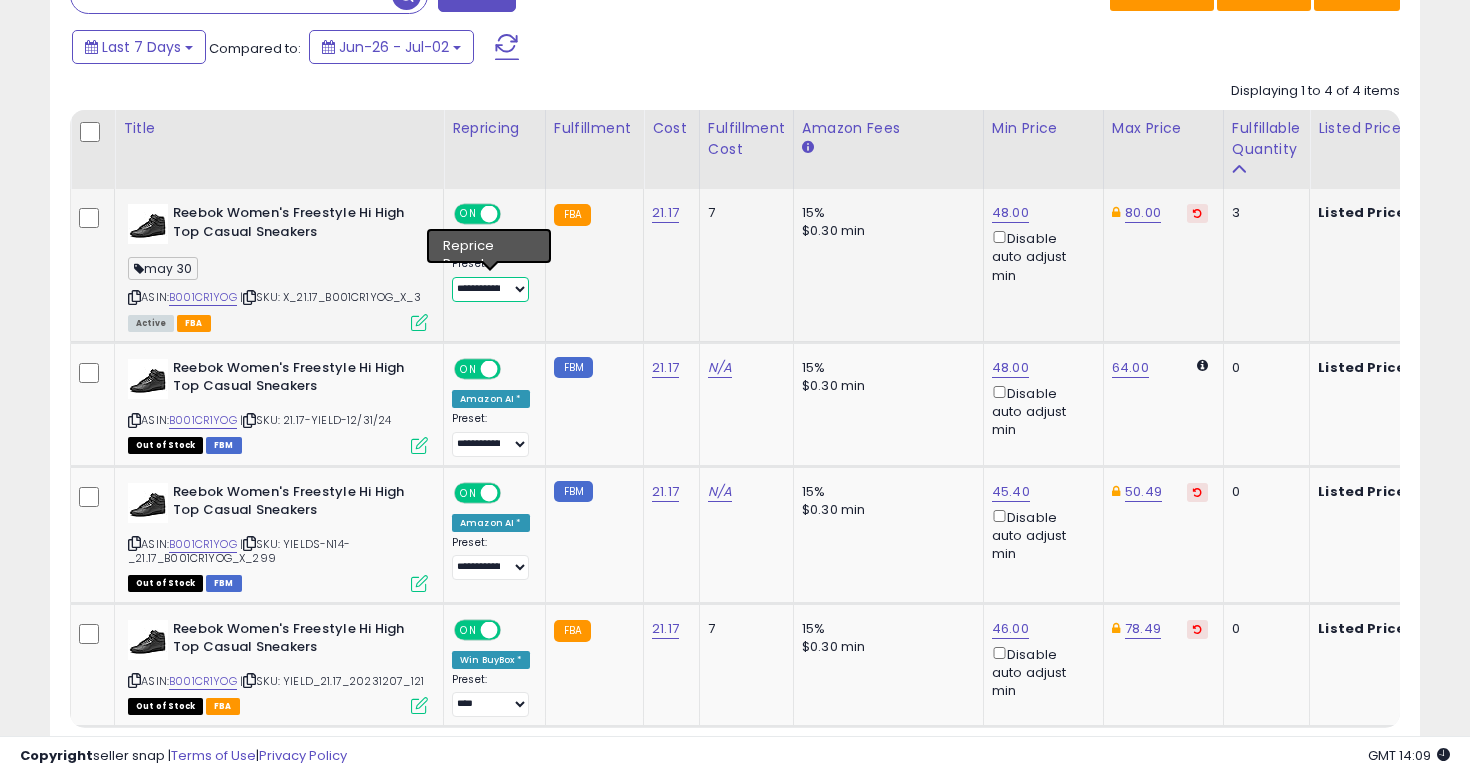 select on "****" 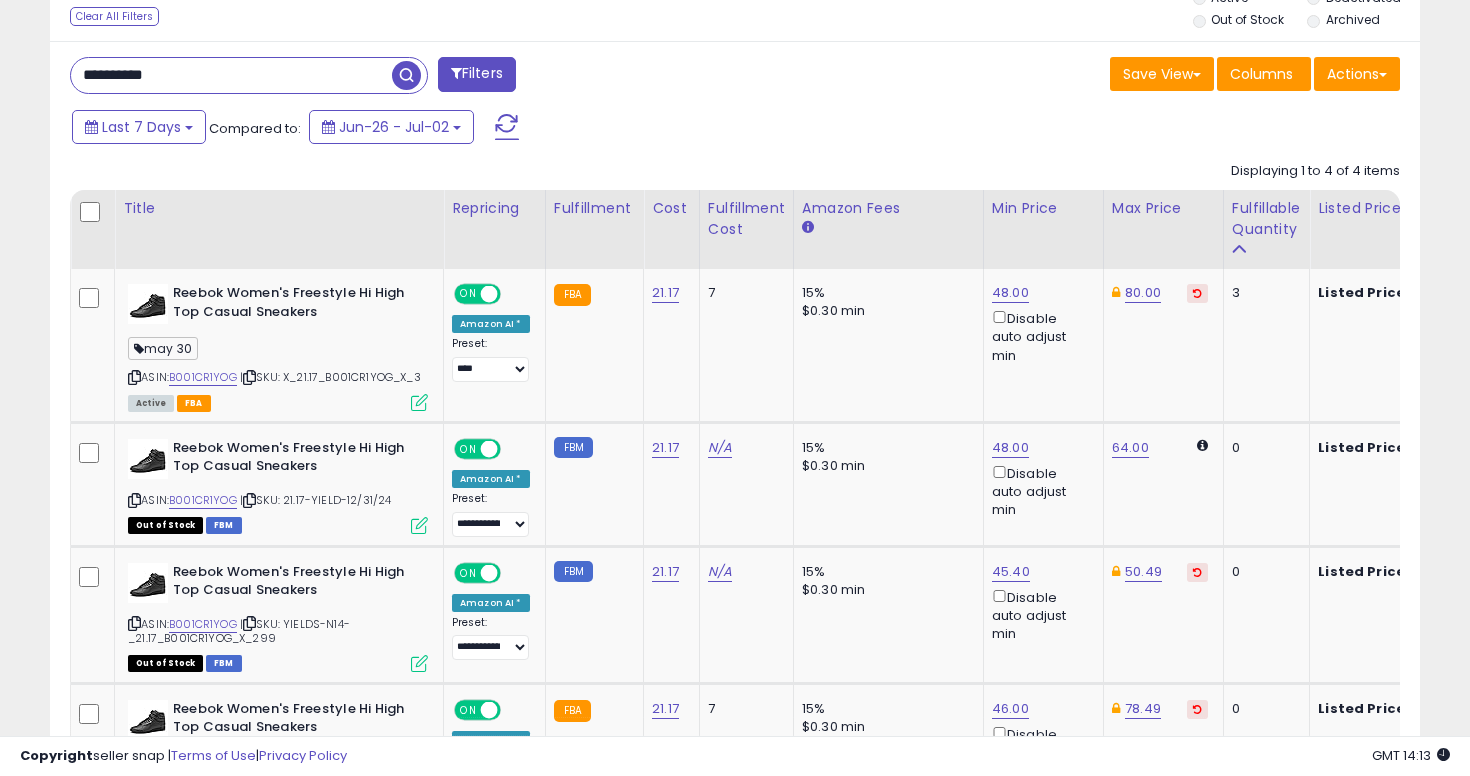 scroll, scrollTop: 747, scrollLeft: 0, axis: vertical 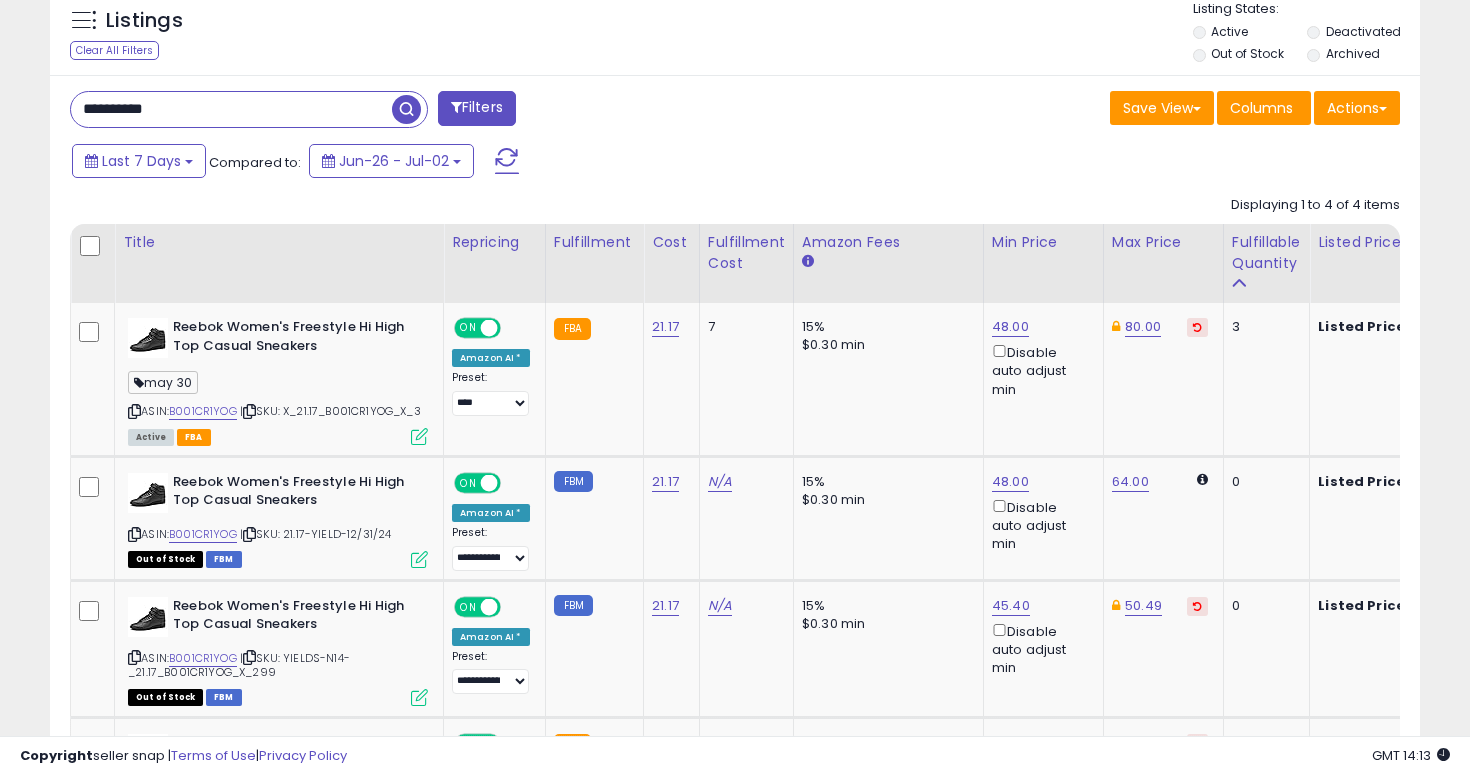 click on "**********" at bounding box center [231, 109] 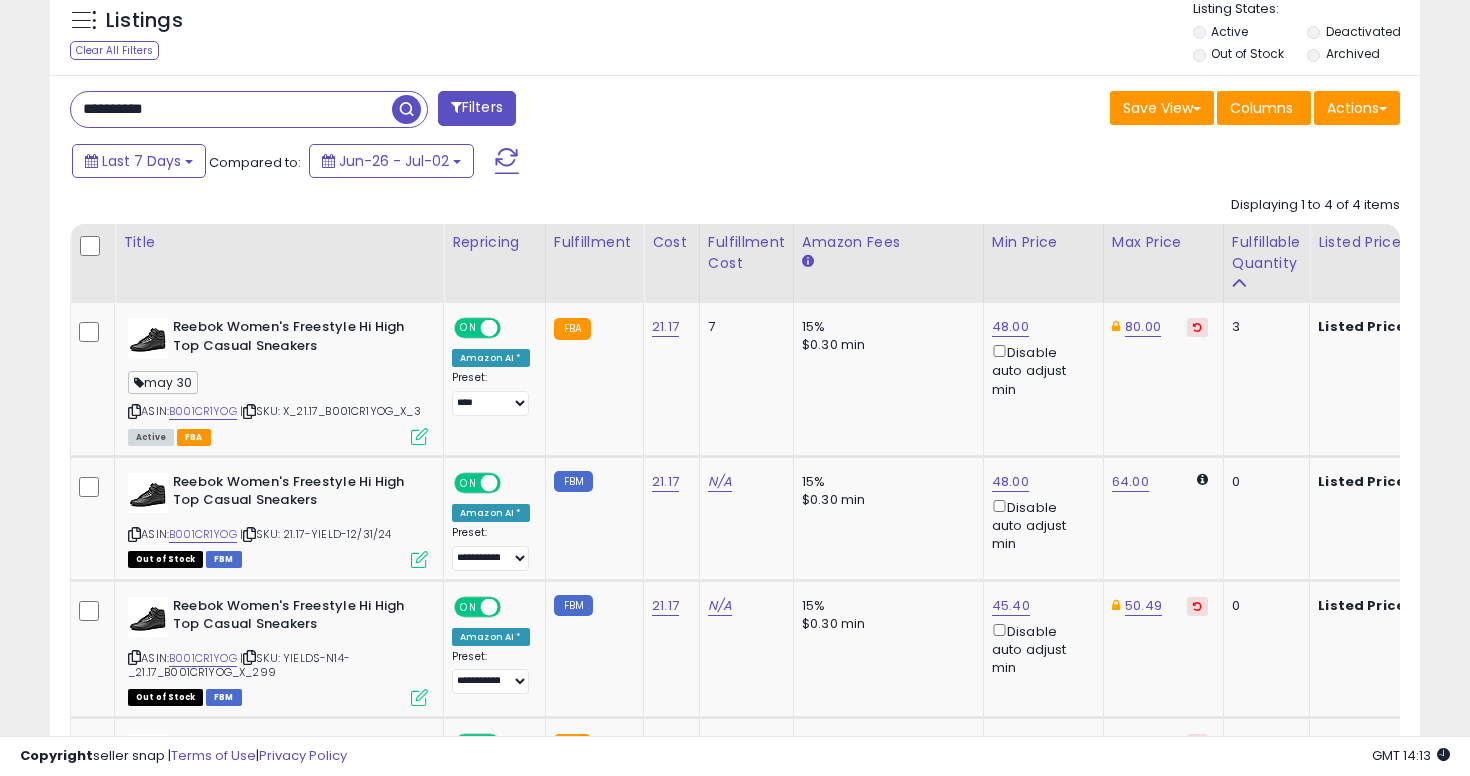 click on "**********" at bounding box center [231, 109] 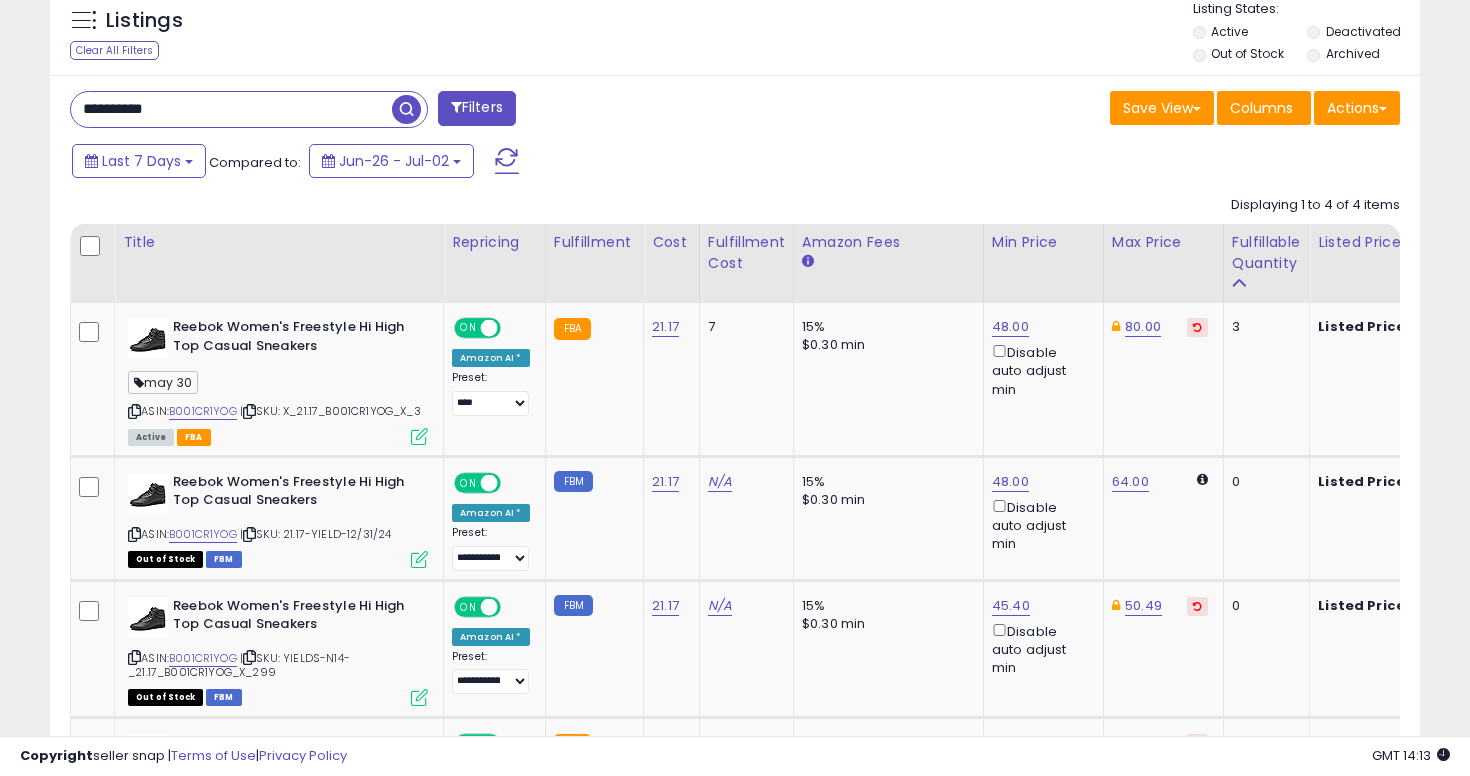paste 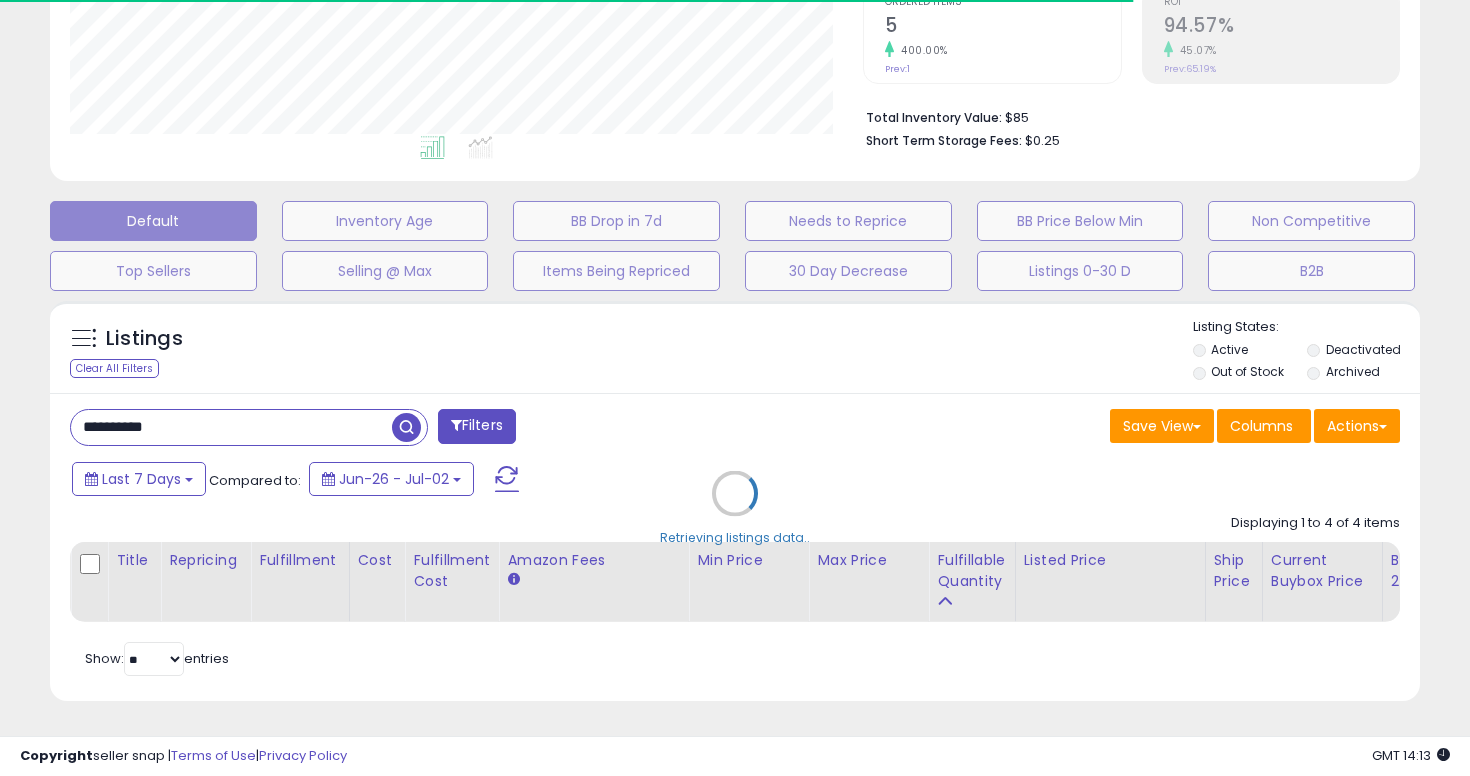 scroll, scrollTop: 747, scrollLeft: 0, axis: vertical 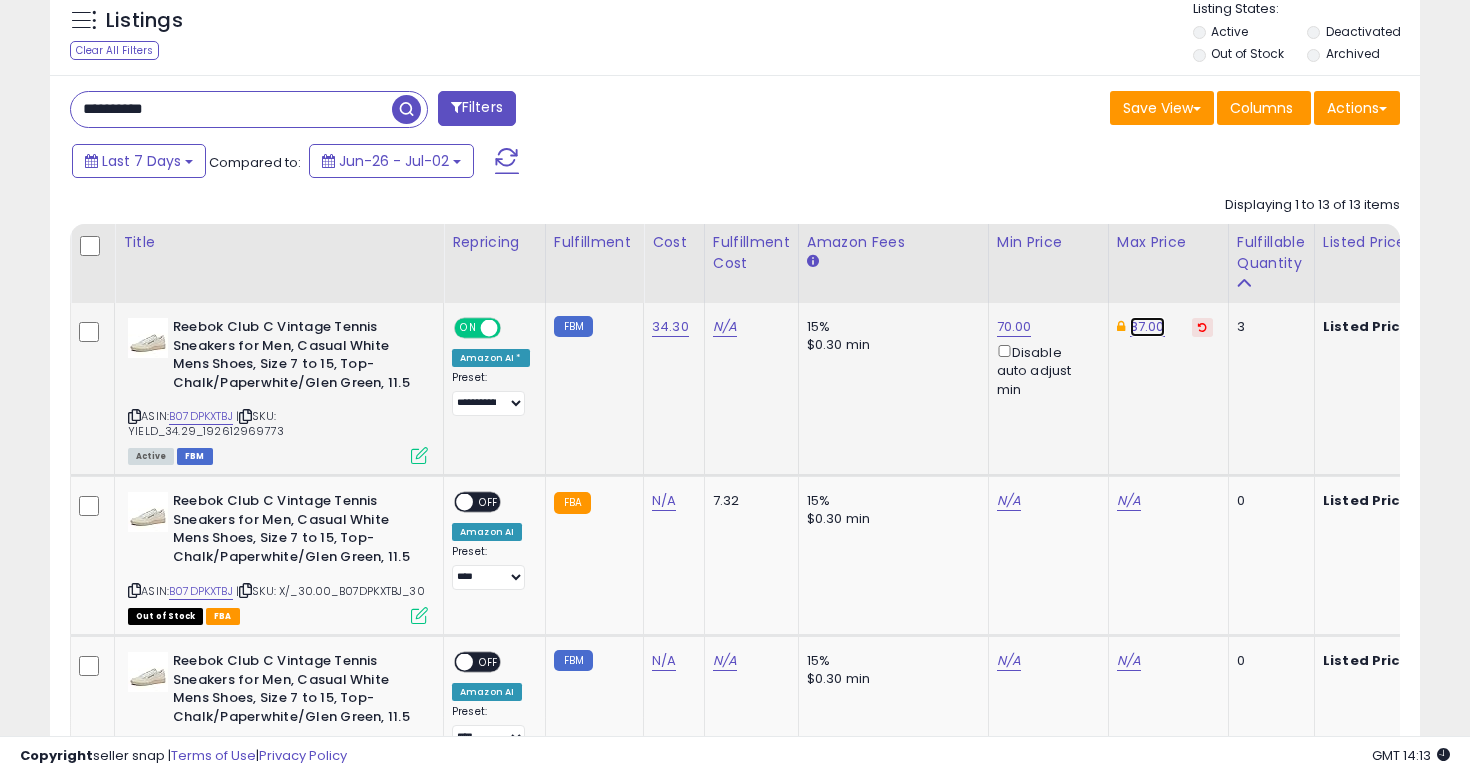 click on "87.00" at bounding box center (1147, 327) 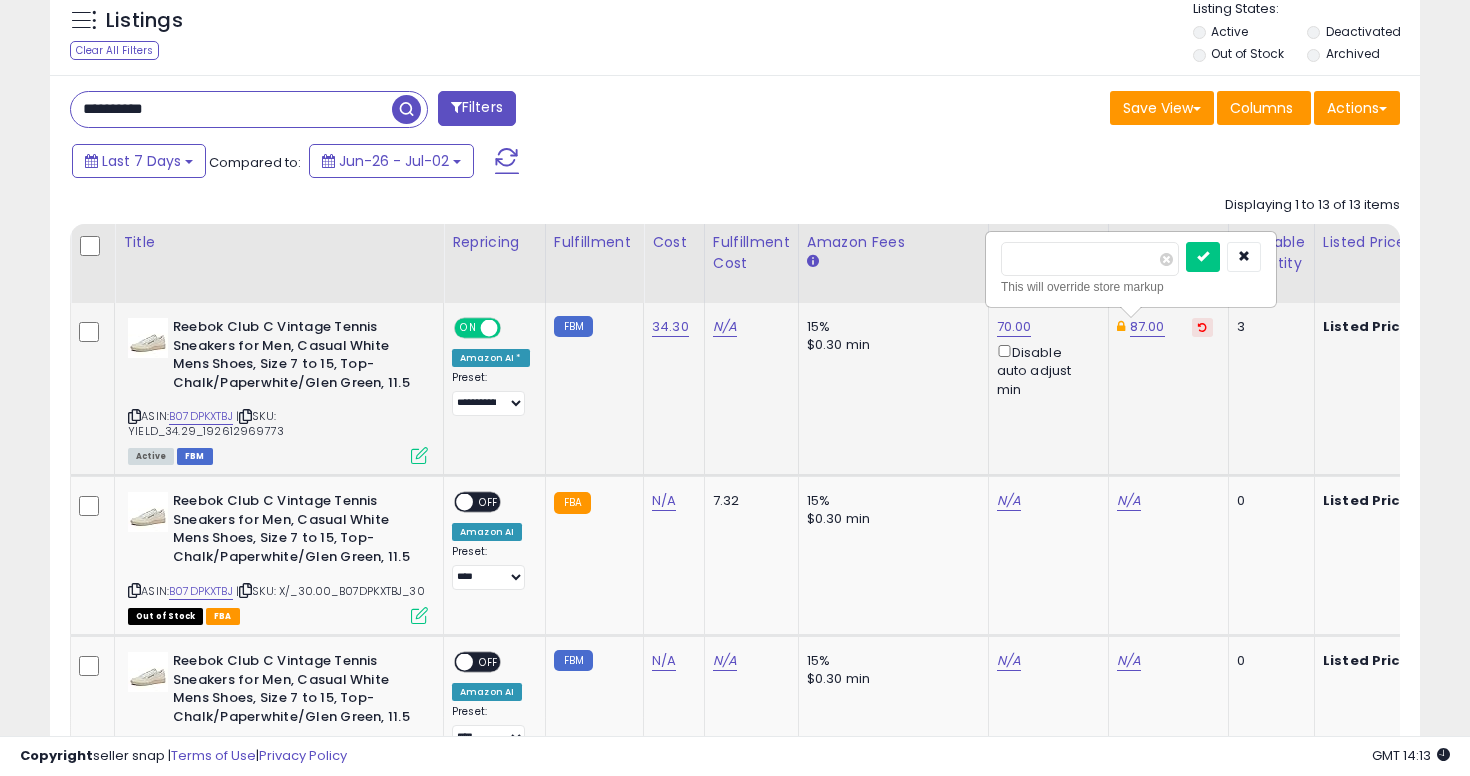type on "*****" 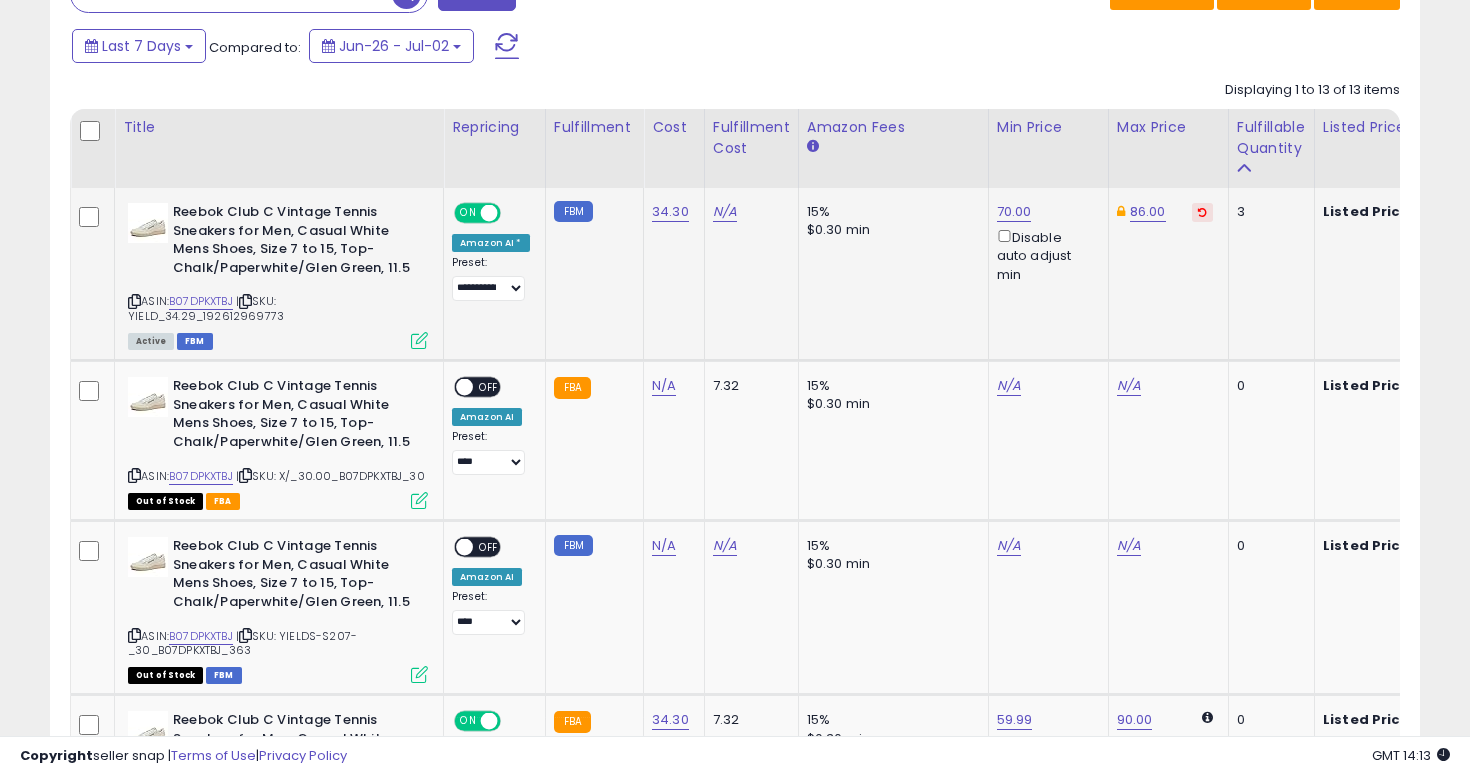 scroll, scrollTop: 581, scrollLeft: 0, axis: vertical 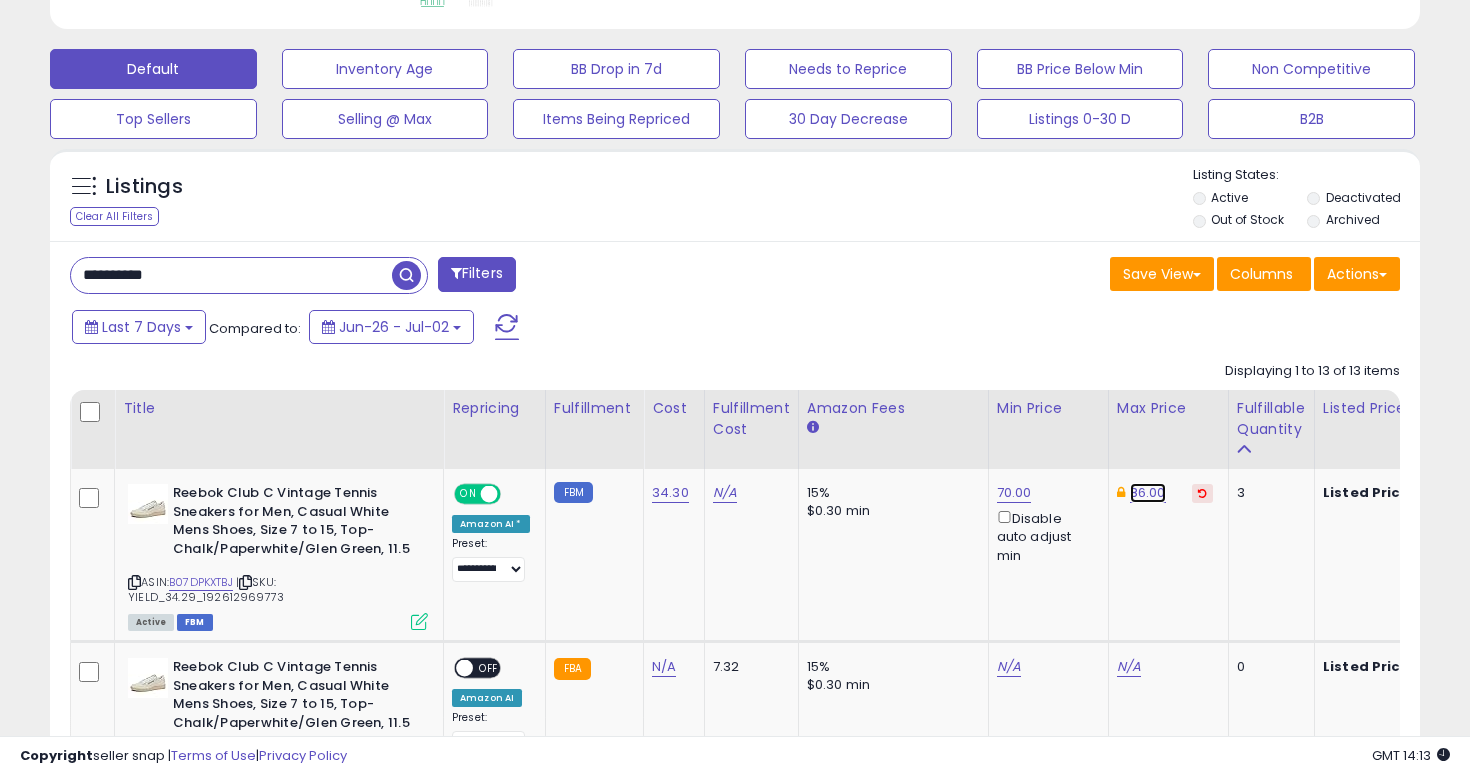 click on "86.00" at bounding box center (1148, 493) 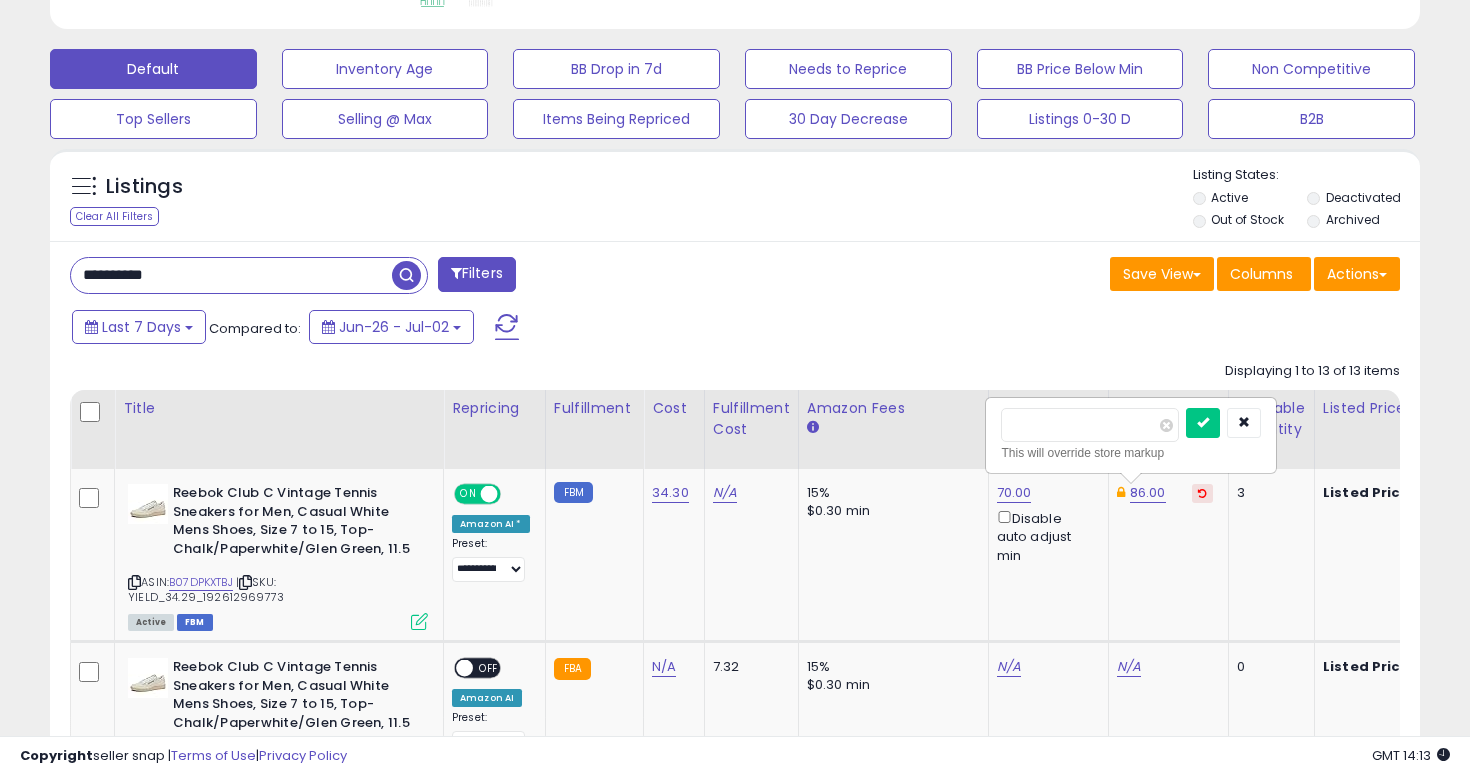 type on "*****" 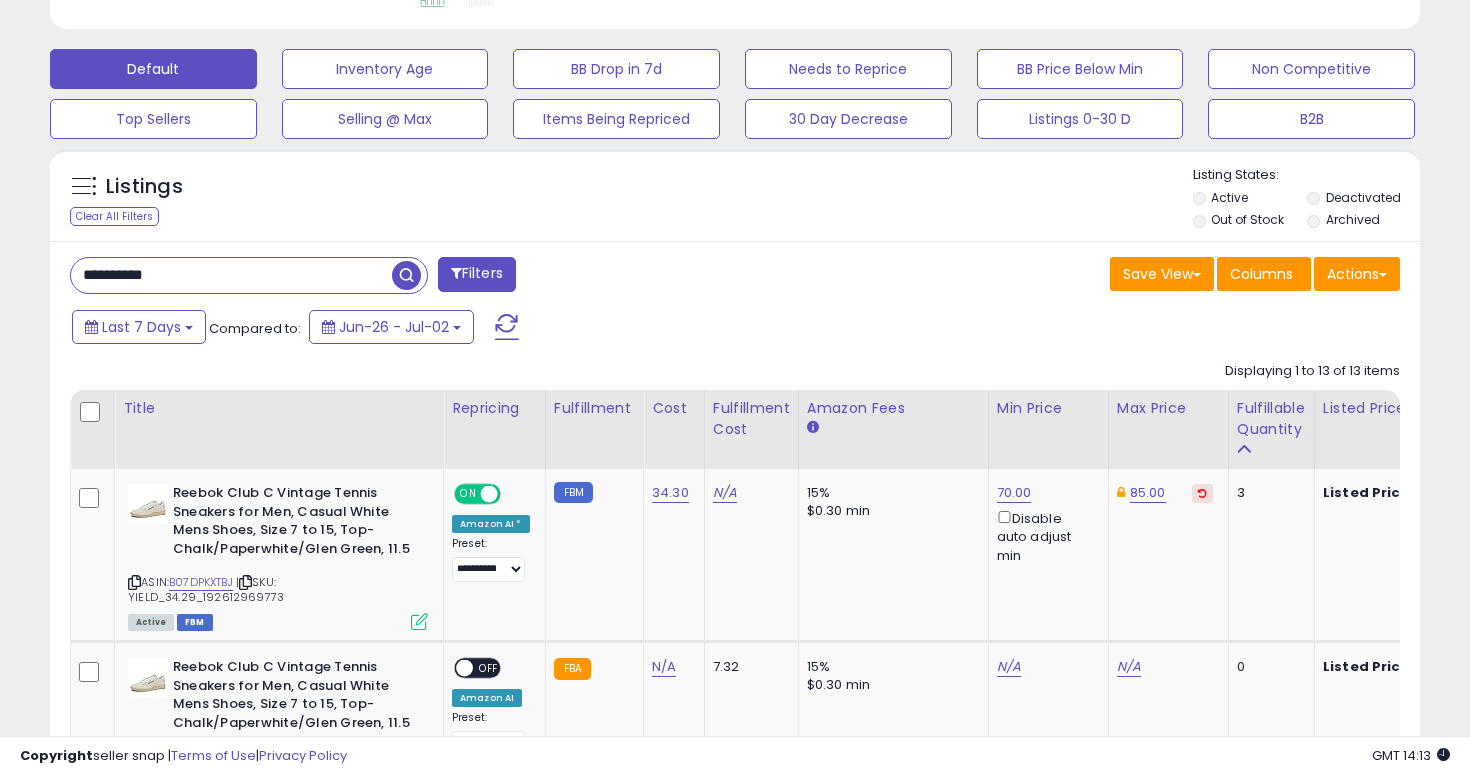 click on "**********" at bounding box center [231, 275] 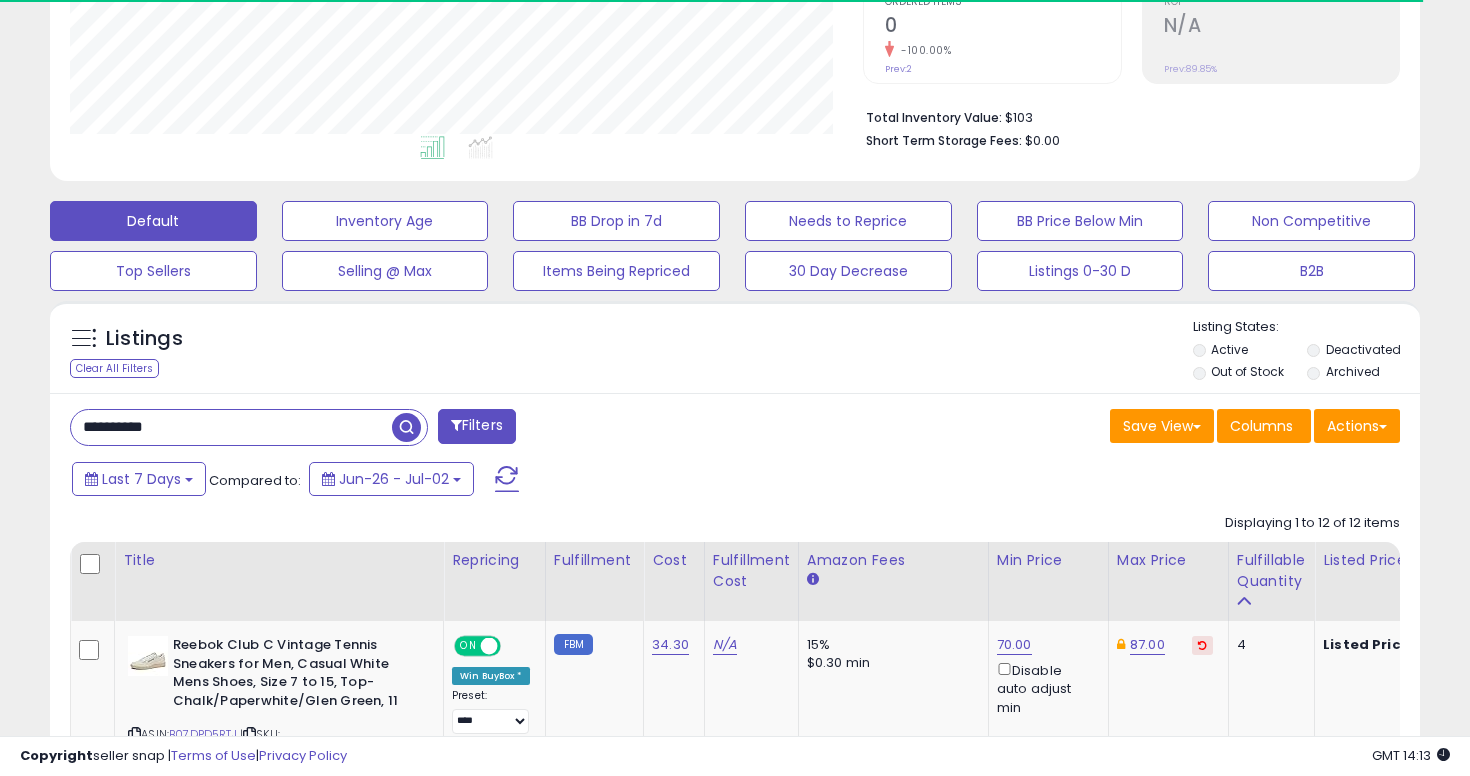 scroll, scrollTop: 581, scrollLeft: 0, axis: vertical 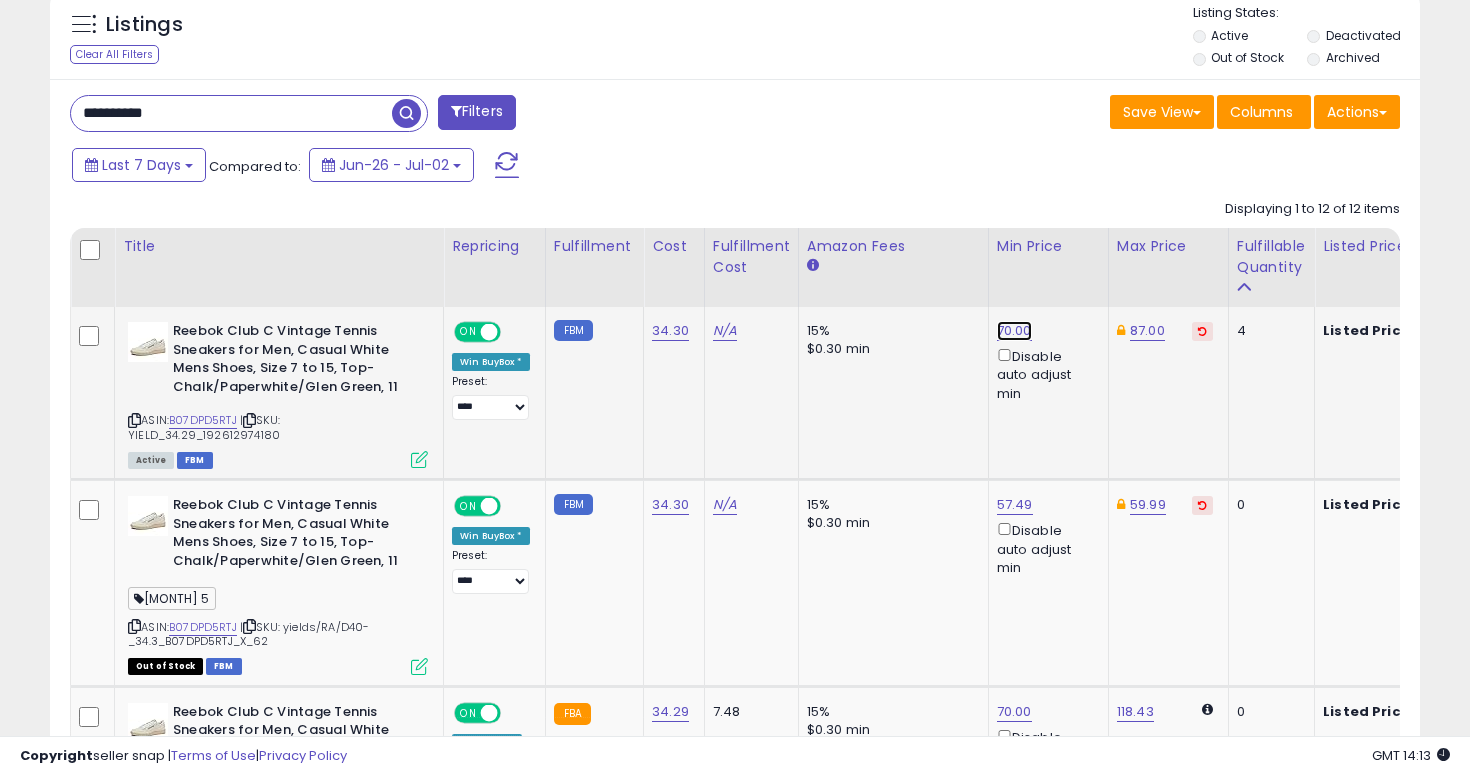 click on "70.00" at bounding box center (1014, 331) 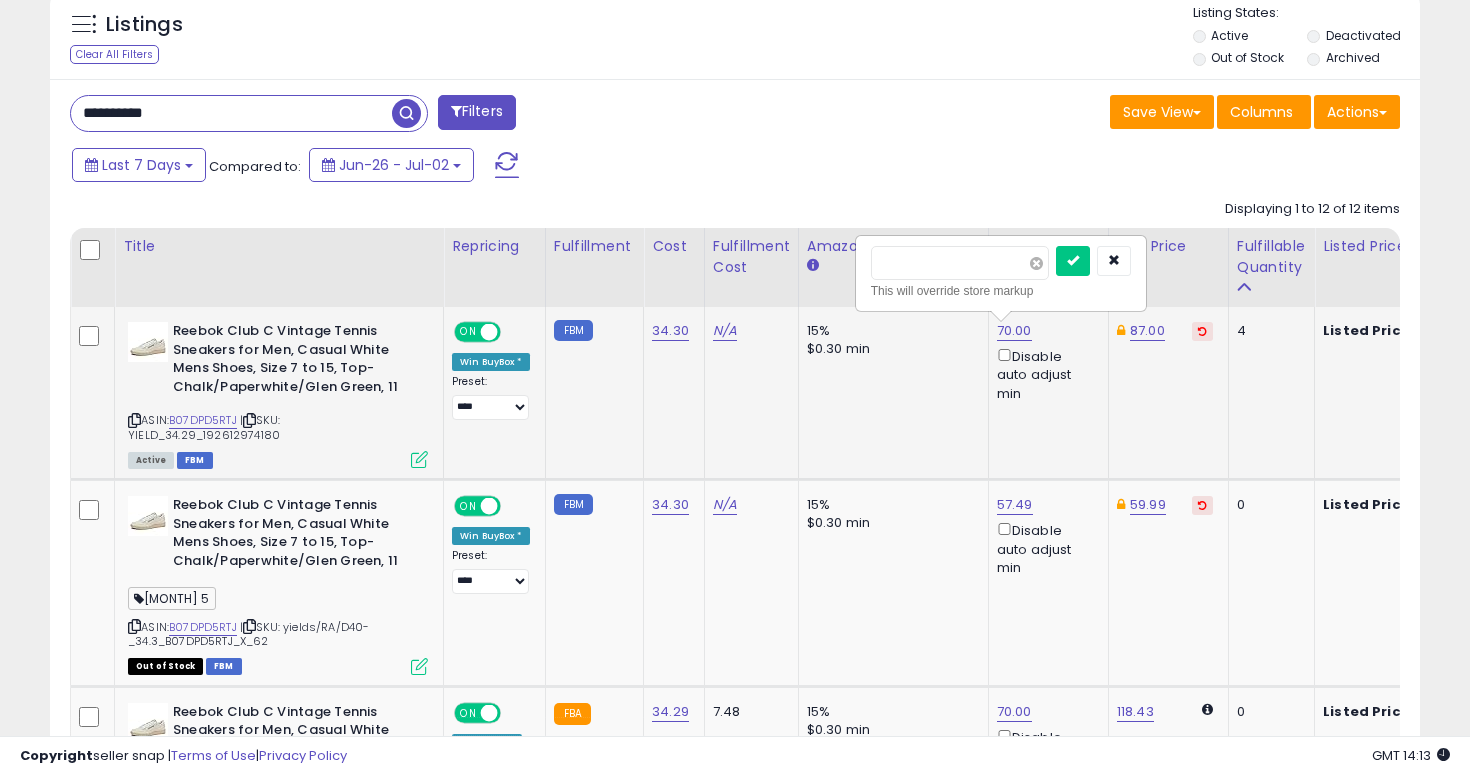 click at bounding box center [1036, 263] 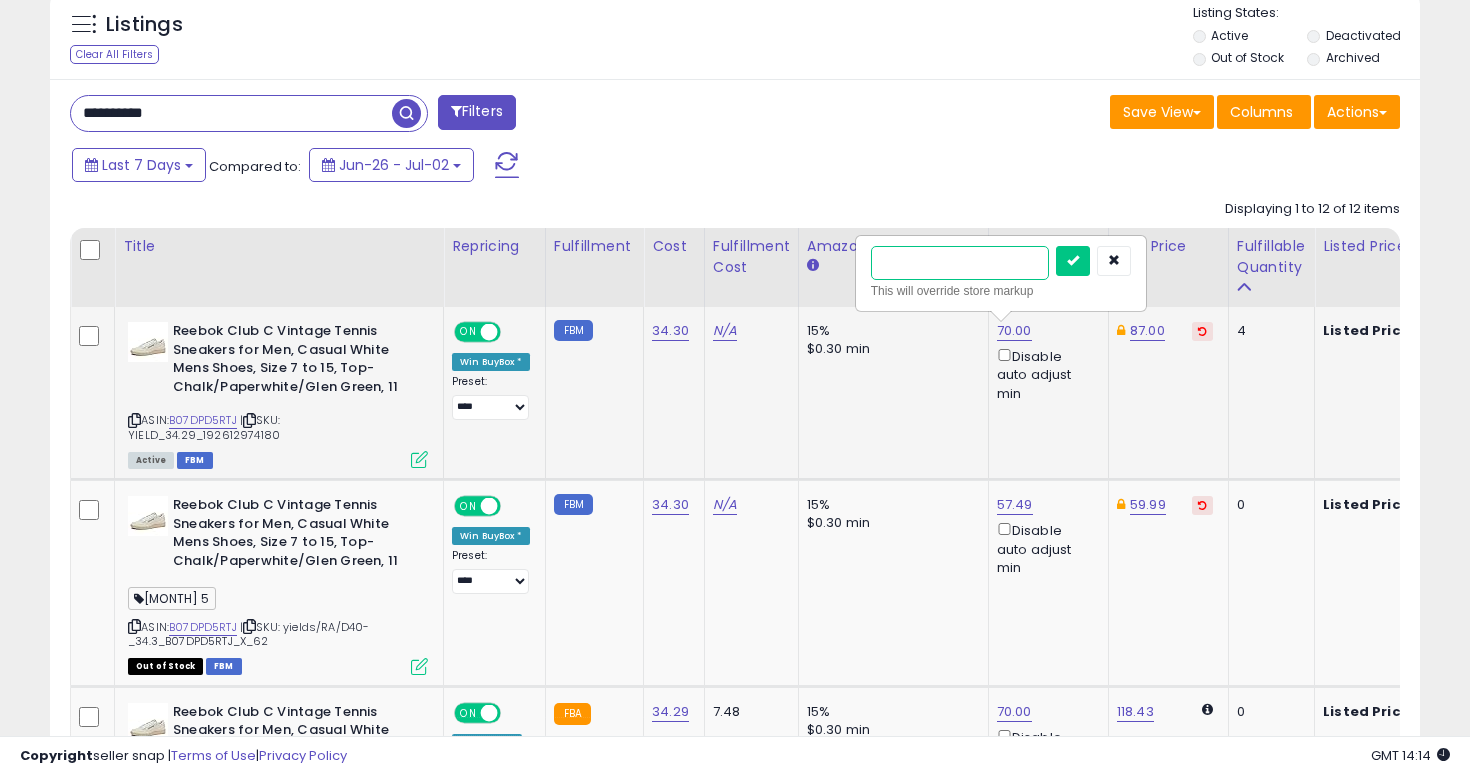 type on "****" 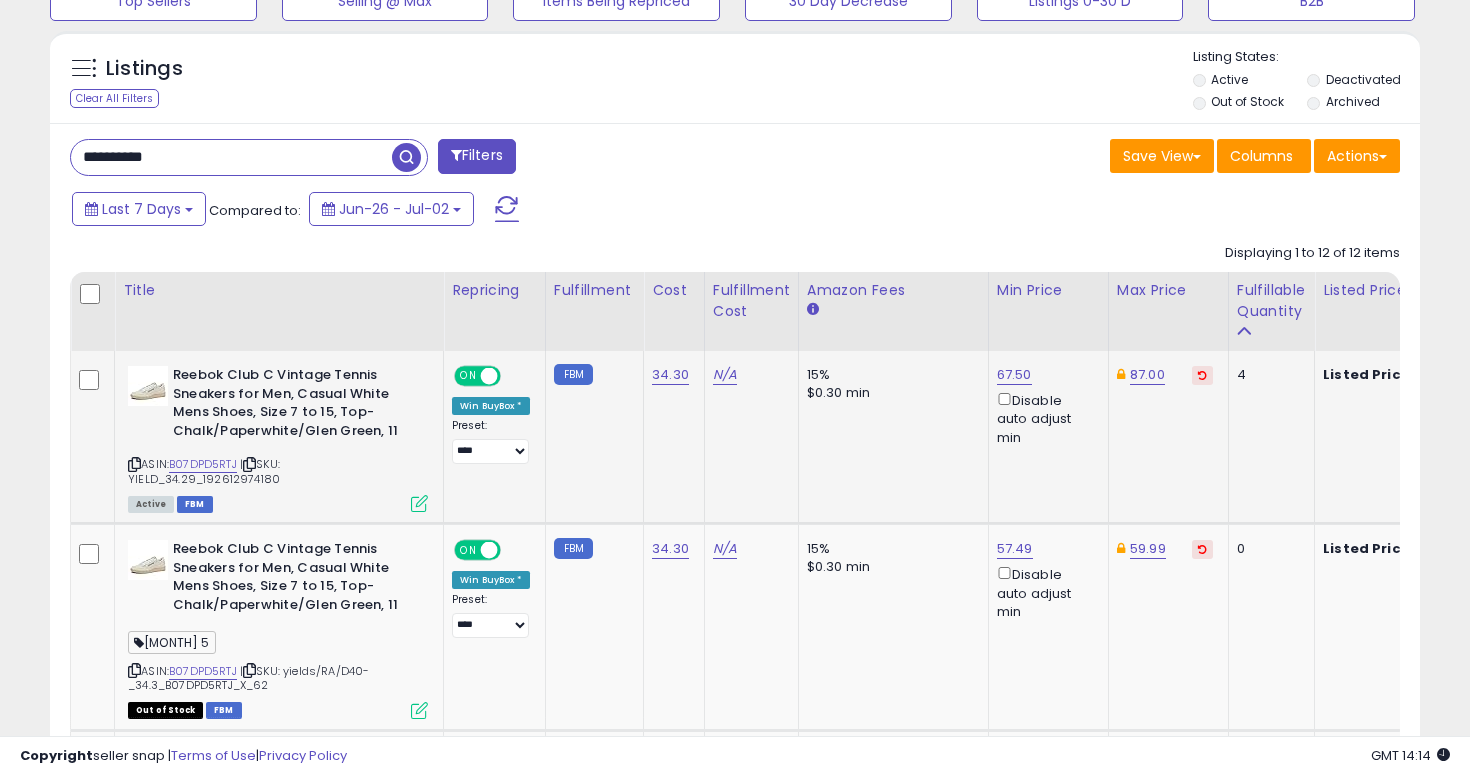 scroll, scrollTop: 684, scrollLeft: 0, axis: vertical 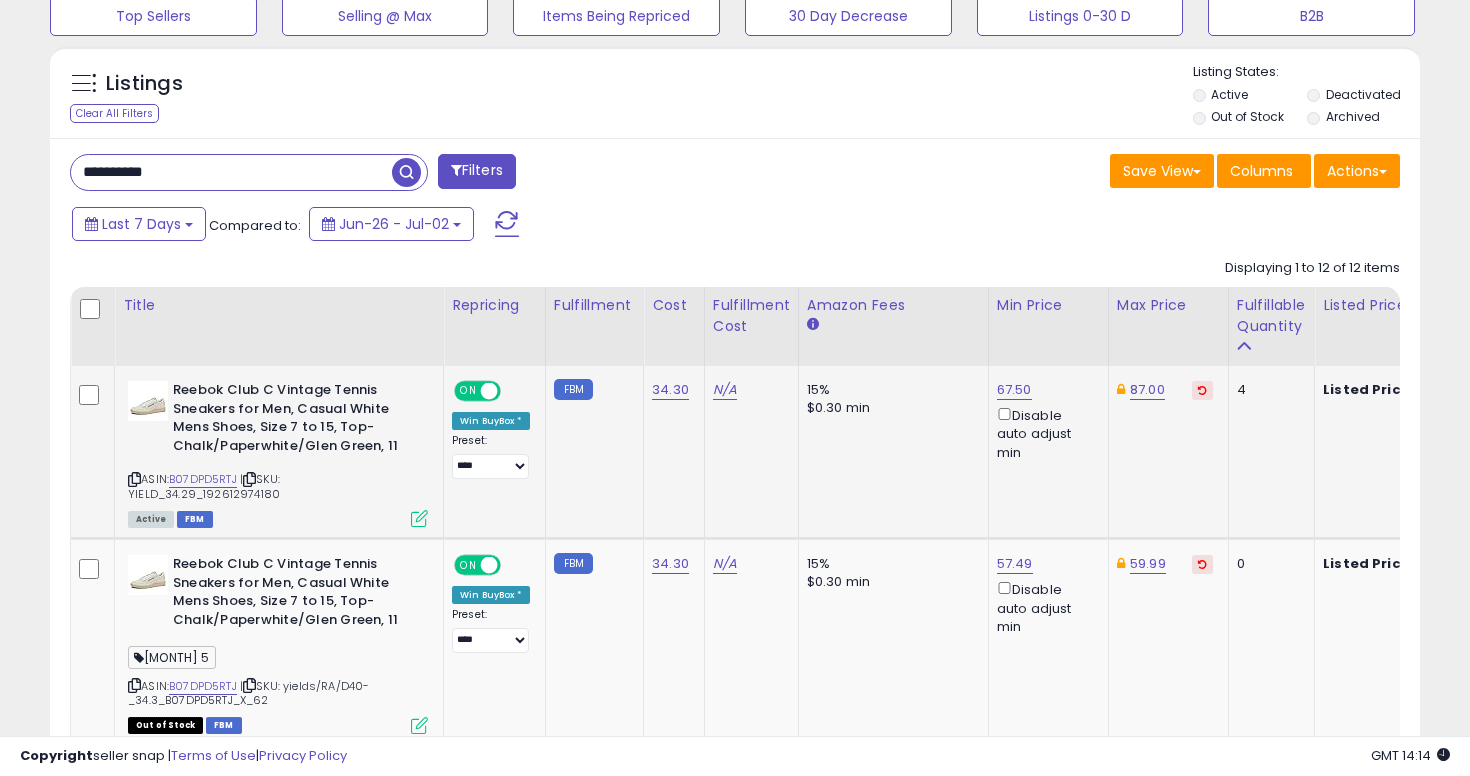 click on "**********" at bounding box center [231, 172] 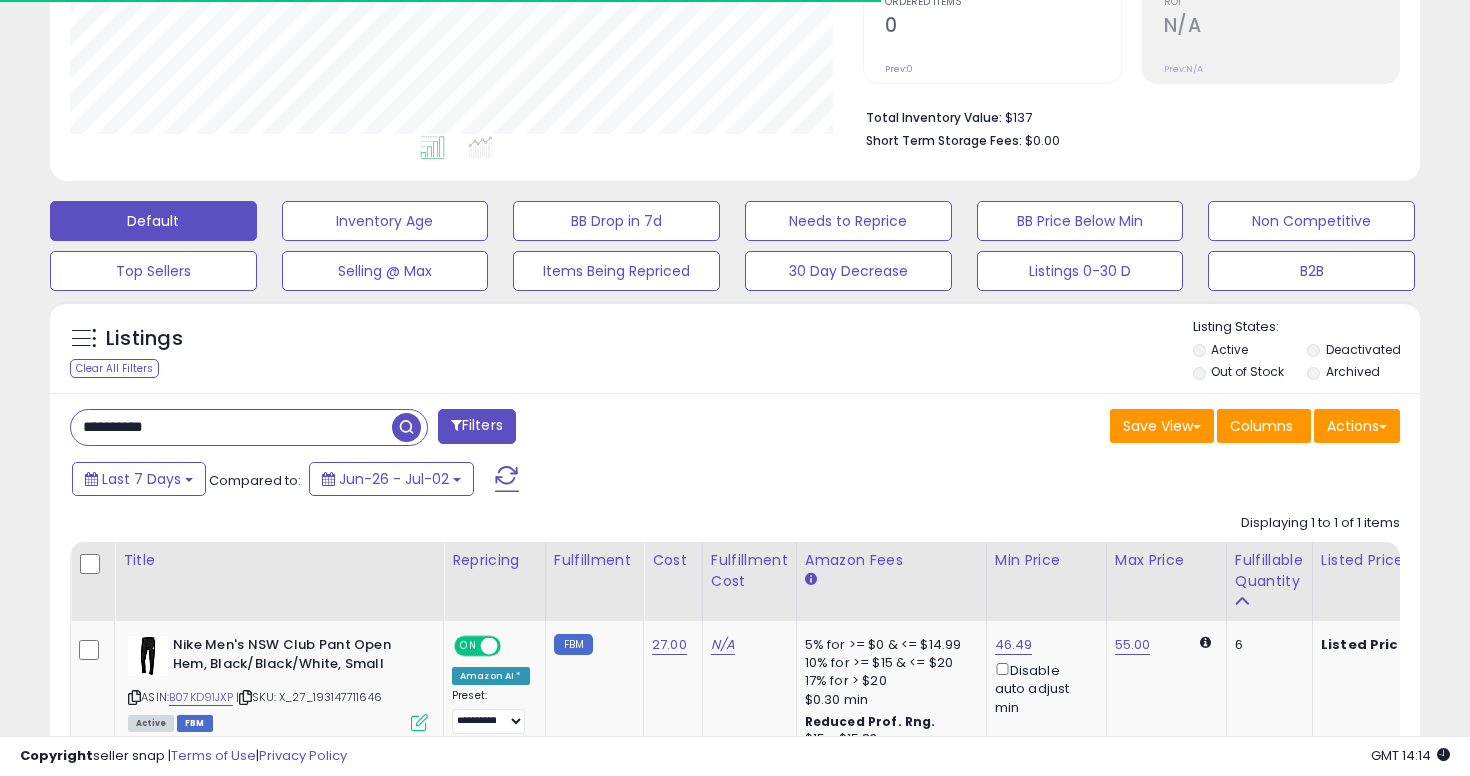 scroll, scrollTop: 583, scrollLeft: 0, axis: vertical 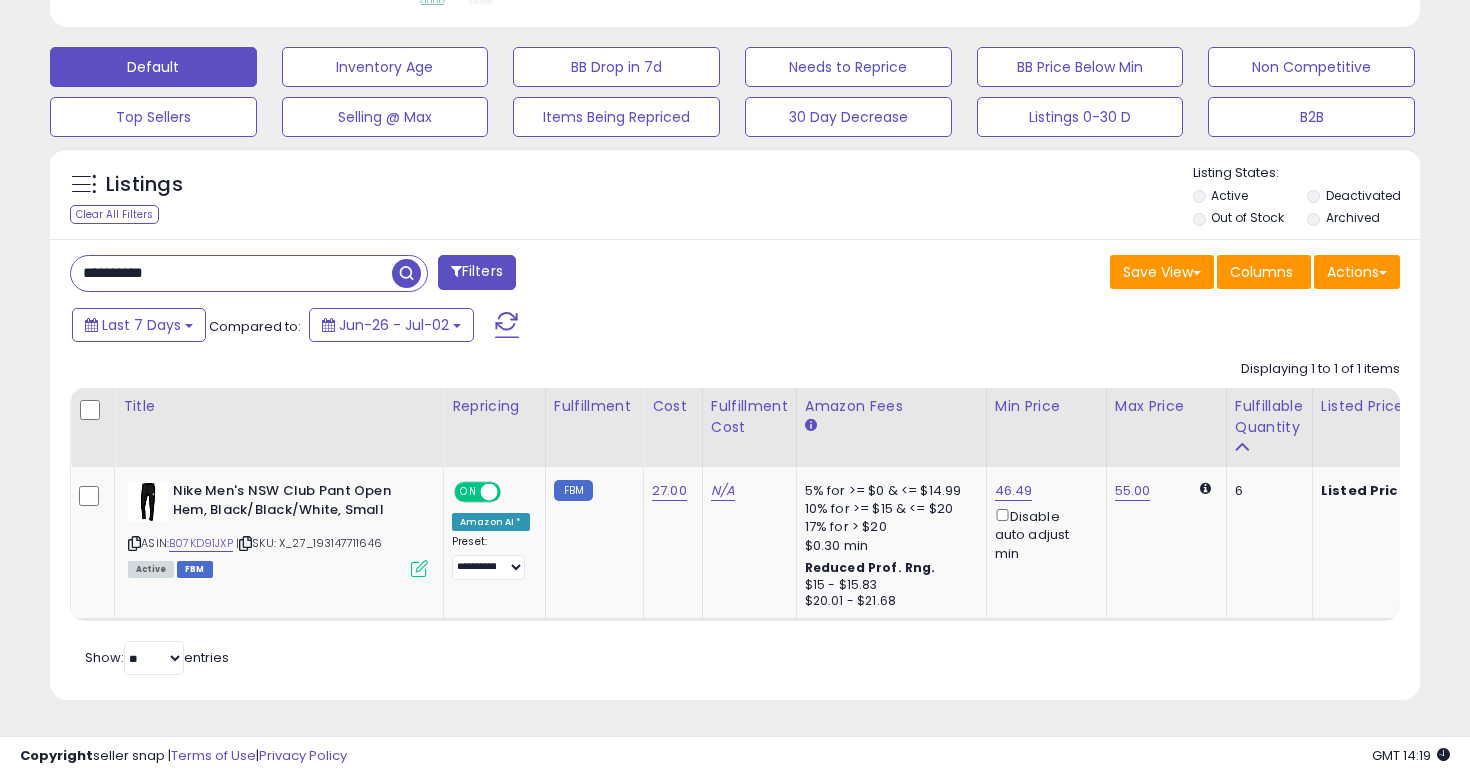 click on "**********" at bounding box center [231, 273] 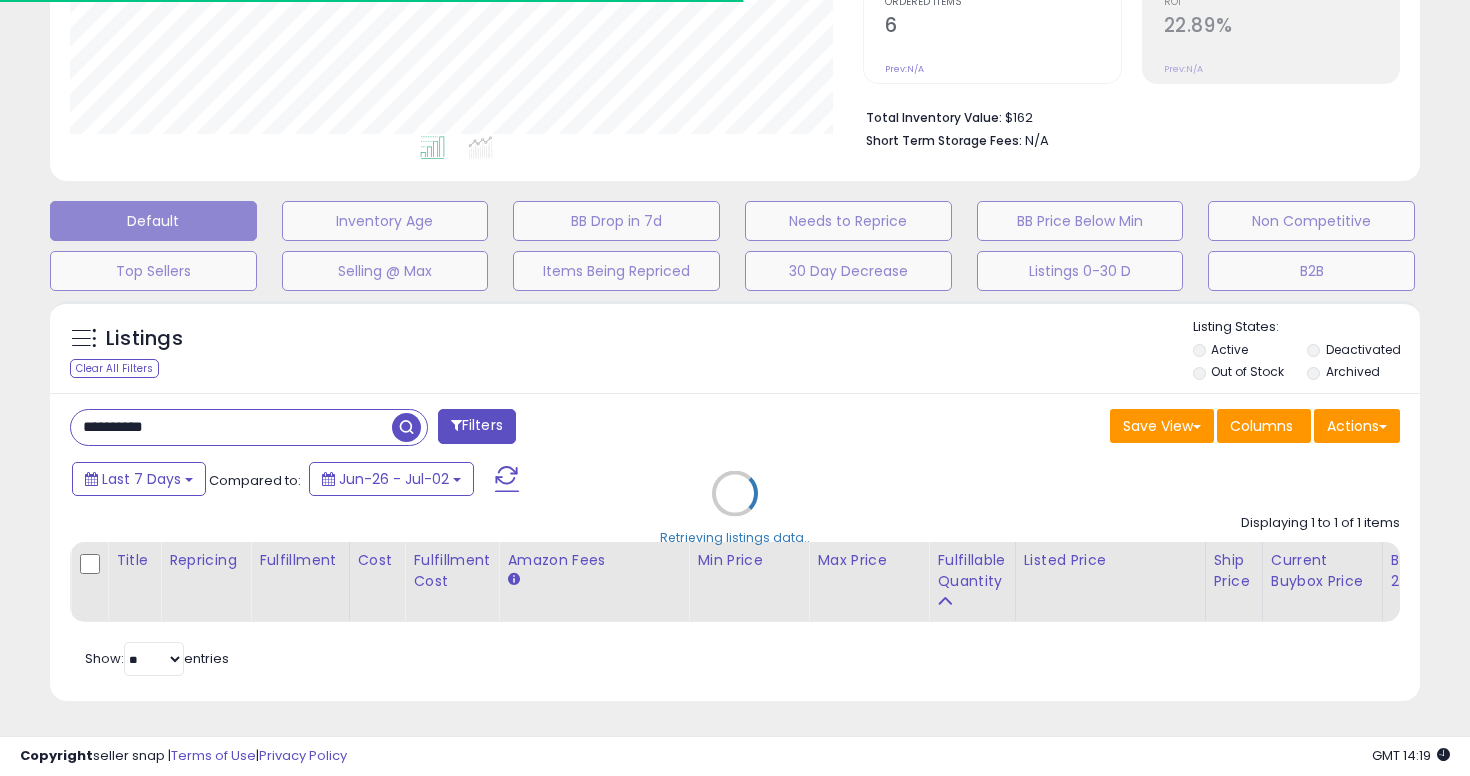 scroll, scrollTop: 583, scrollLeft: 0, axis: vertical 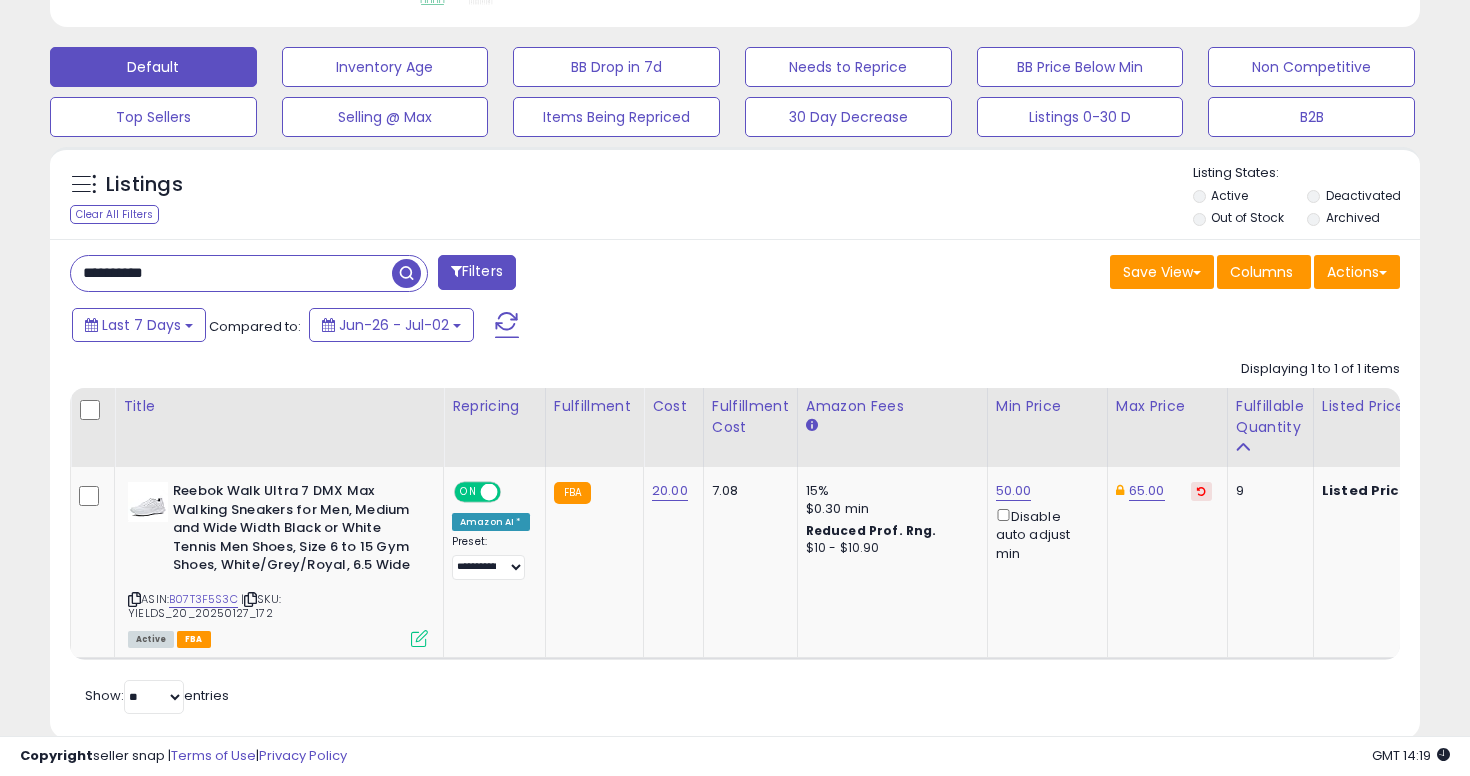 click on "**********" at bounding box center (231, 273) 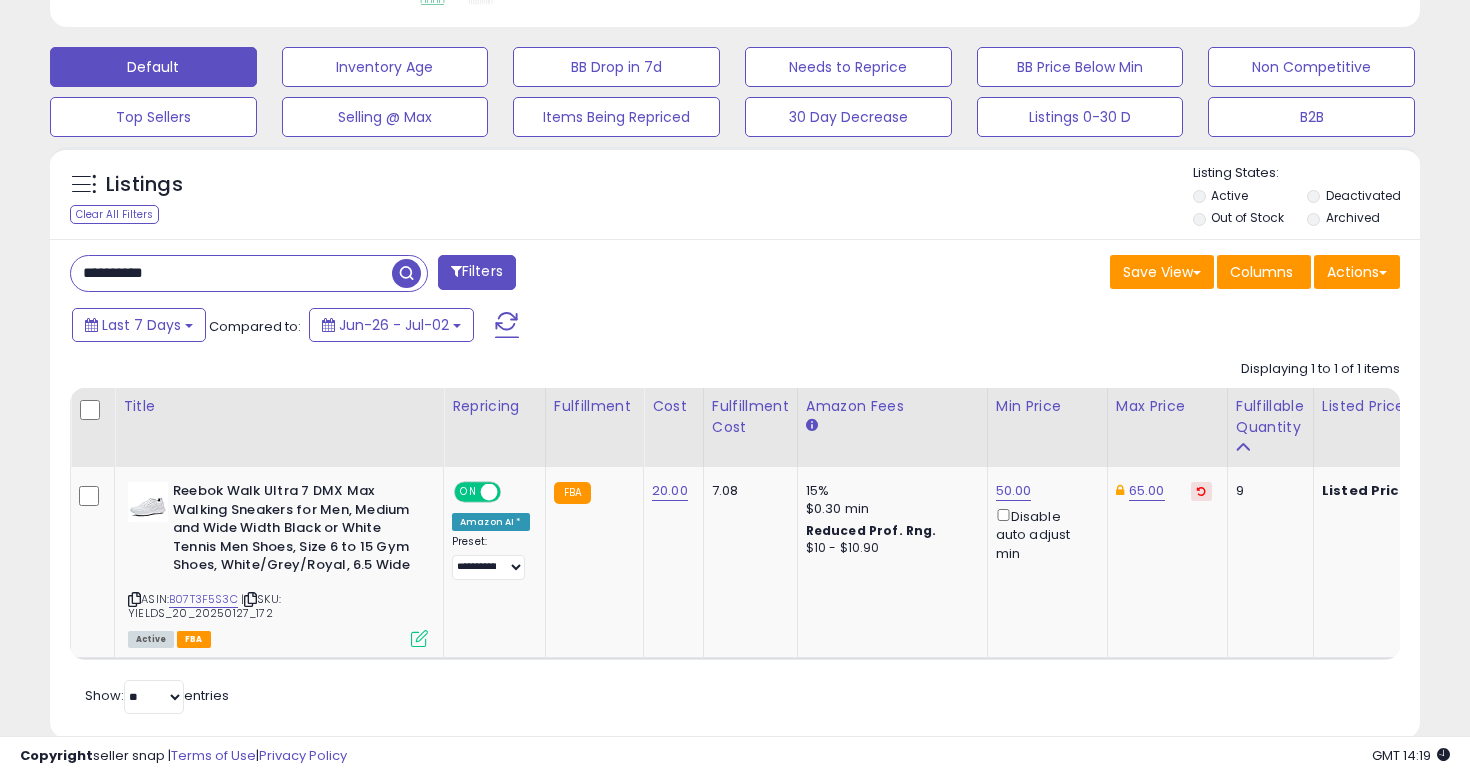 paste 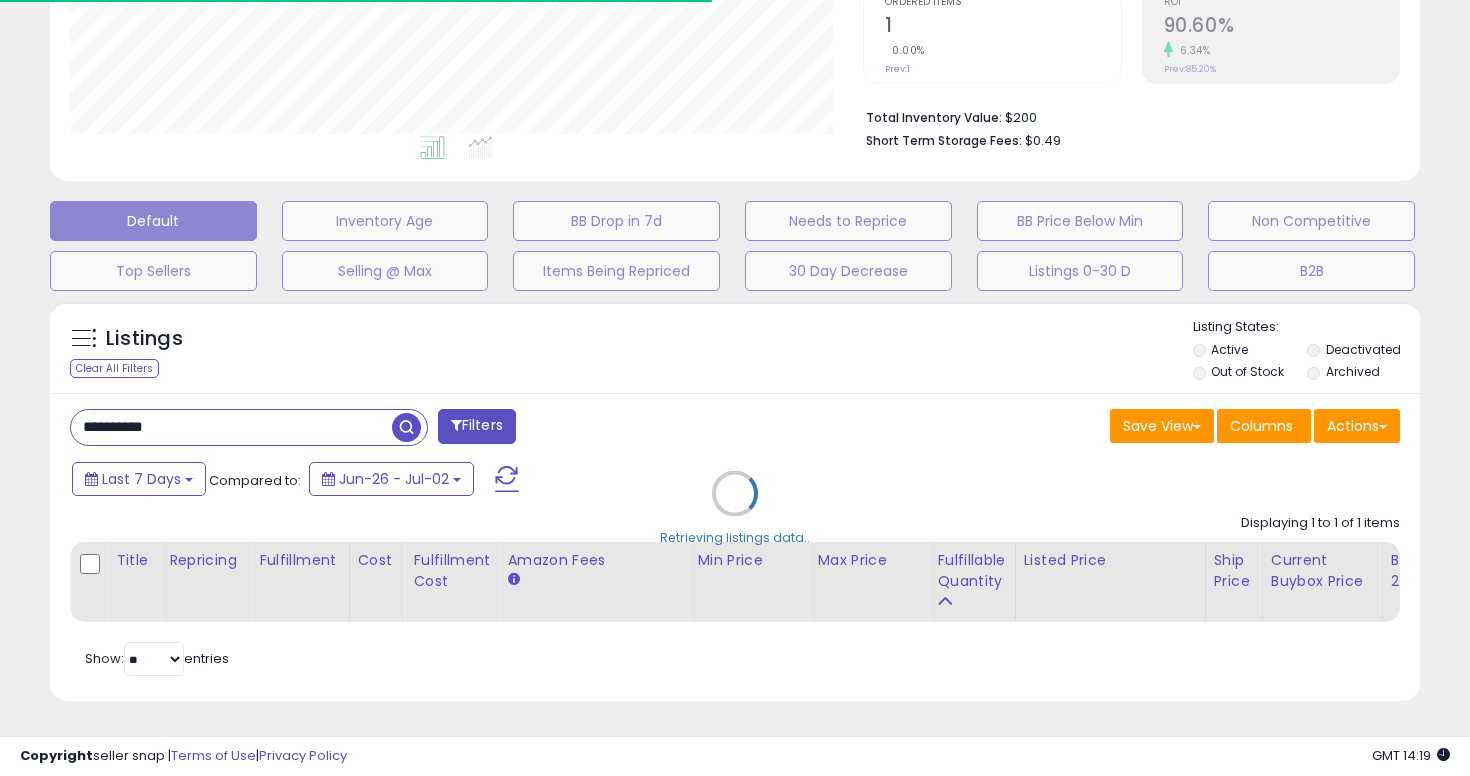scroll, scrollTop: 583, scrollLeft: 0, axis: vertical 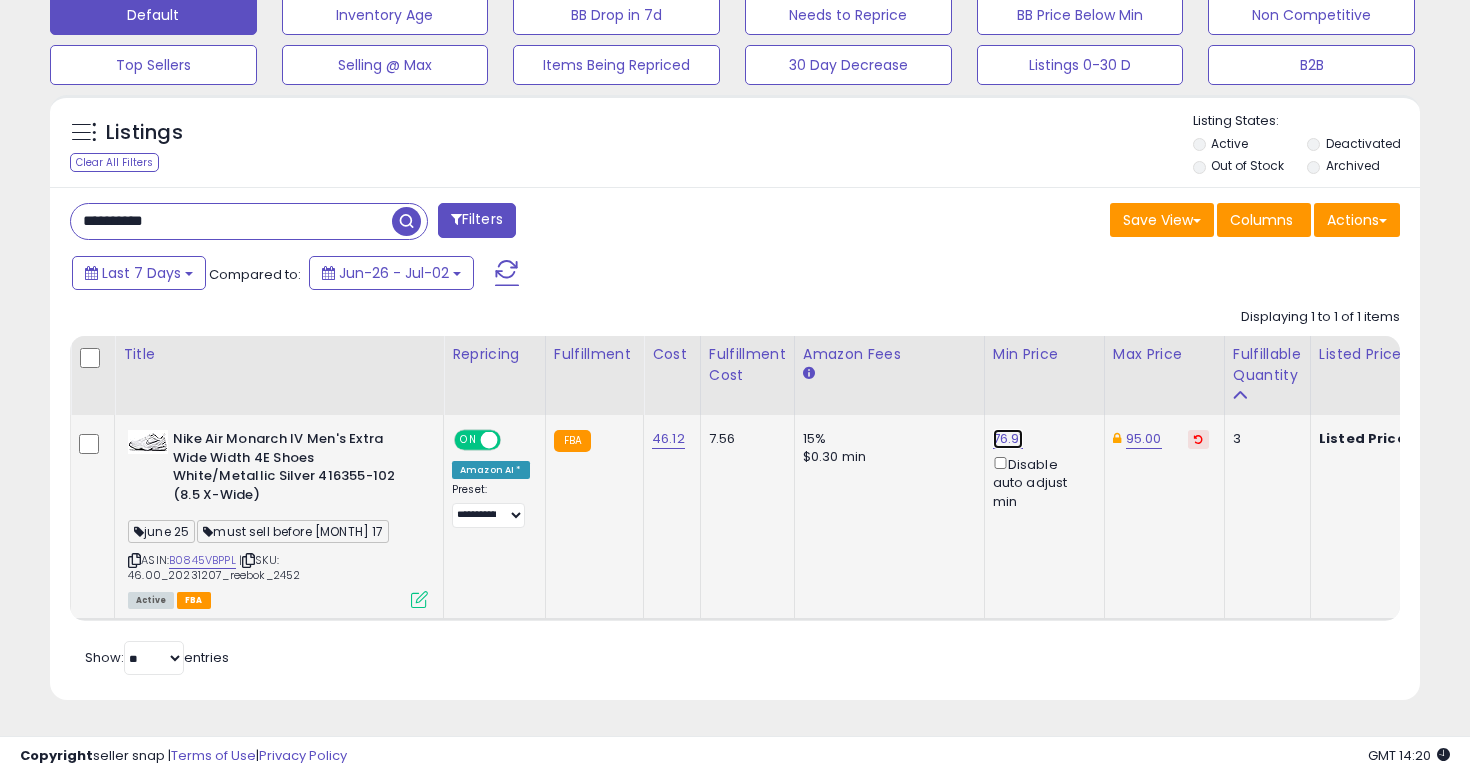 click on "76.91" at bounding box center [1008, 439] 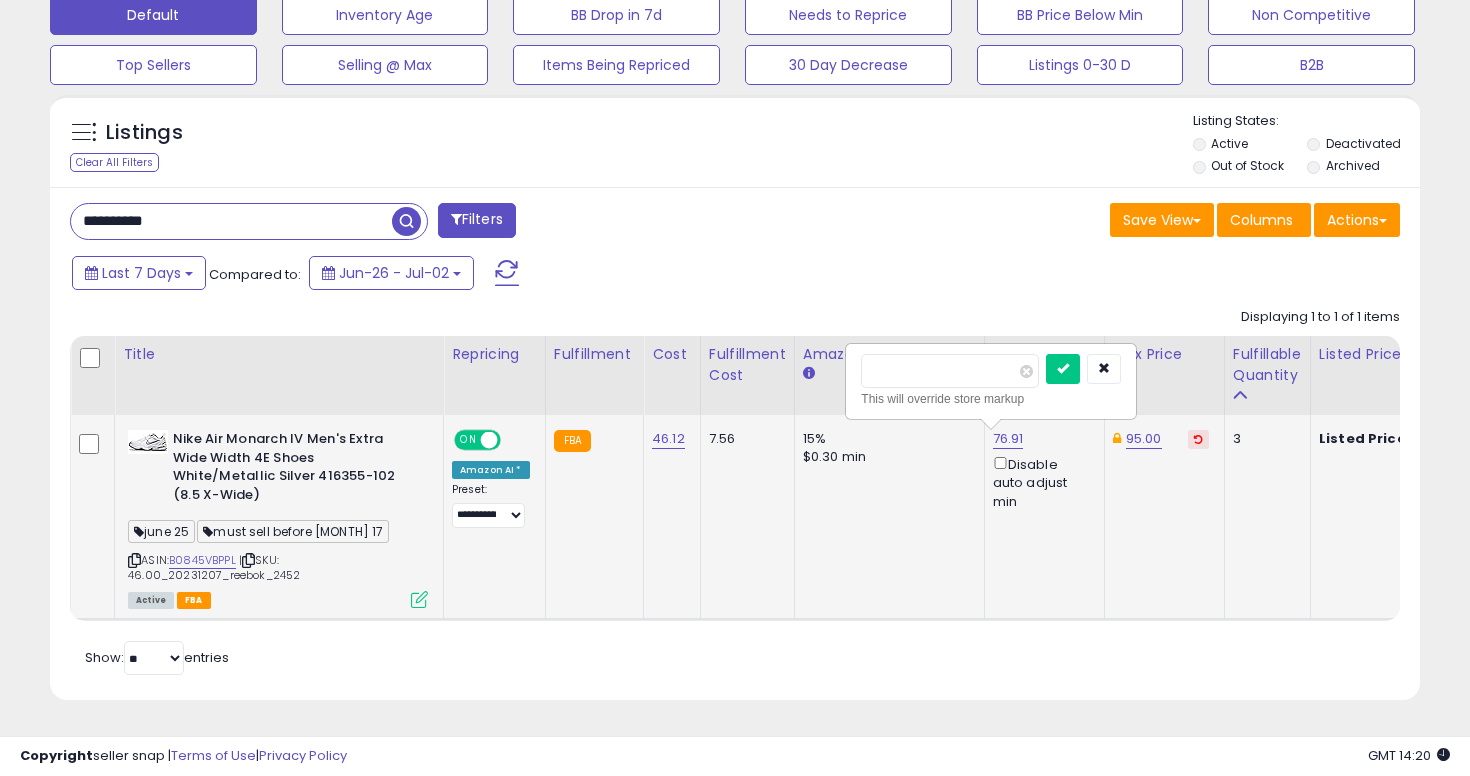 type on "**" 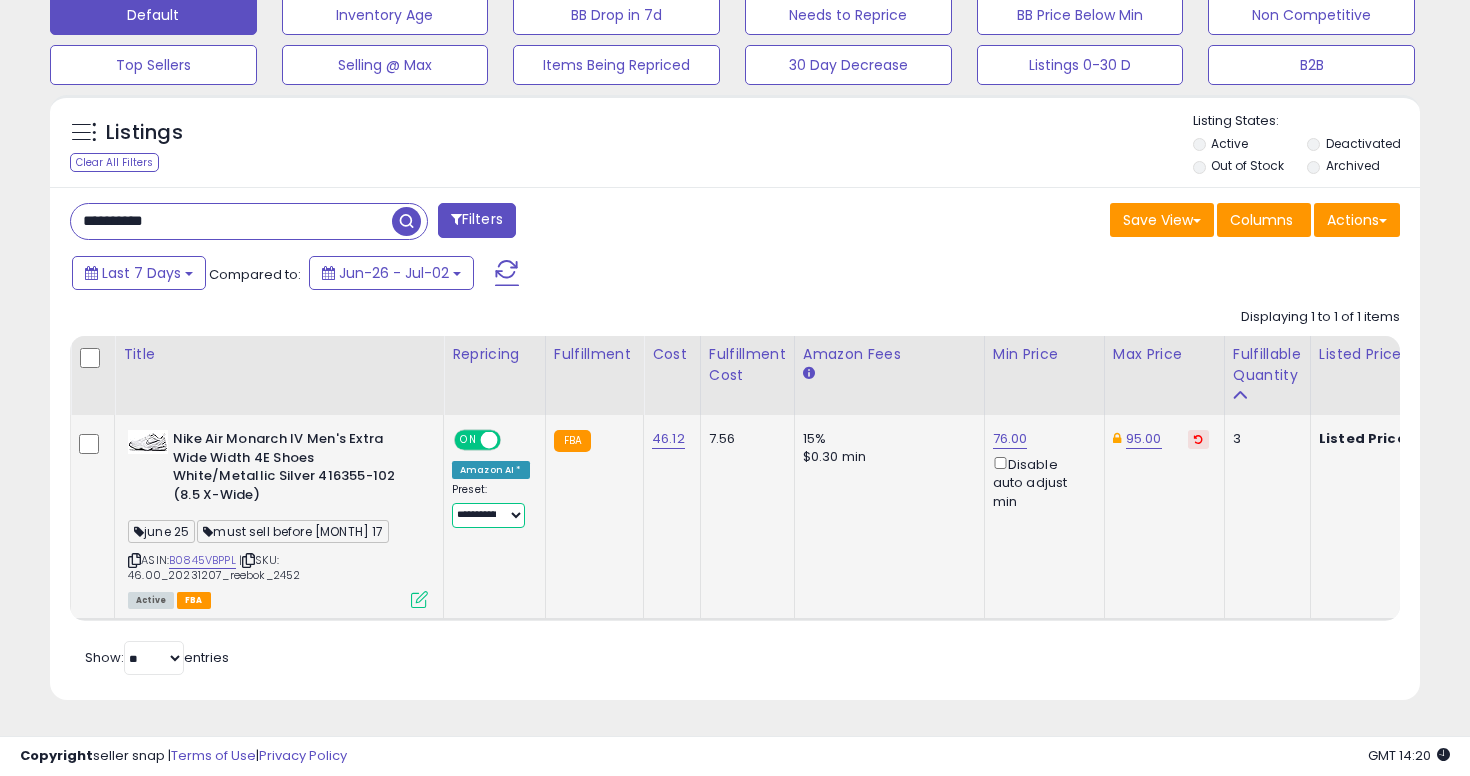 click on "**********" at bounding box center [488, 515] 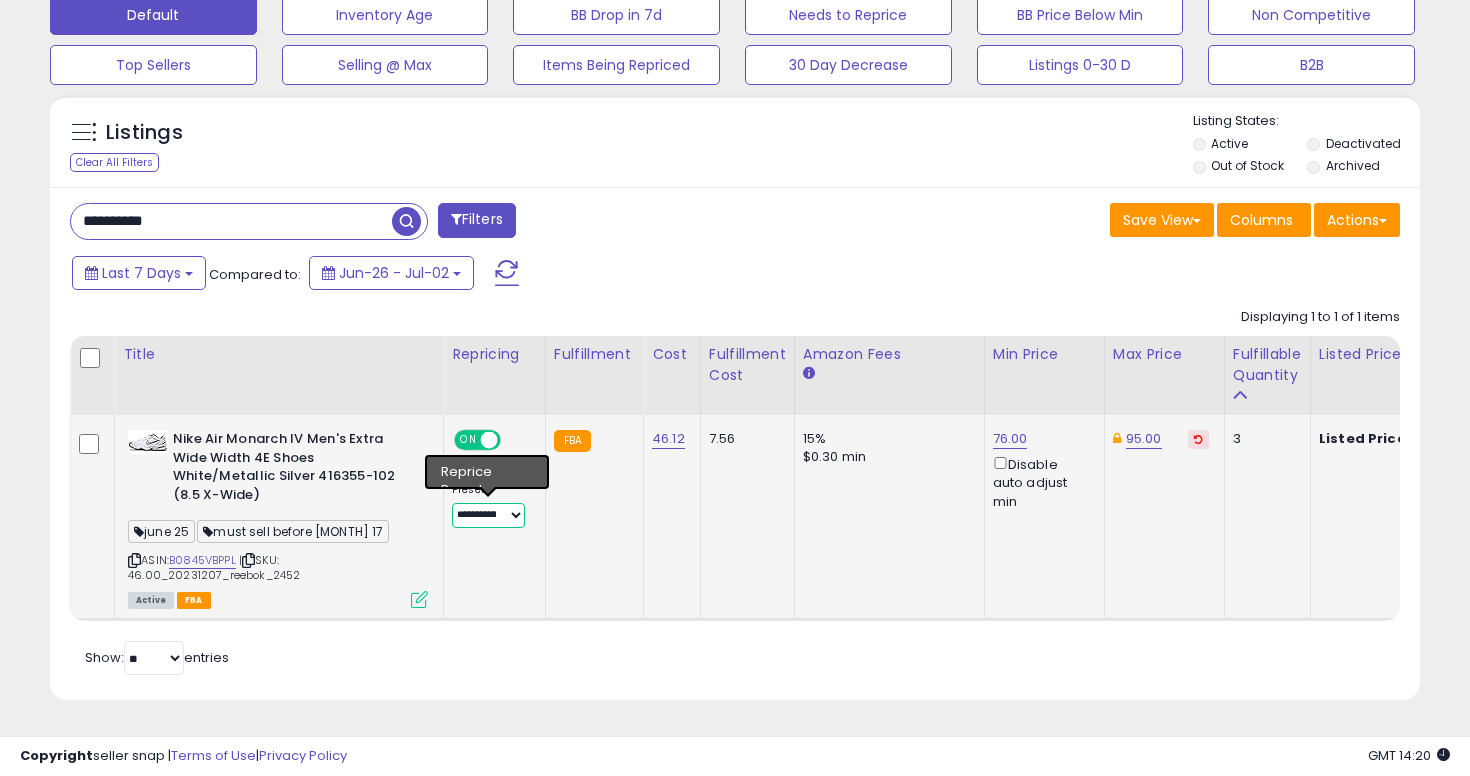 select on "****" 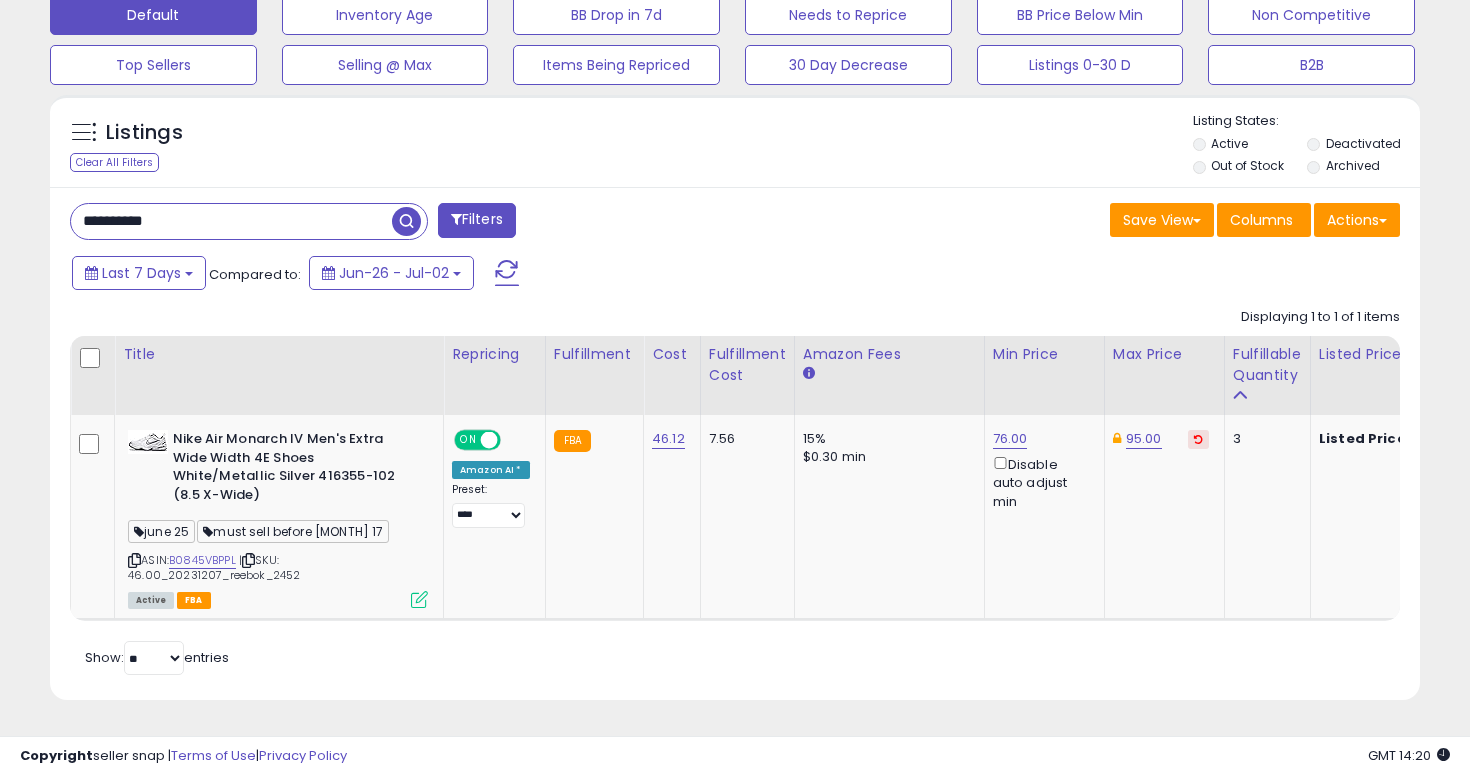 click on "**********" at bounding box center (231, 221) 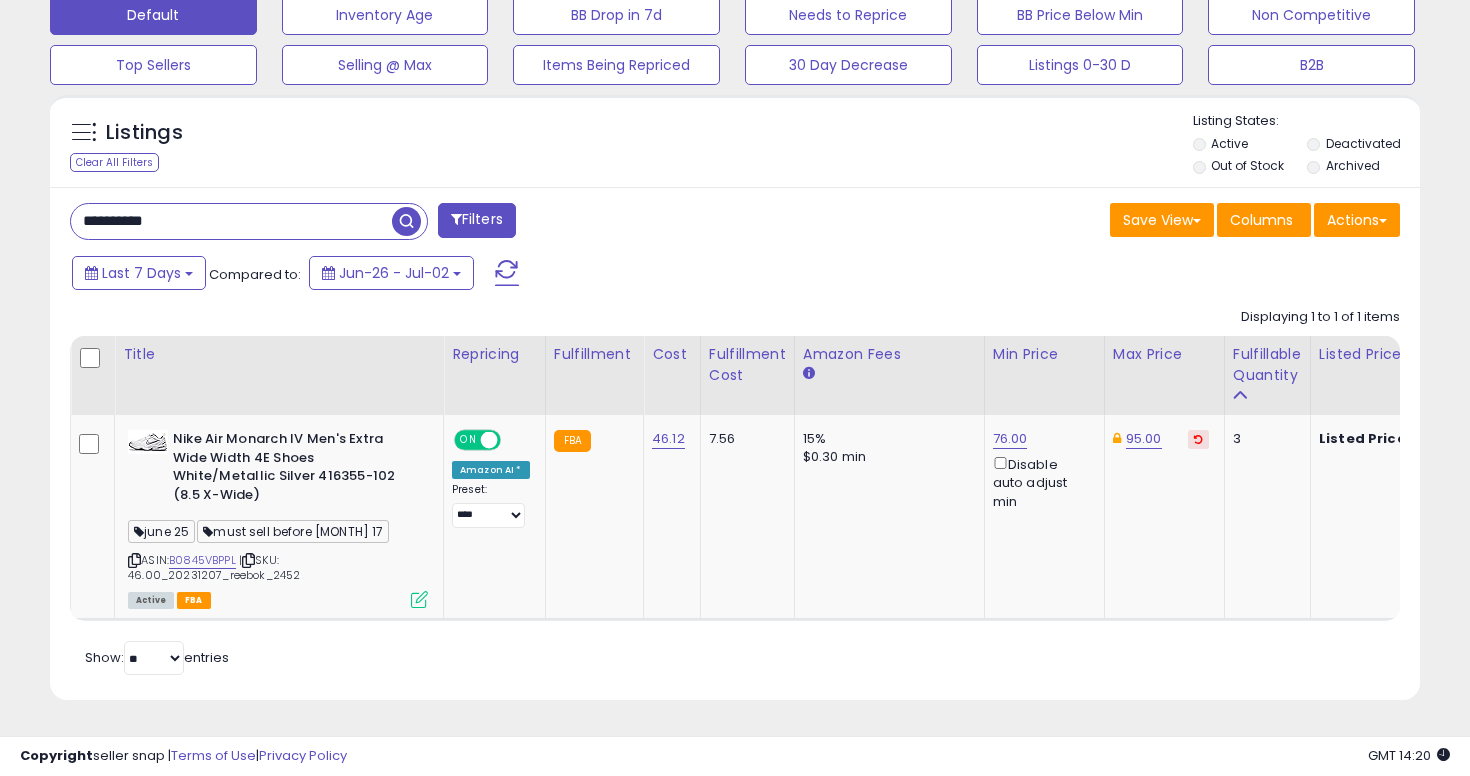 click on "**********" at bounding box center (231, 221) 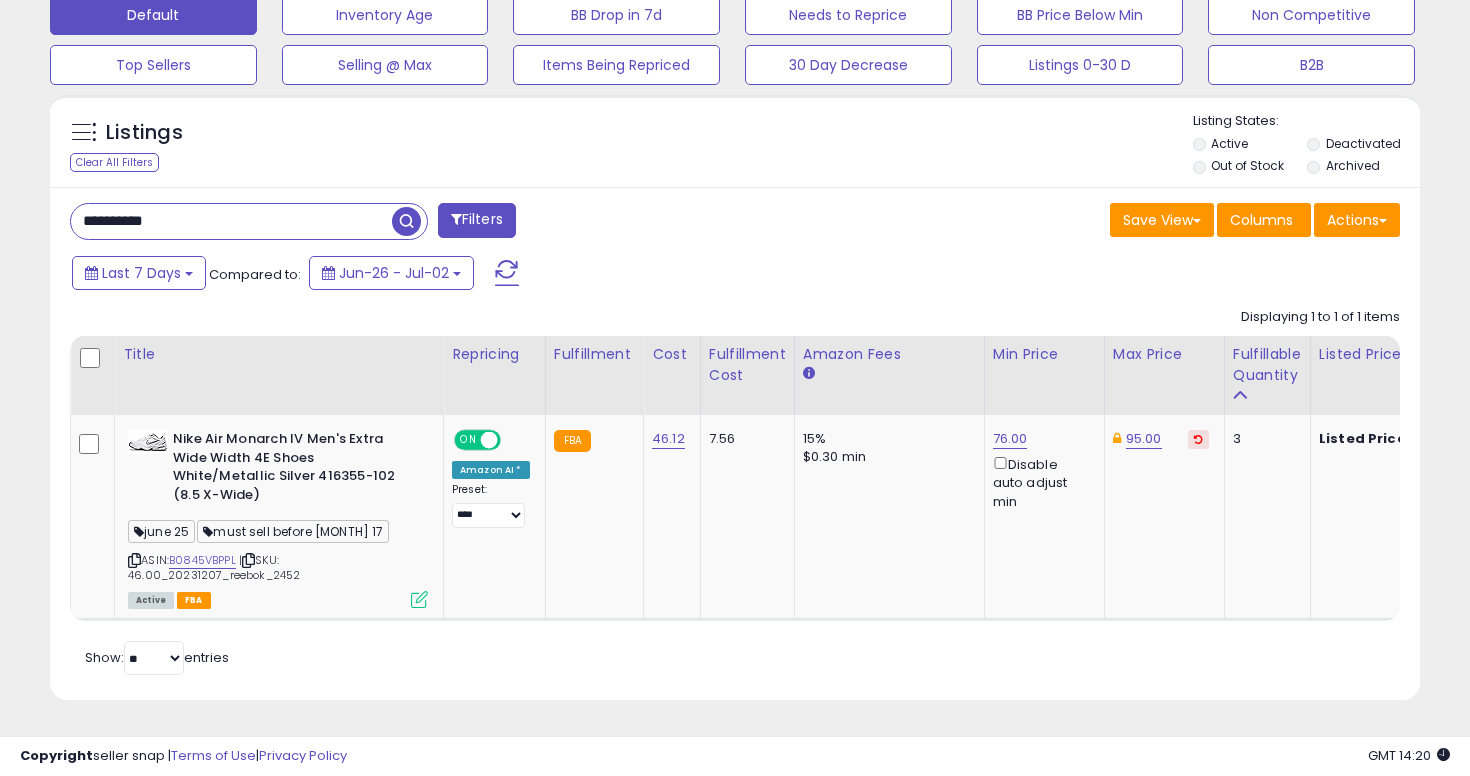 paste 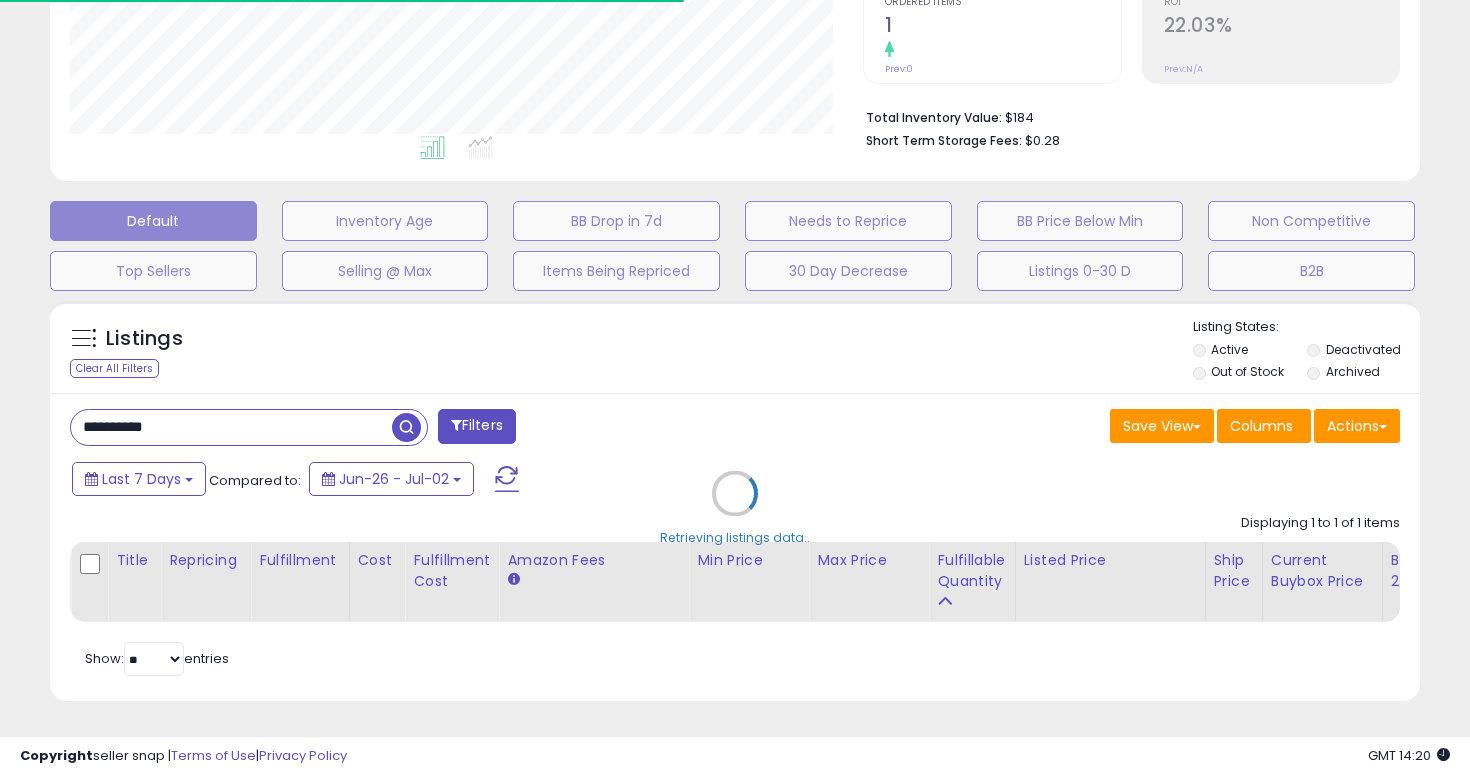 scroll, scrollTop: 584, scrollLeft: 0, axis: vertical 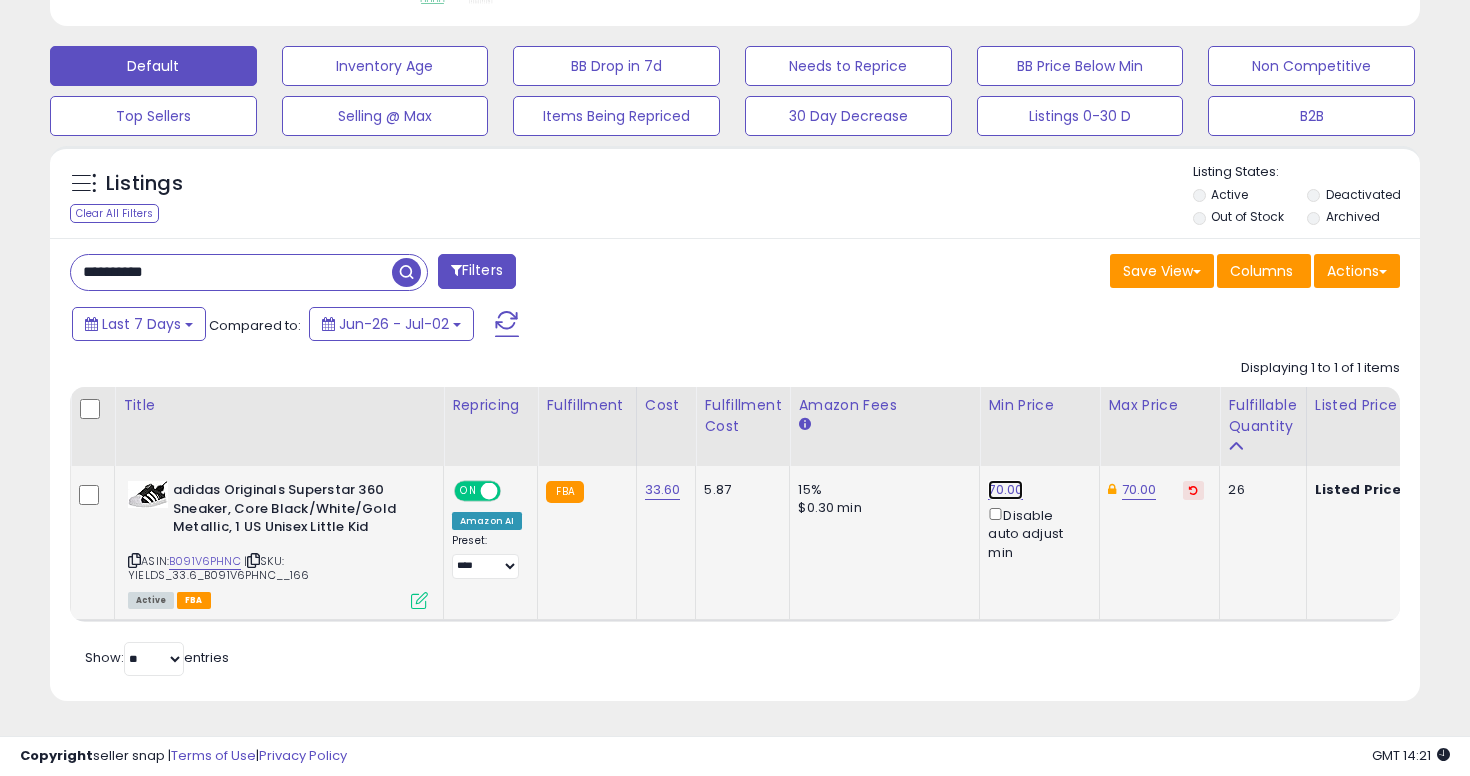 click on "70.00" at bounding box center (1005, 490) 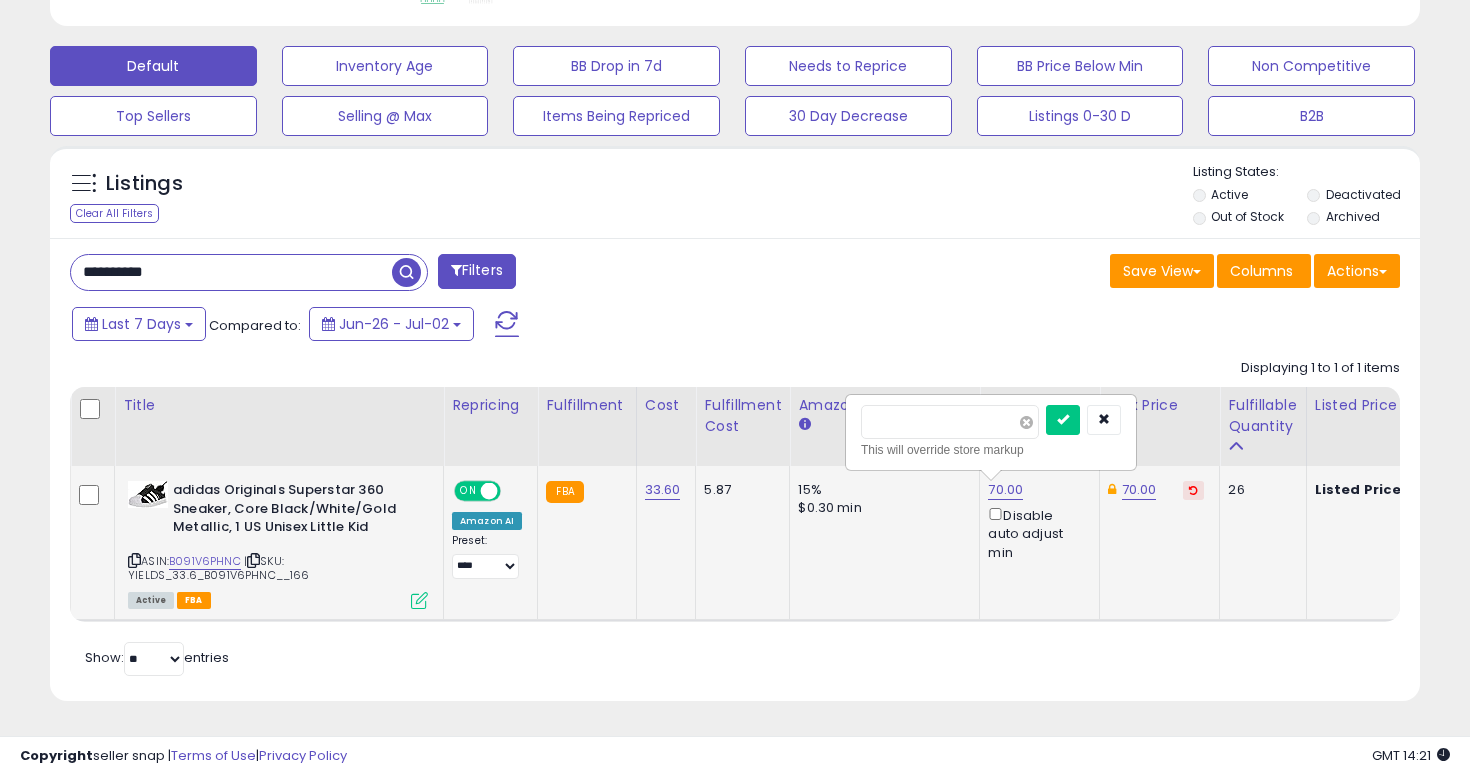 click at bounding box center (1026, 422) 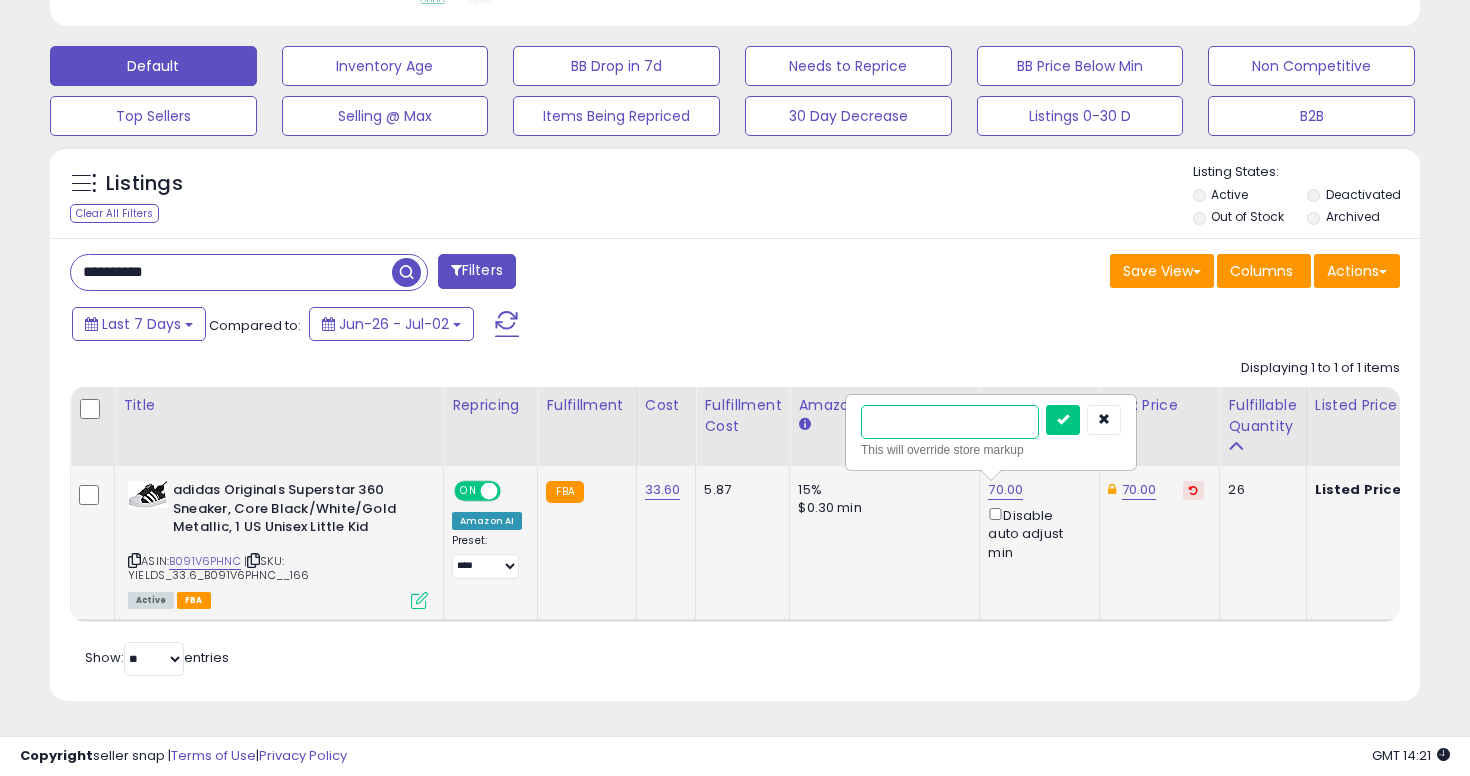type on "**" 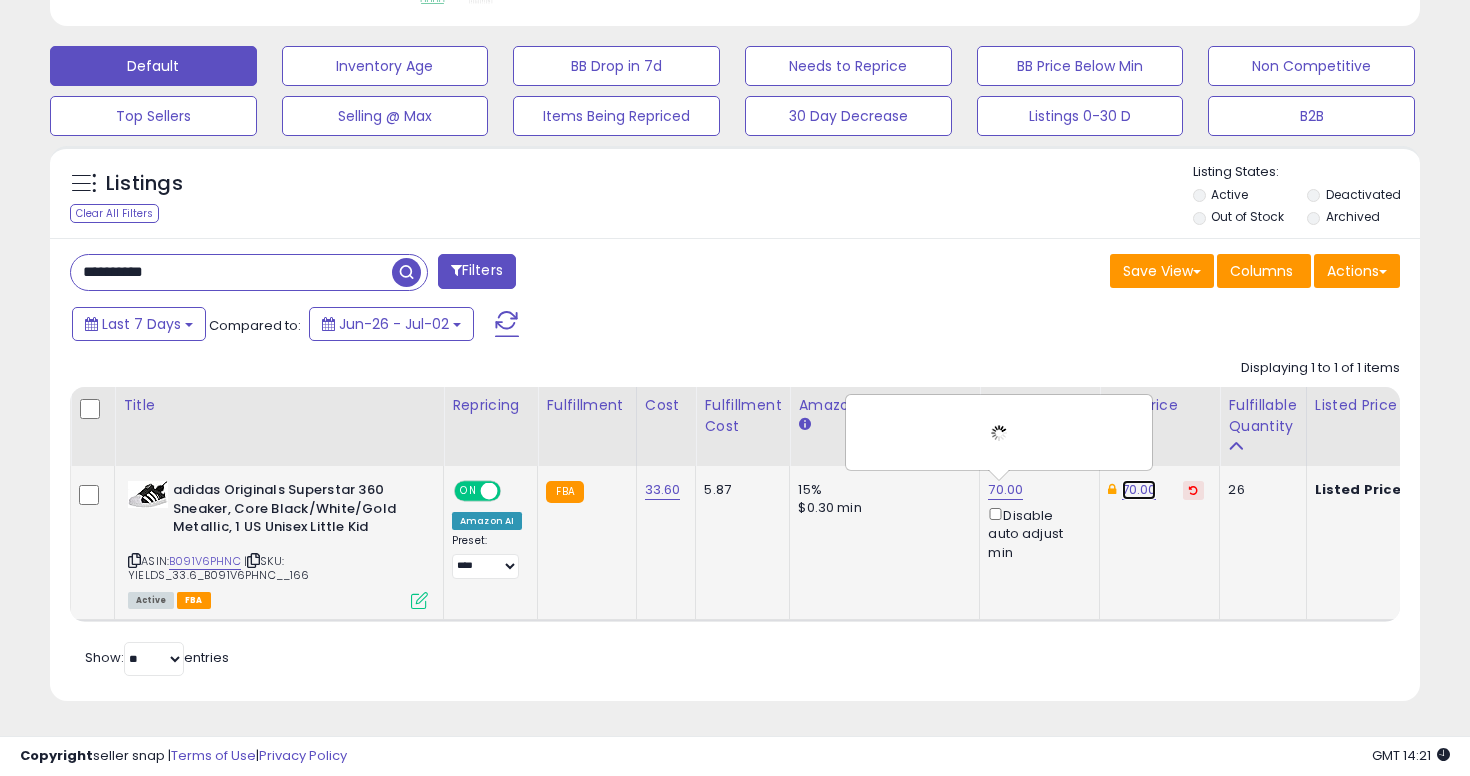 click on "70.00" at bounding box center [1139, 490] 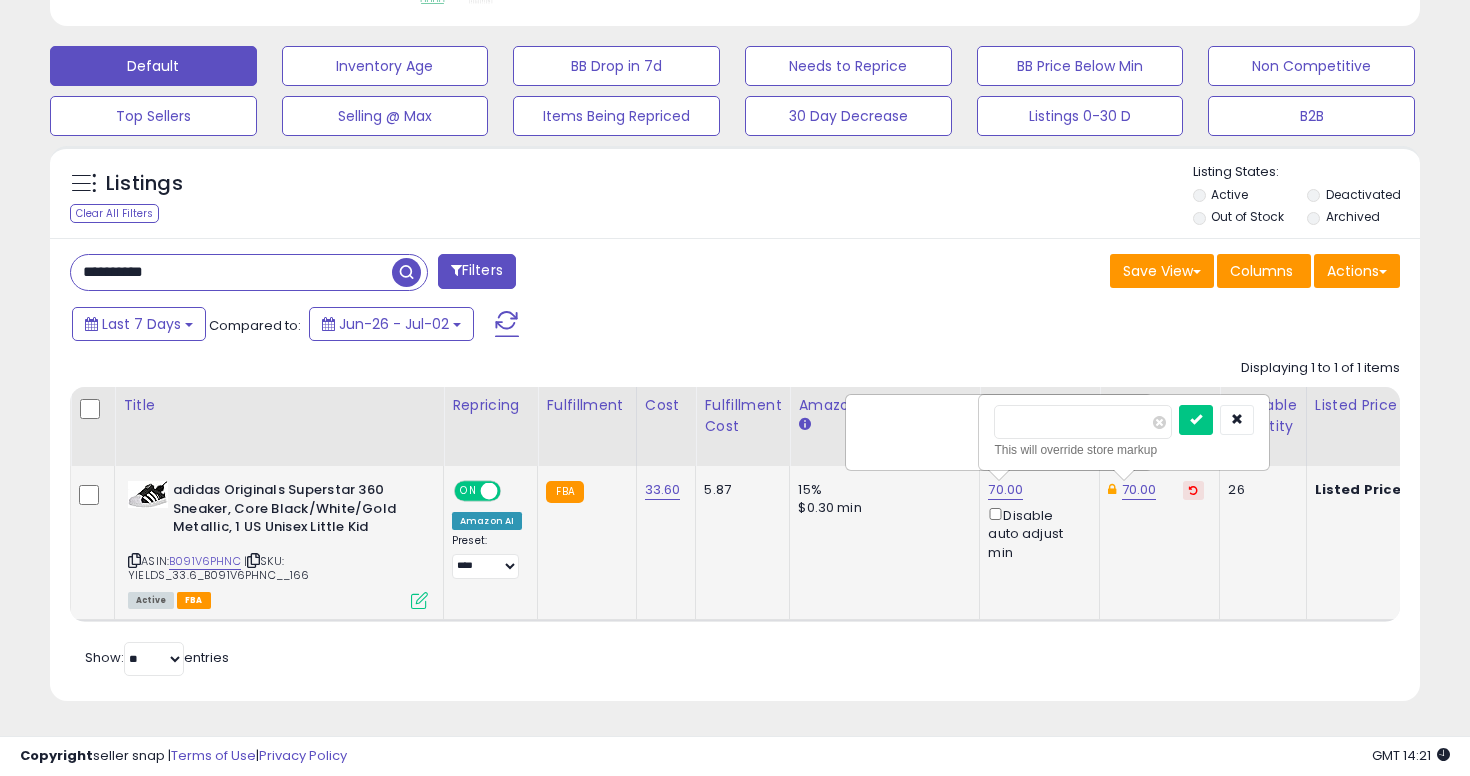 click on "*****" at bounding box center [1083, 422] 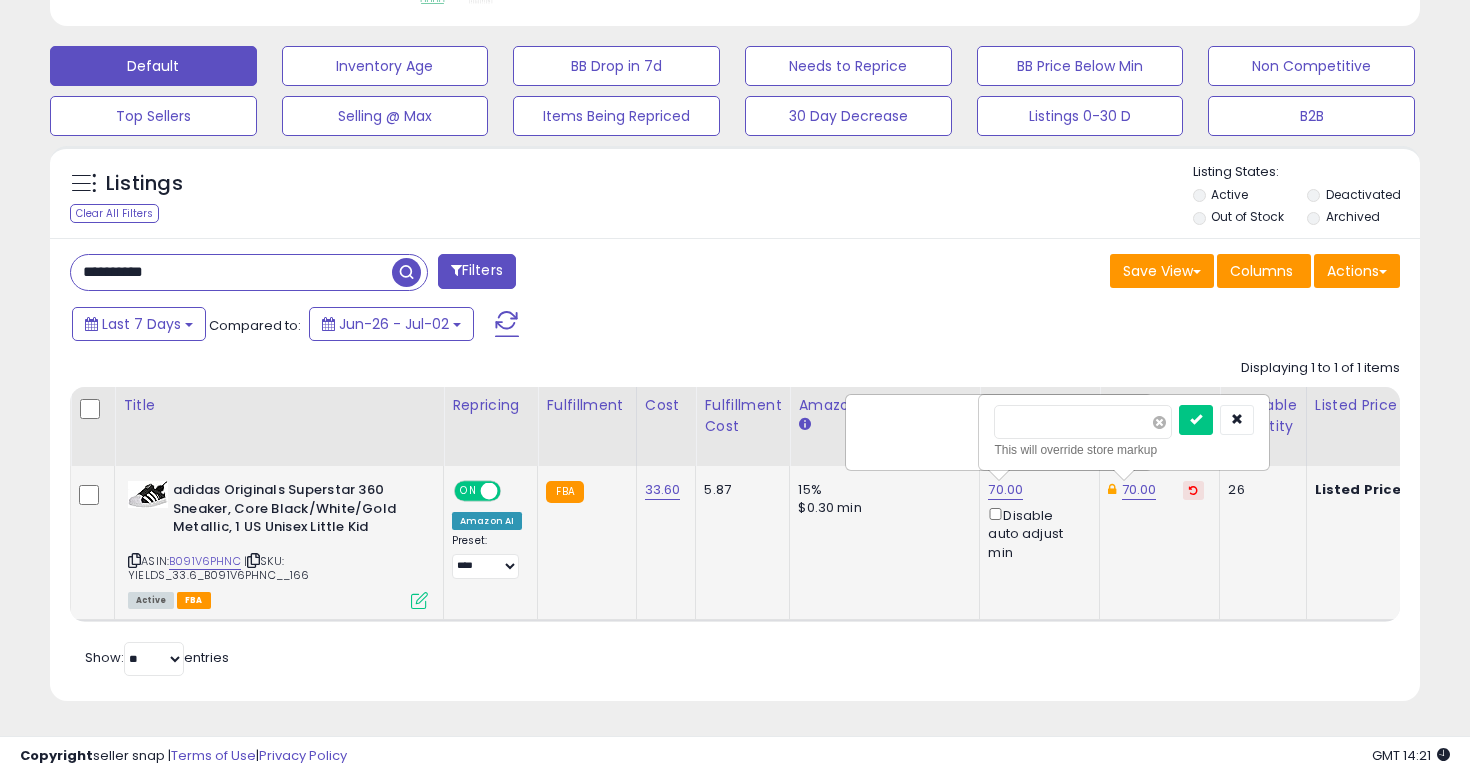 click at bounding box center (1159, 422) 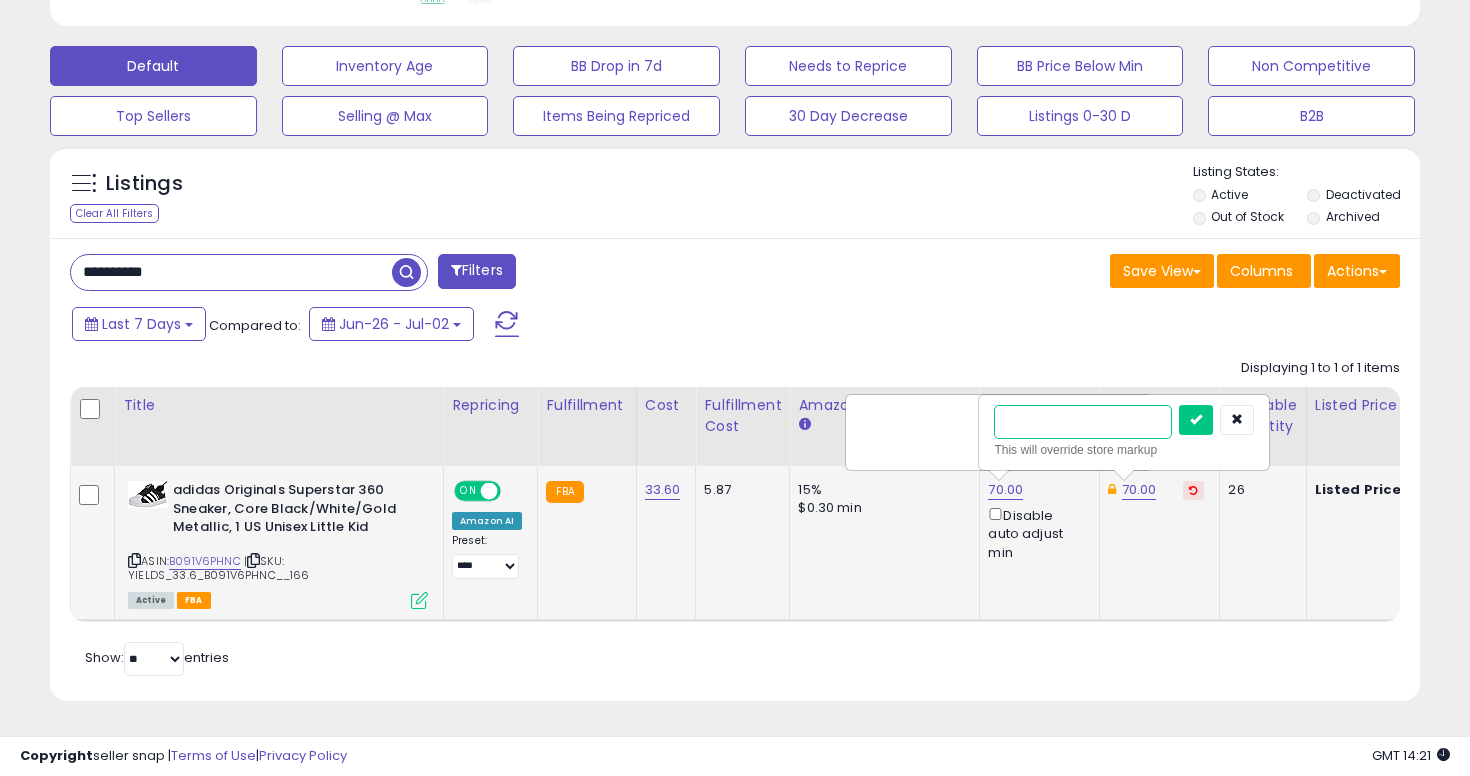 type on "**" 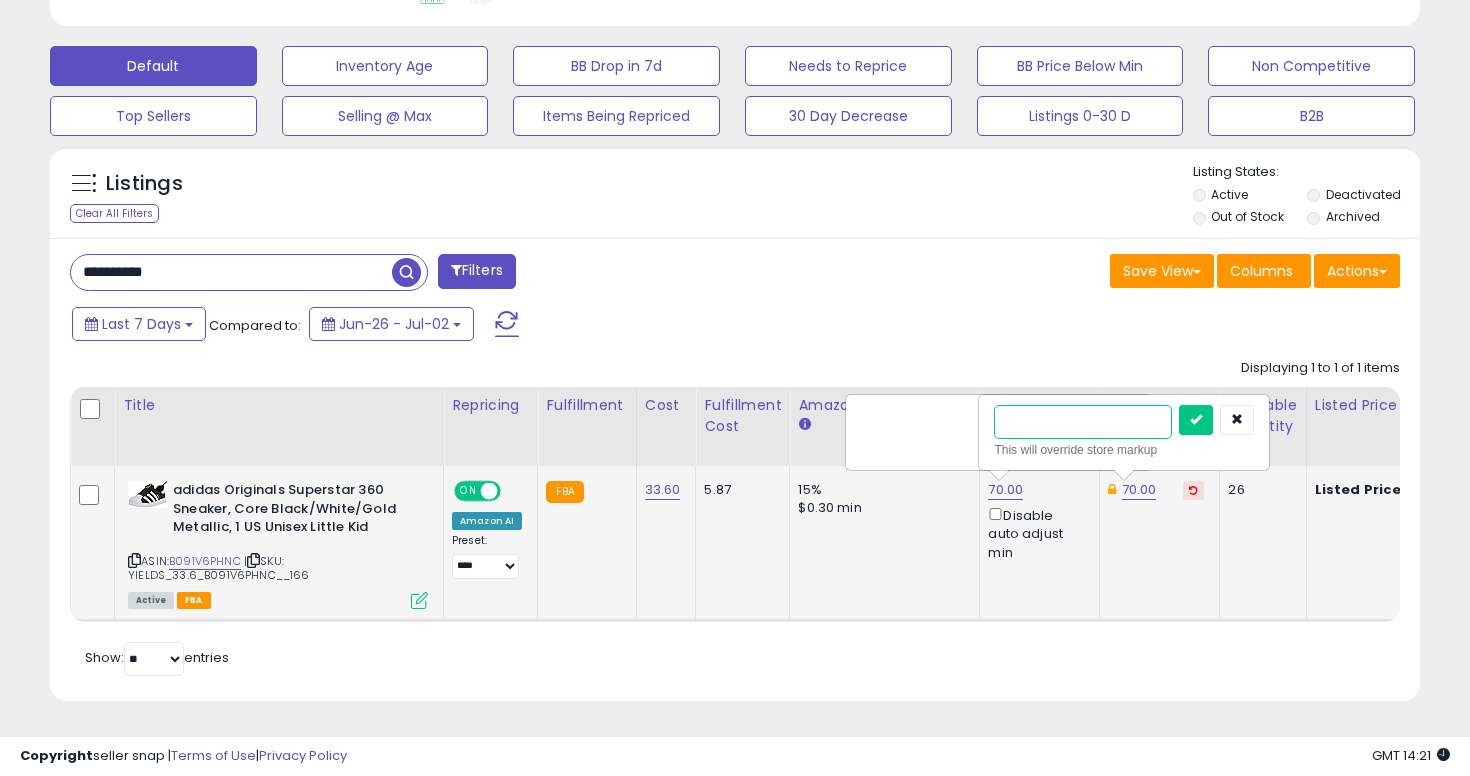 click at bounding box center (1196, 420) 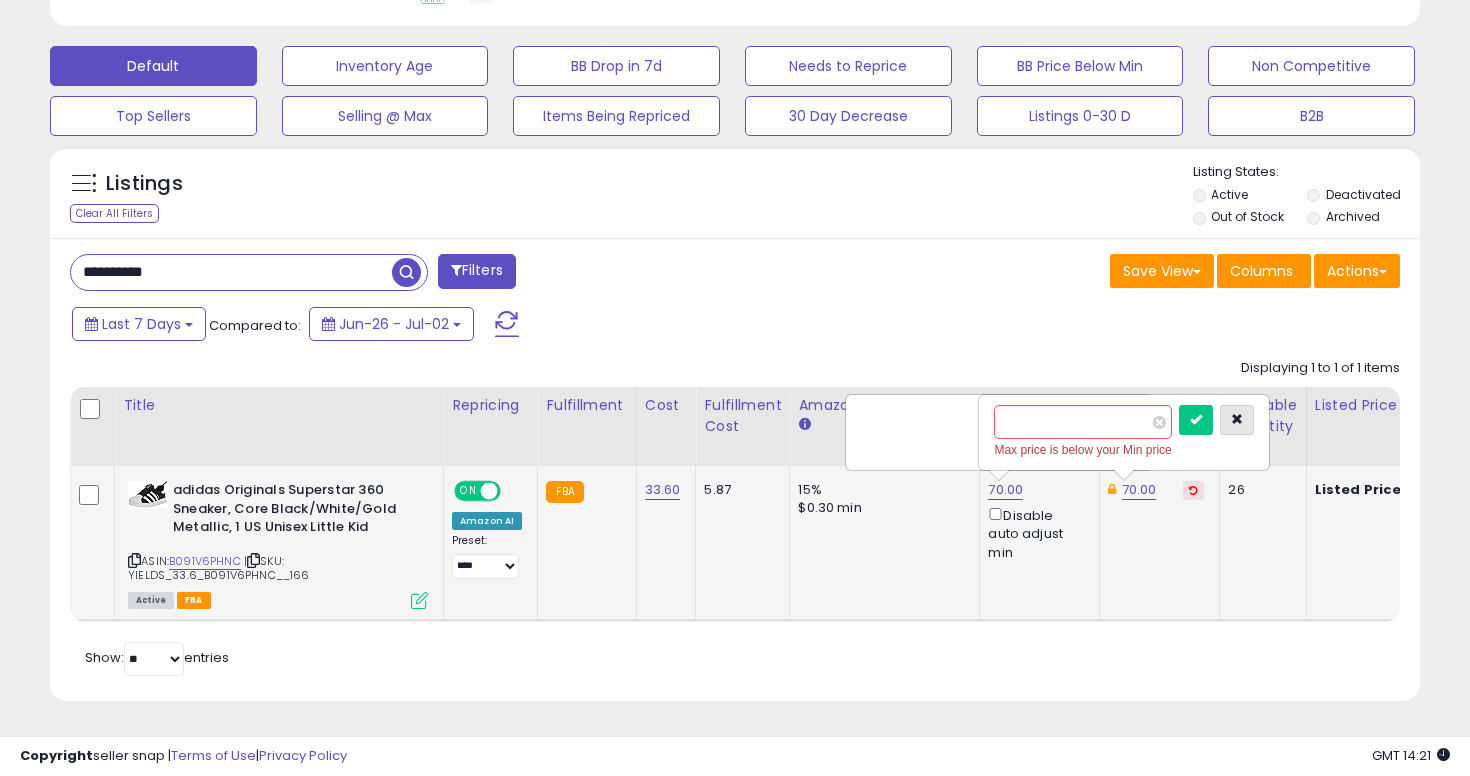 click at bounding box center [1237, 419] 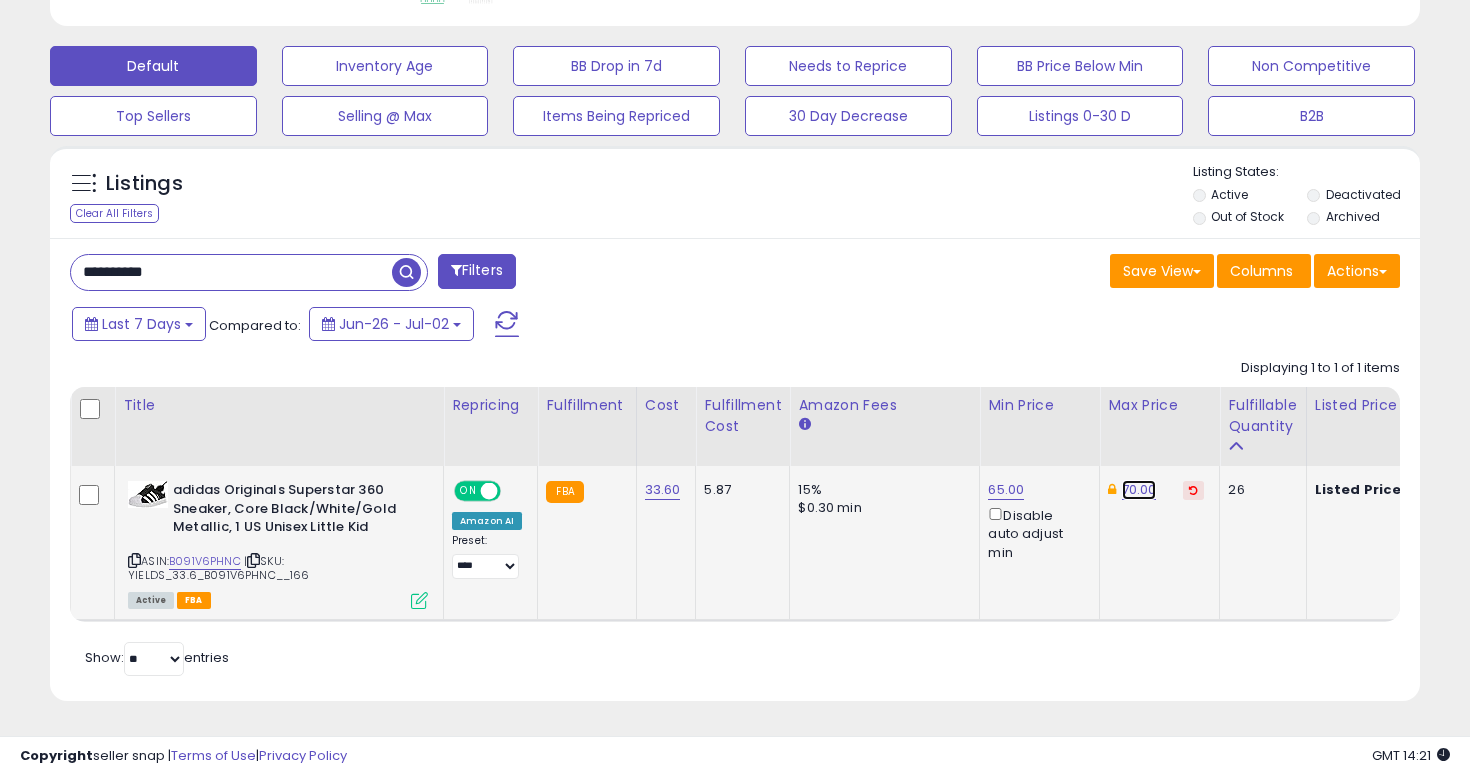 click on "70.00" at bounding box center [1139, 490] 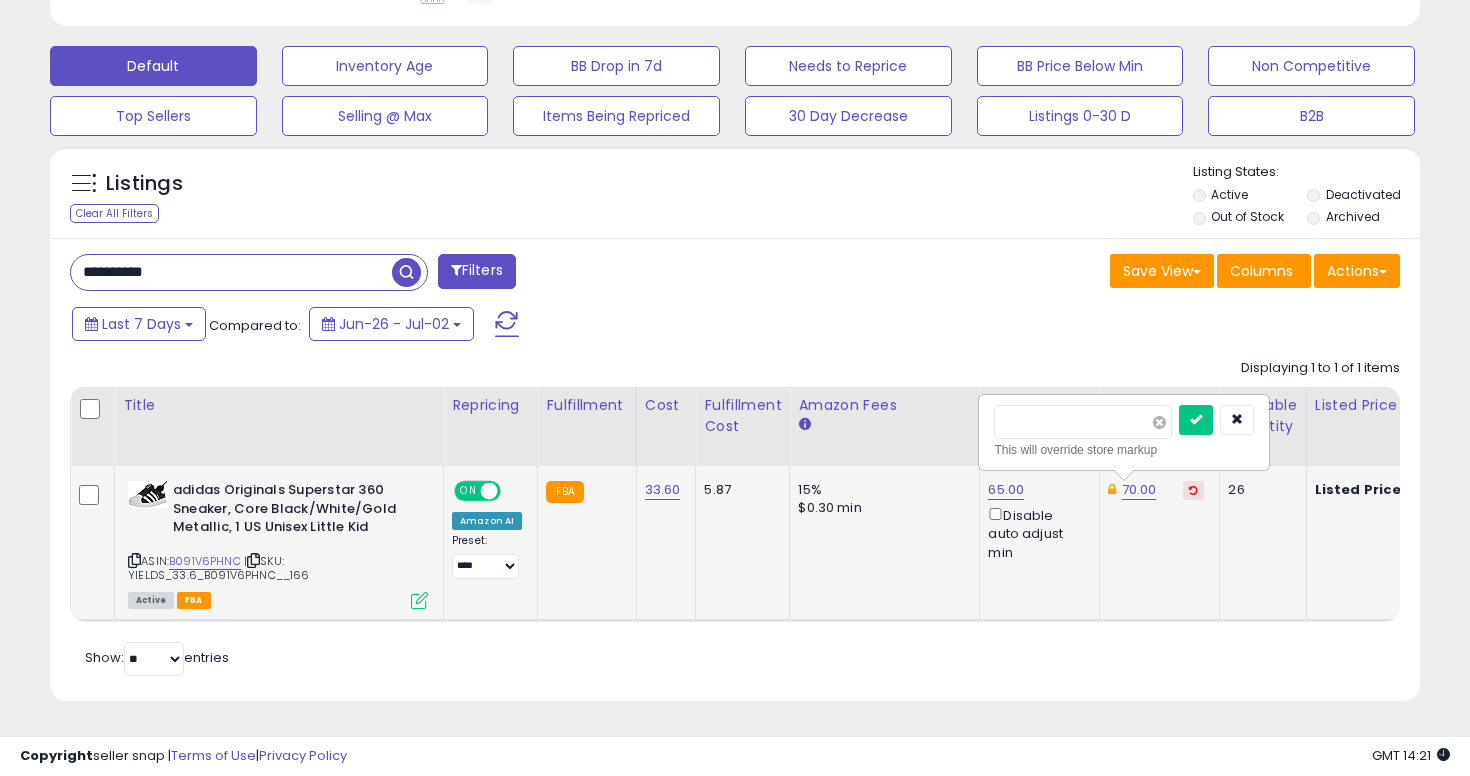 click at bounding box center [1159, 422] 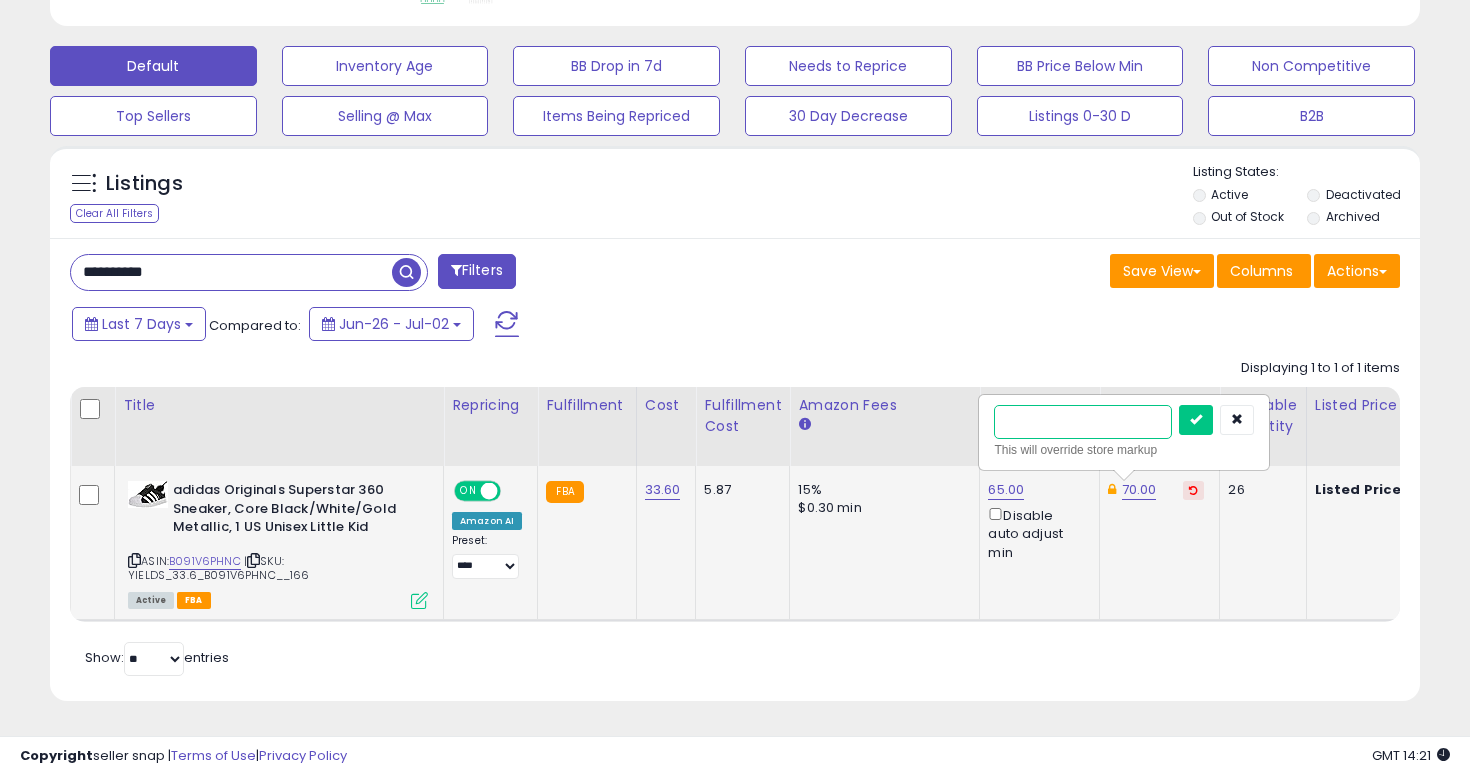 type on "**" 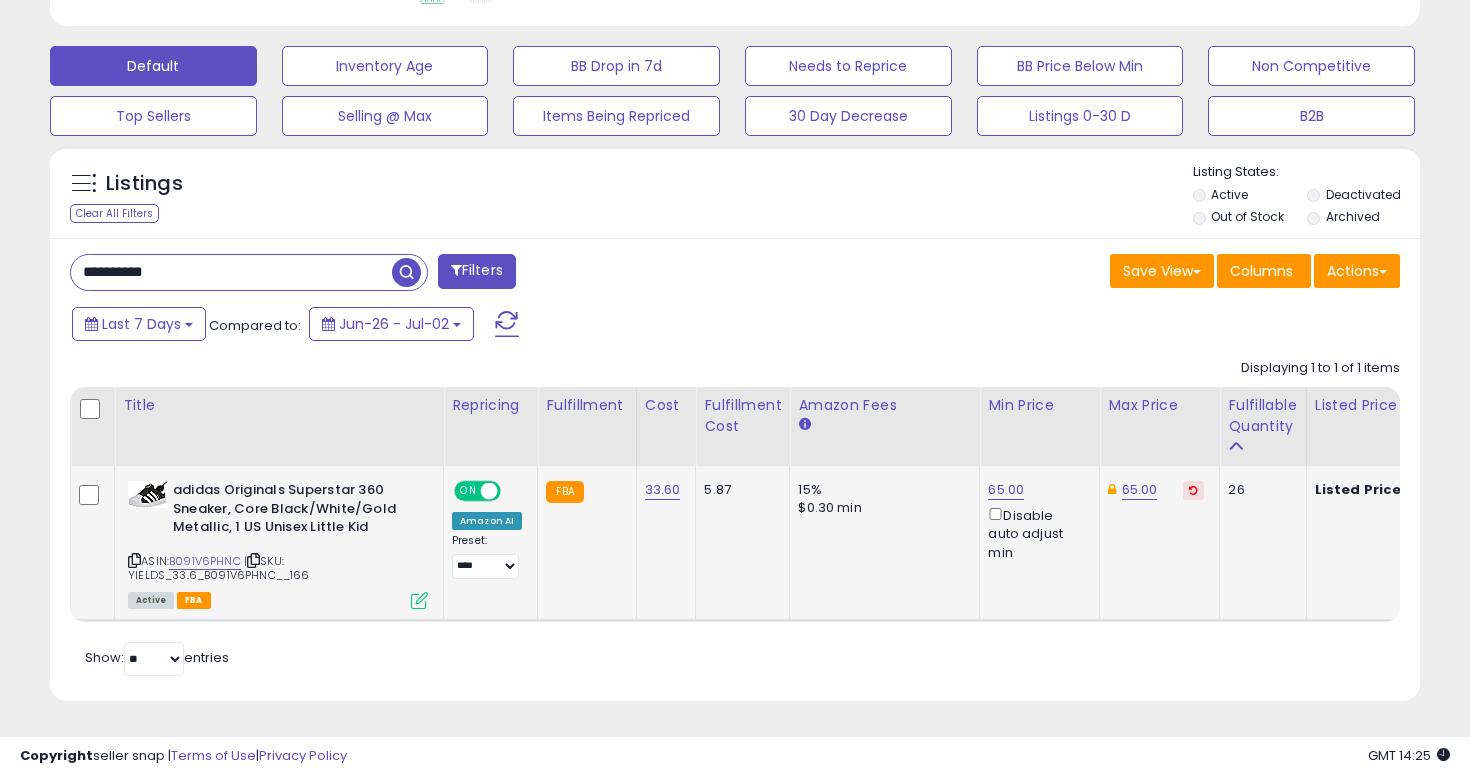 click on "**********" at bounding box center (231, 272) 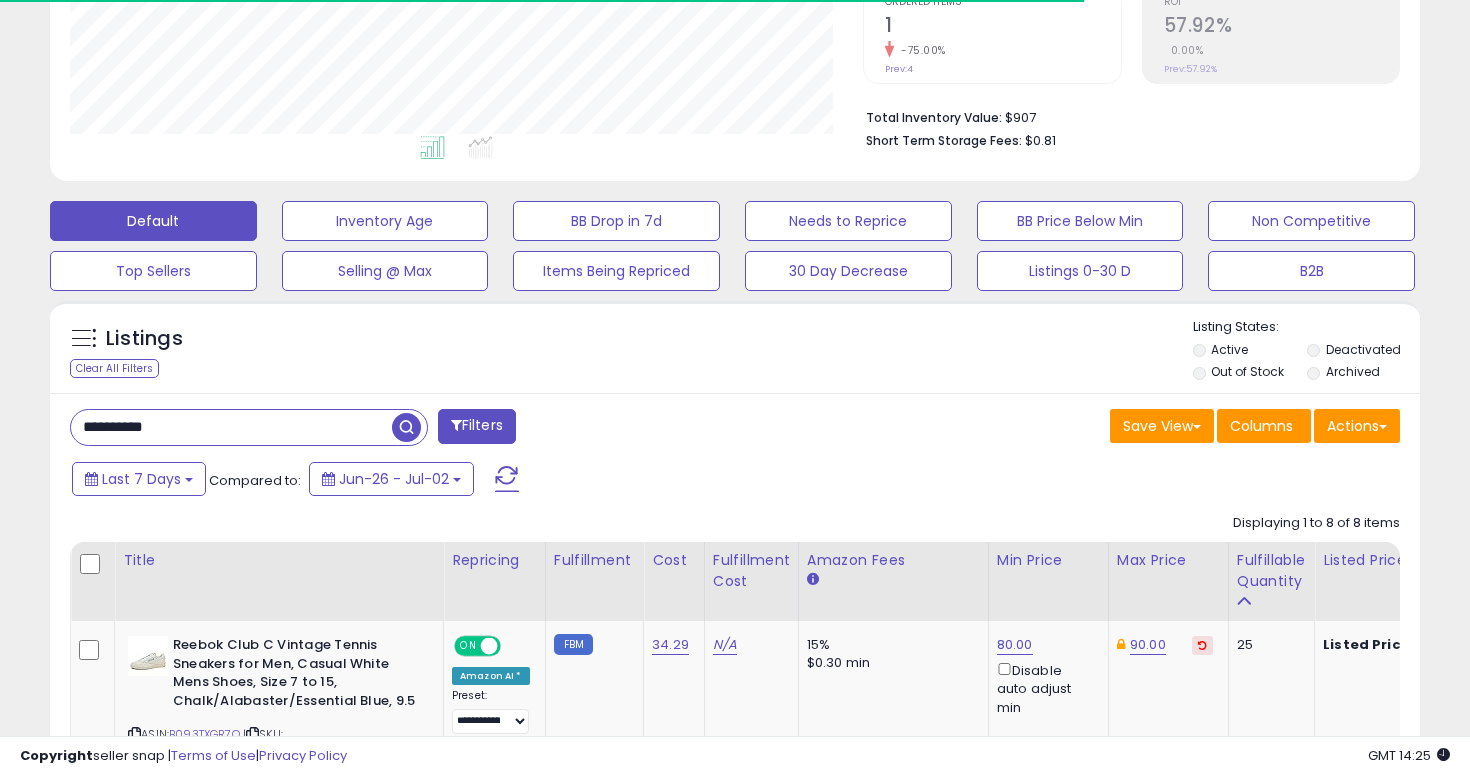 scroll, scrollTop: 584, scrollLeft: 0, axis: vertical 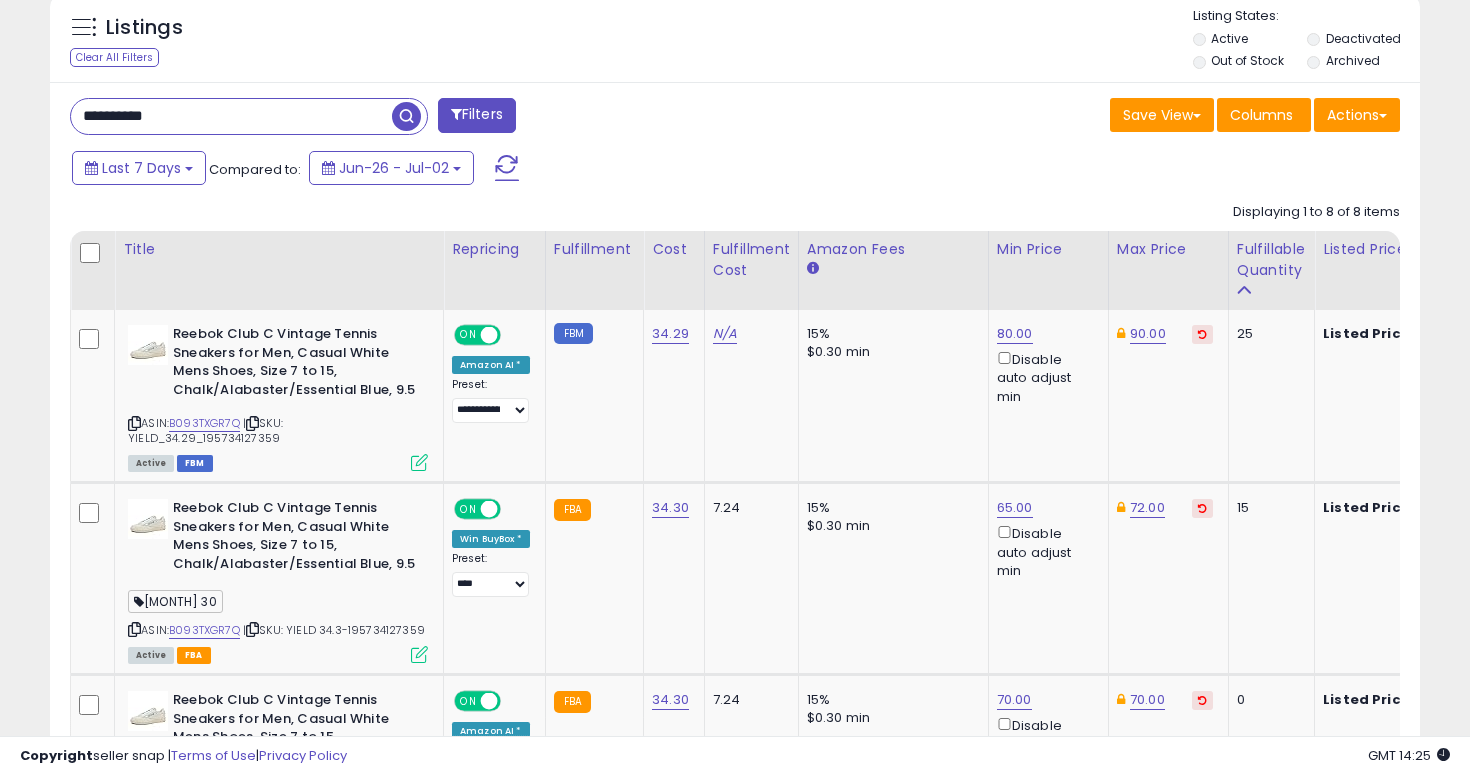 click on "**********" at bounding box center (231, 116) 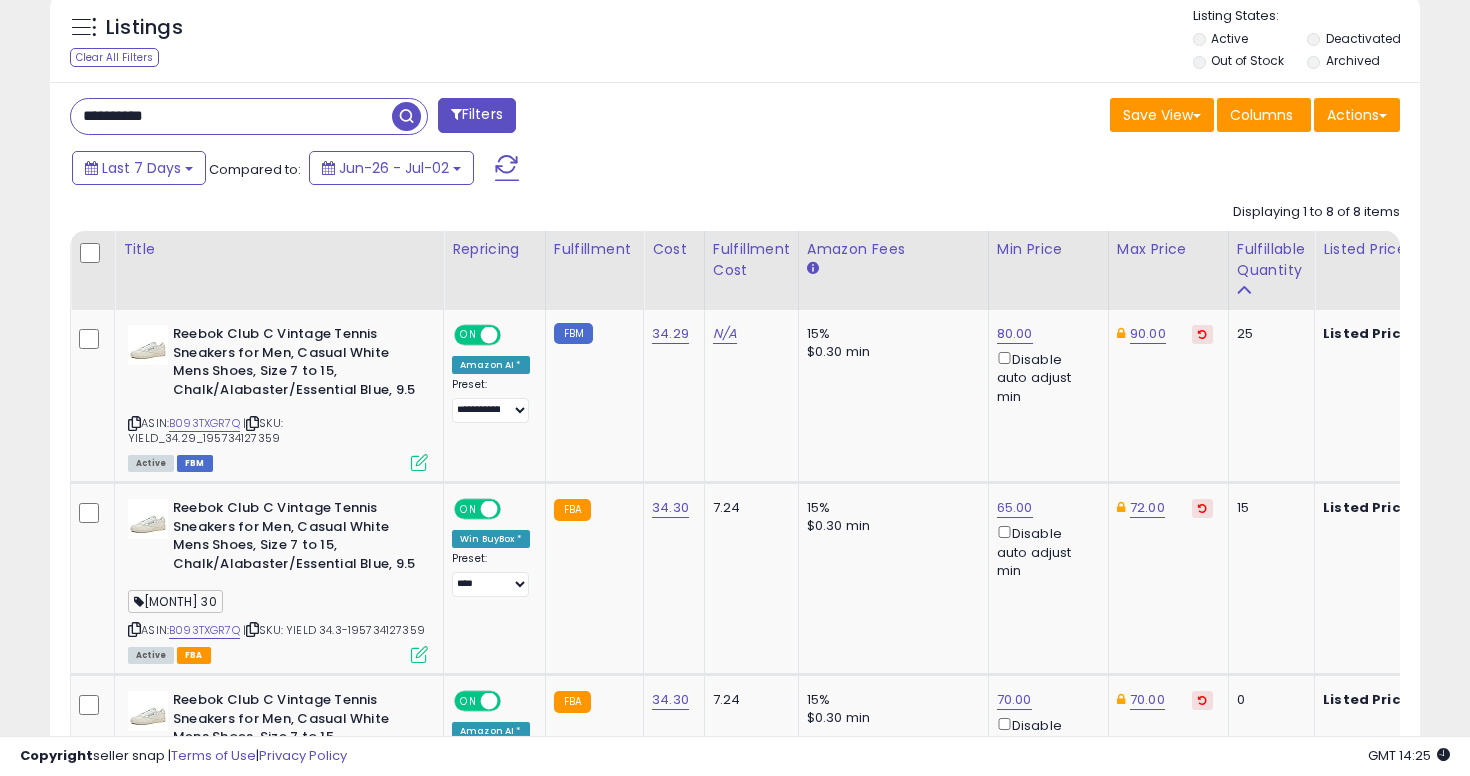 click on "**********" at bounding box center (231, 116) 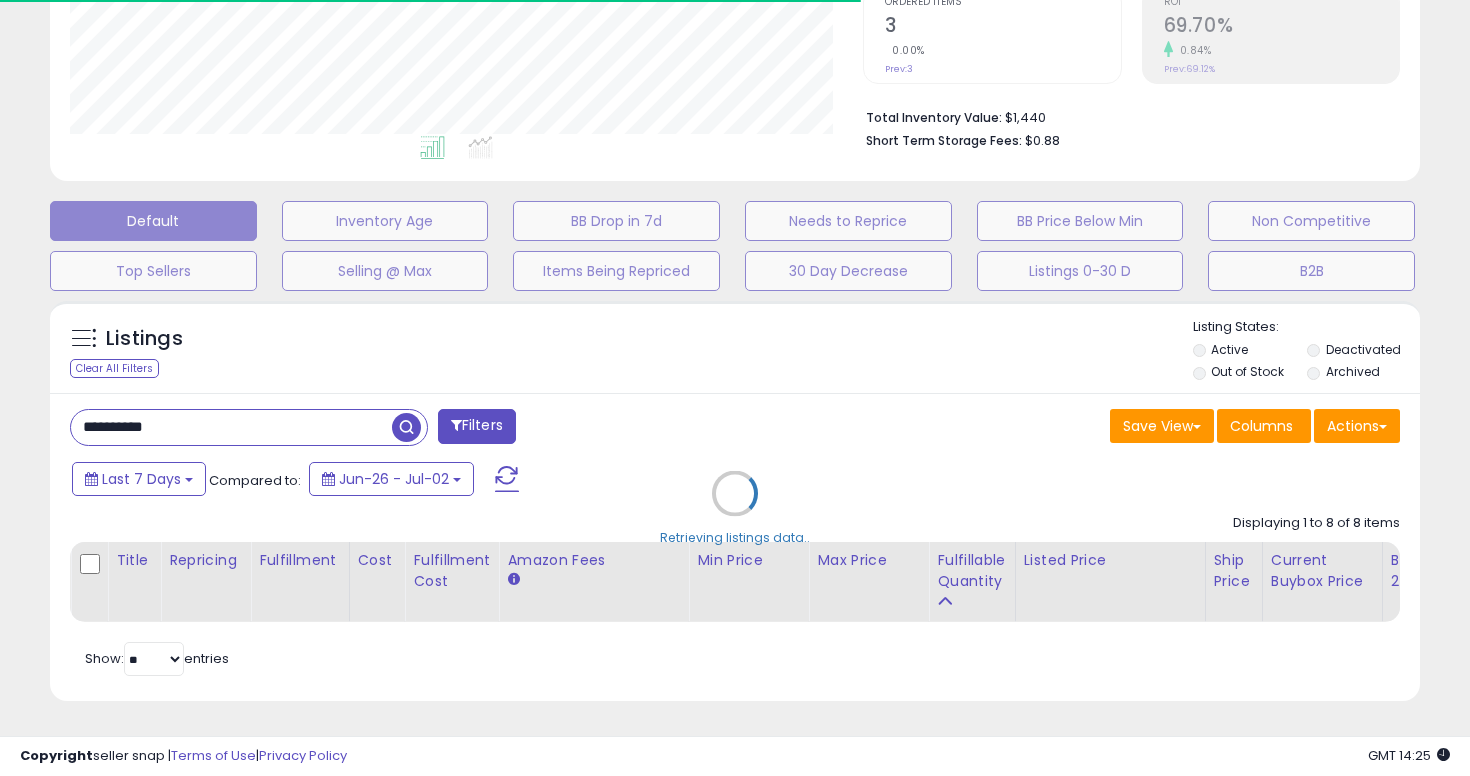 scroll, scrollTop: 563, scrollLeft: 0, axis: vertical 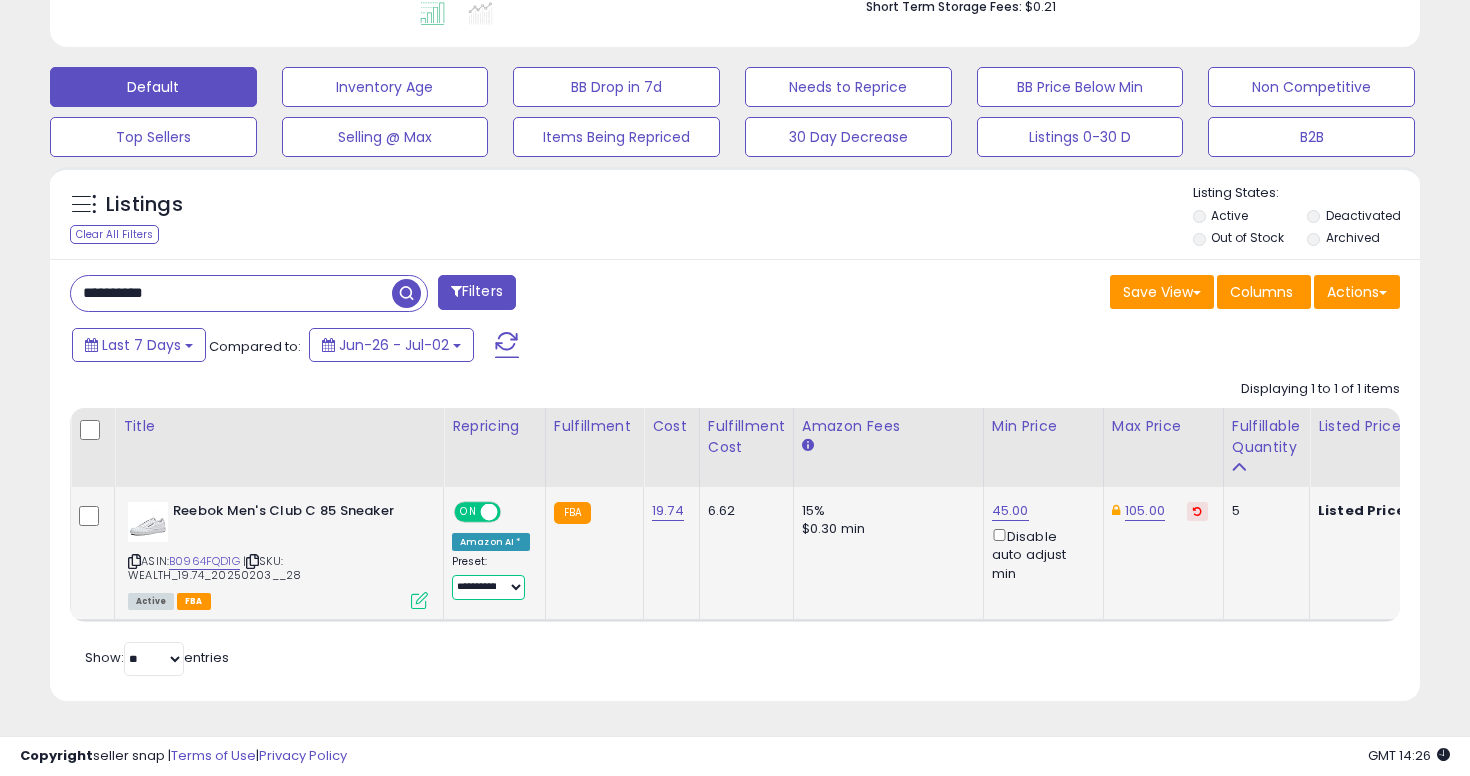 click on "**********" at bounding box center (488, 587) 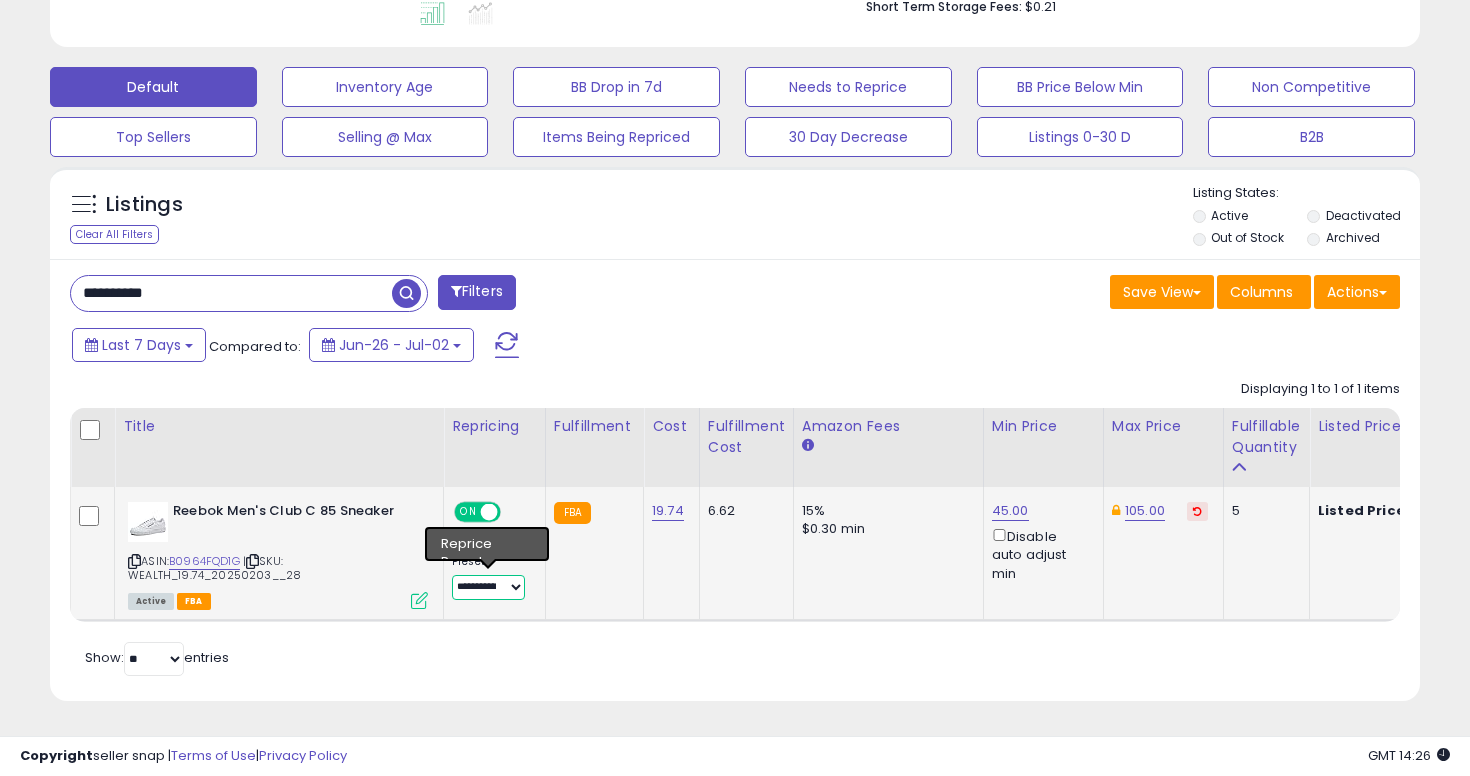 select on "****" 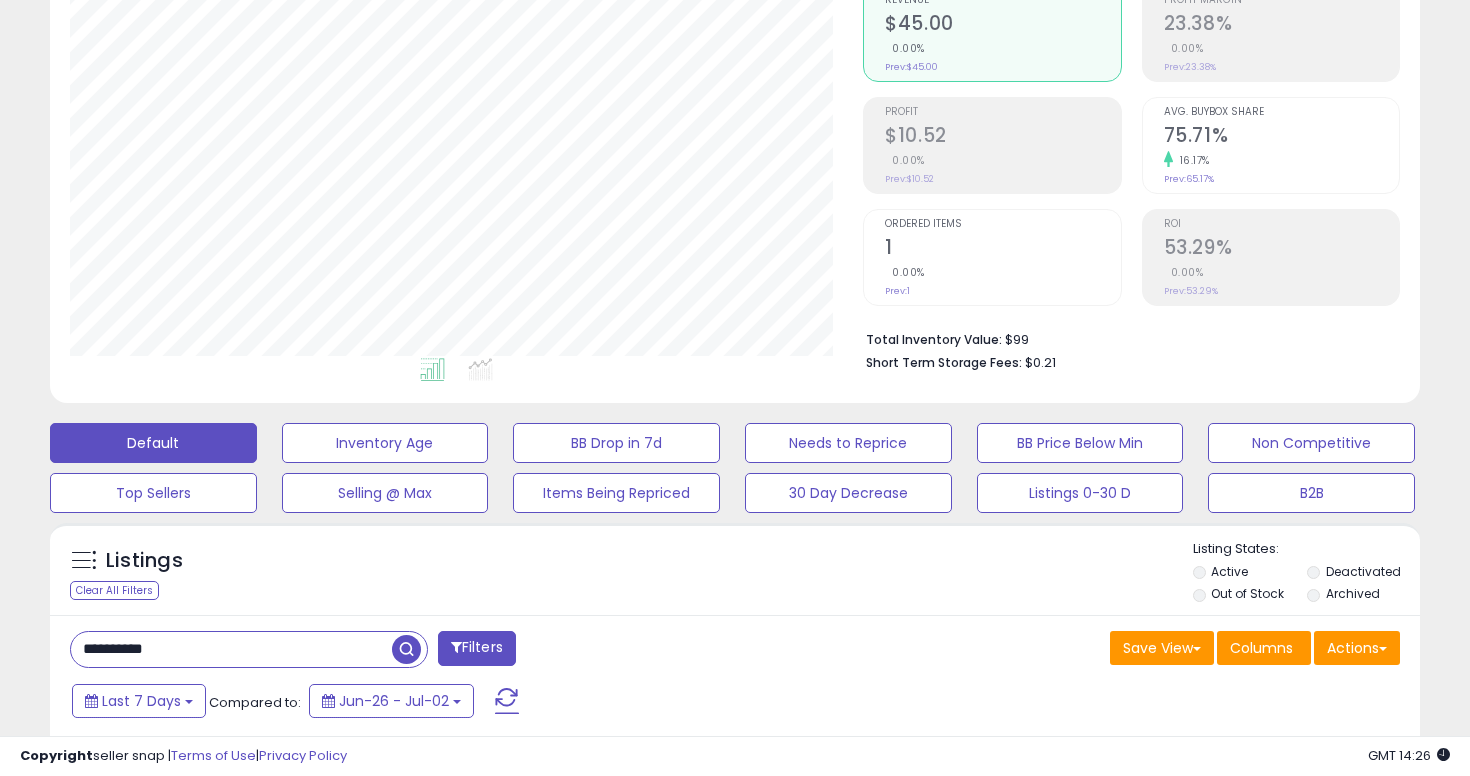 scroll, scrollTop: 563, scrollLeft: 0, axis: vertical 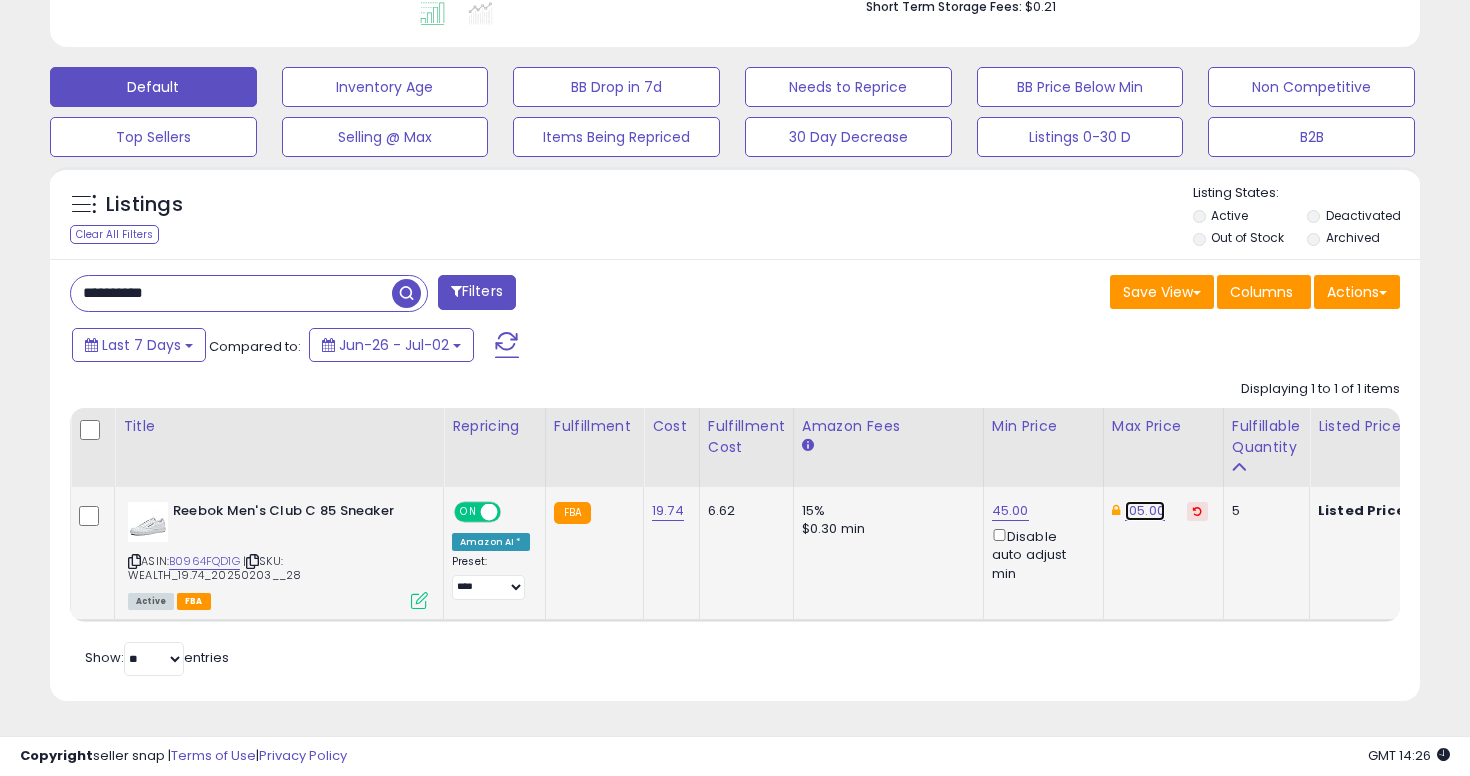 click on "105.00" at bounding box center (1145, 511) 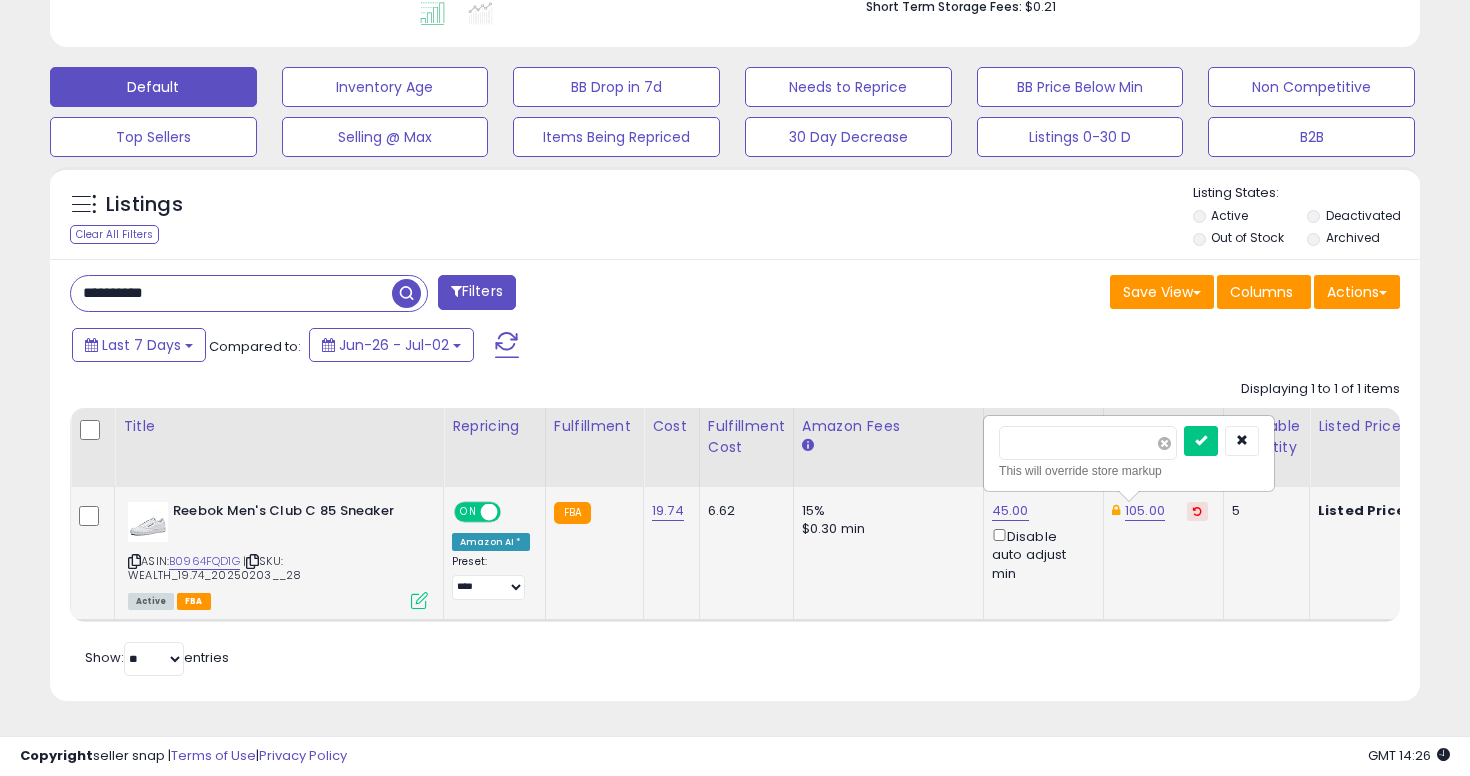 click at bounding box center [1164, 443] 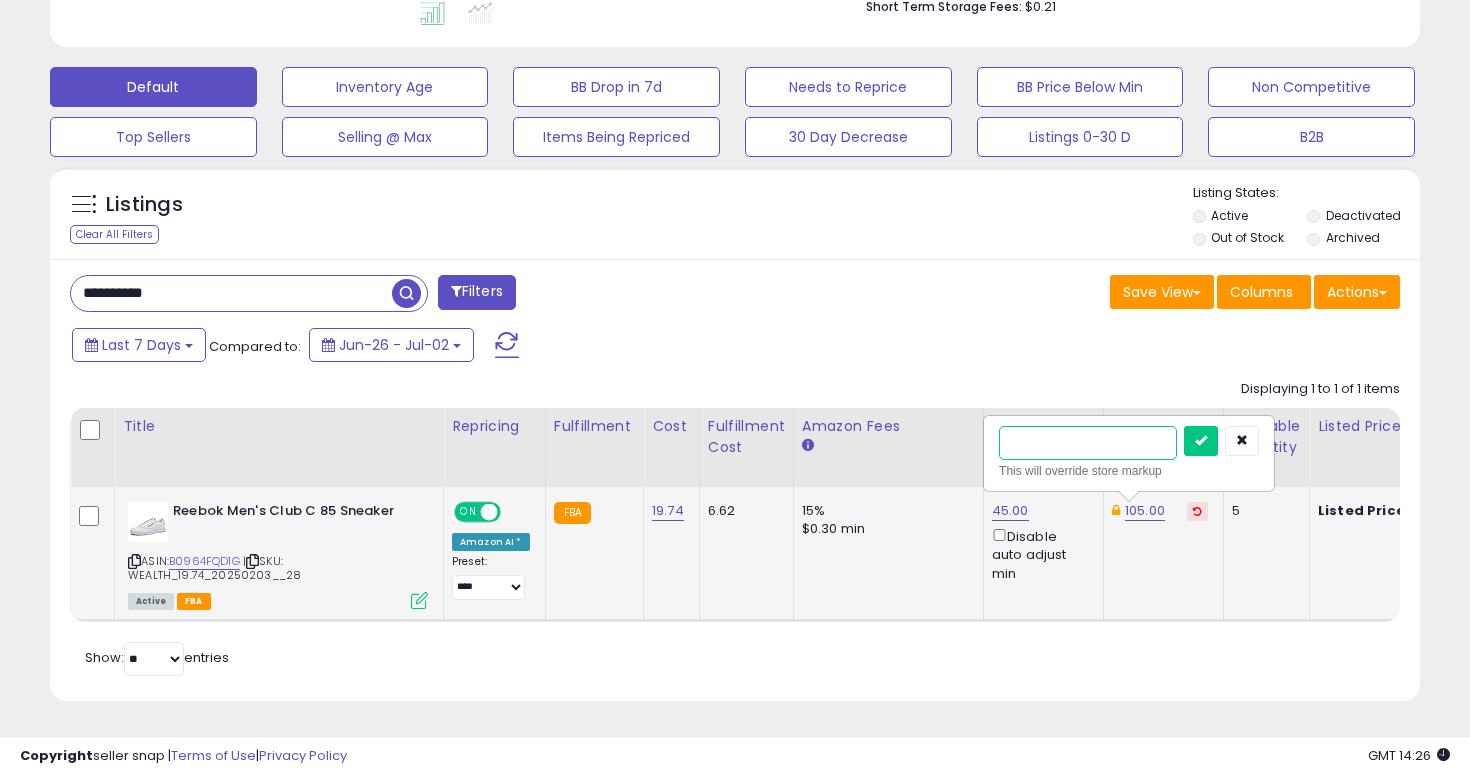 type on "*" 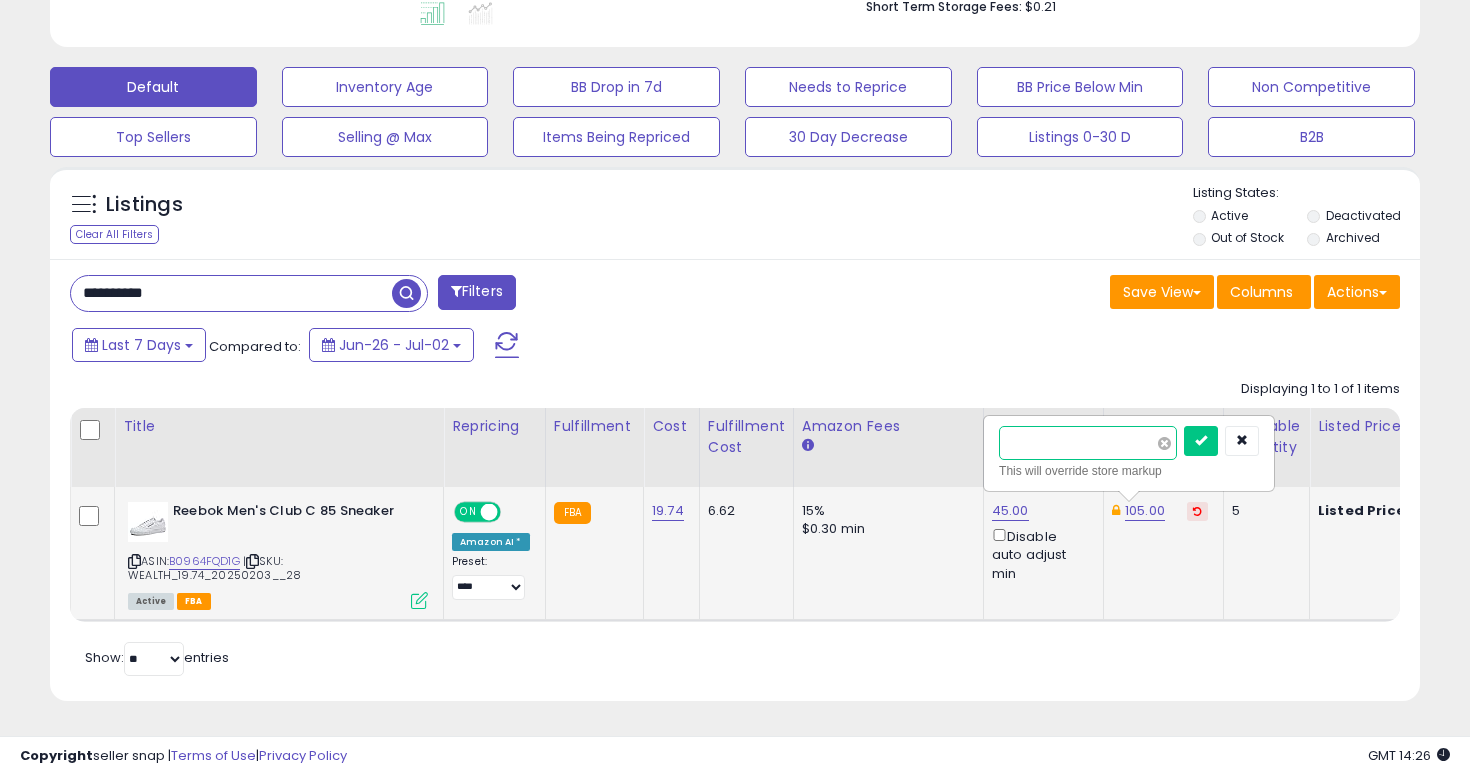 type on "*" 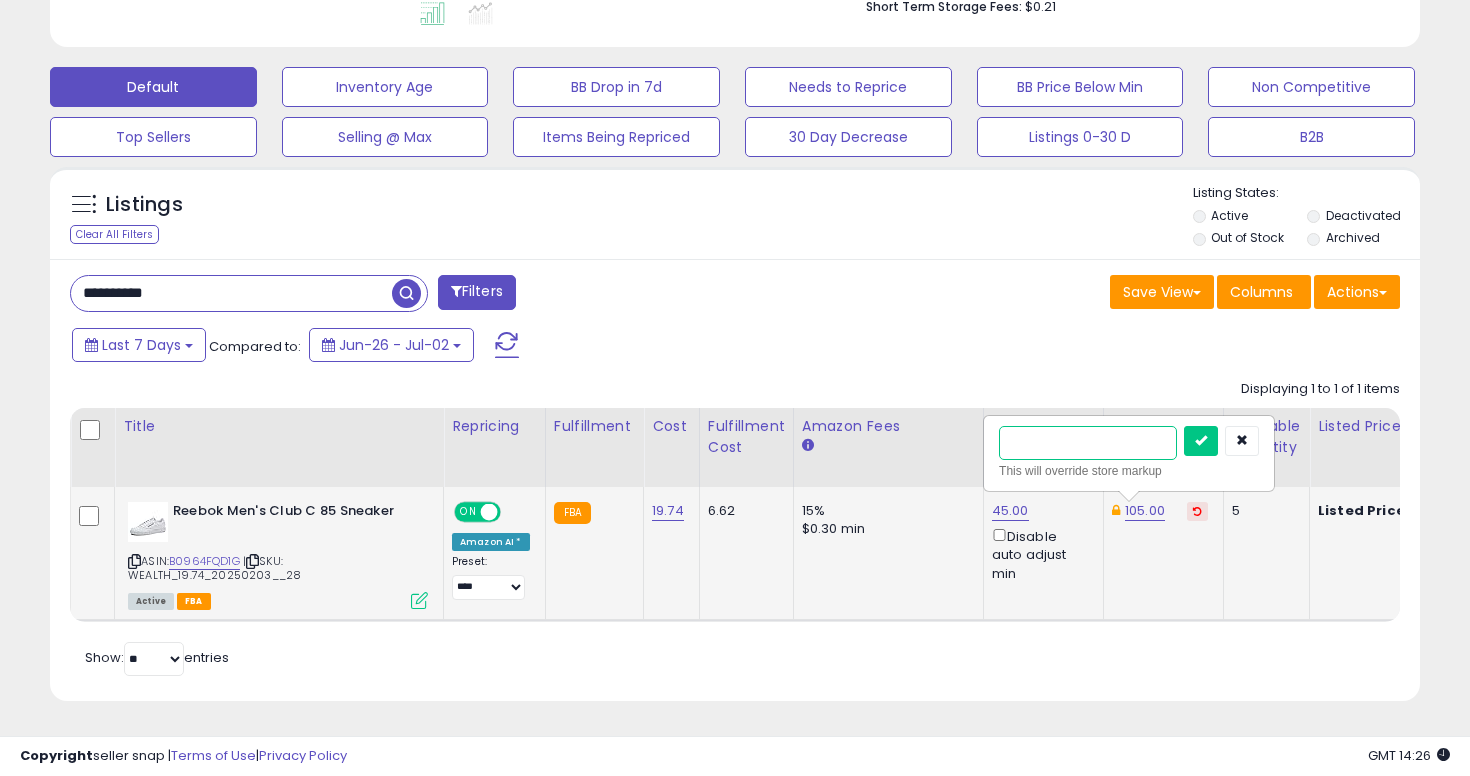 type on "**" 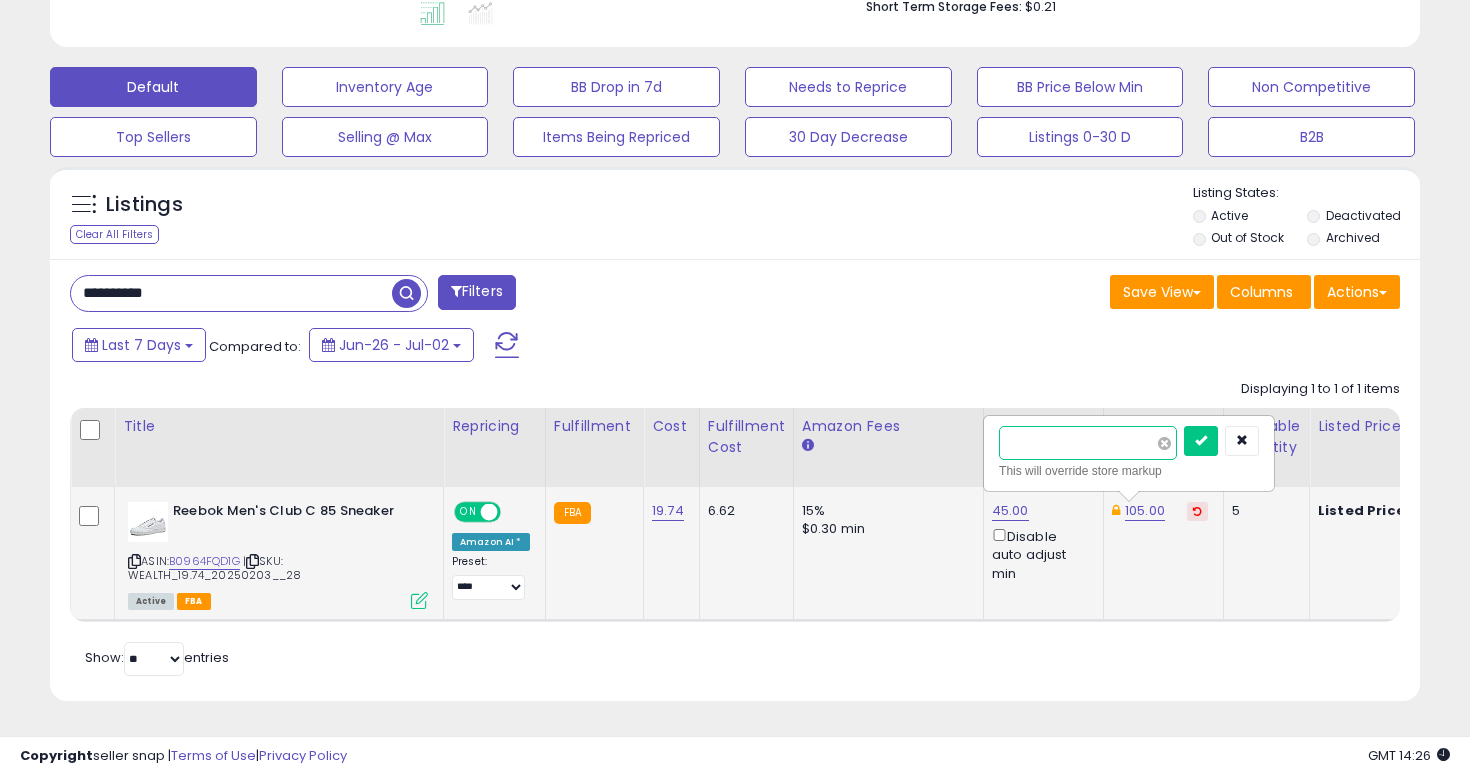 click at bounding box center [1201, 441] 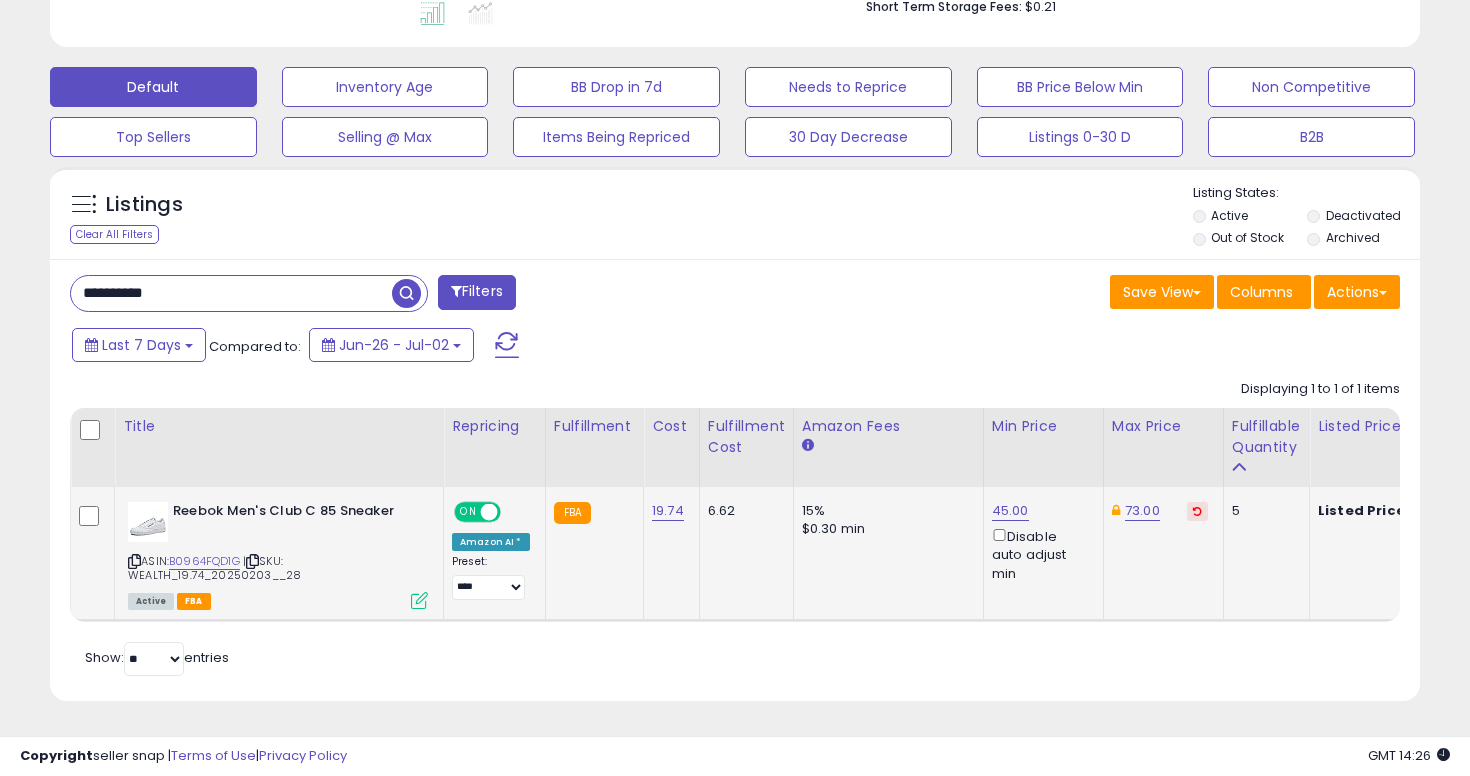 click on "**********" at bounding box center [231, 293] 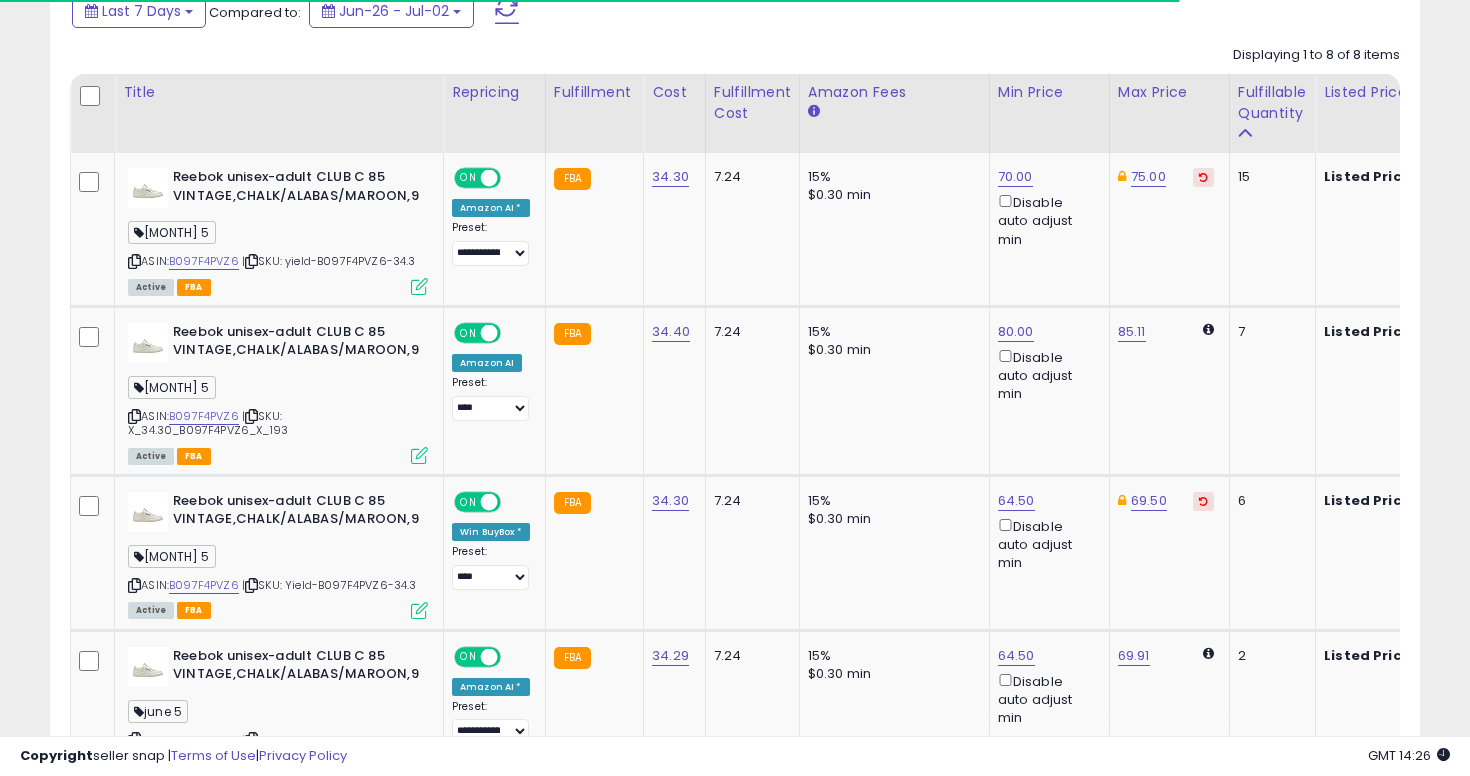 scroll, scrollTop: 898, scrollLeft: 0, axis: vertical 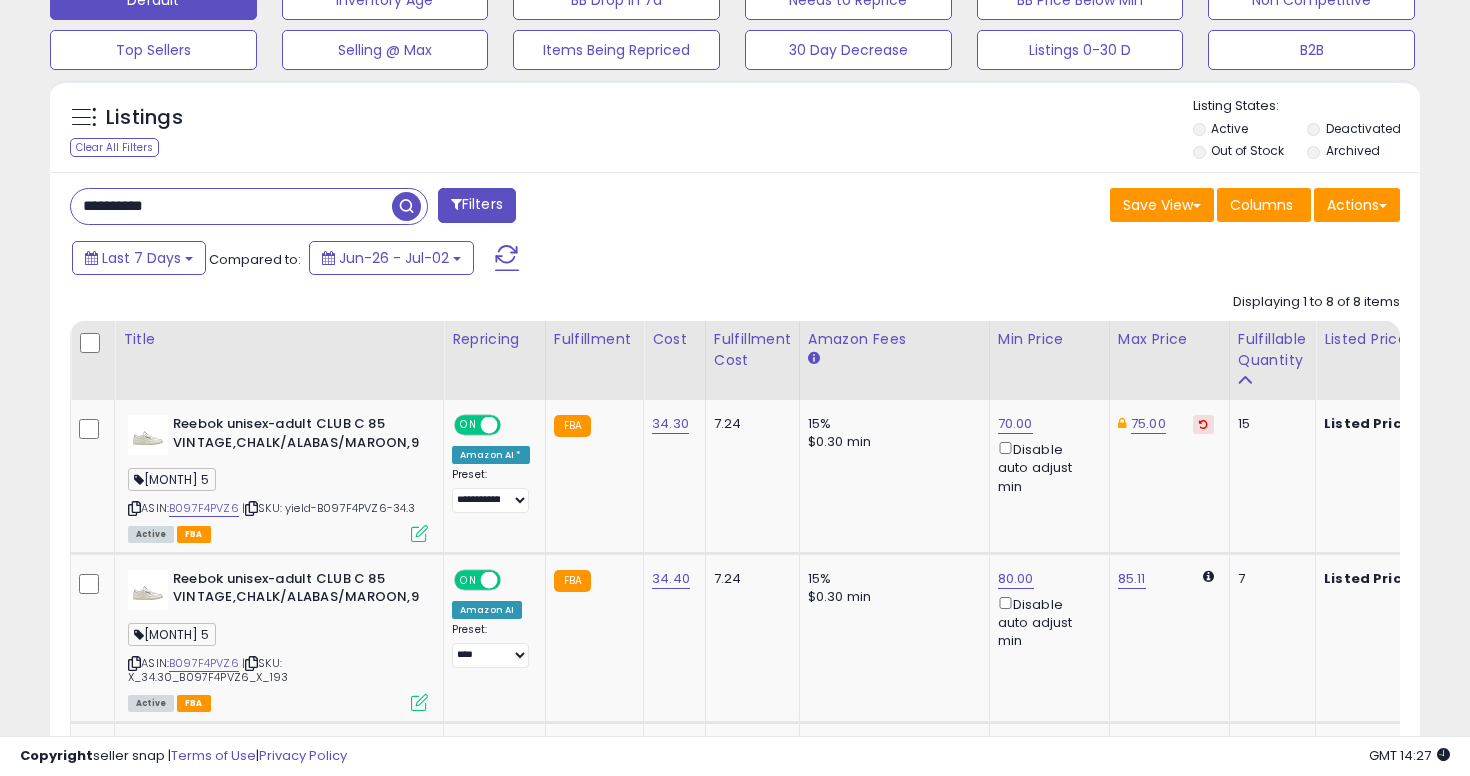 click on "**********" at bounding box center (231, 206) 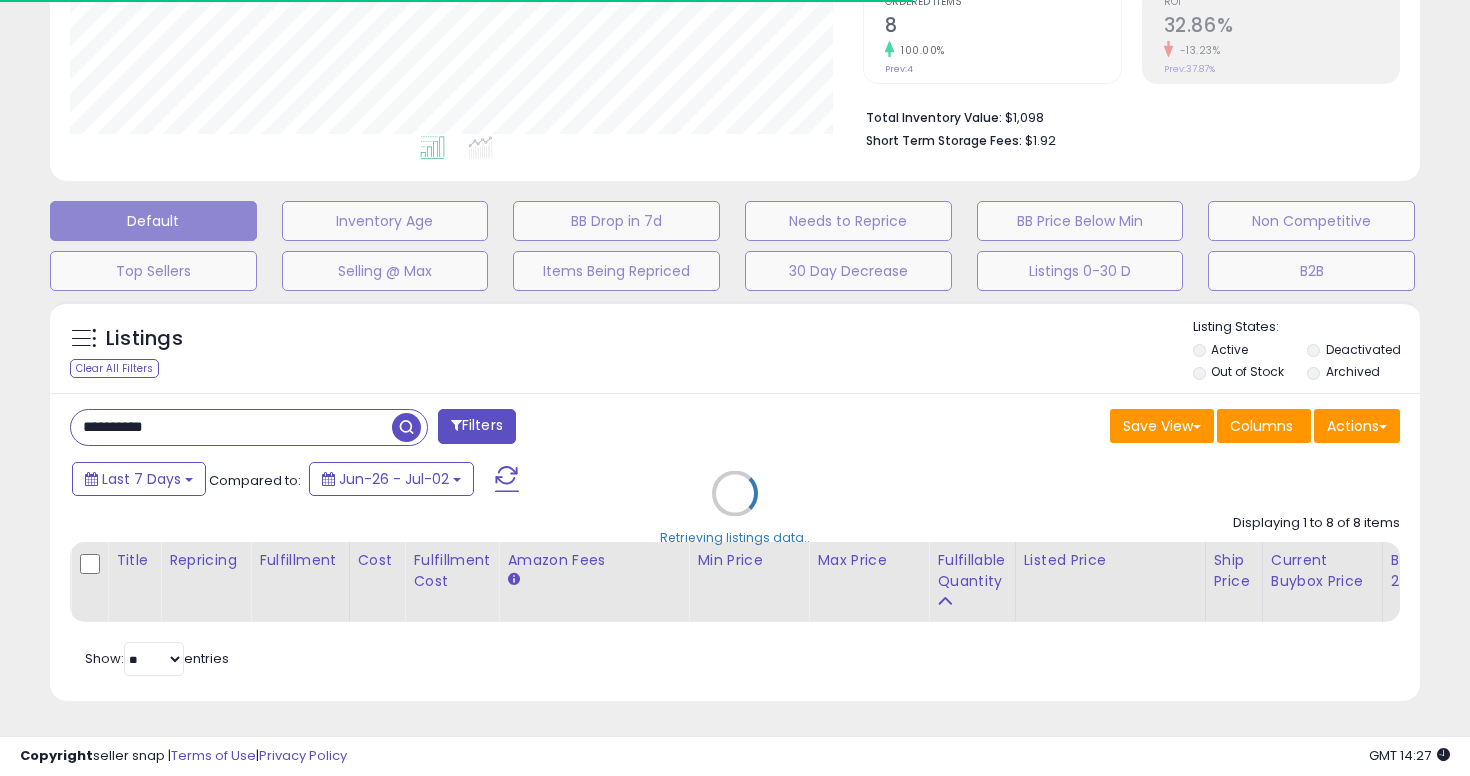 scroll, scrollTop: 650, scrollLeft: 0, axis: vertical 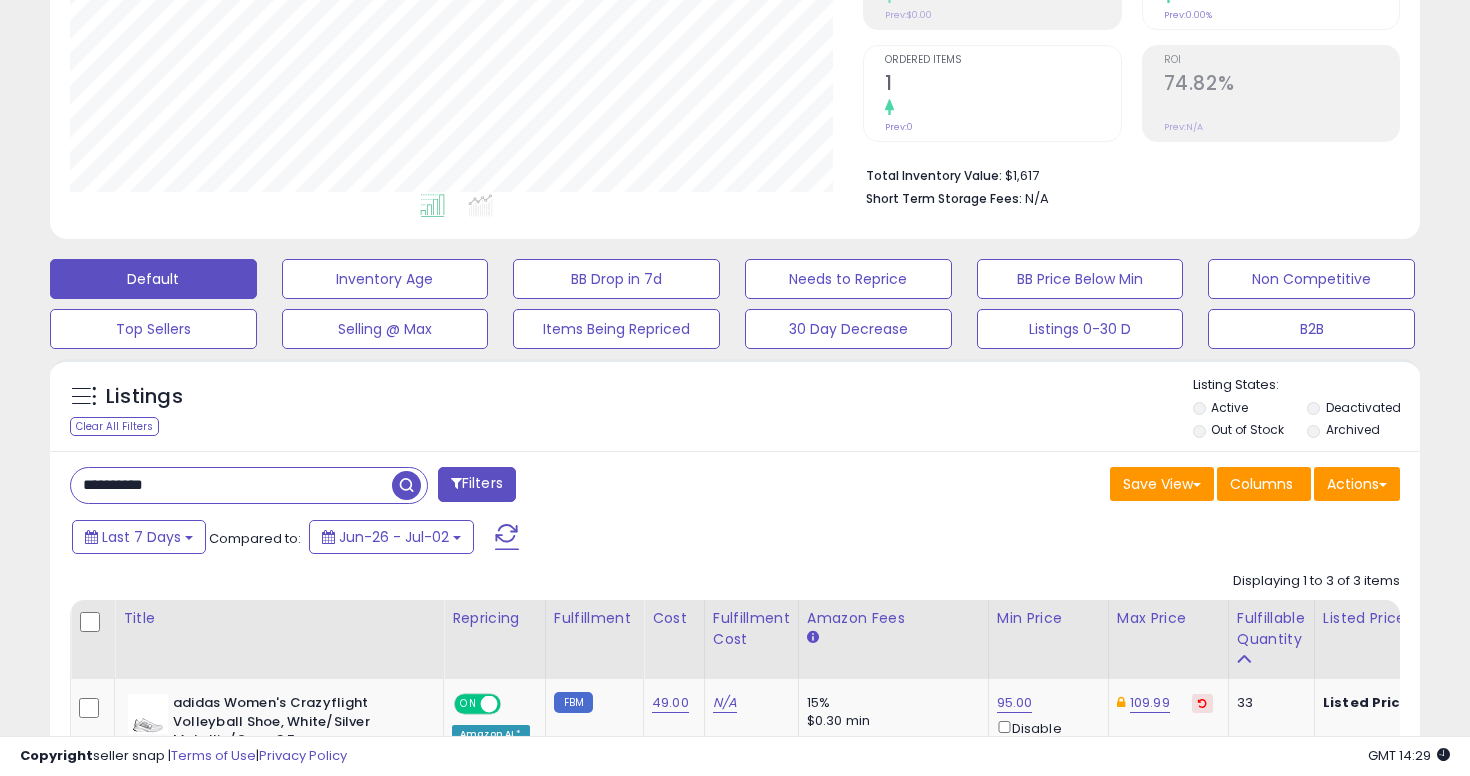 click on "**********" at bounding box center (231, 485) 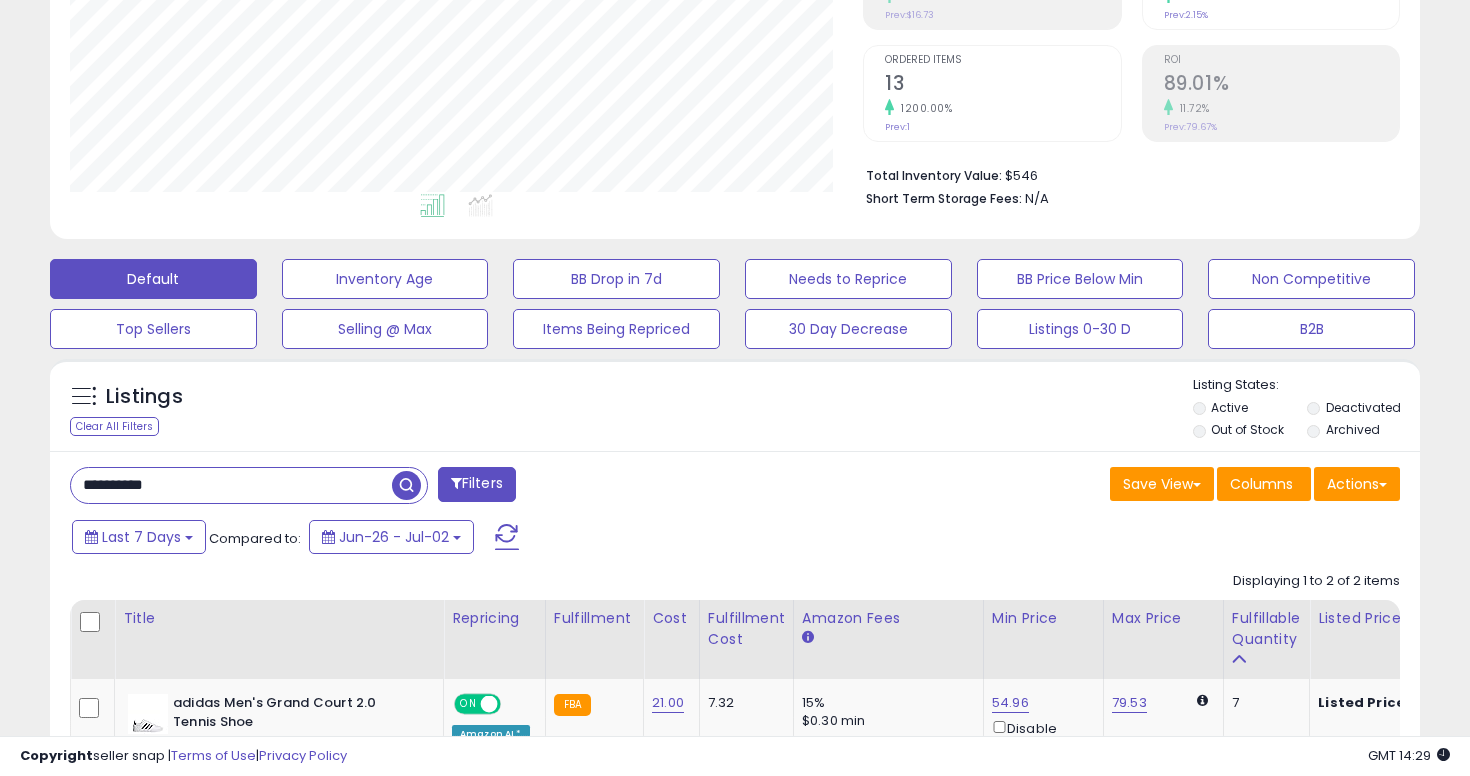 scroll, scrollTop: 999590, scrollLeft: 999206, axis: both 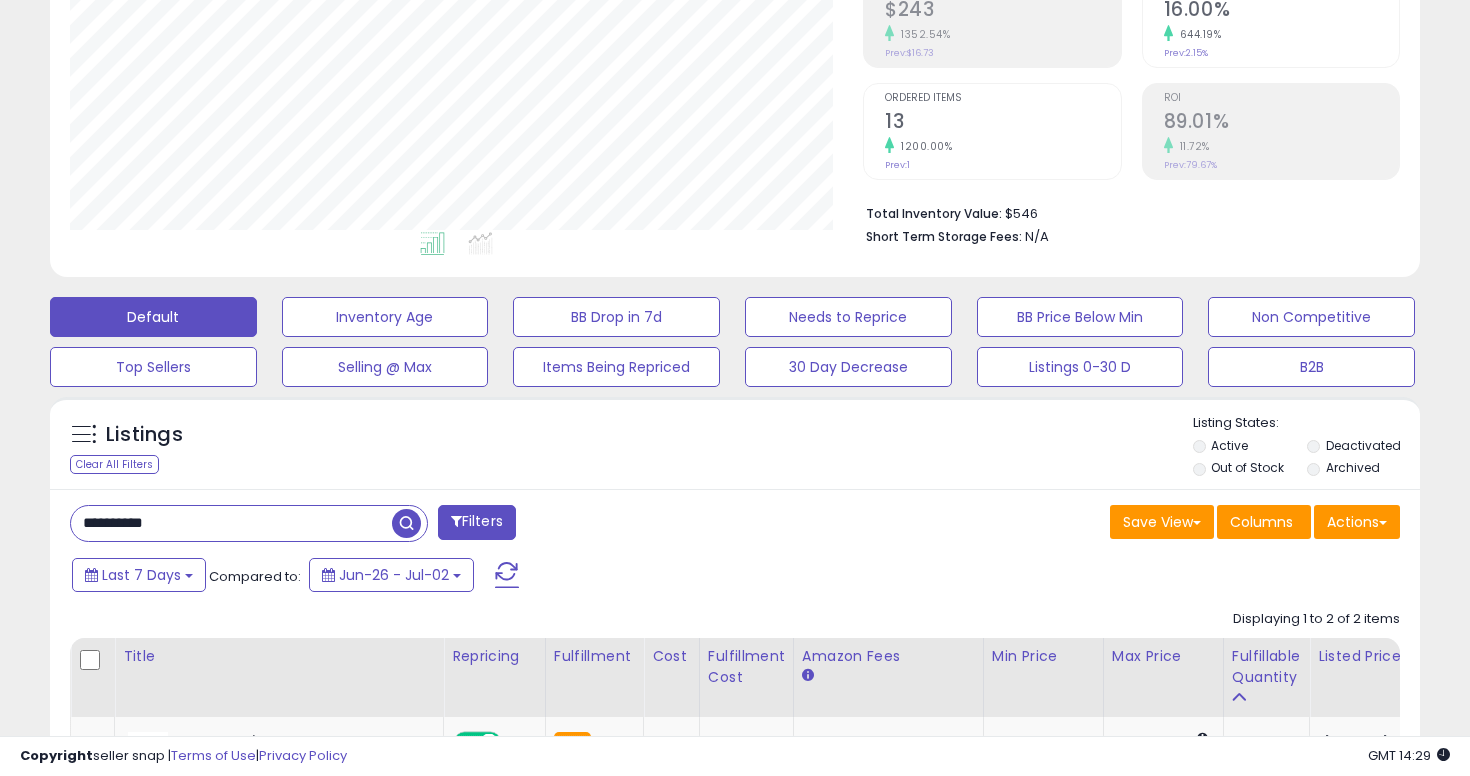 click on "**********" at bounding box center (231, 523) 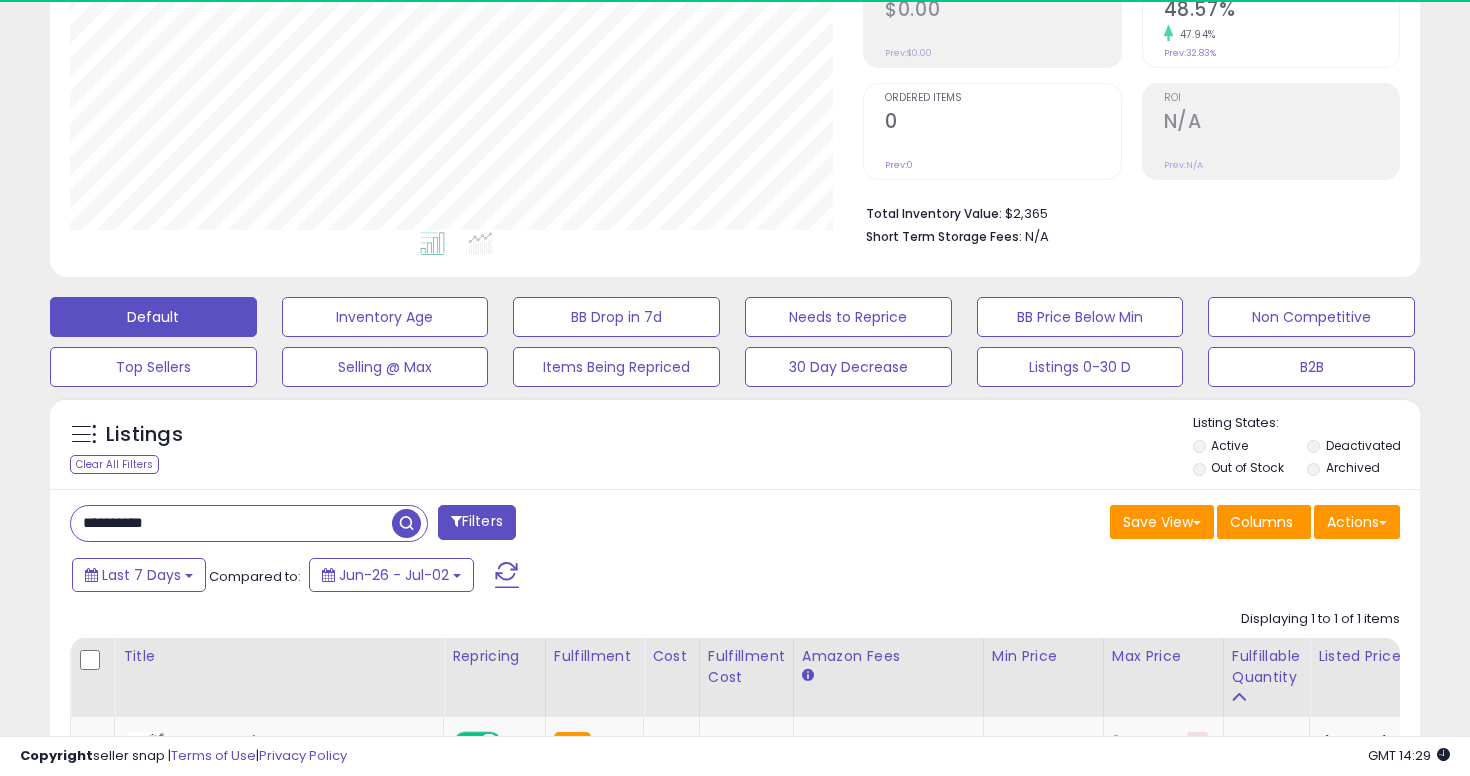 scroll, scrollTop: 999590, scrollLeft: 999206, axis: both 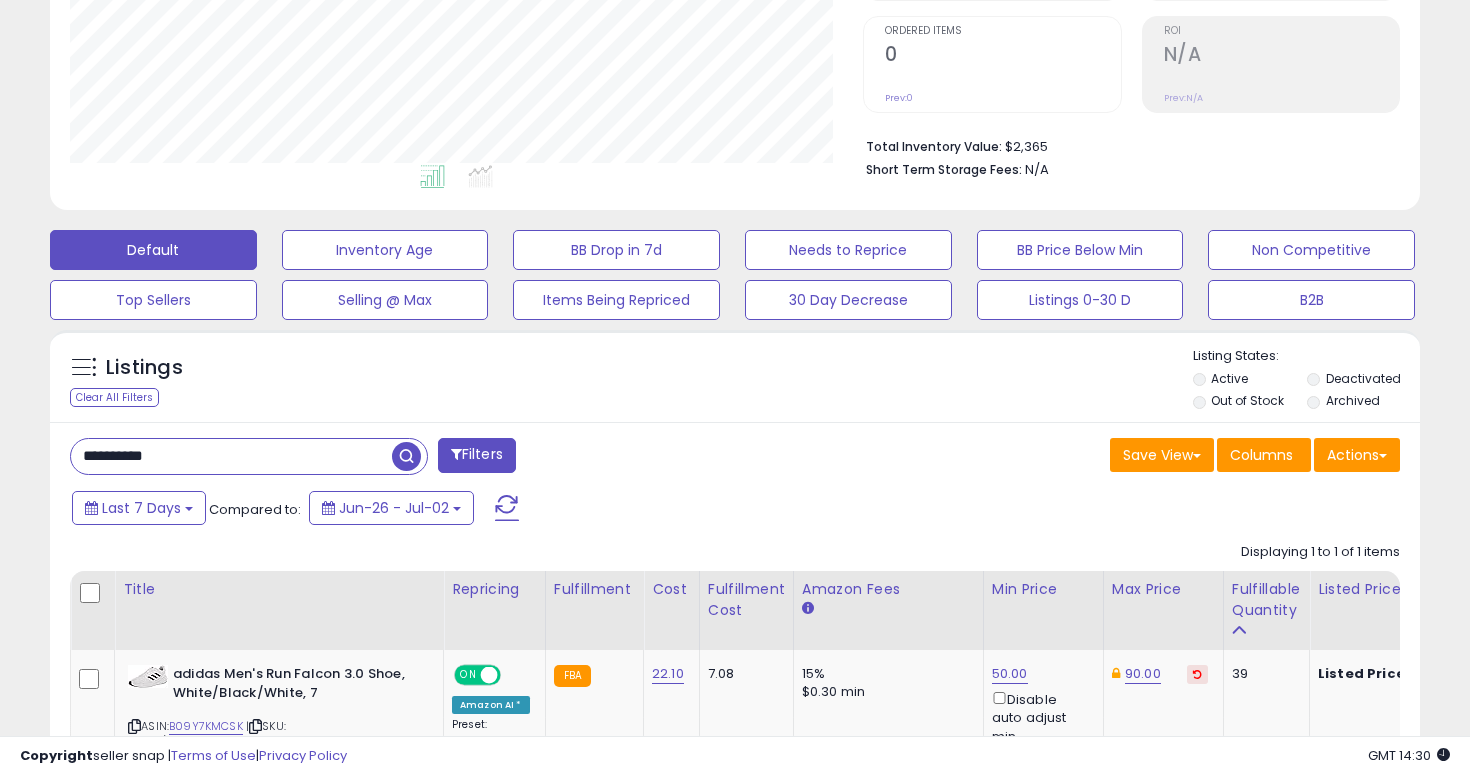 click on "**********" at bounding box center [231, 456] 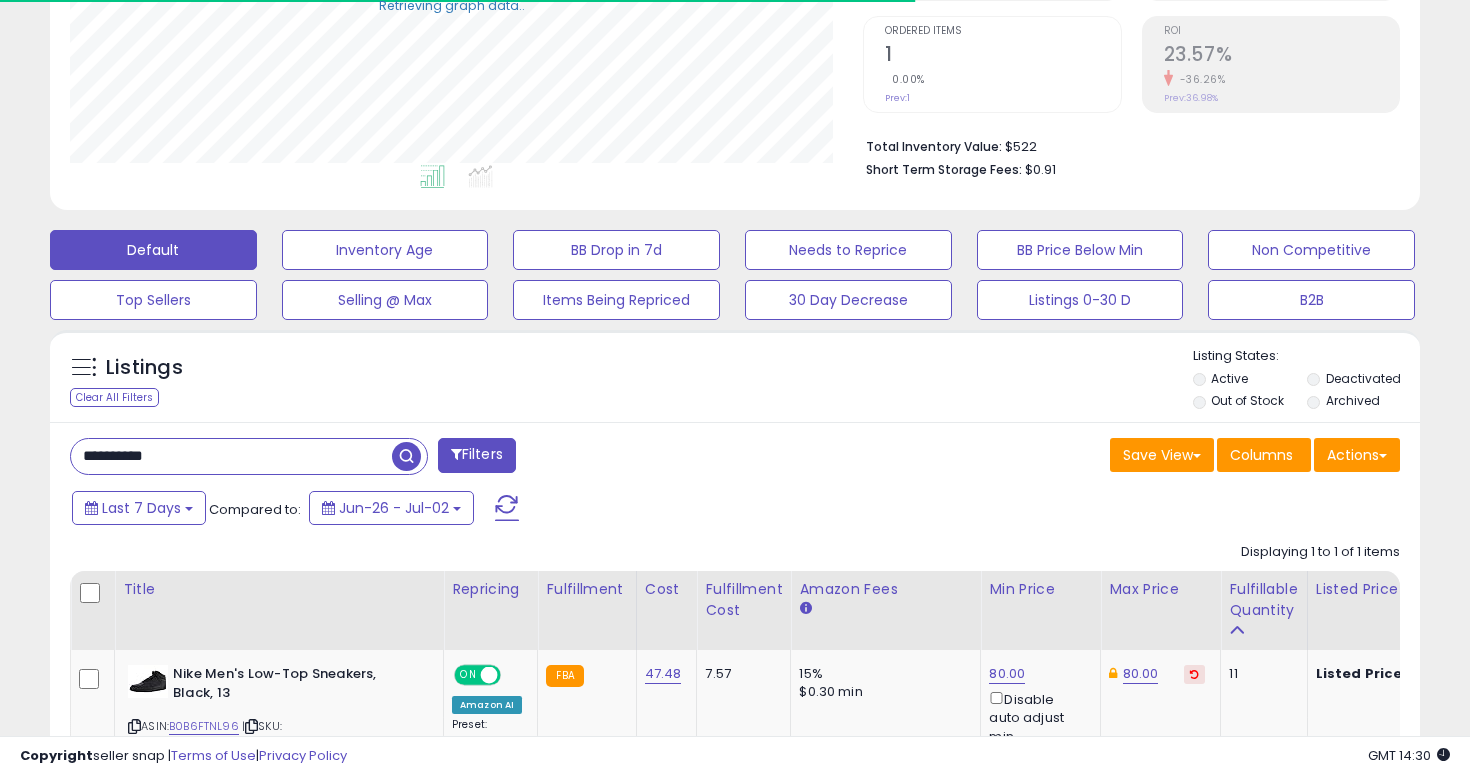 scroll, scrollTop: 565, scrollLeft: 0, axis: vertical 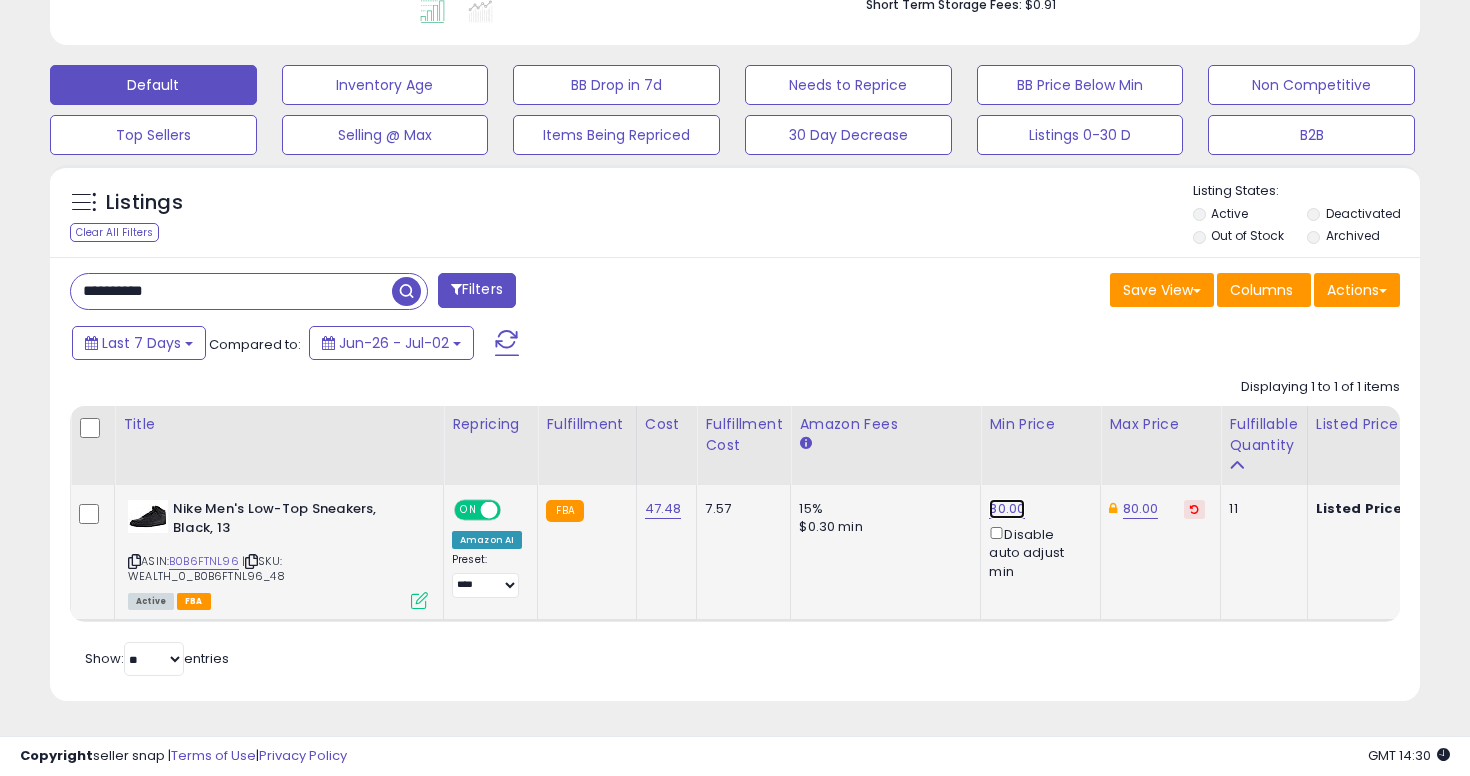 click on "80.00" at bounding box center (1007, 509) 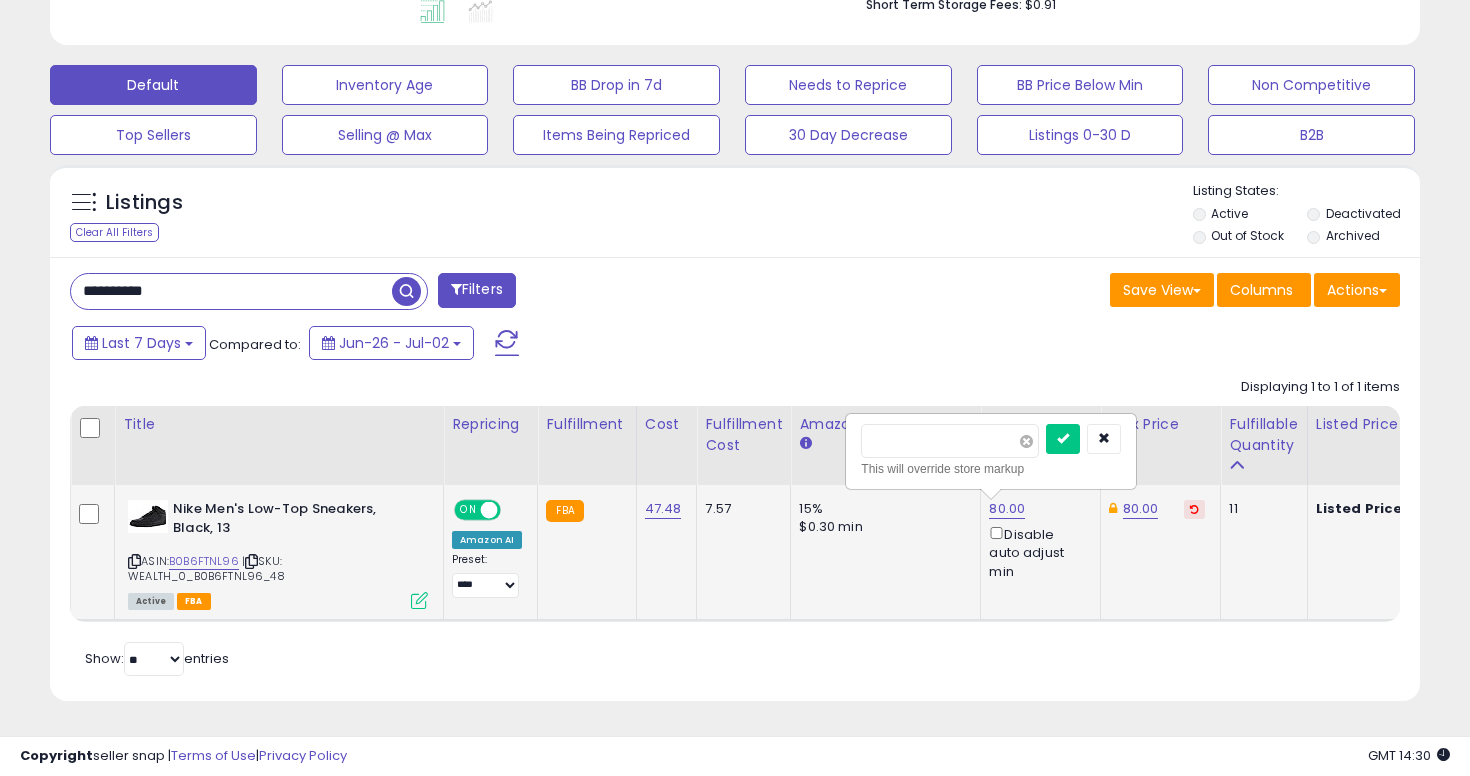 click at bounding box center [1026, 441] 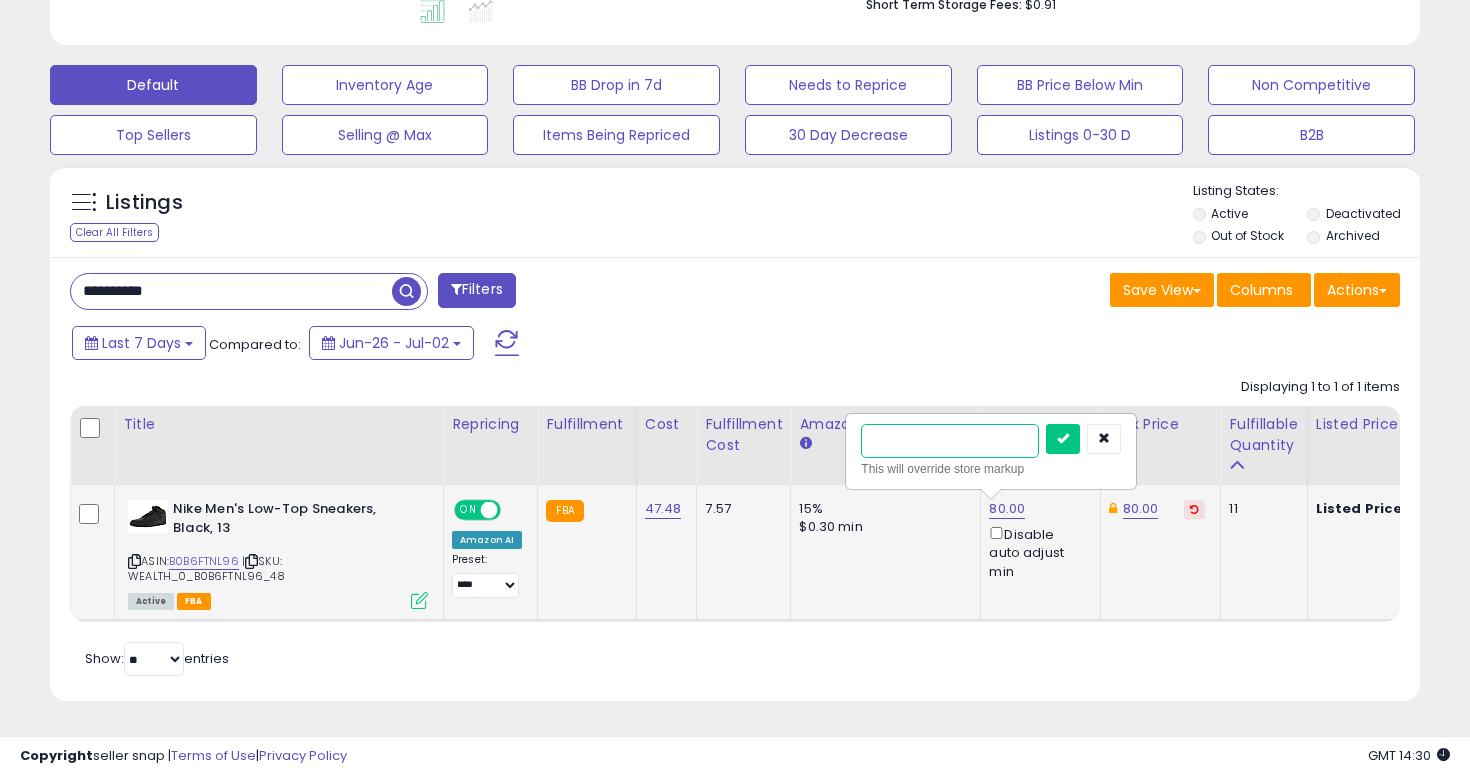 type on "**" 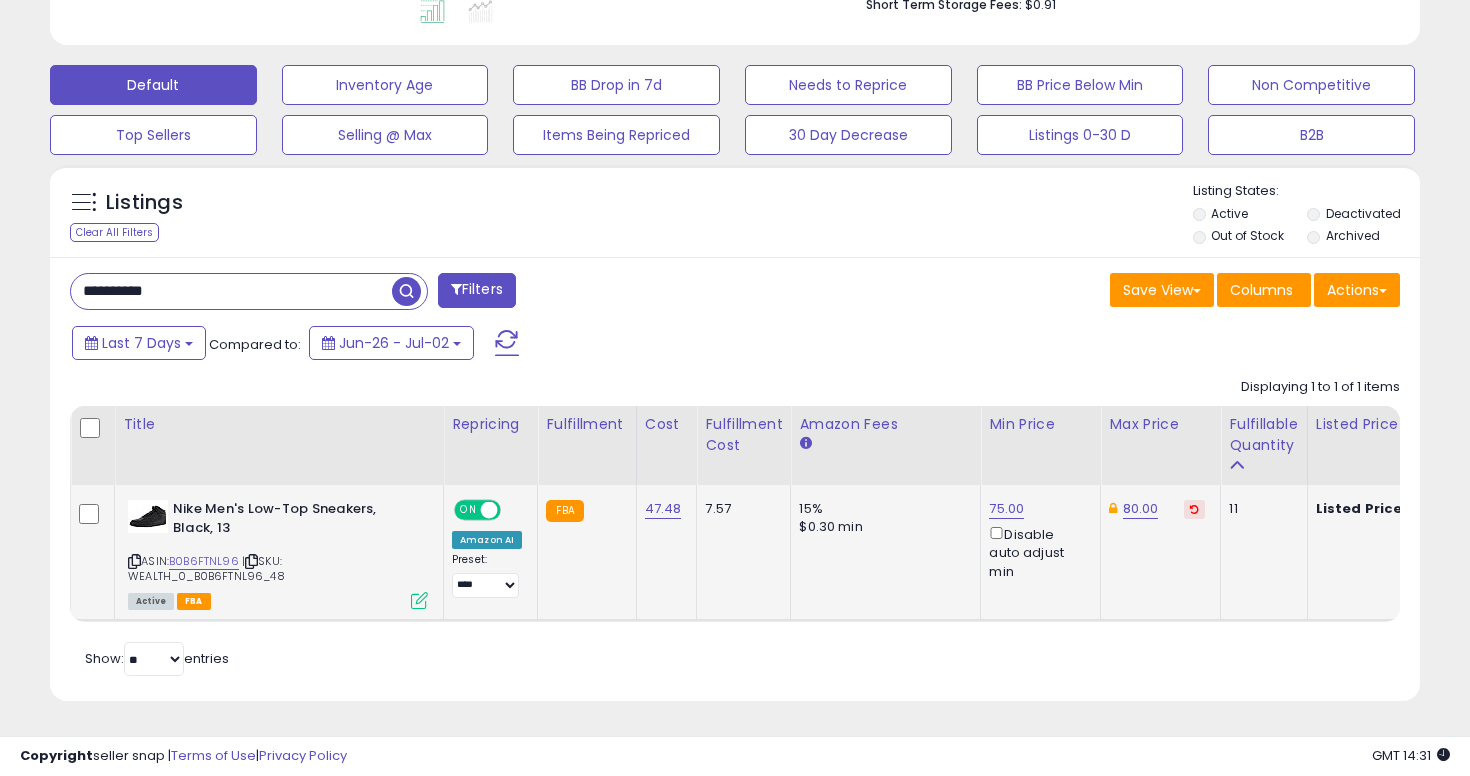 click on "80.00" at bounding box center (1141, 509) 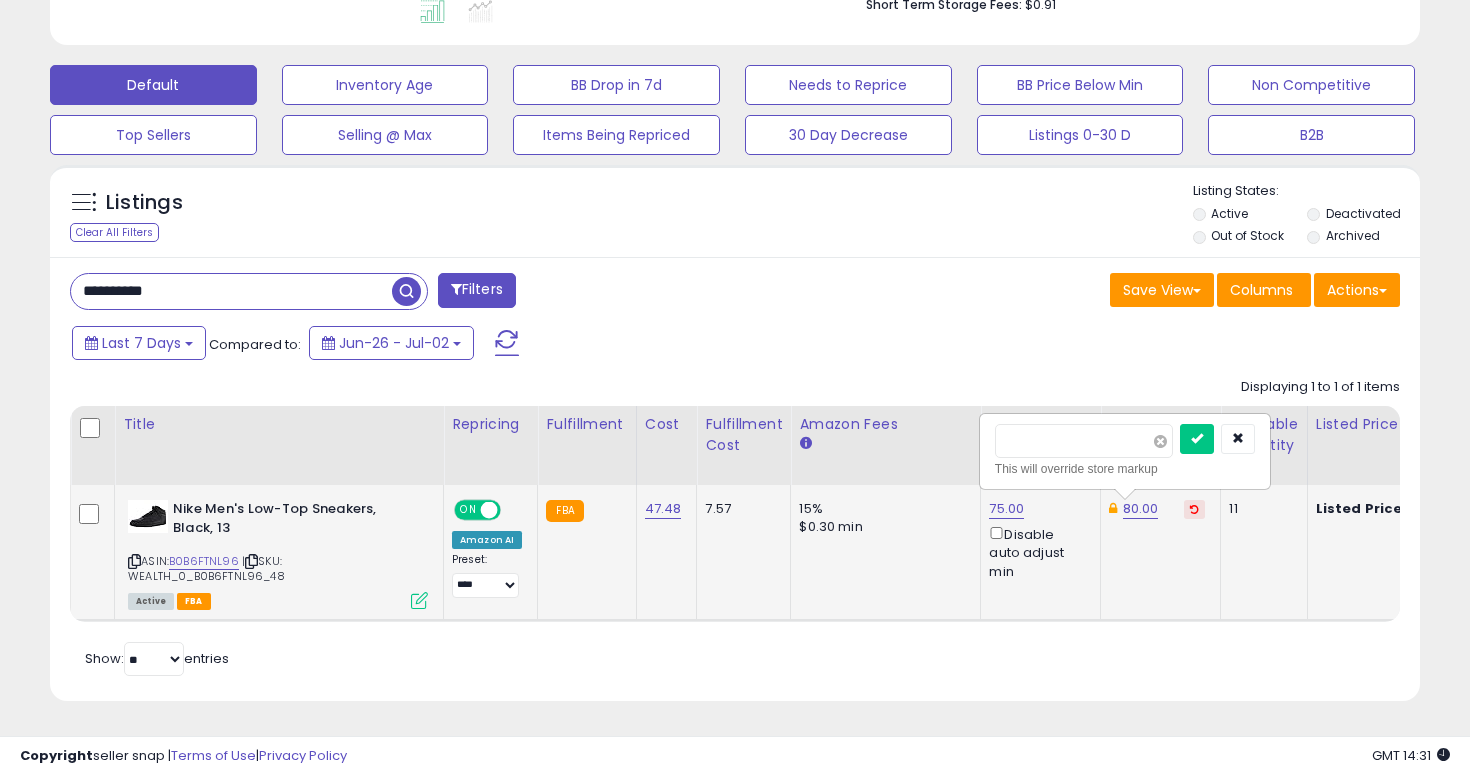 click at bounding box center [1160, 441] 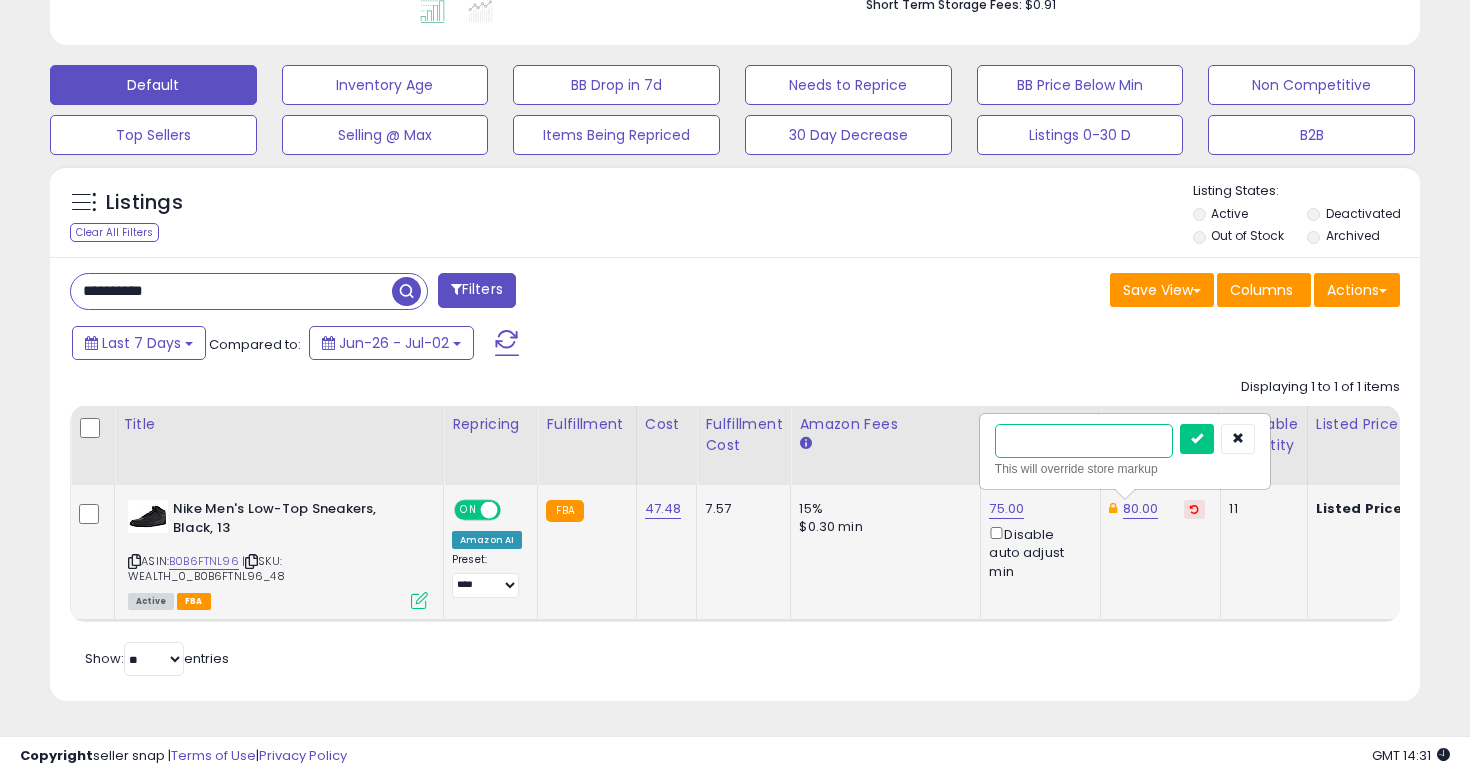 type on "**" 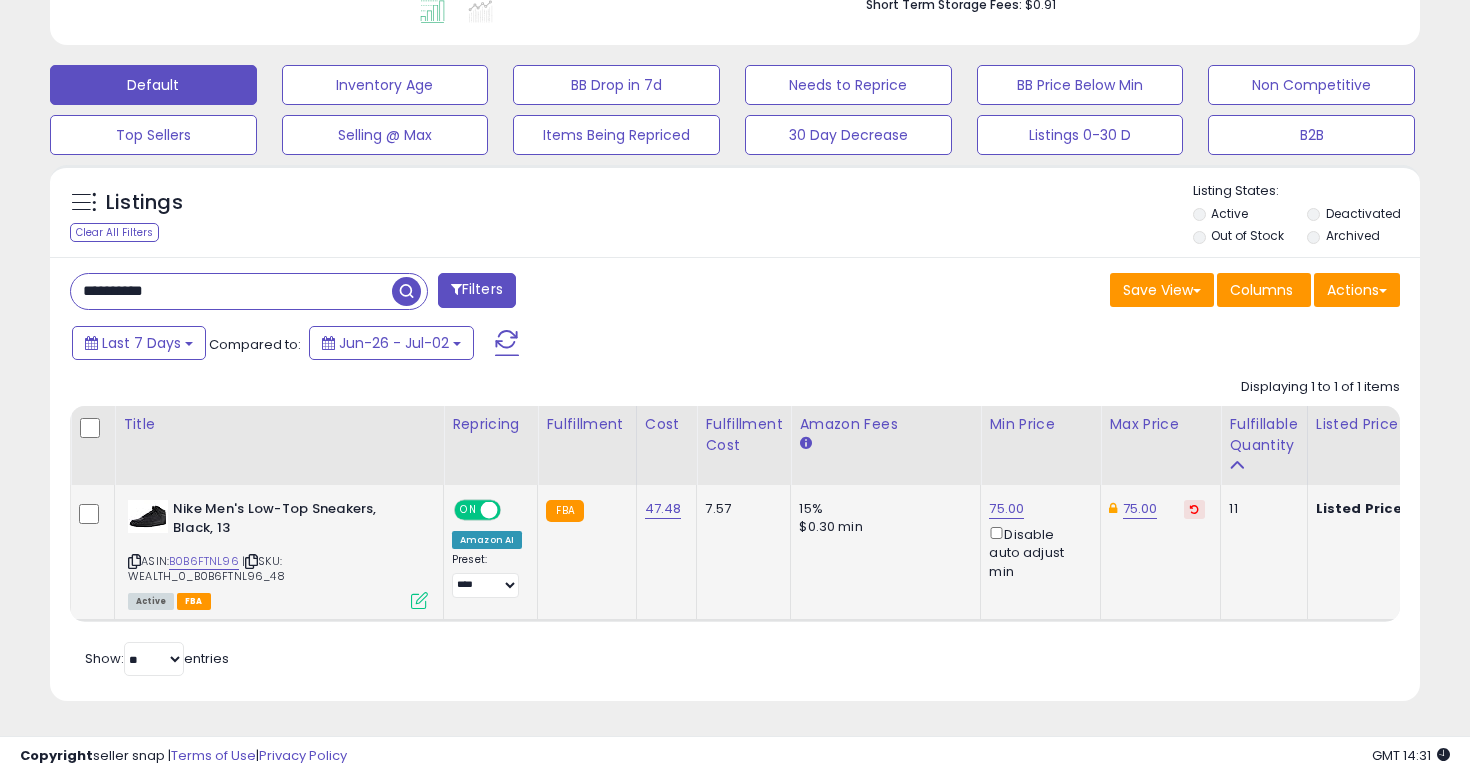 click on "**********" at bounding box center [395, 293] 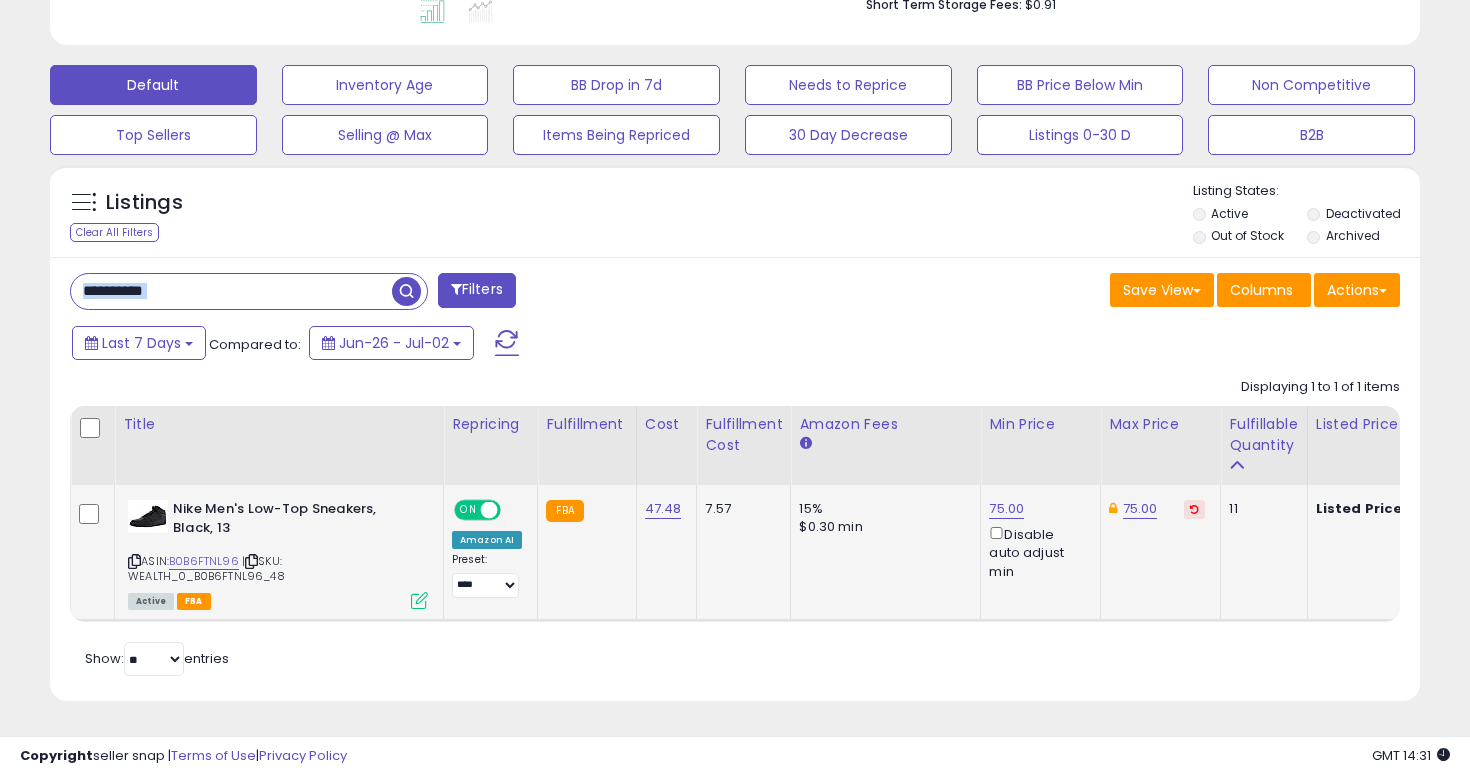 click on "**********" at bounding box center (395, 293) 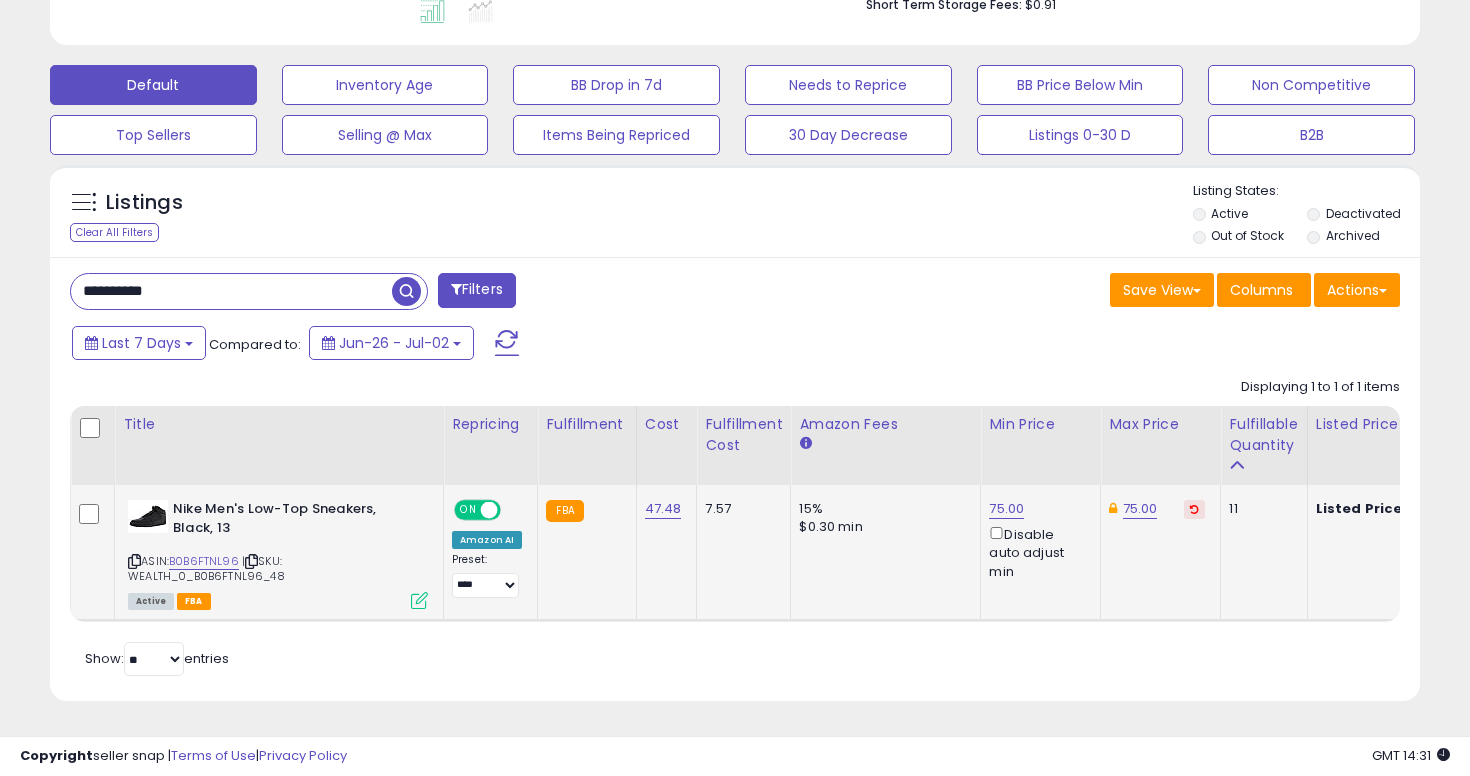click on "**********" at bounding box center [231, 291] 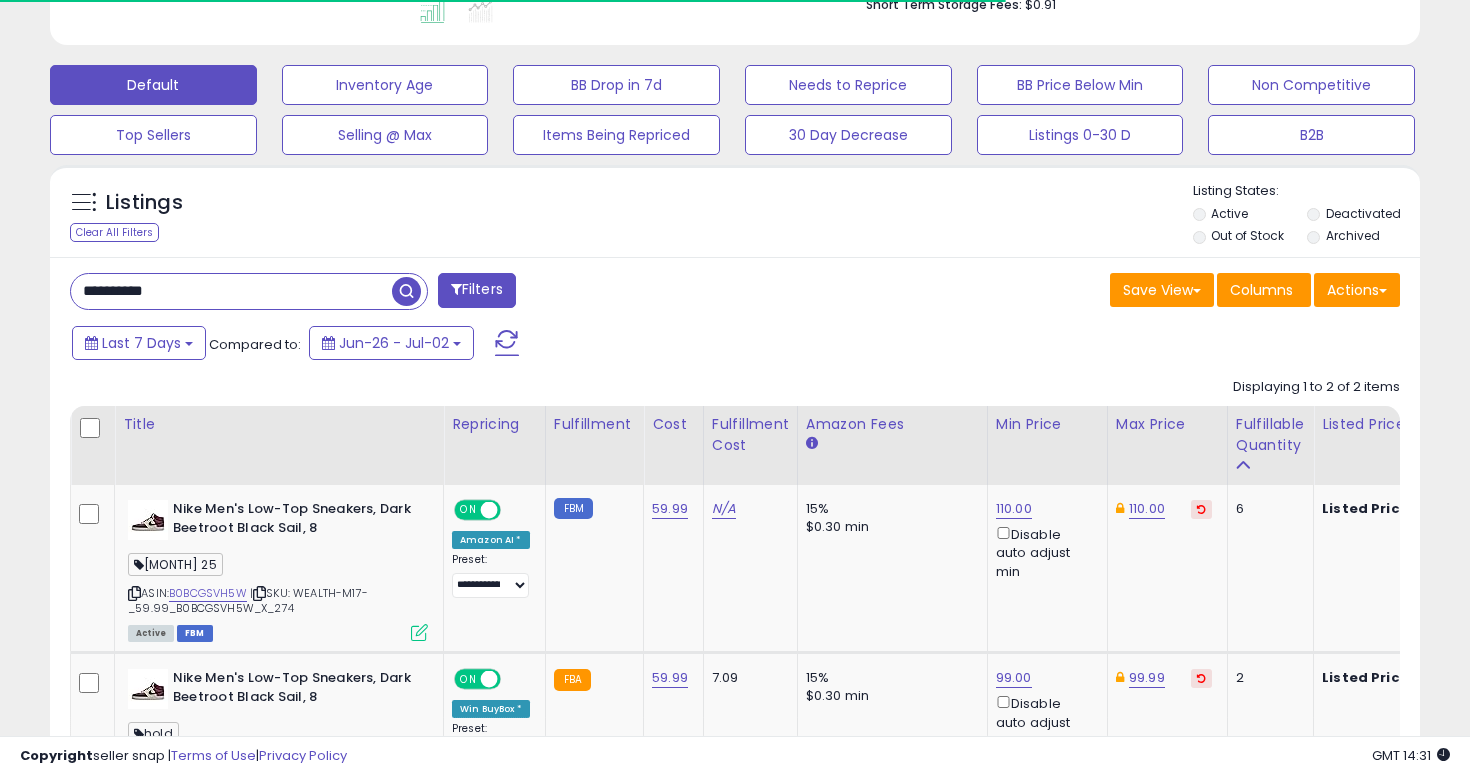 scroll, scrollTop: 767, scrollLeft: 0, axis: vertical 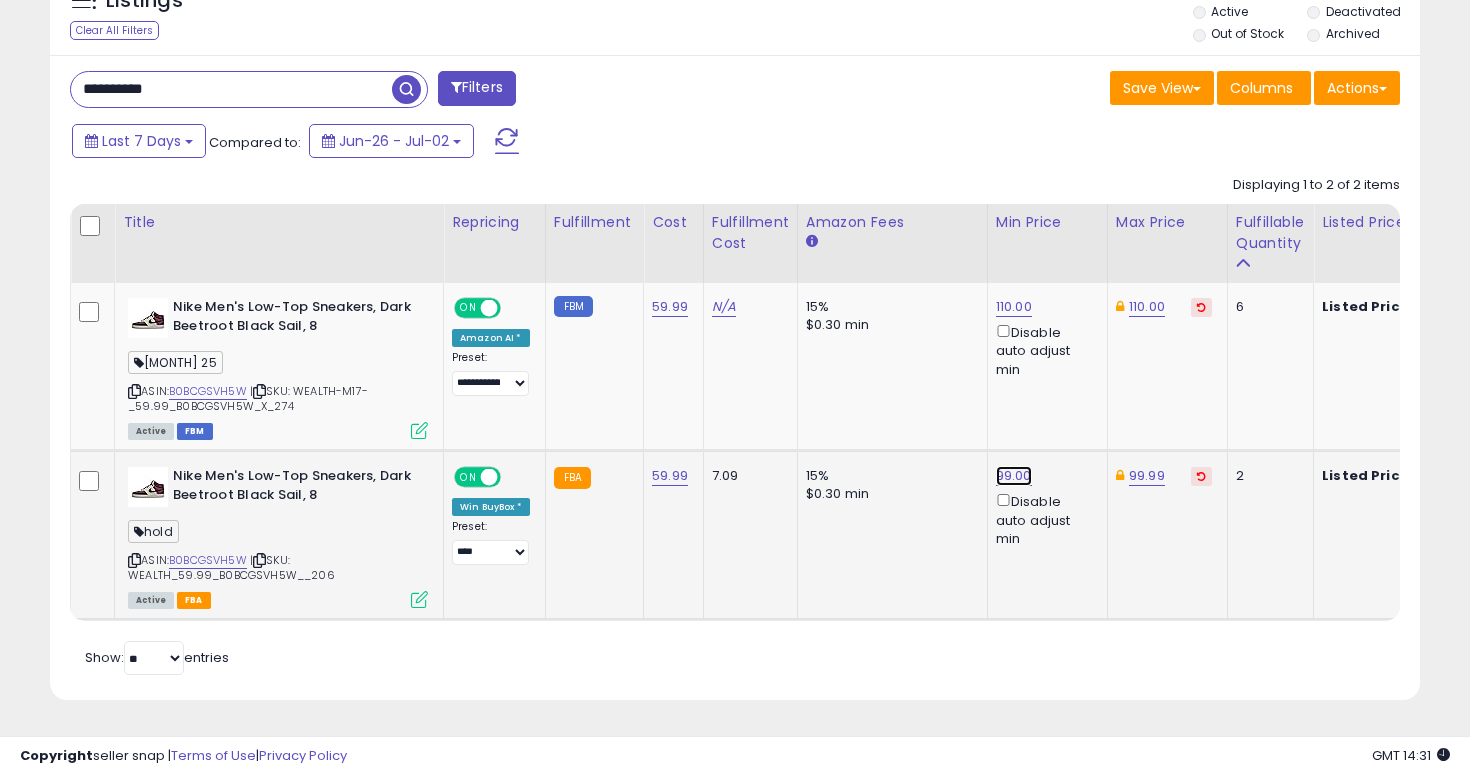 click on "99.00" at bounding box center [1014, 307] 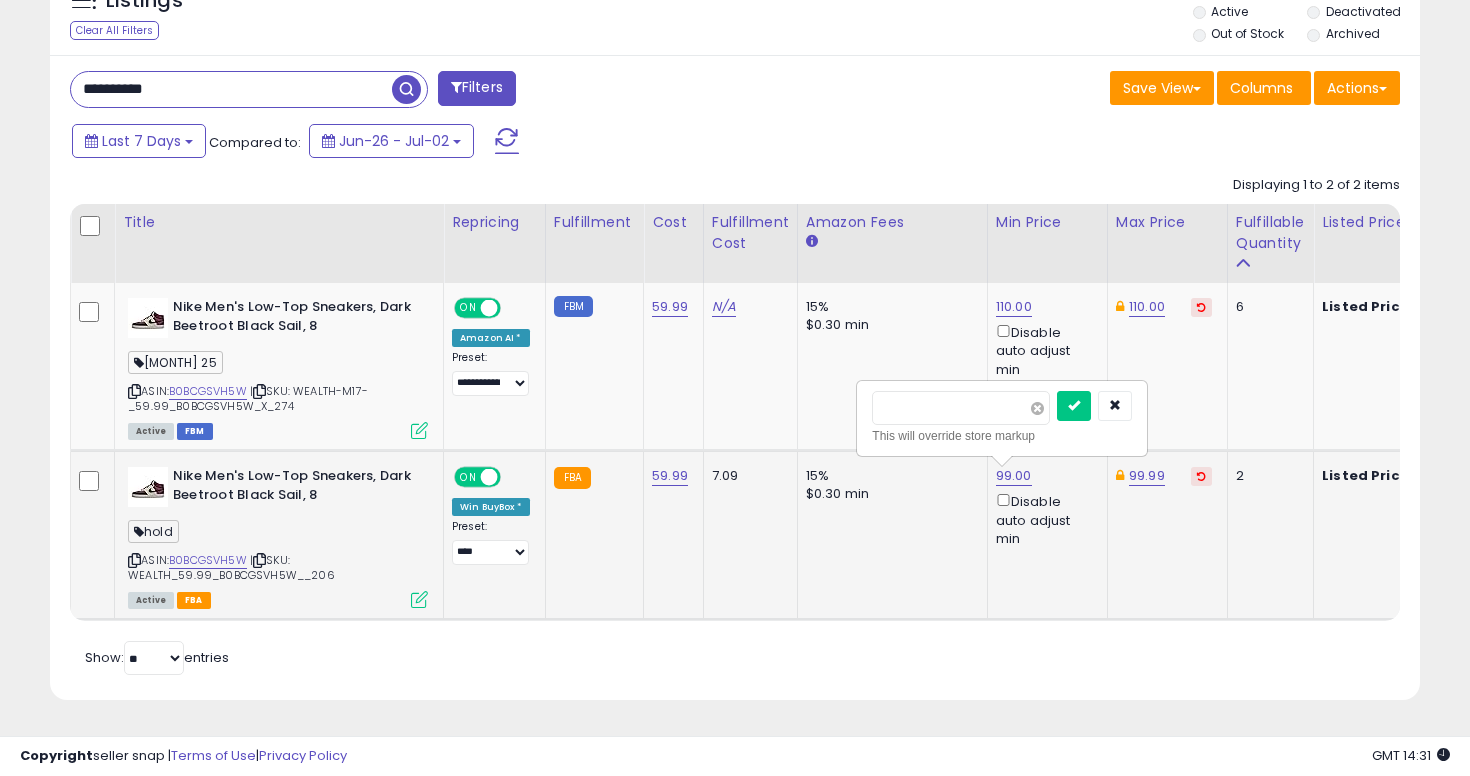 click at bounding box center [1037, 408] 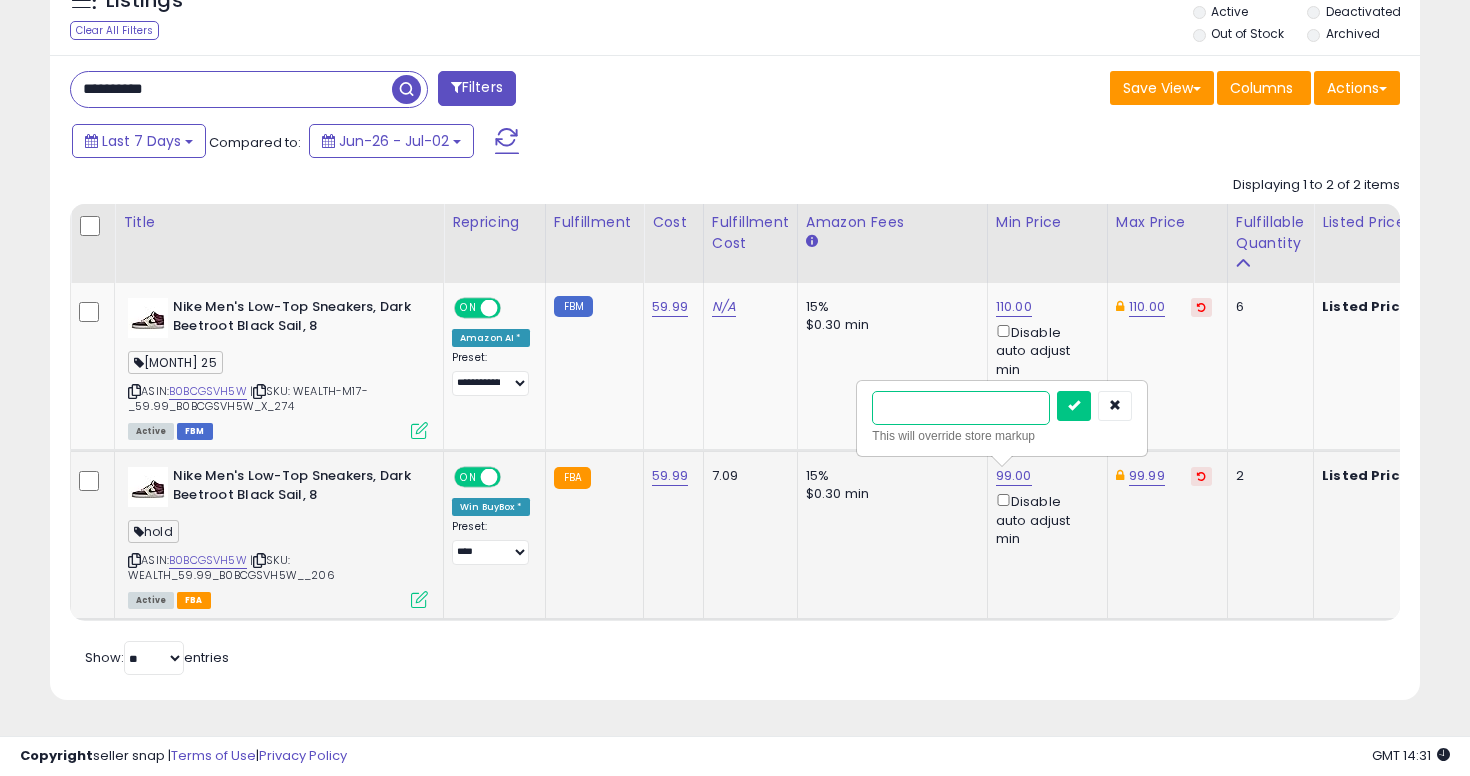 type on "**" 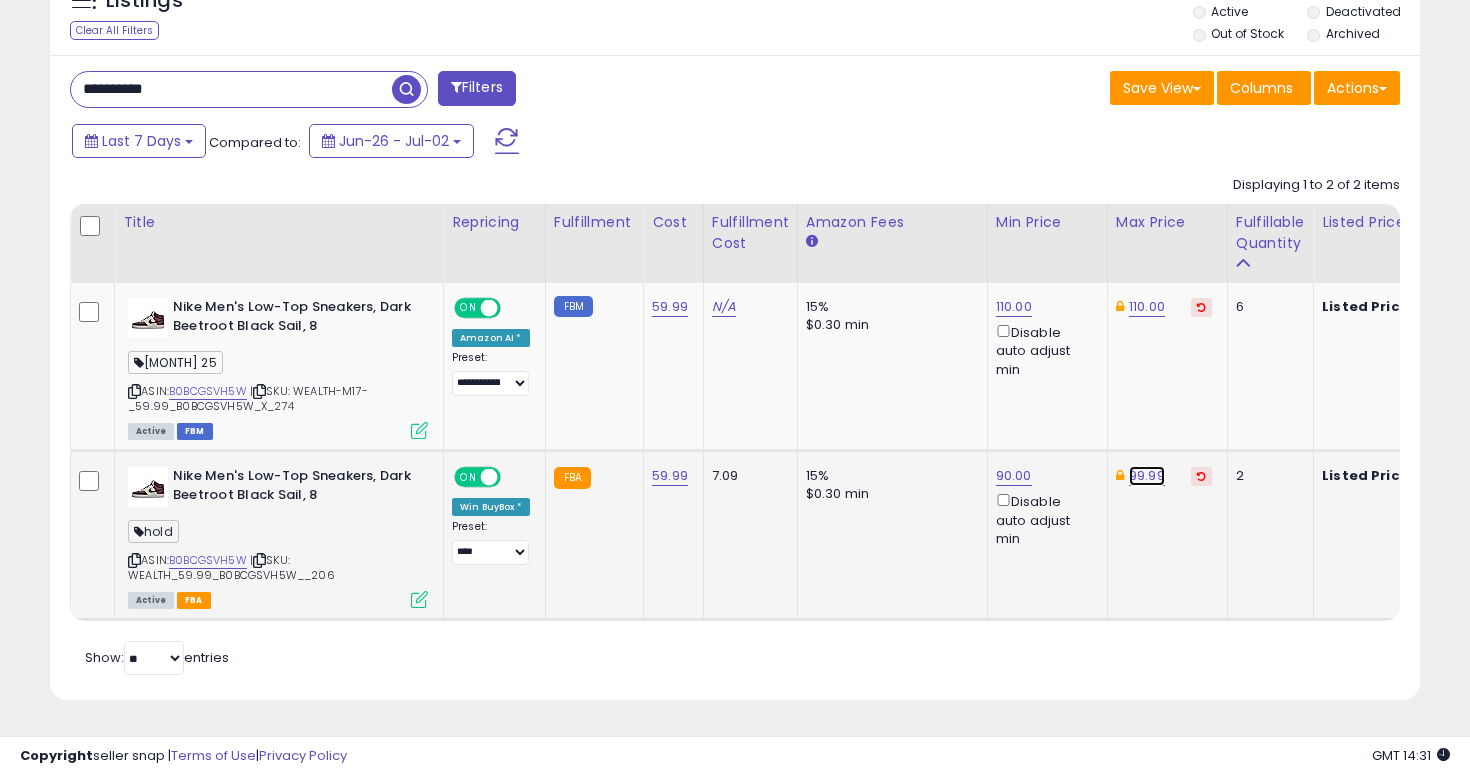 click on "99.99" at bounding box center (1147, 307) 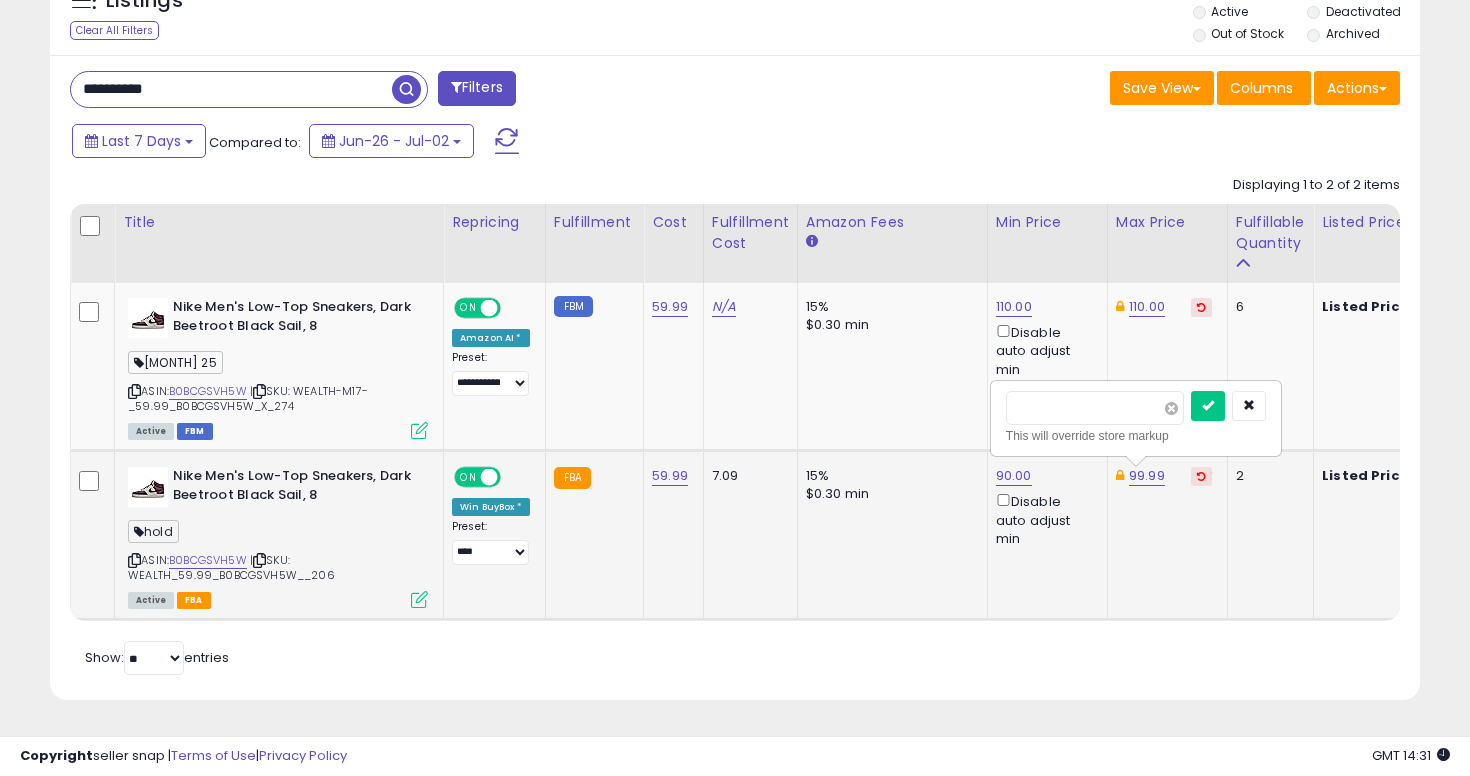 click at bounding box center (1171, 408) 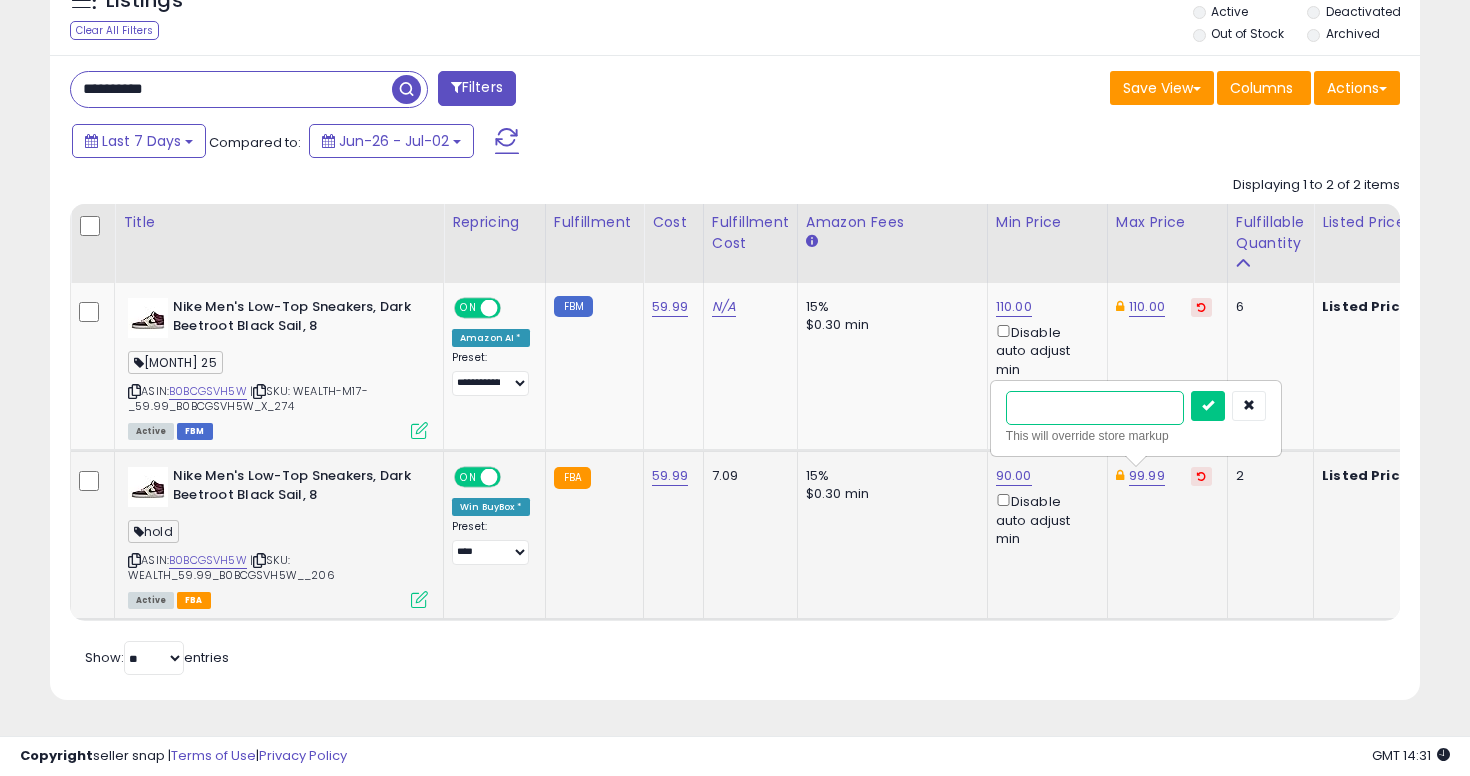 type on "**" 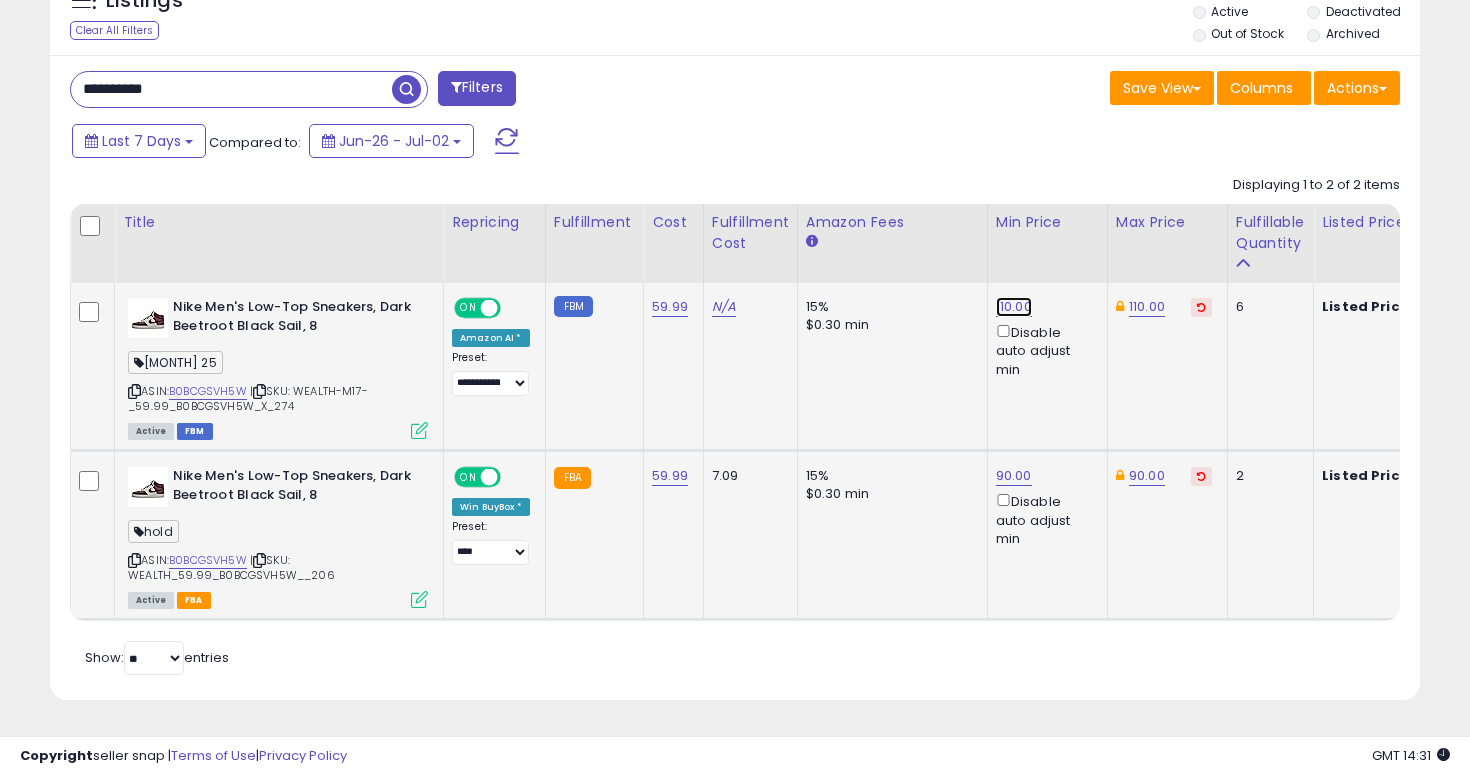 click on "110.00" at bounding box center (1014, 307) 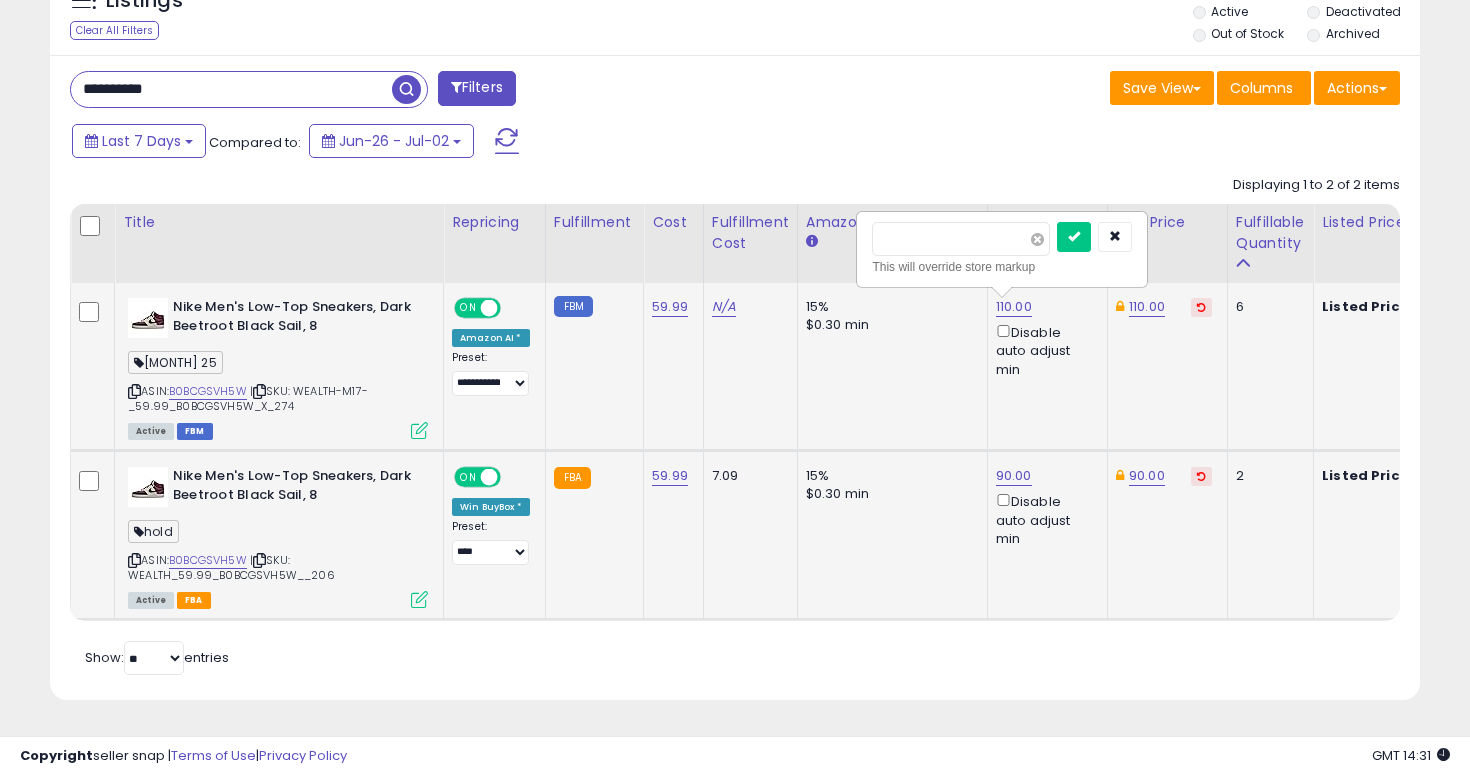 click at bounding box center [1037, 239] 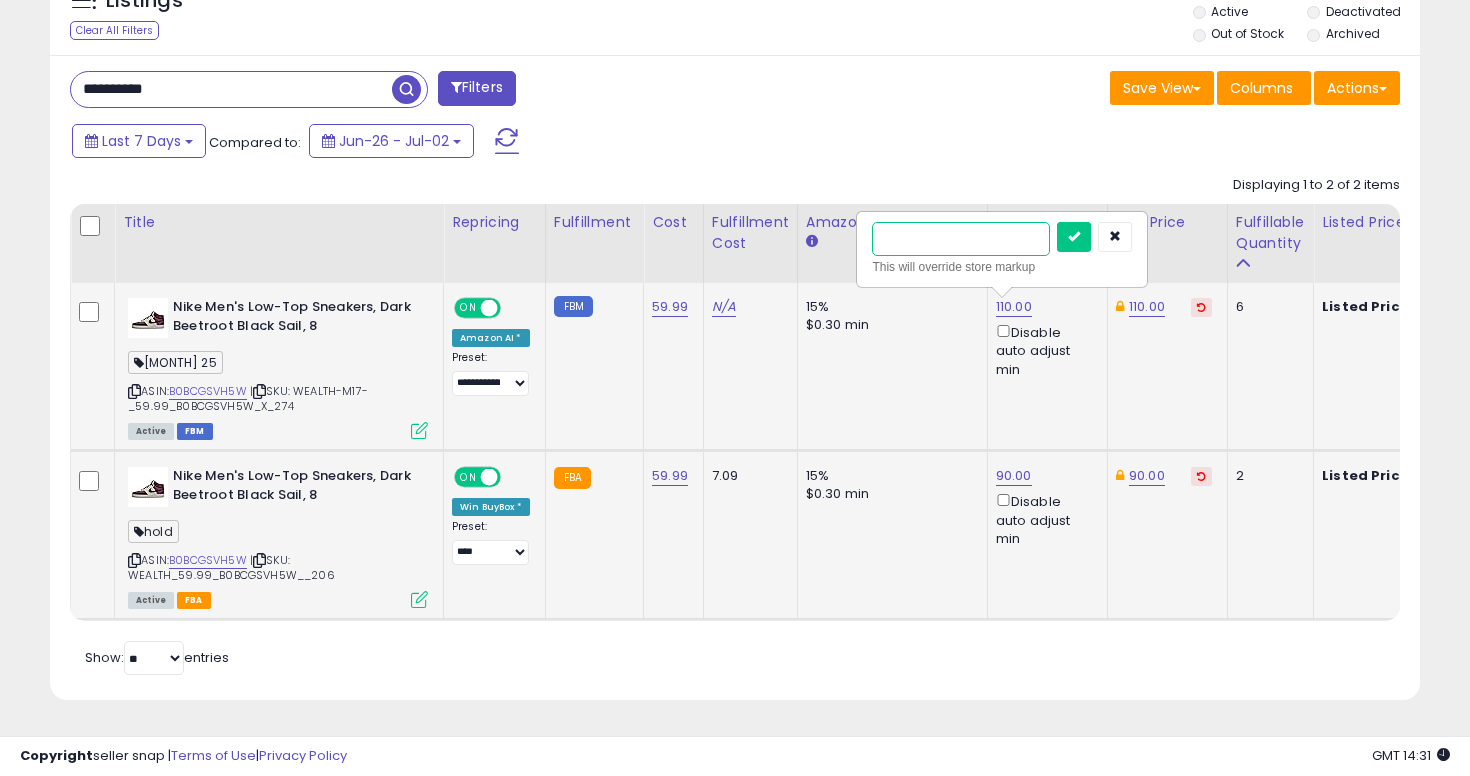 type on "**" 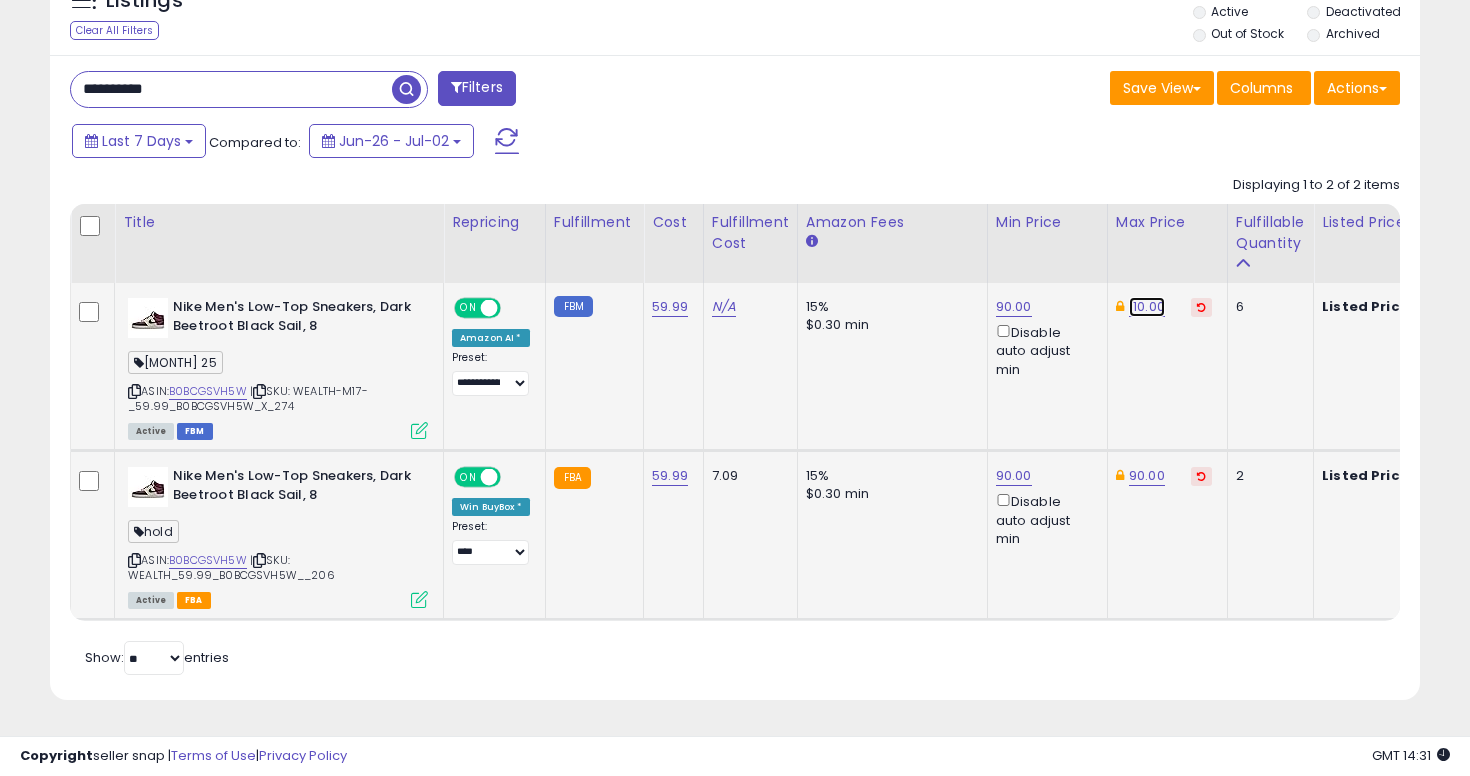 click on "110.00" at bounding box center [1147, 307] 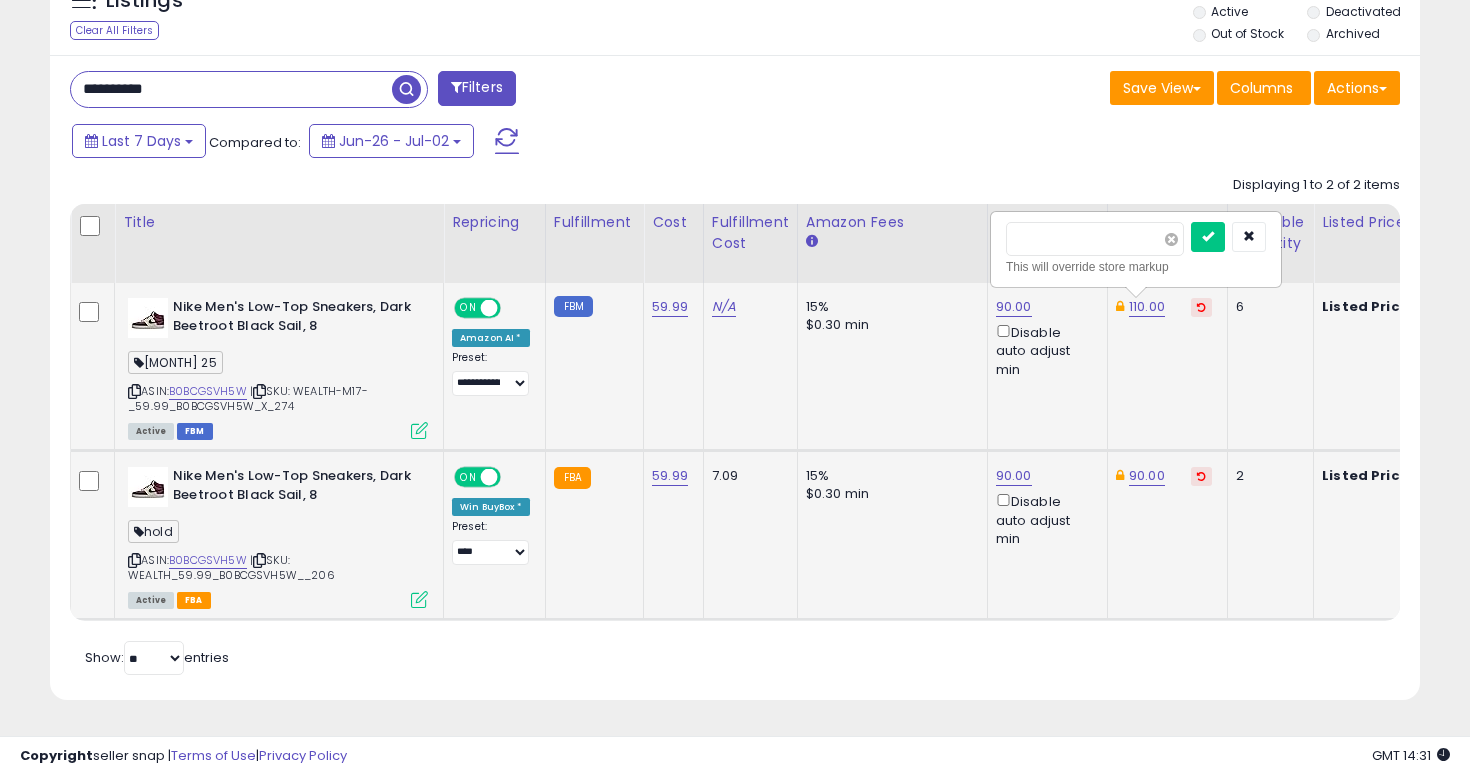 click at bounding box center [1171, 239] 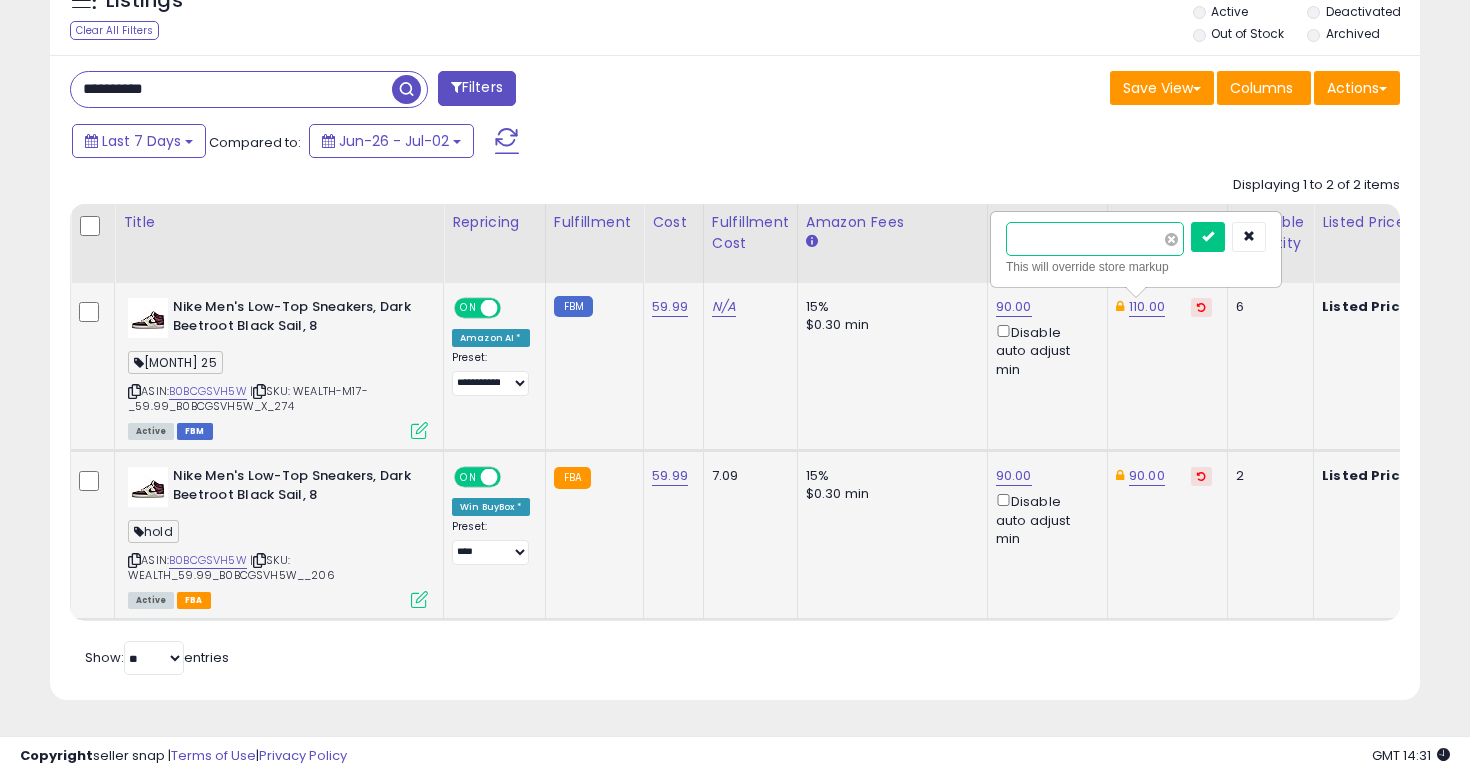 type on "**" 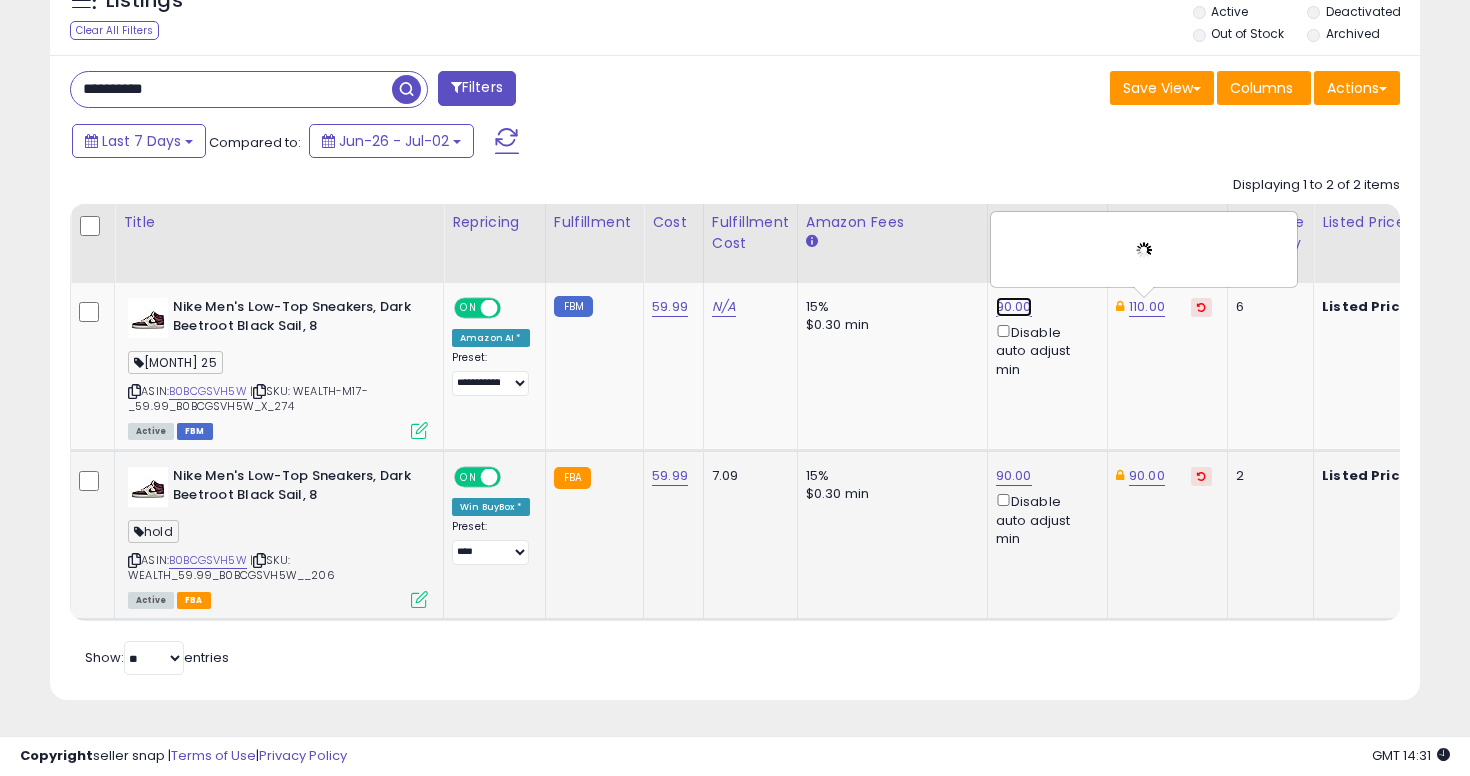 click on "90.00" at bounding box center (1014, 307) 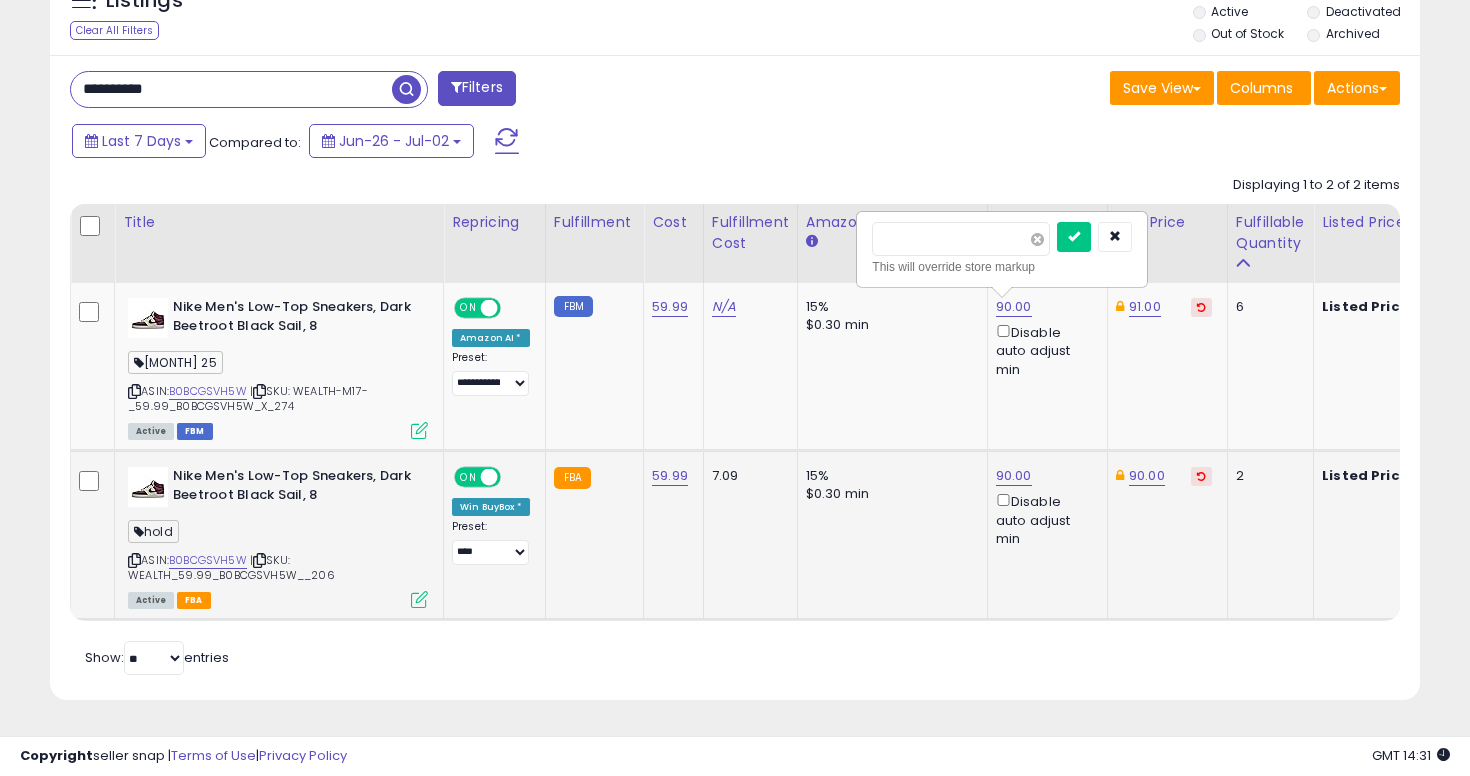 click at bounding box center [1037, 239] 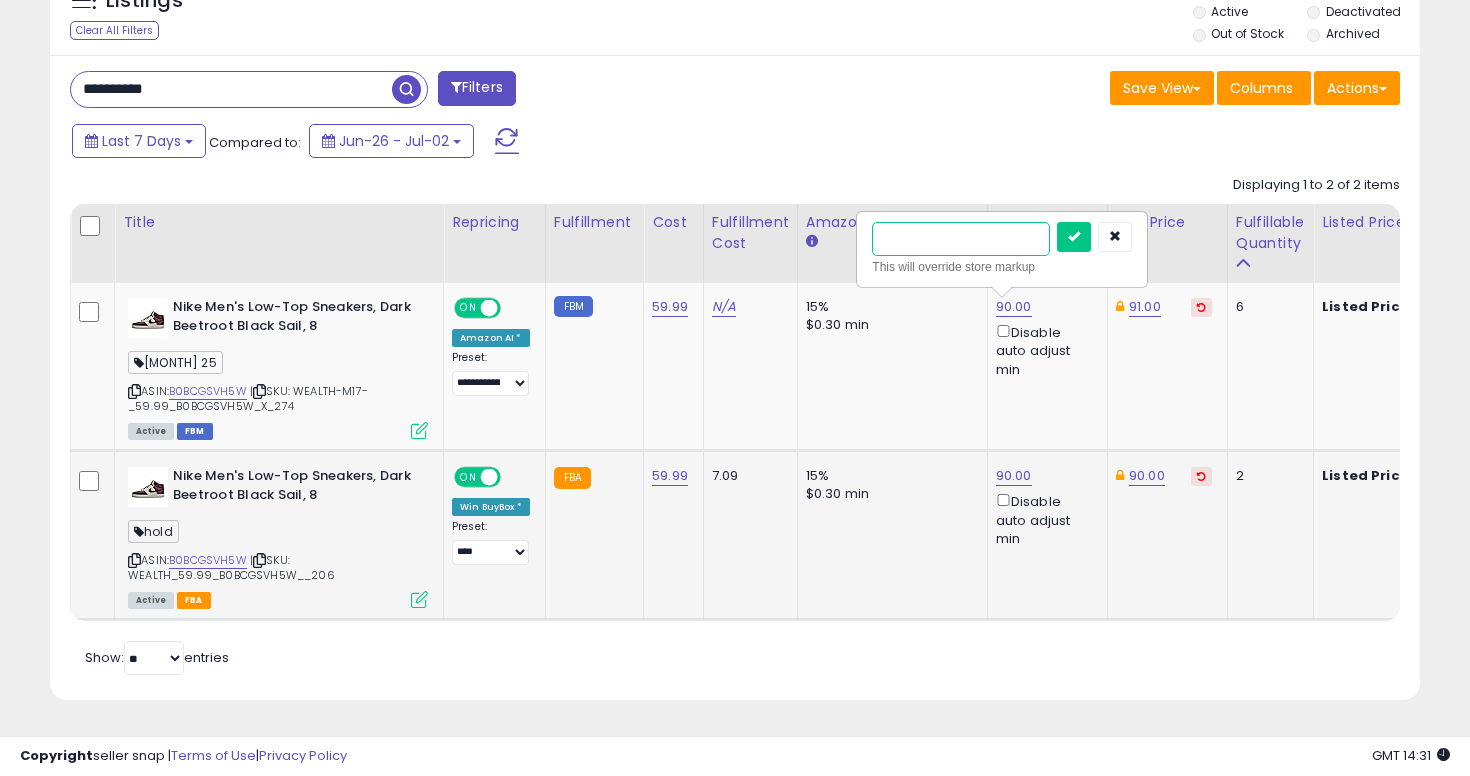type on "*" 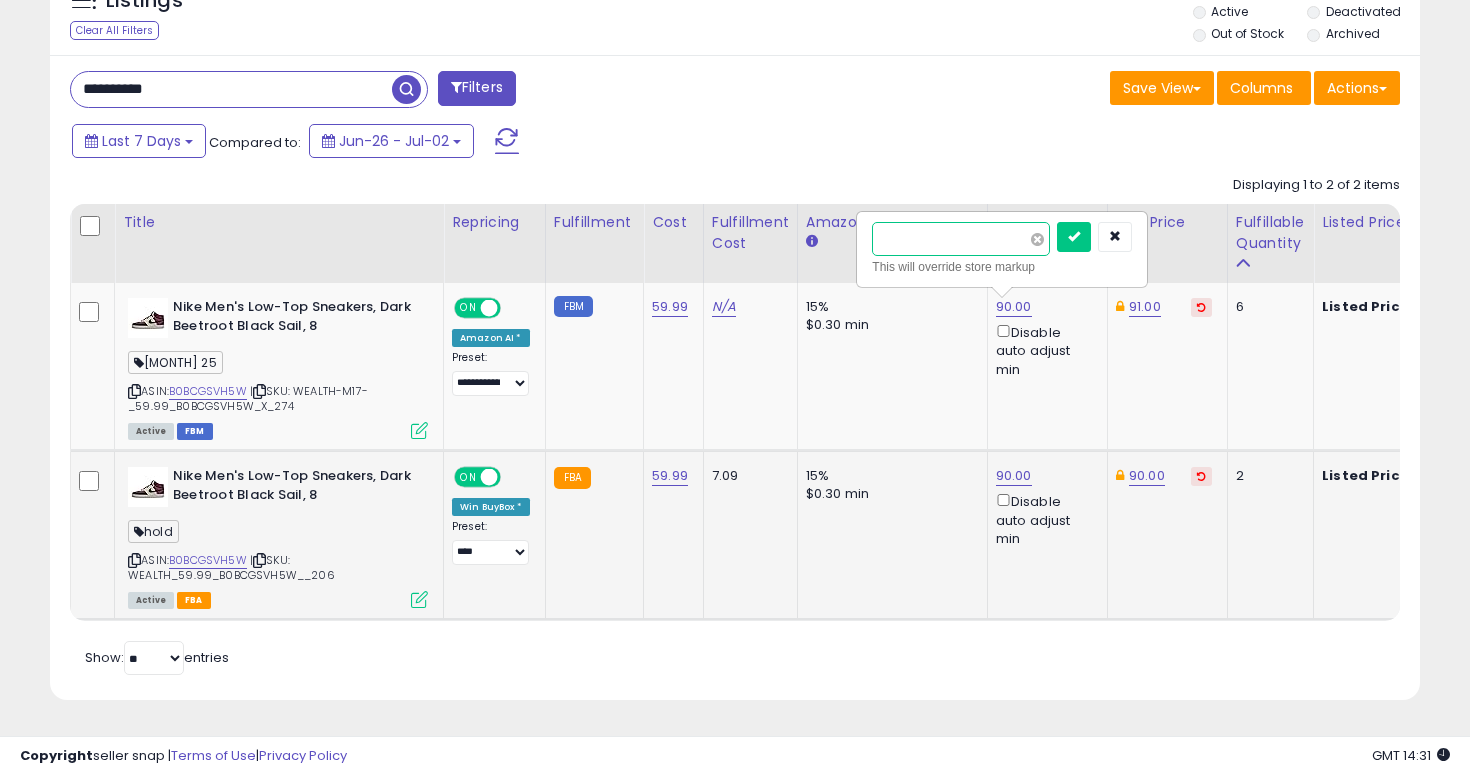 type on "**" 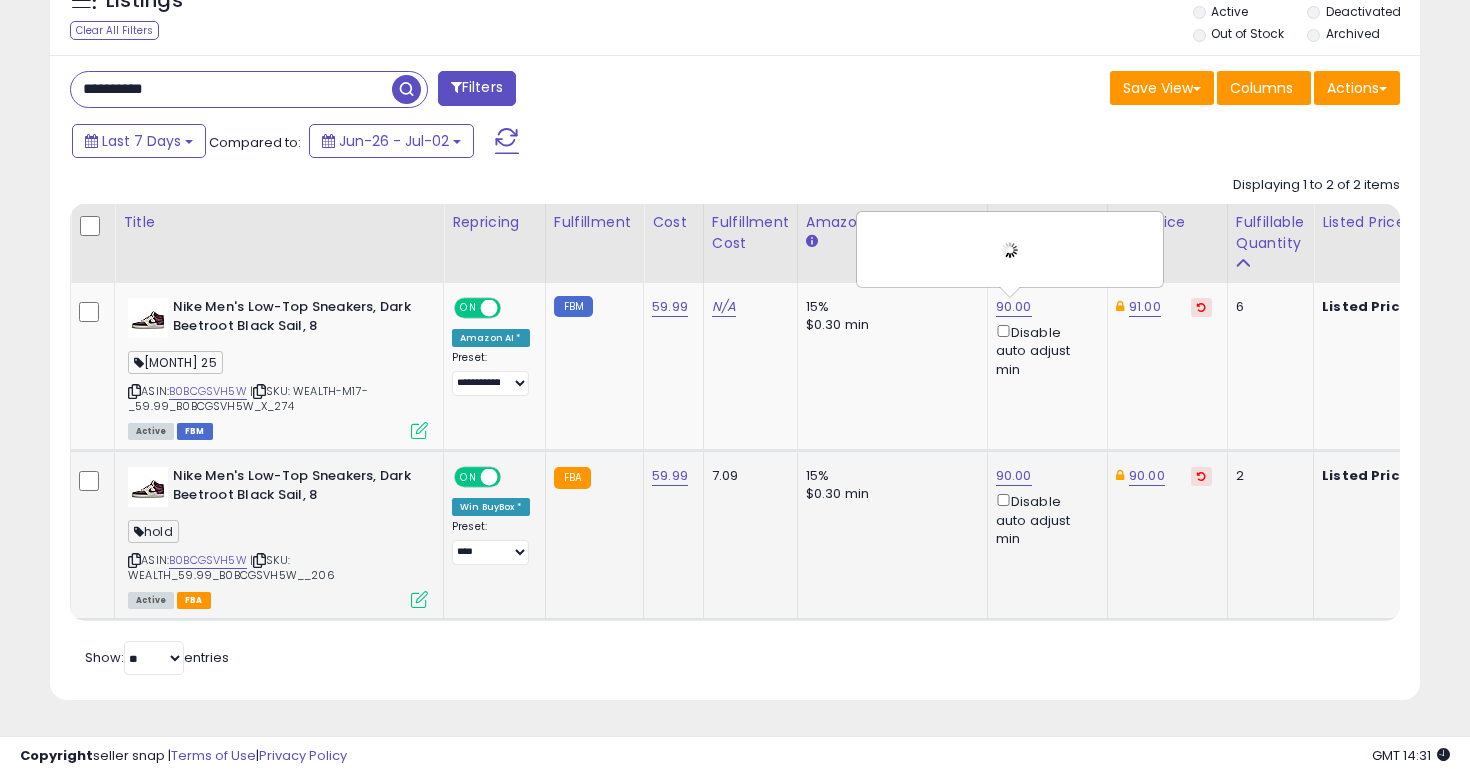 scroll, scrollTop: 258, scrollLeft: 0, axis: vertical 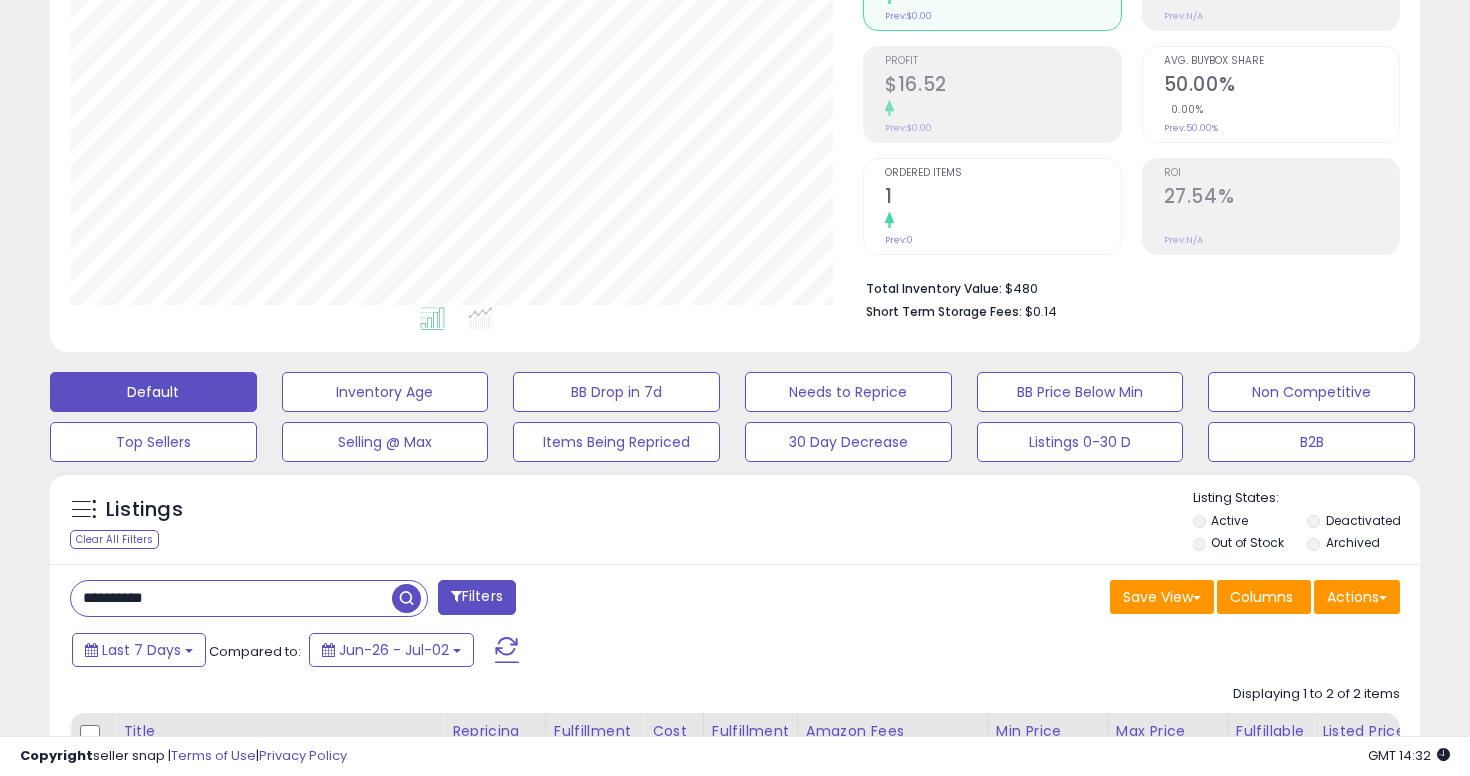 click on "**********" at bounding box center (231, 598) 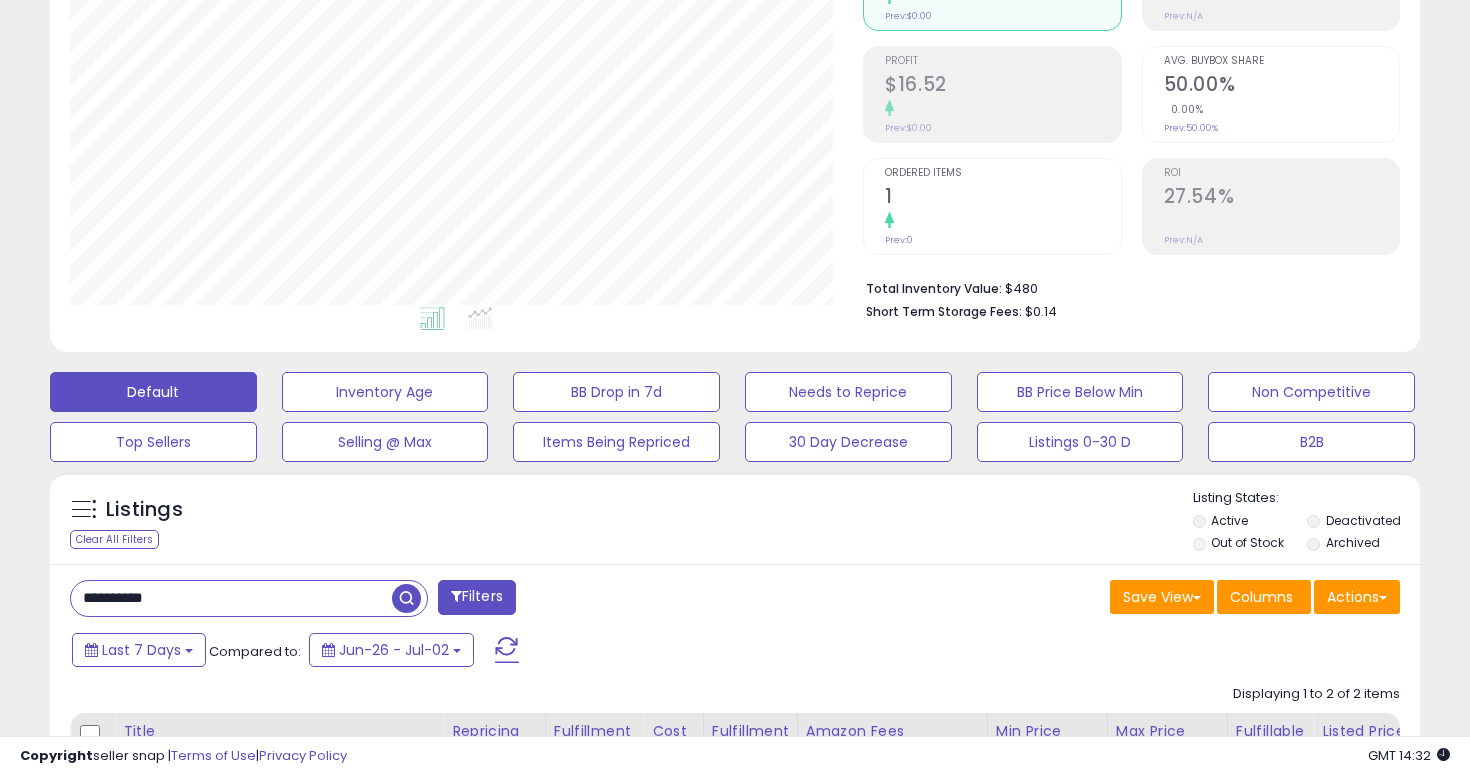 click on "**********" at bounding box center [231, 598] 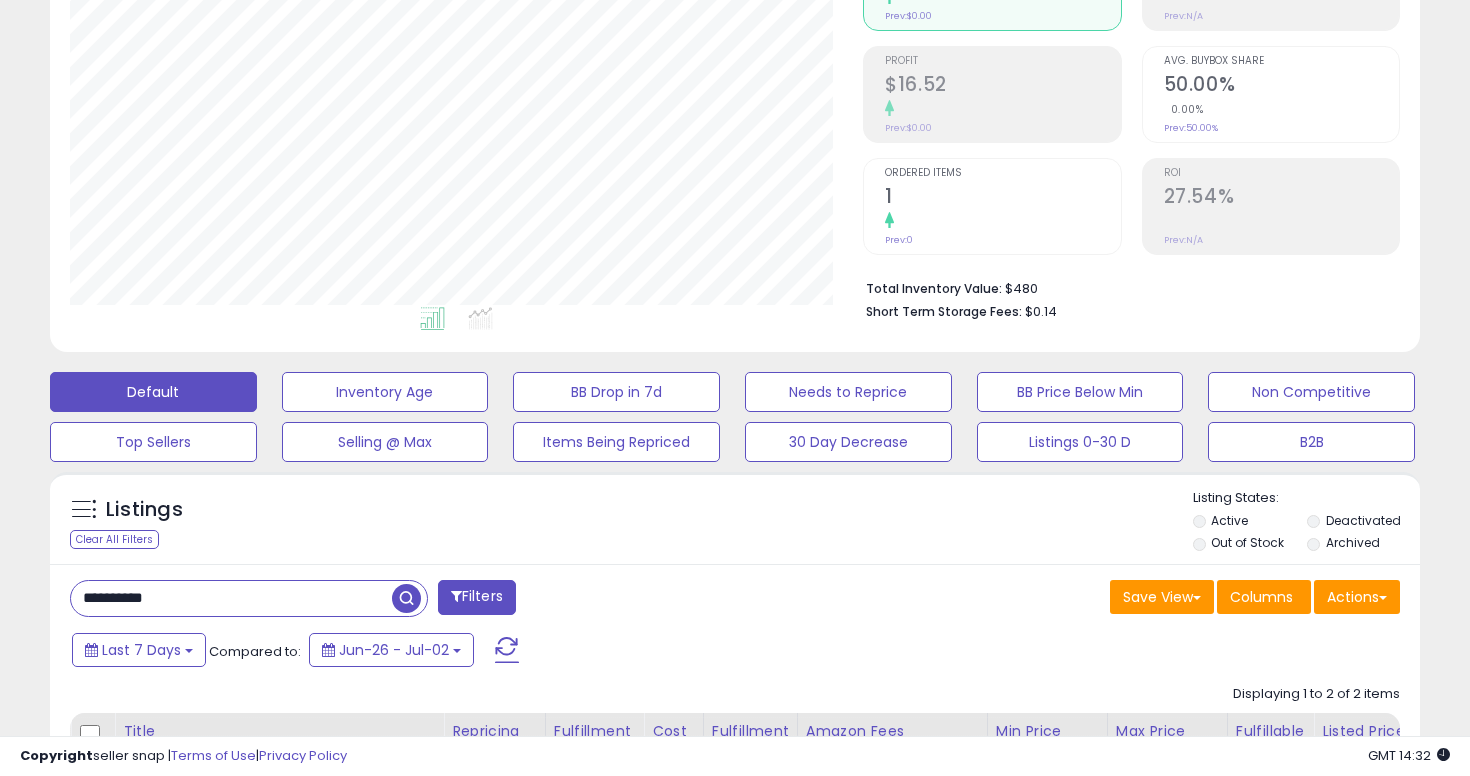type on "**********" 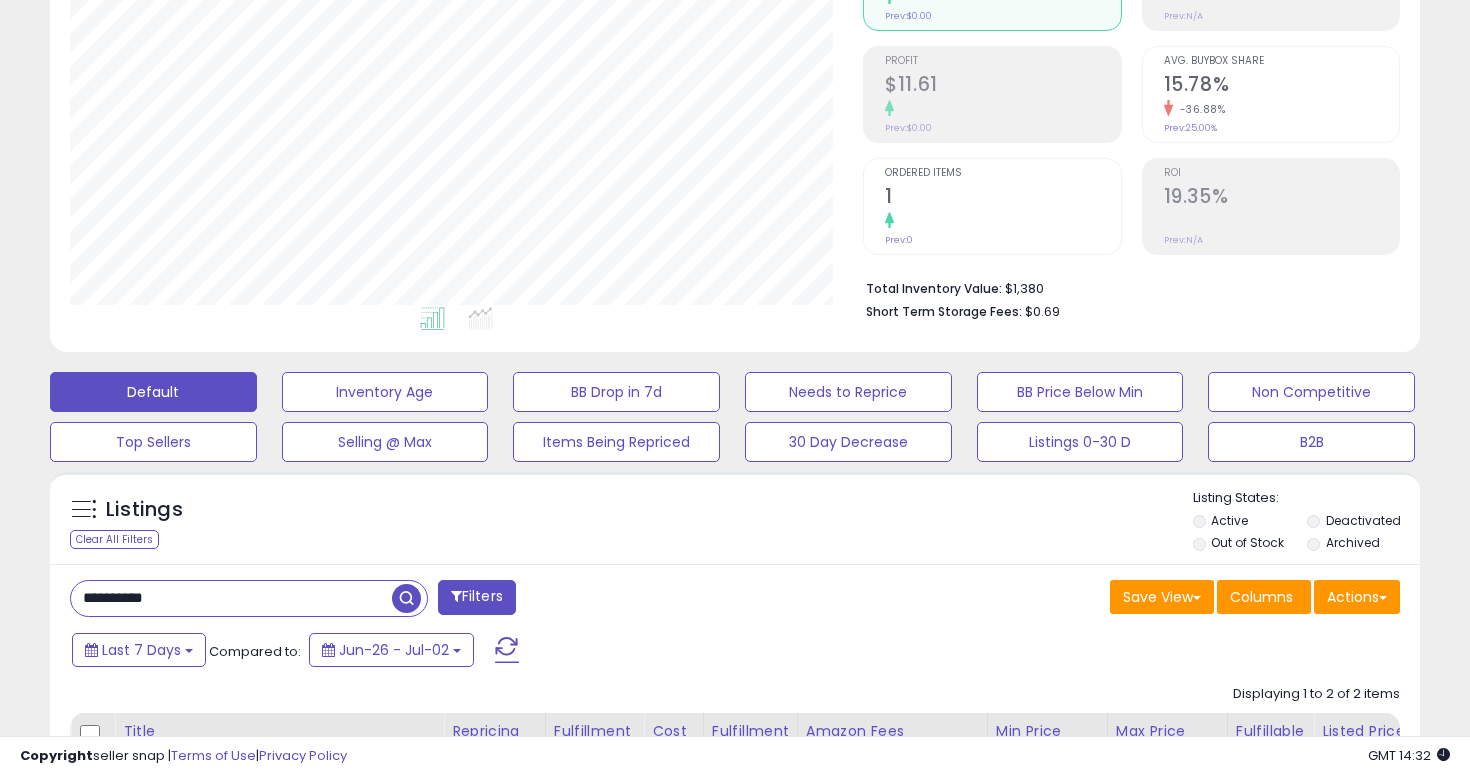 scroll, scrollTop: 999590, scrollLeft: 999206, axis: both 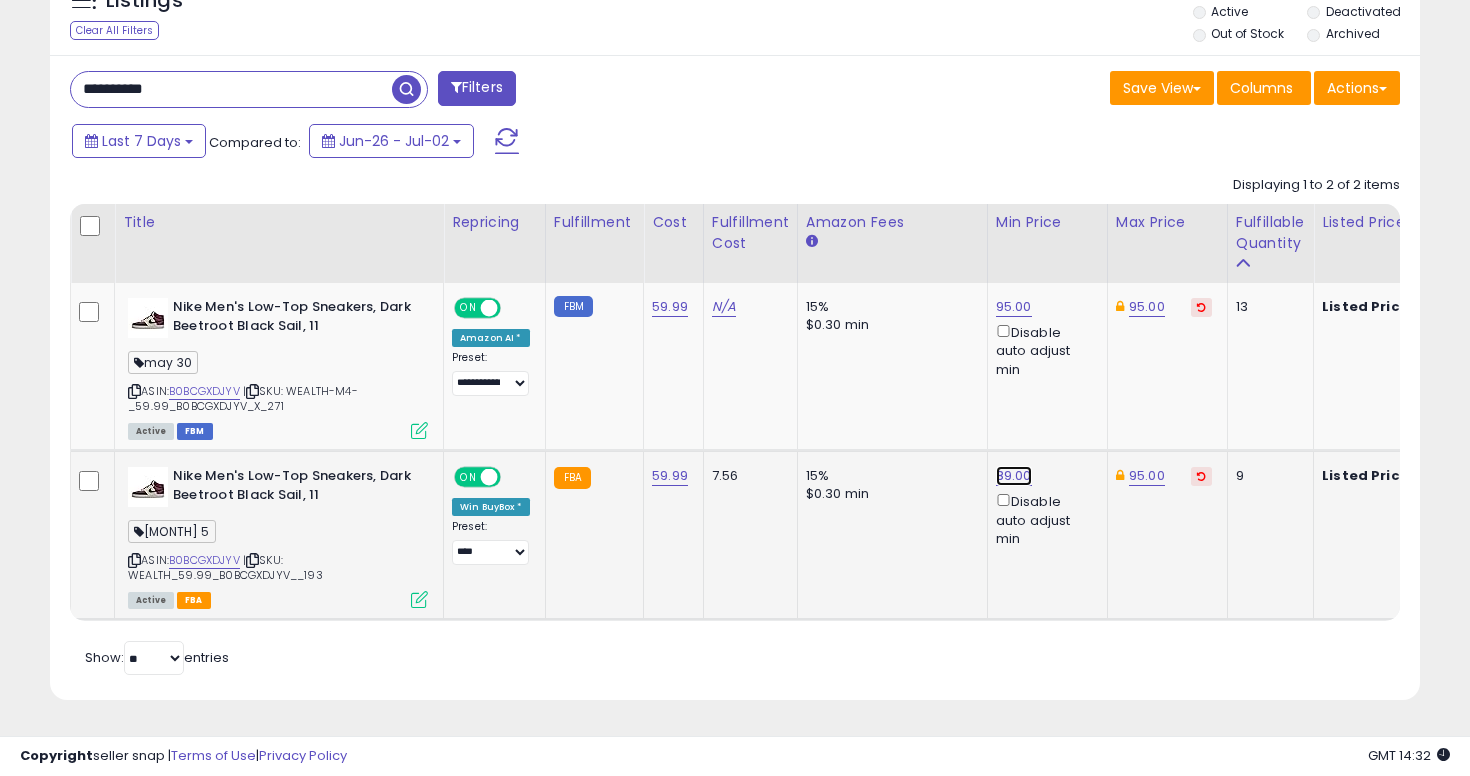 click on "89.00" at bounding box center (1014, 307) 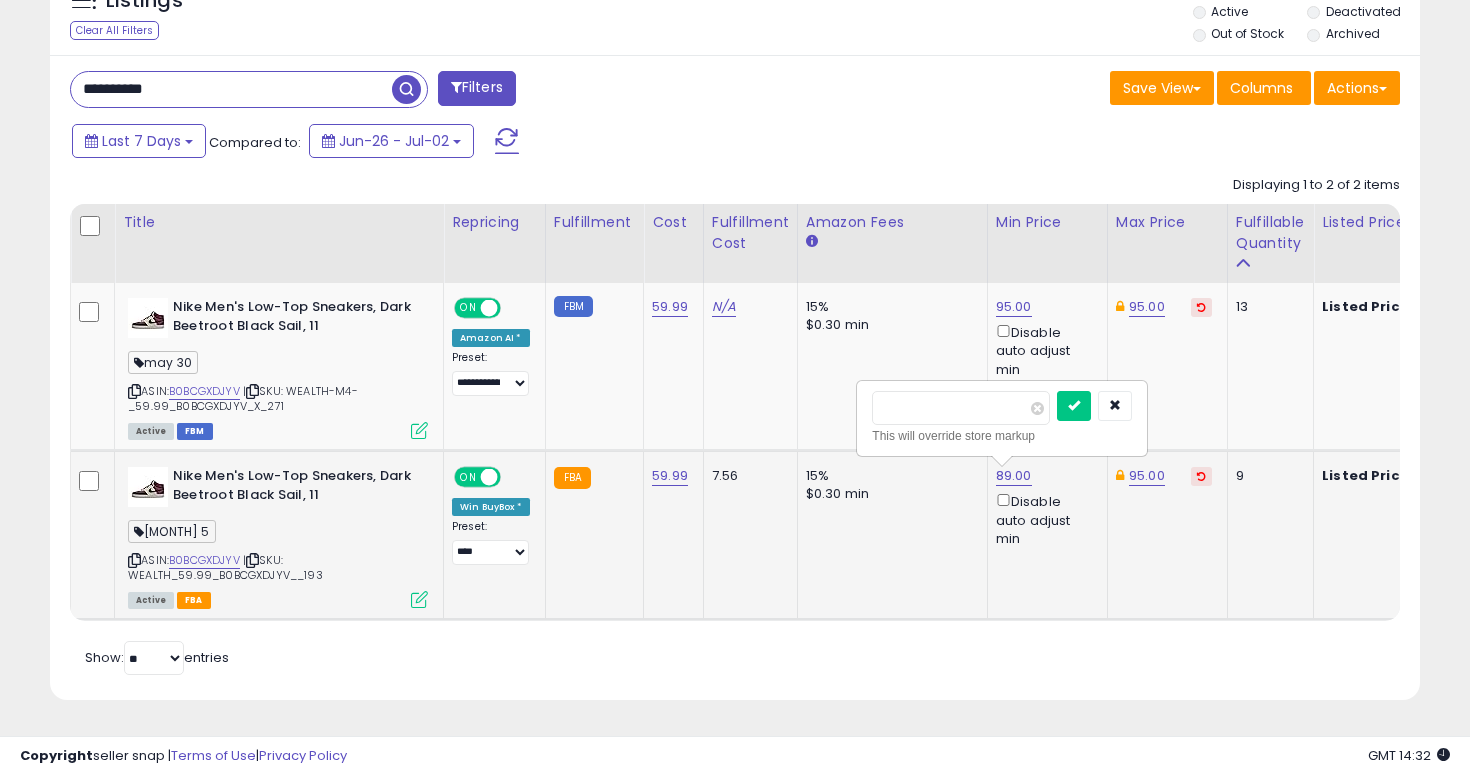 type on "**" 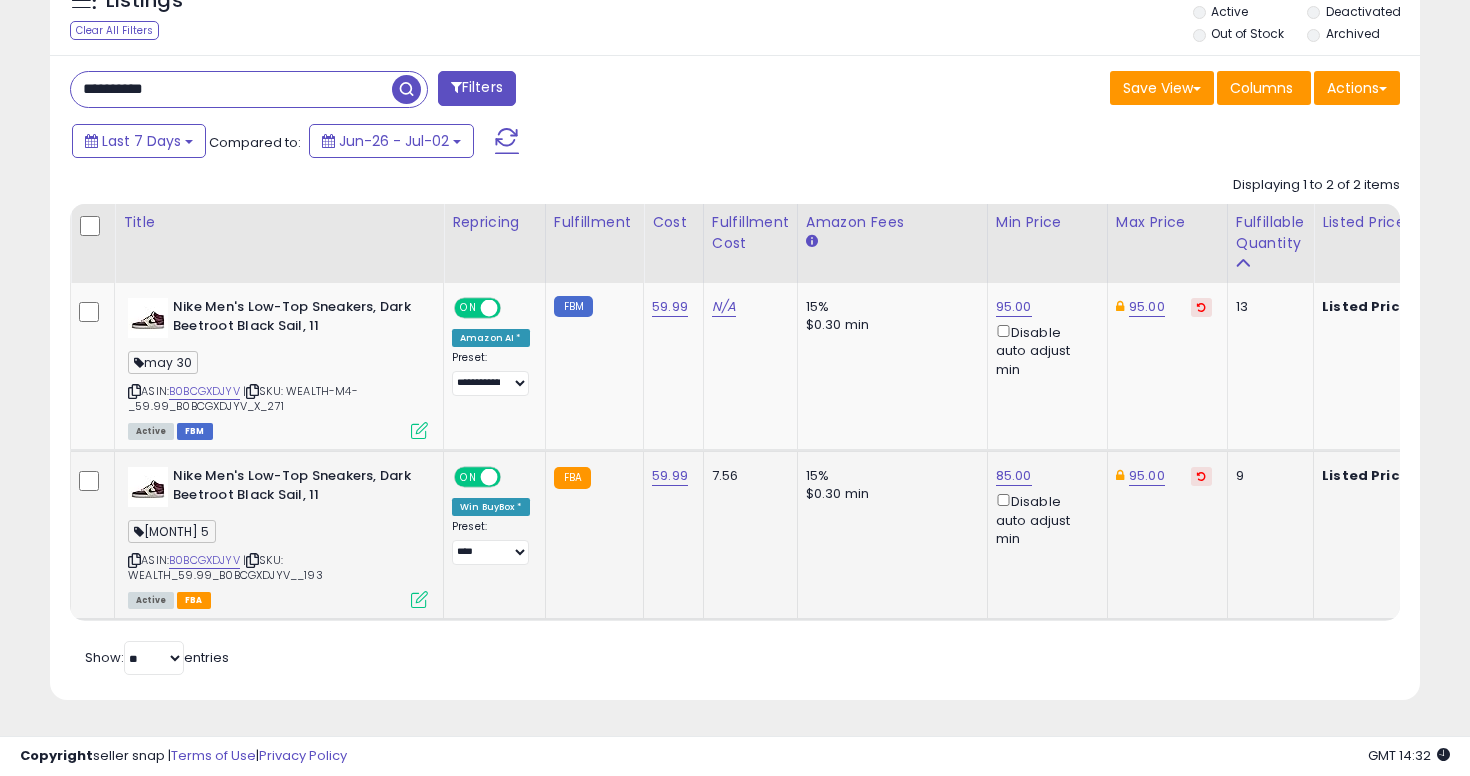 click on "**********" at bounding box center (231, 89) 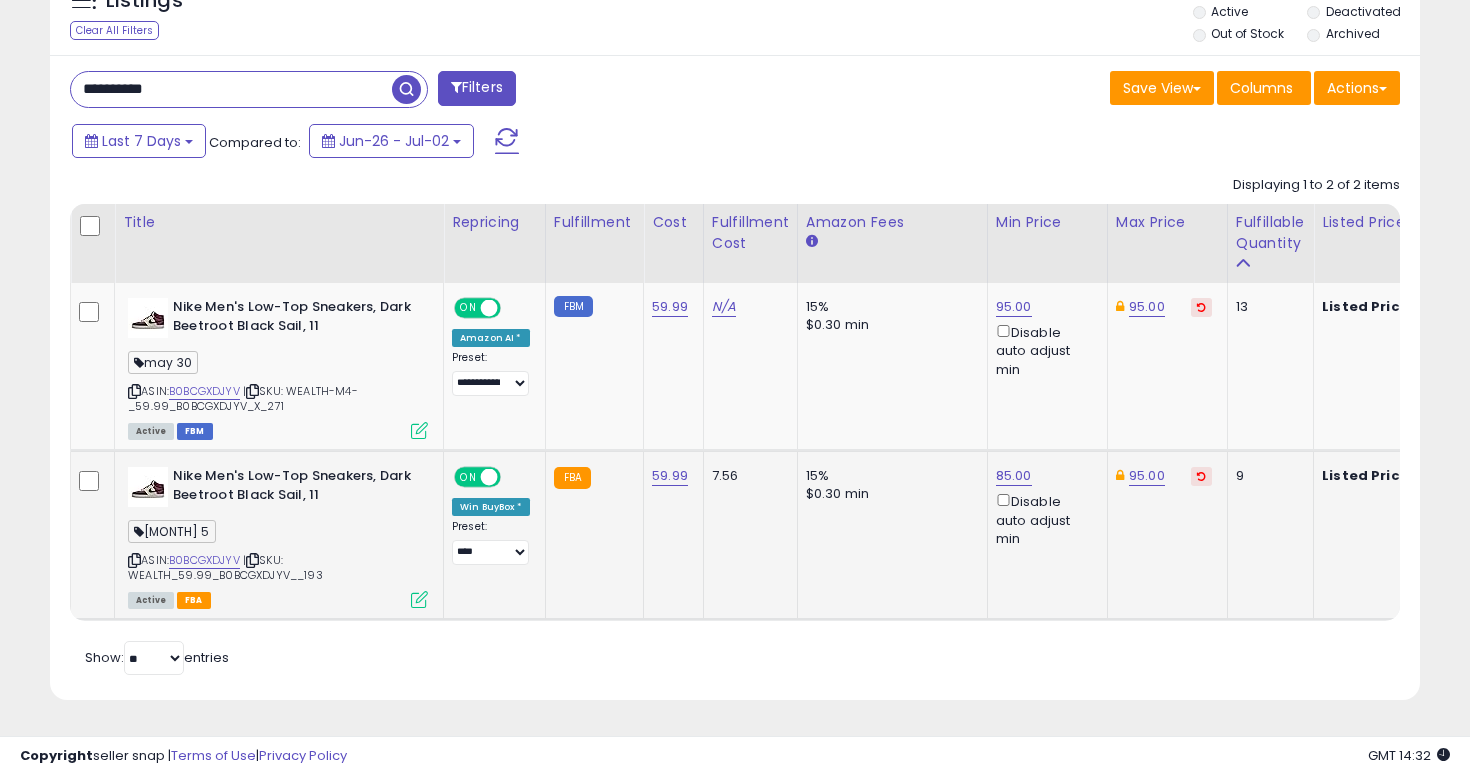 click on "**********" at bounding box center (231, 89) 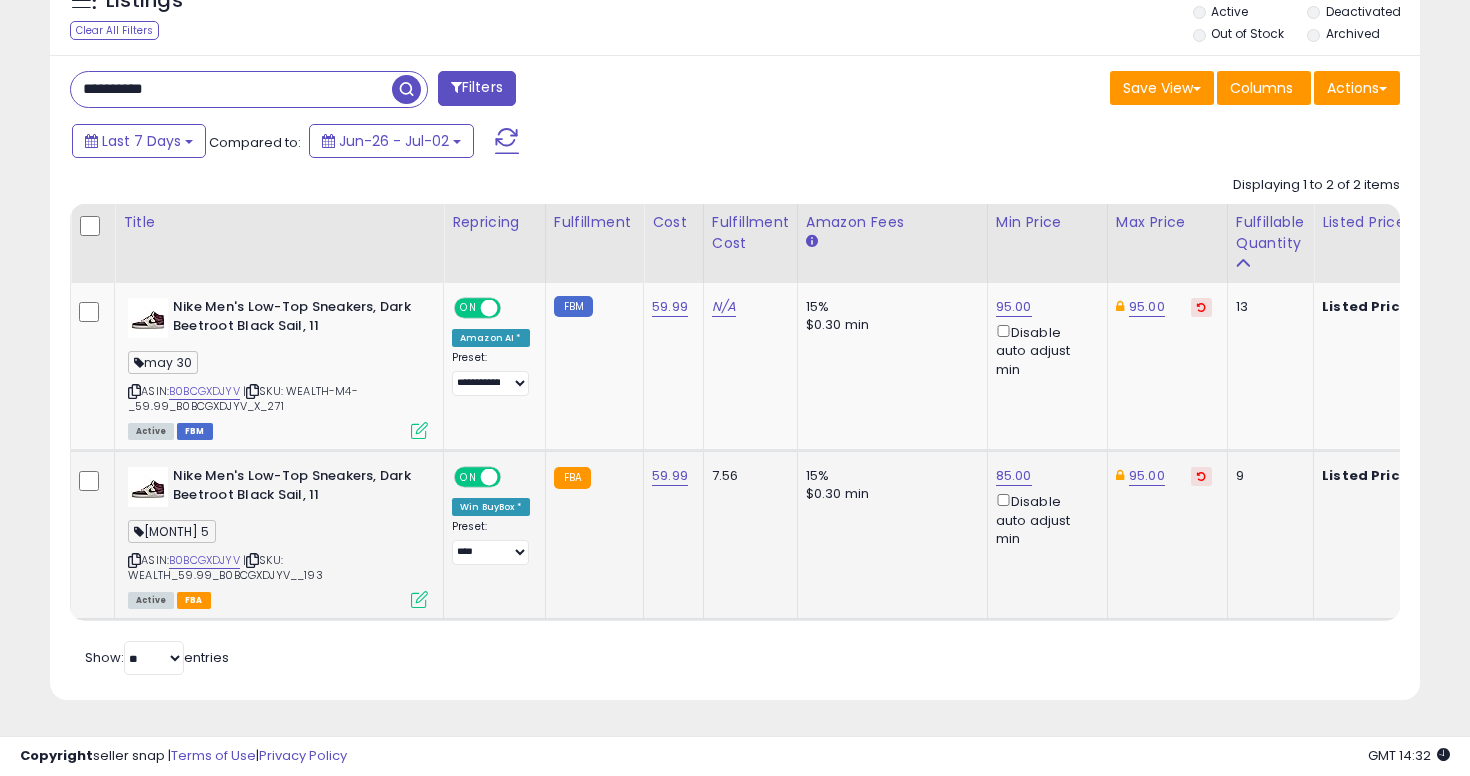 type on "**********" 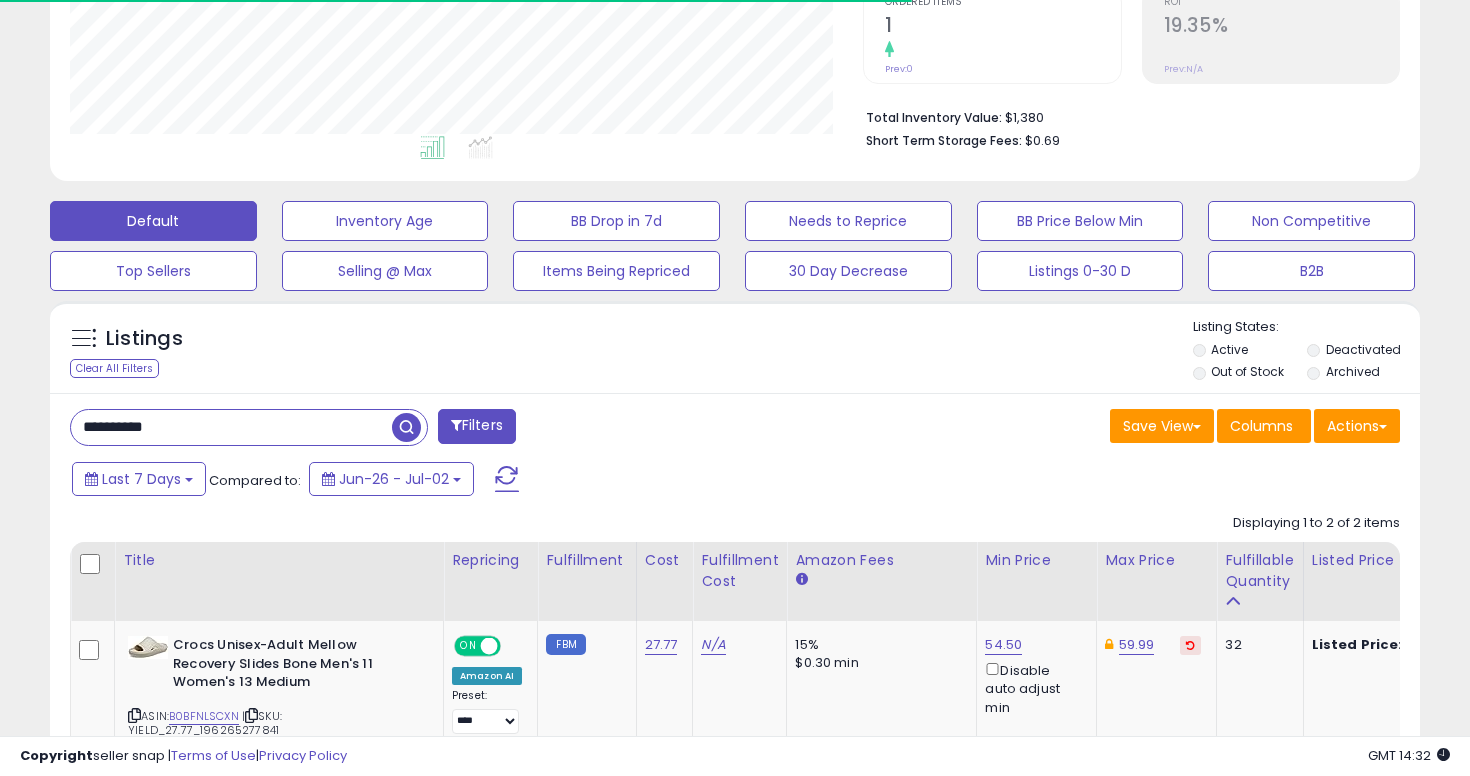 scroll, scrollTop: 740, scrollLeft: 0, axis: vertical 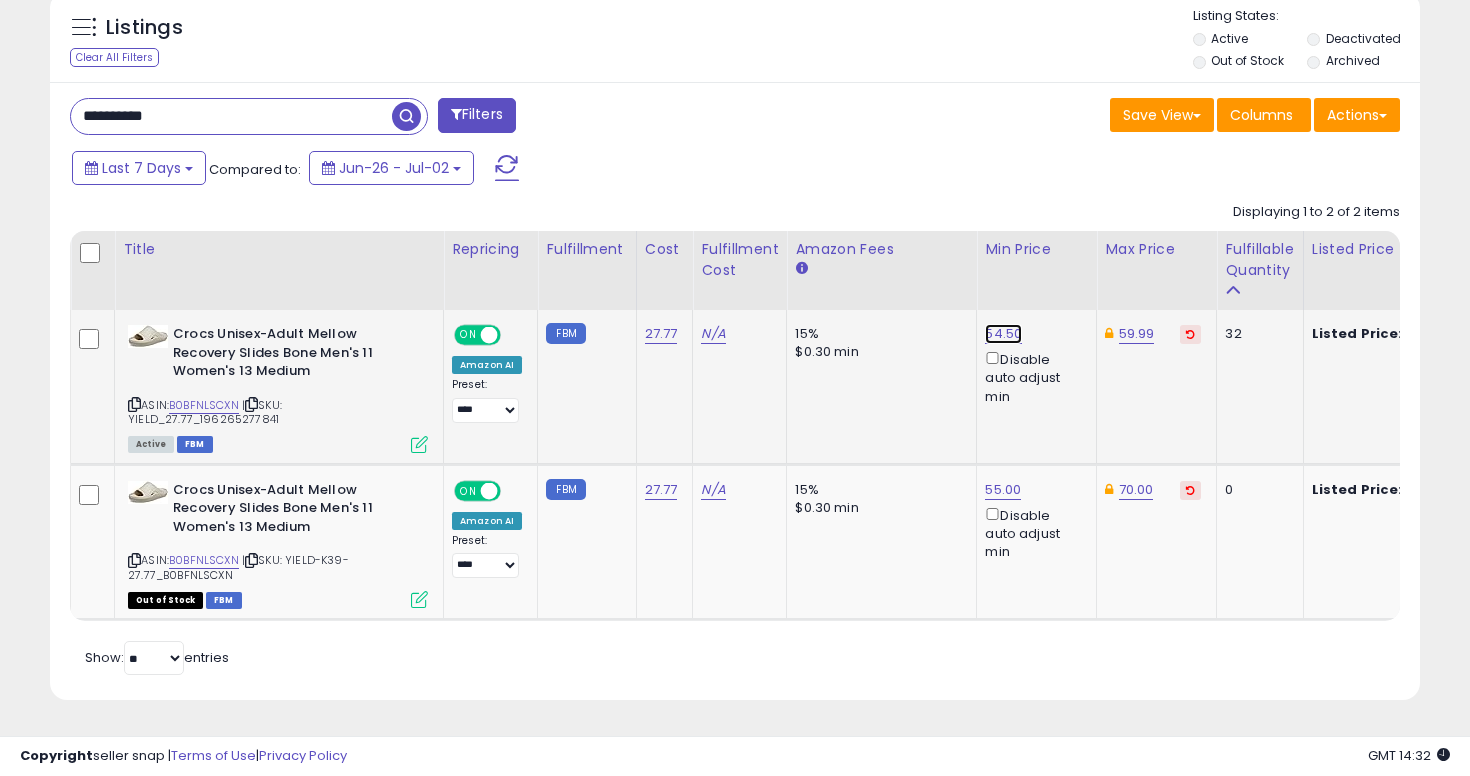 click on "54.50" at bounding box center [1003, 334] 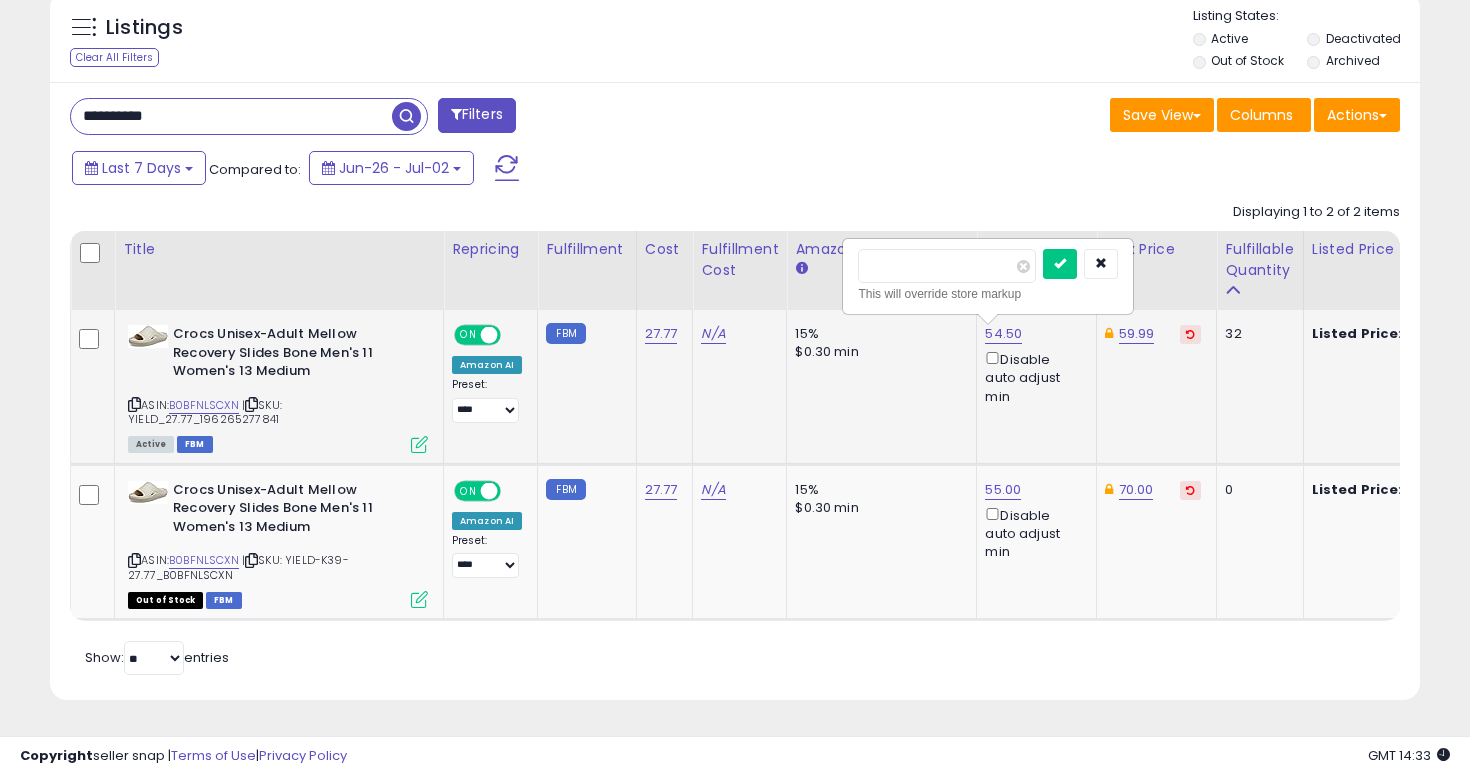 click on "*****" at bounding box center (947, 266) 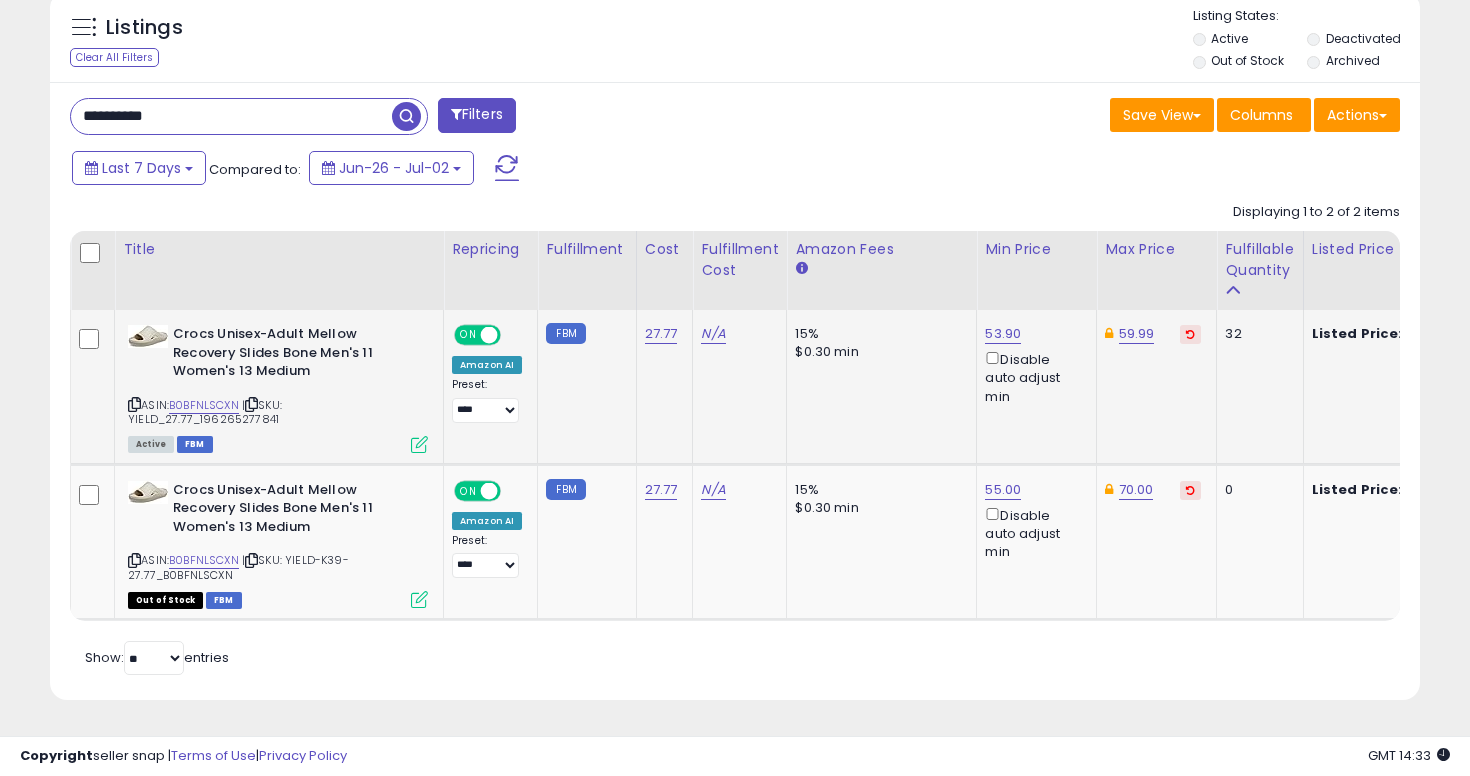 click on "59.99" 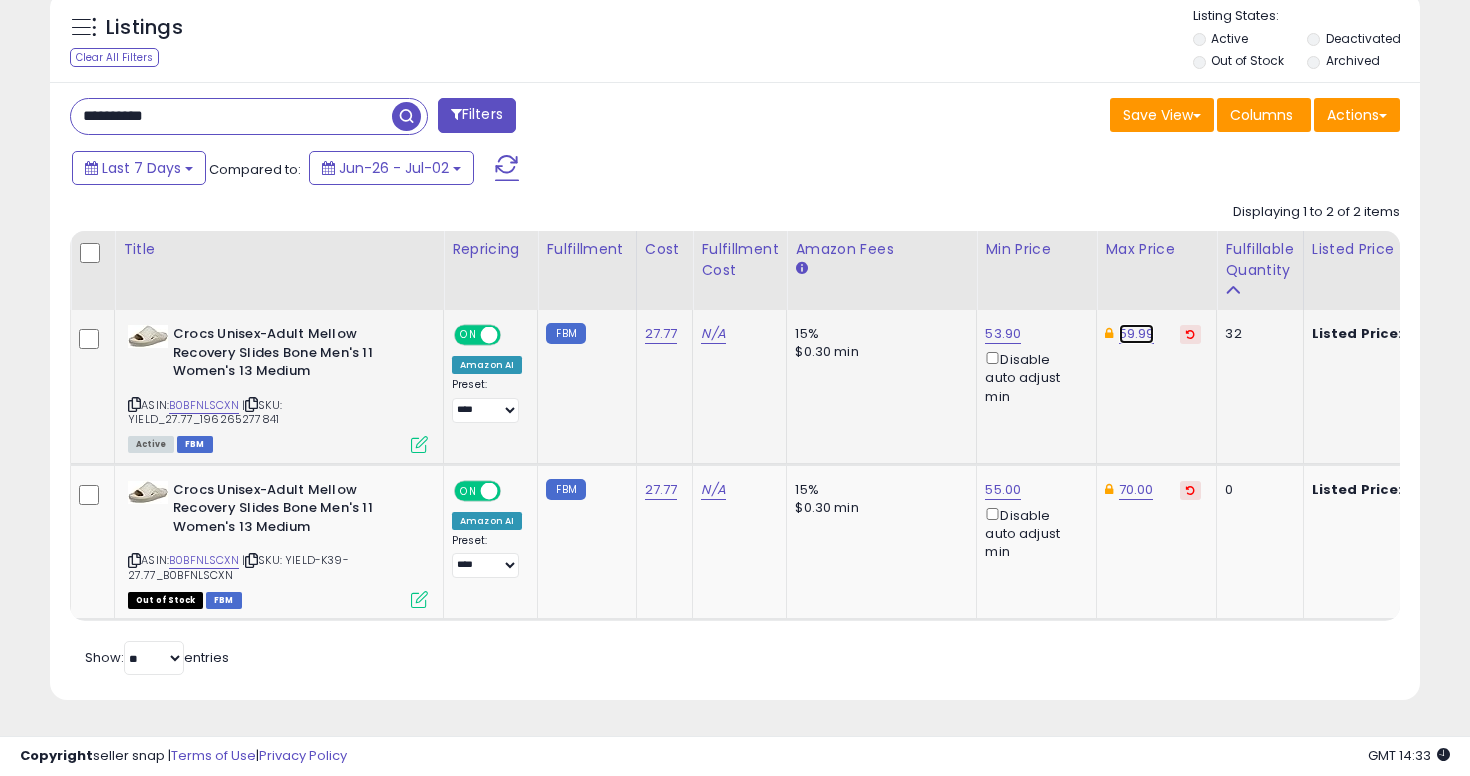 click on "59.99" at bounding box center [1137, 334] 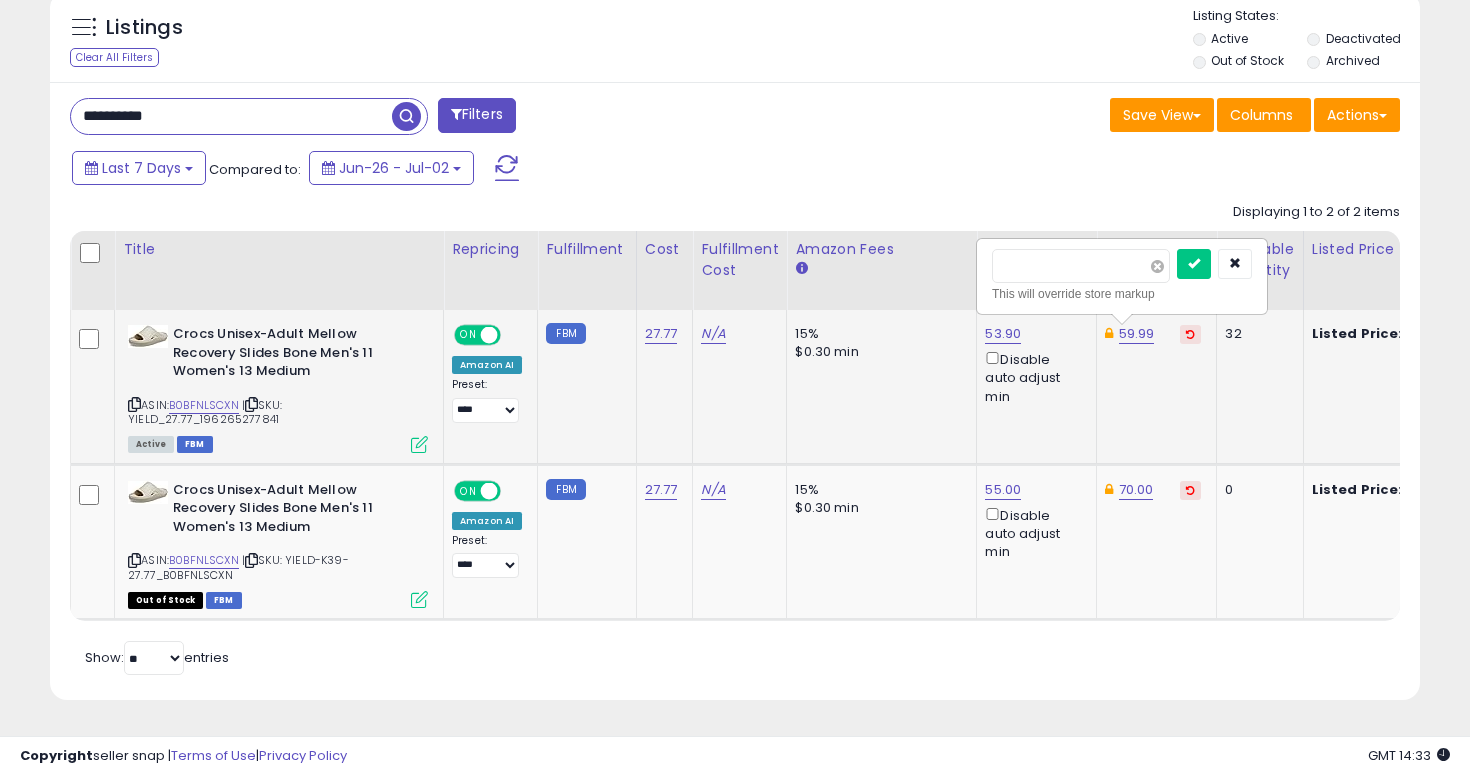 click at bounding box center (1157, 266) 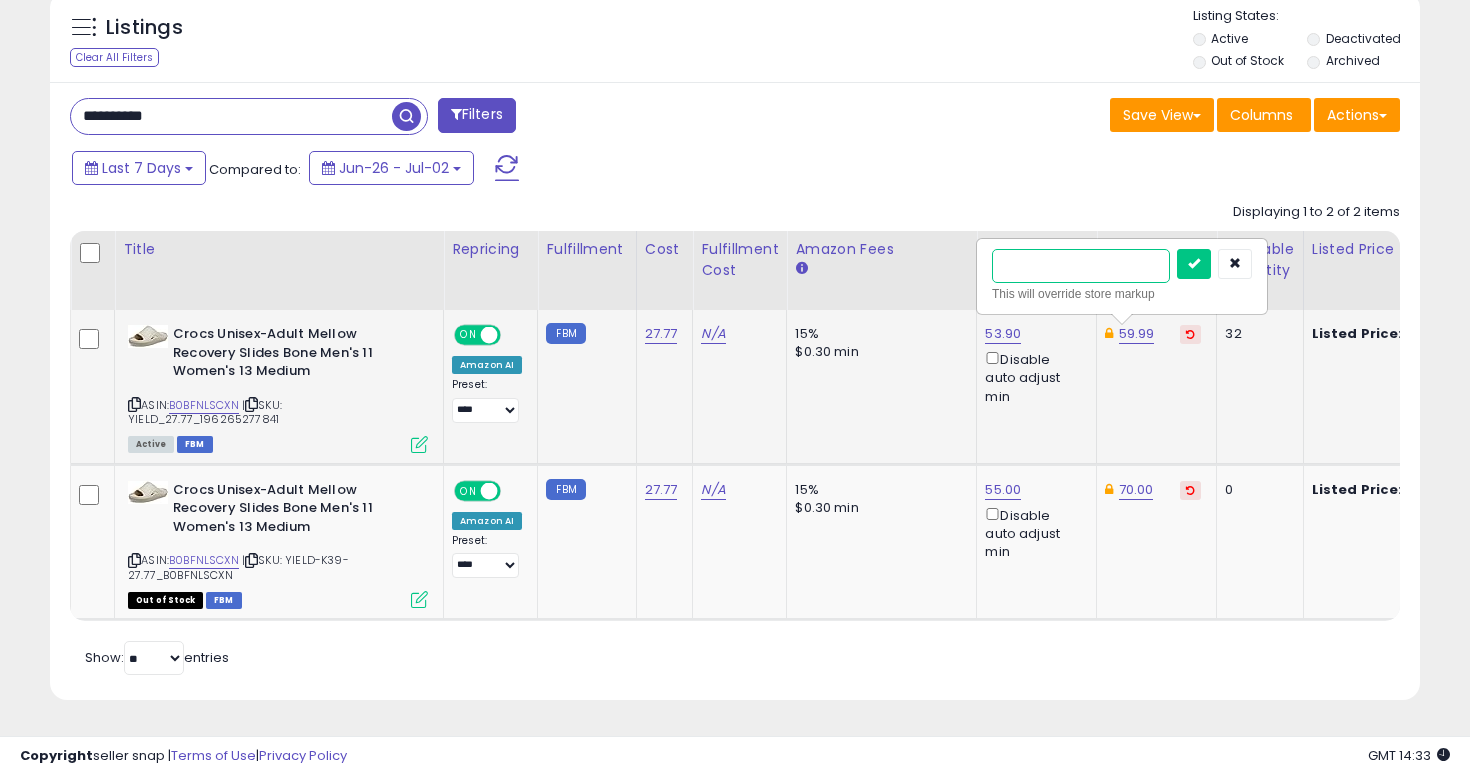 type on "**" 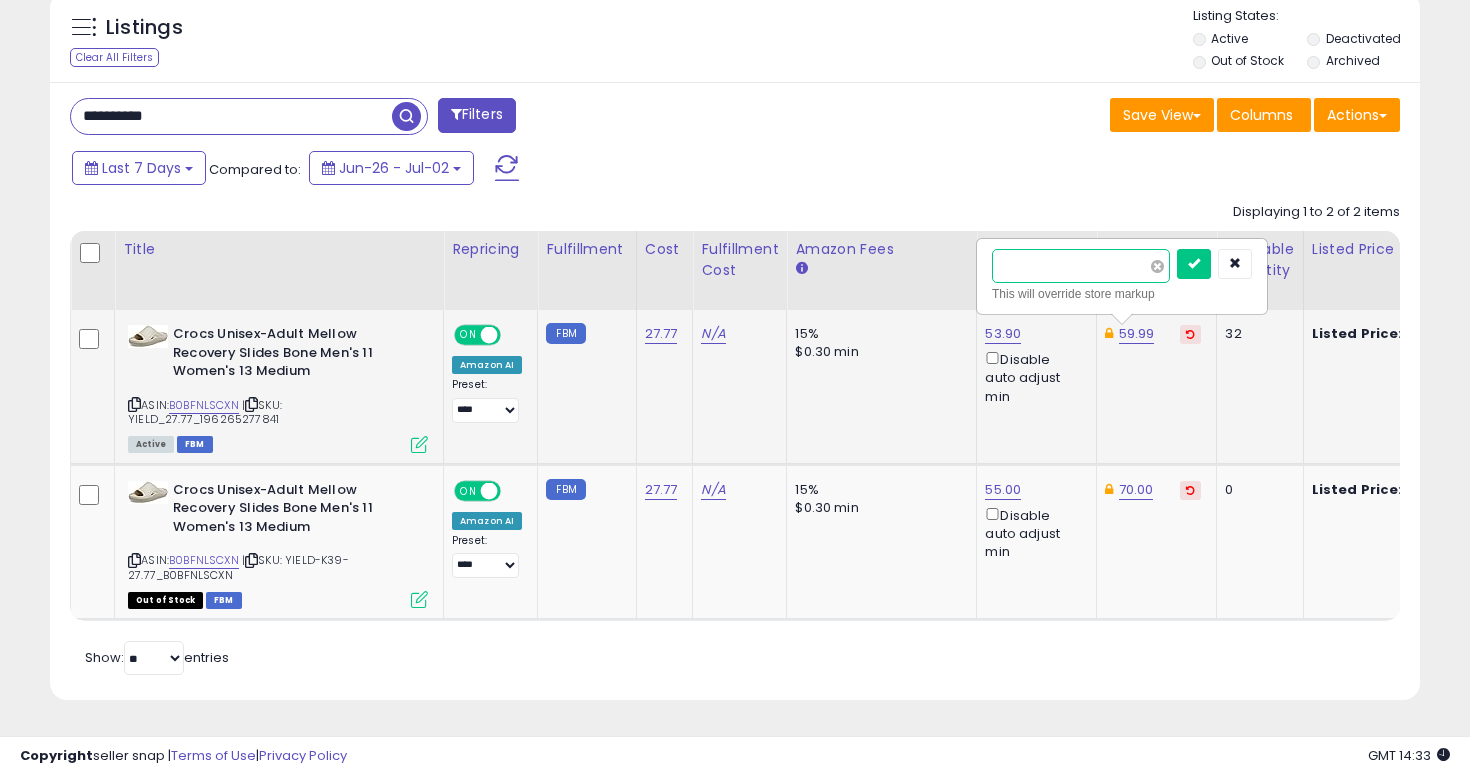 click at bounding box center (1194, 264) 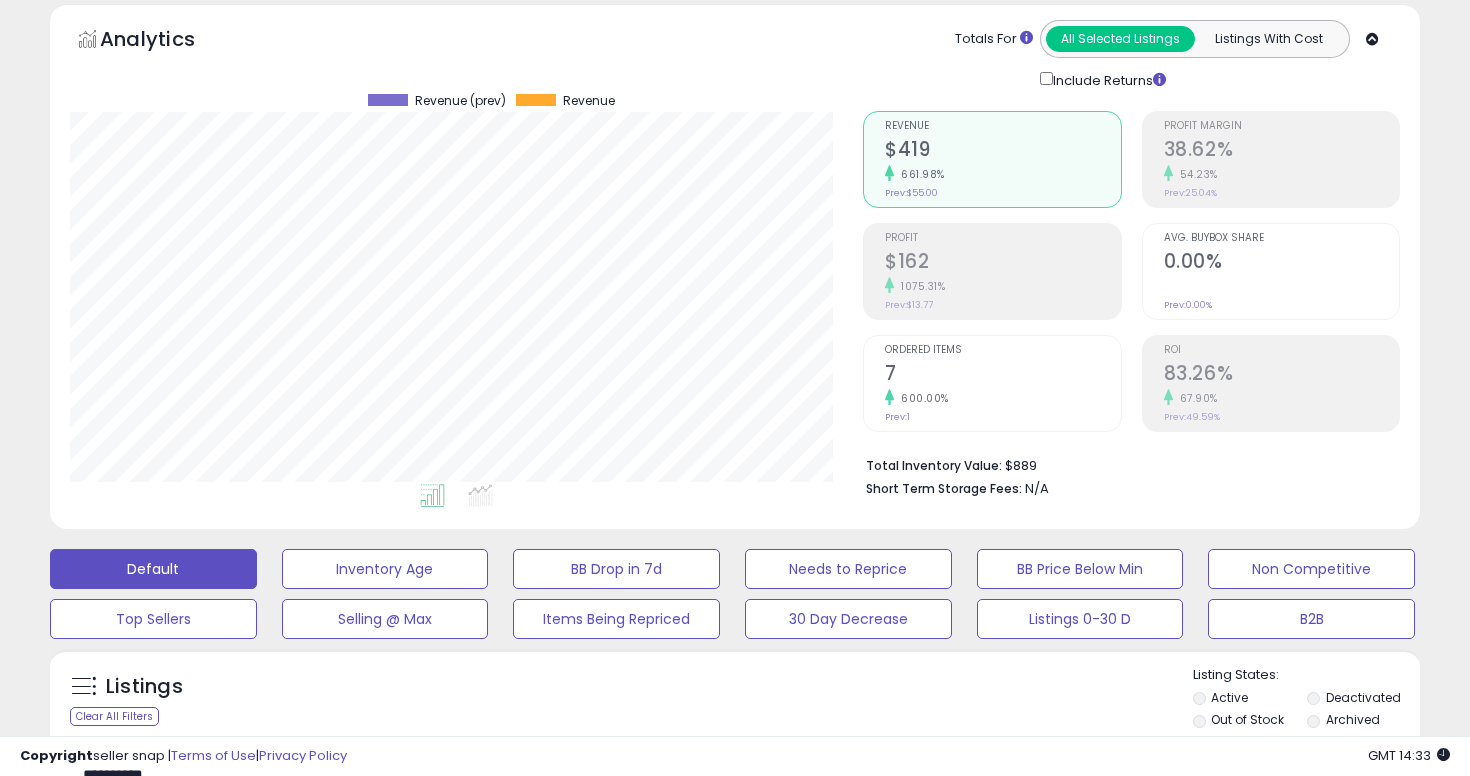 scroll, scrollTop: 494, scrollLeft: 0, axis: vertical 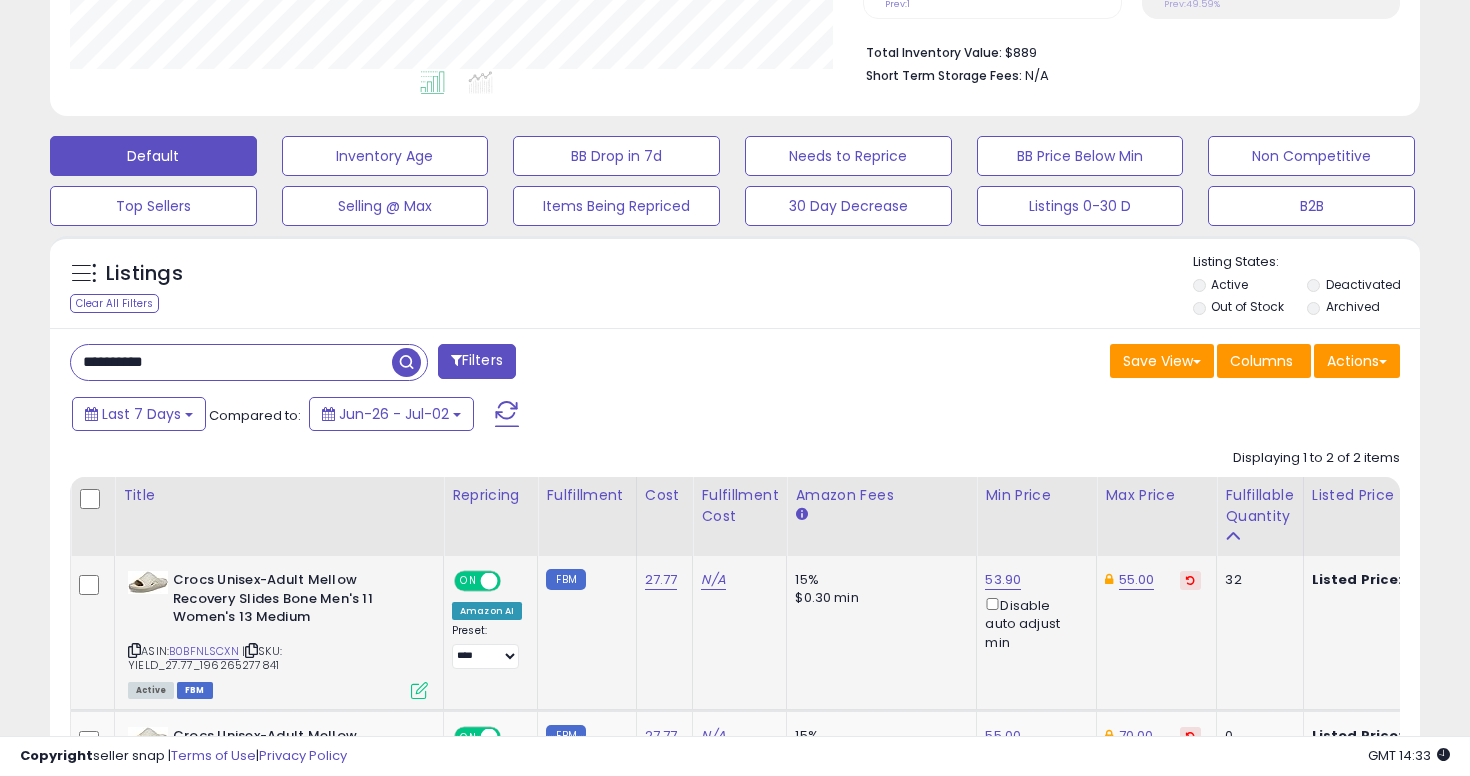 click on "**********" at bounding box center [231, 362] 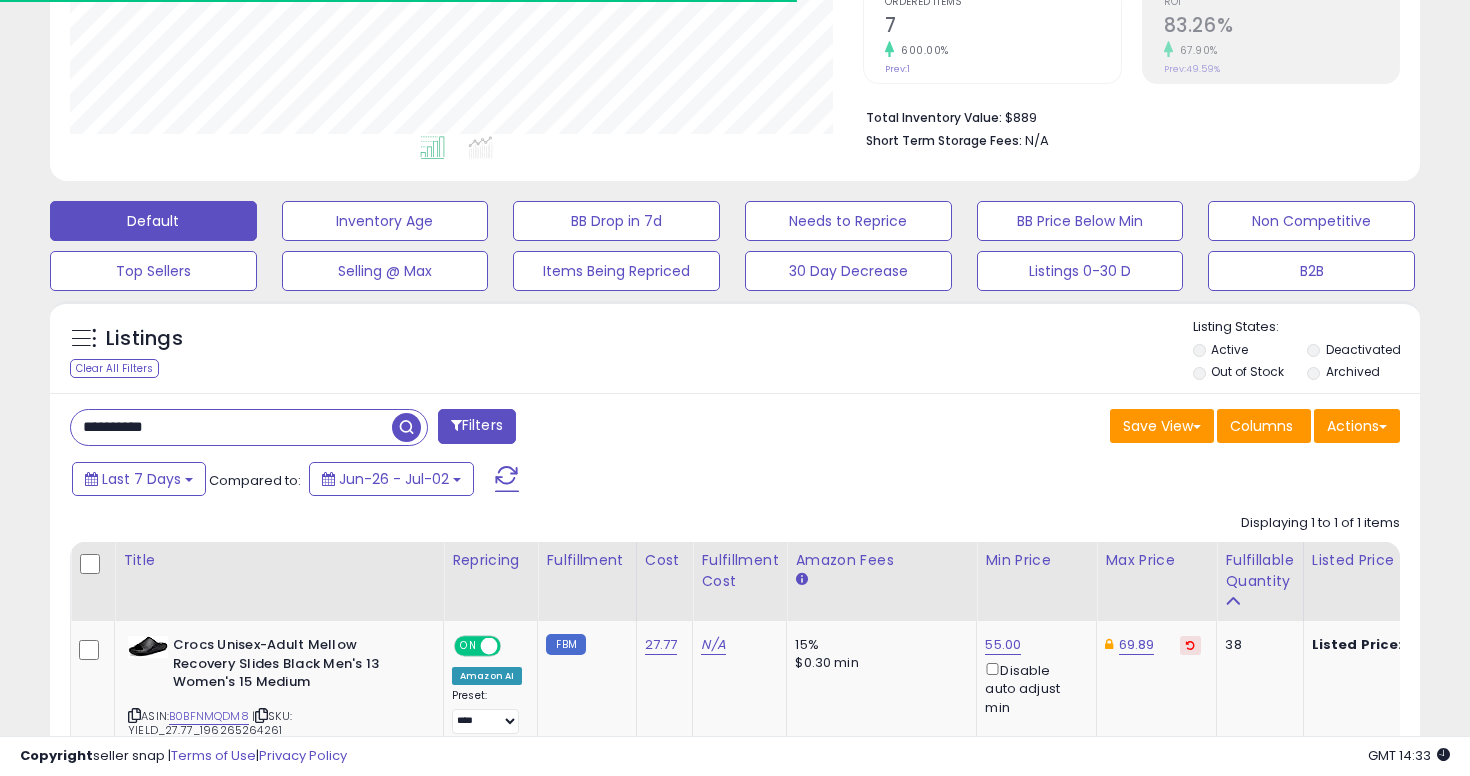 scroll, scrollTop: 494, scrollLeft: 0, axis: vertical 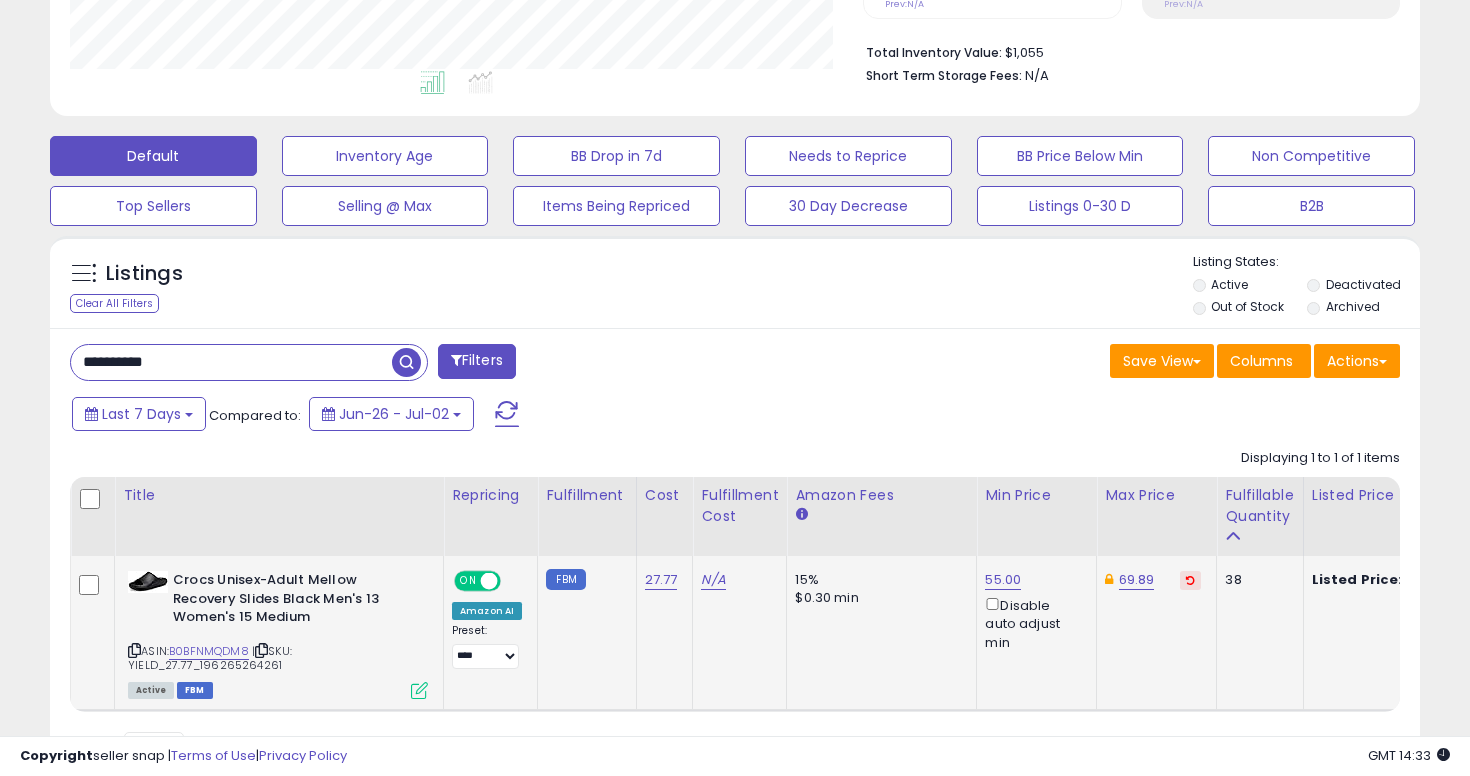 click on "69.89" 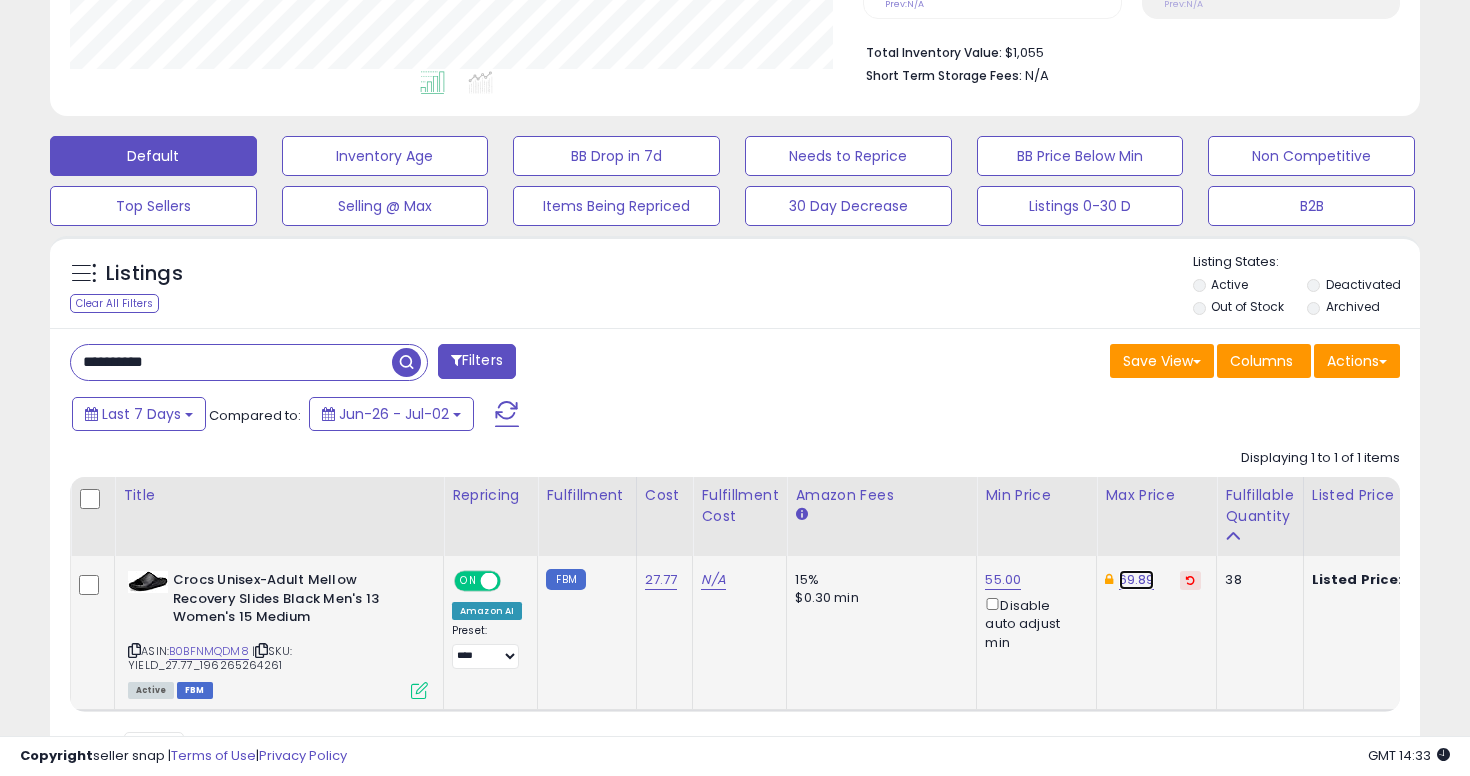 click on "69.89" at bounding box center [1137, 580] 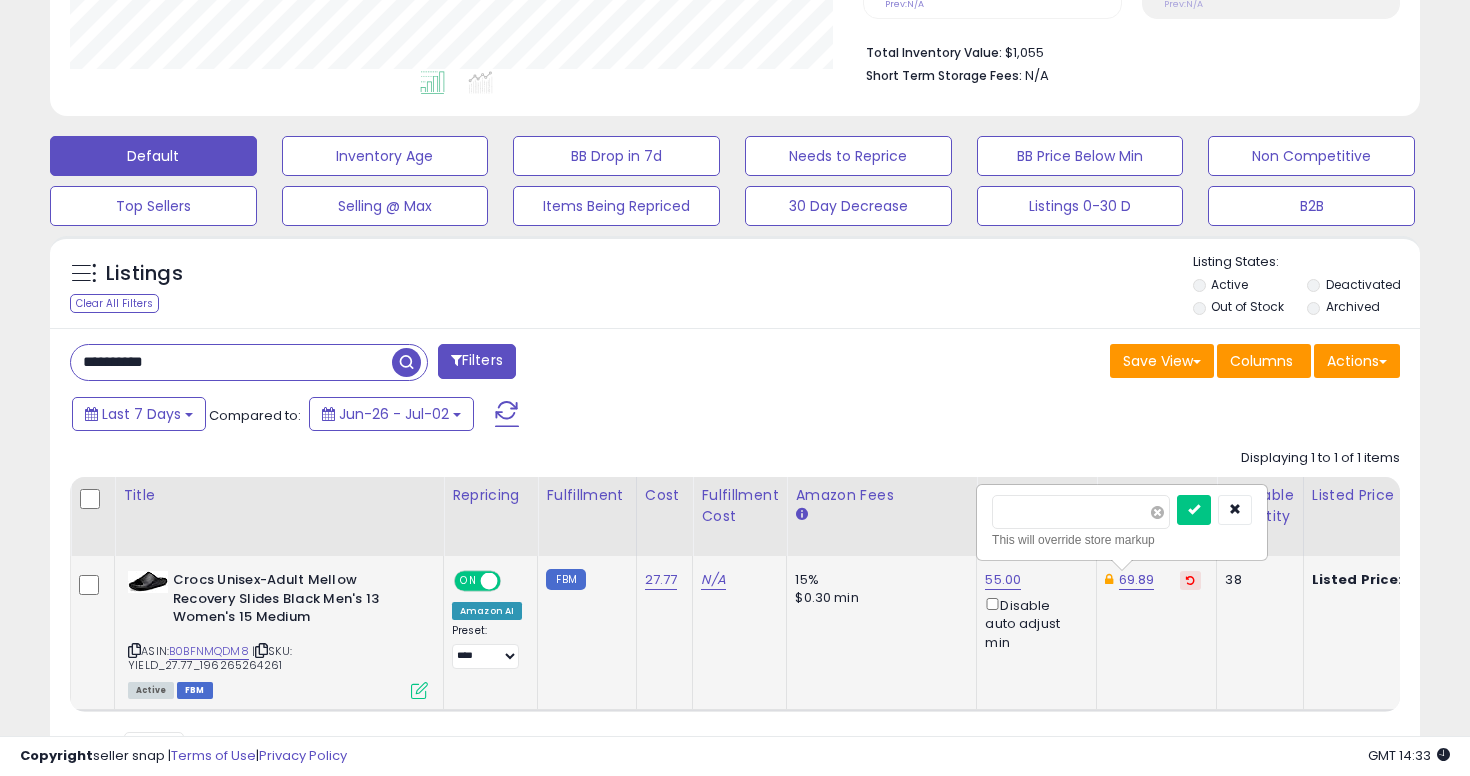 click at bounding box center [1157, 512] 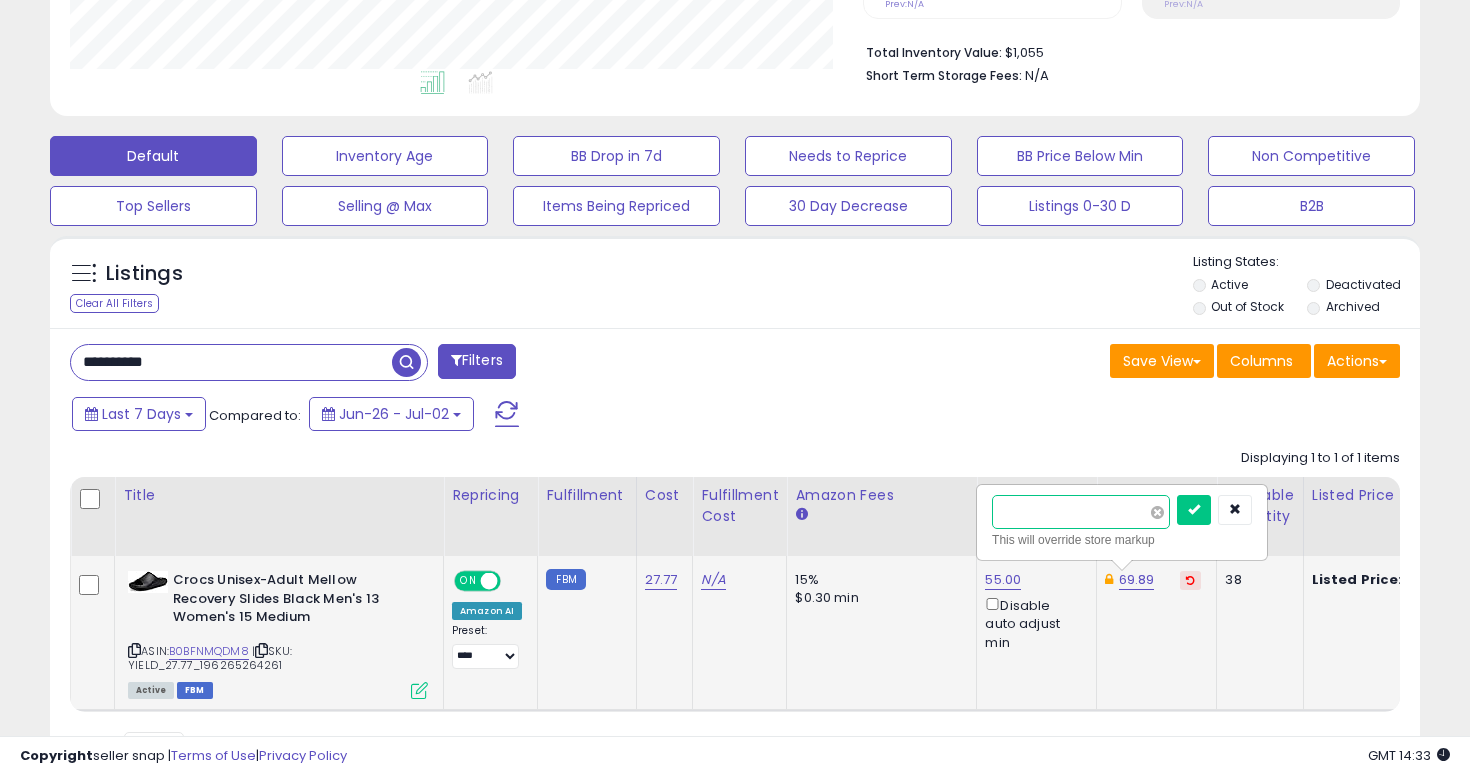 type on "**" 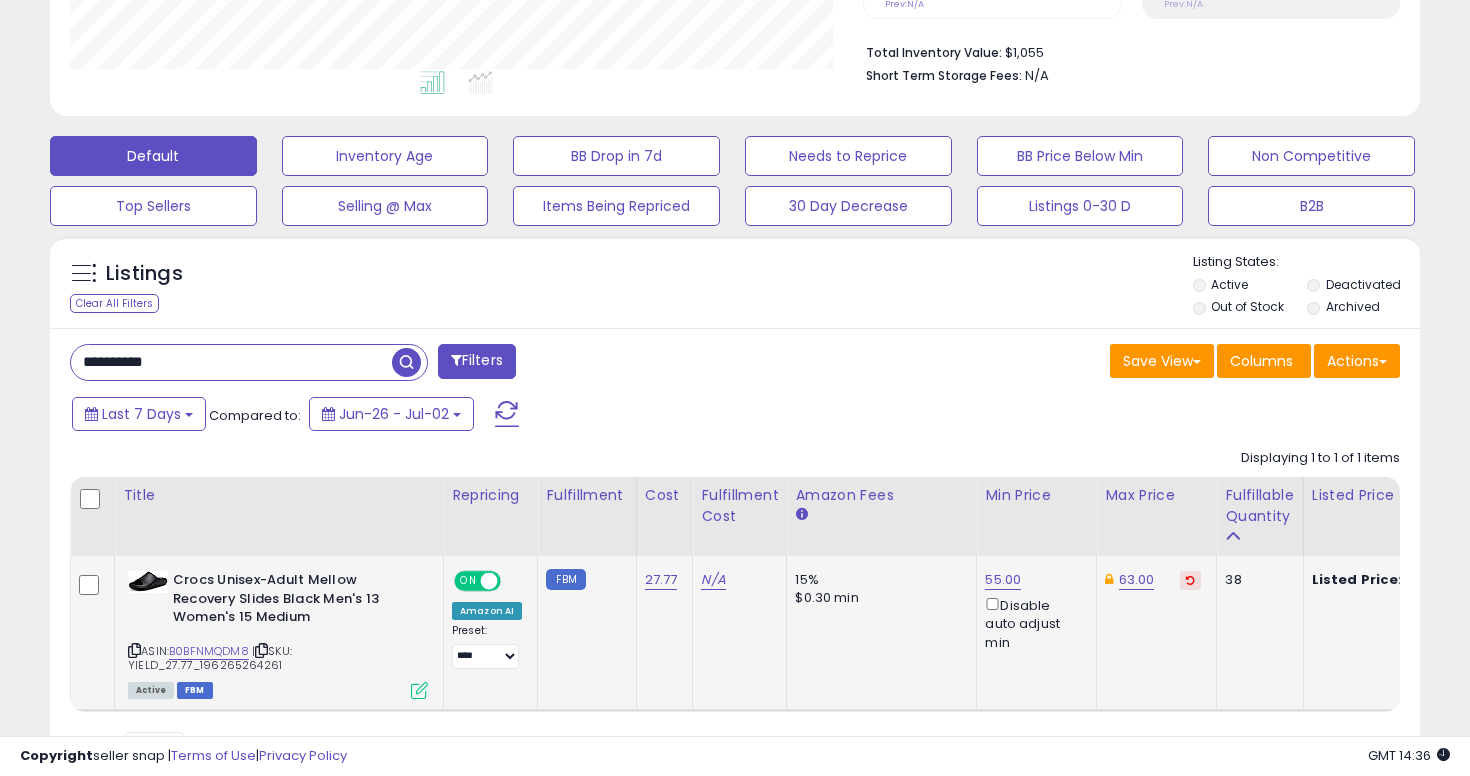 click on "**********" at bounding box center [231, 362] 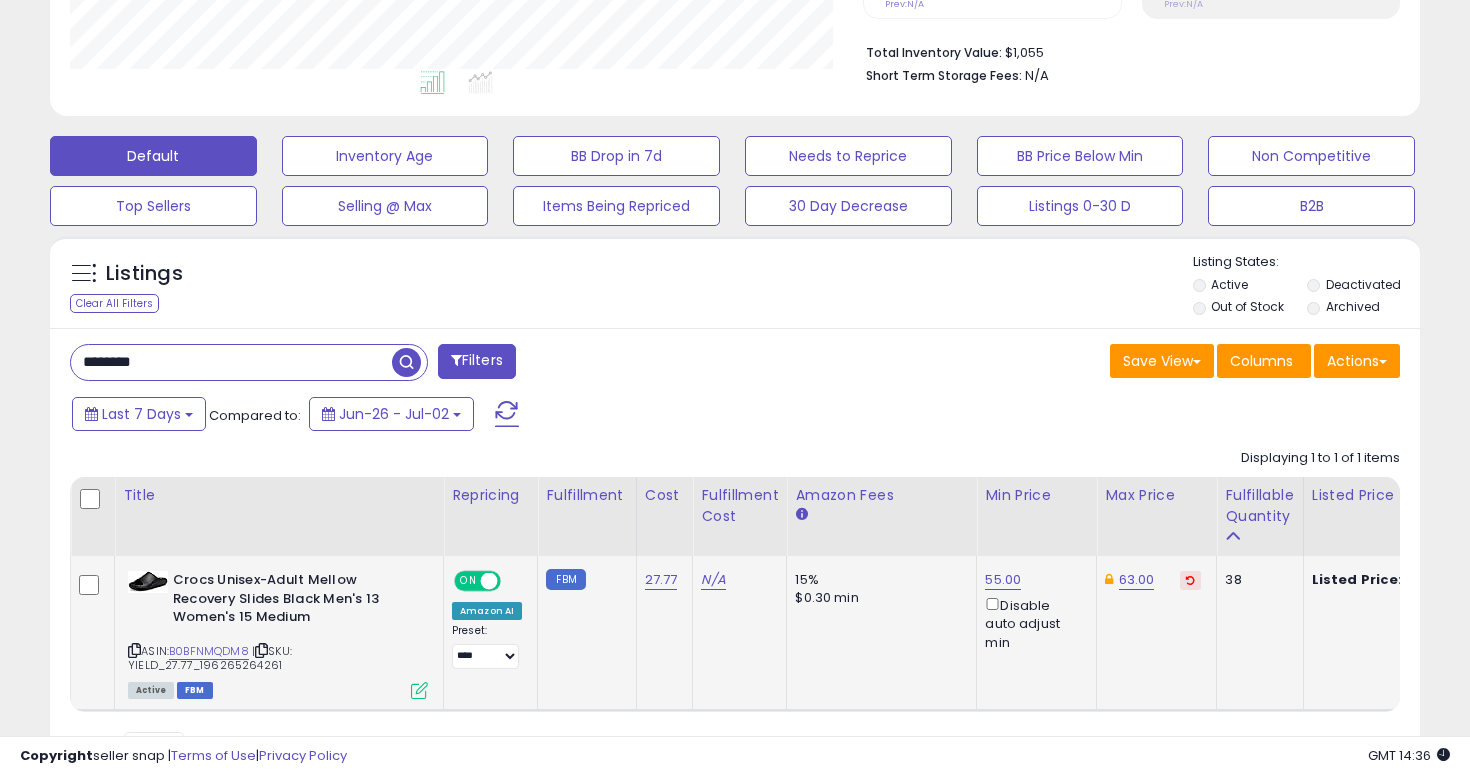 type on "********" 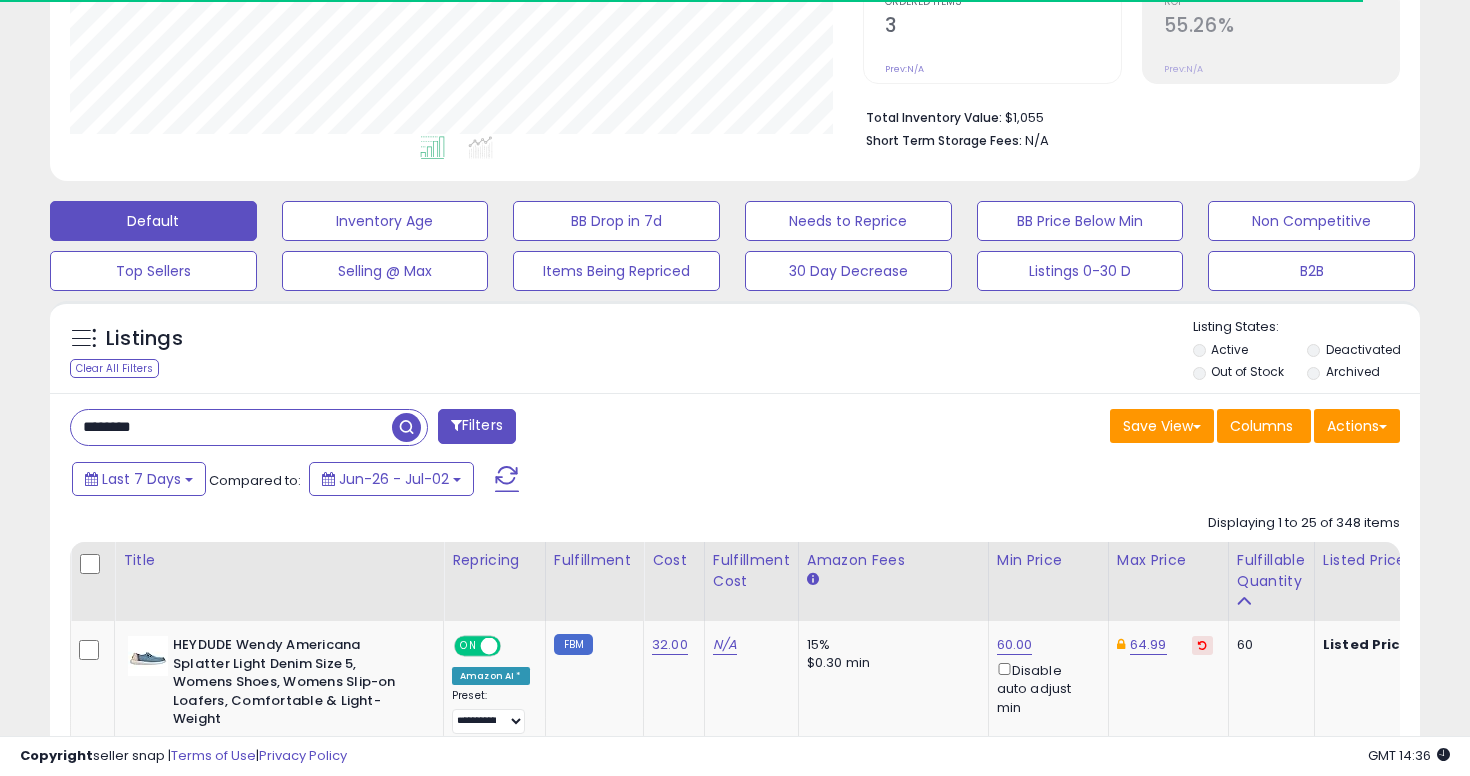 scroll, scrollTop: 494, scrollLeft: 0, axis: vertical 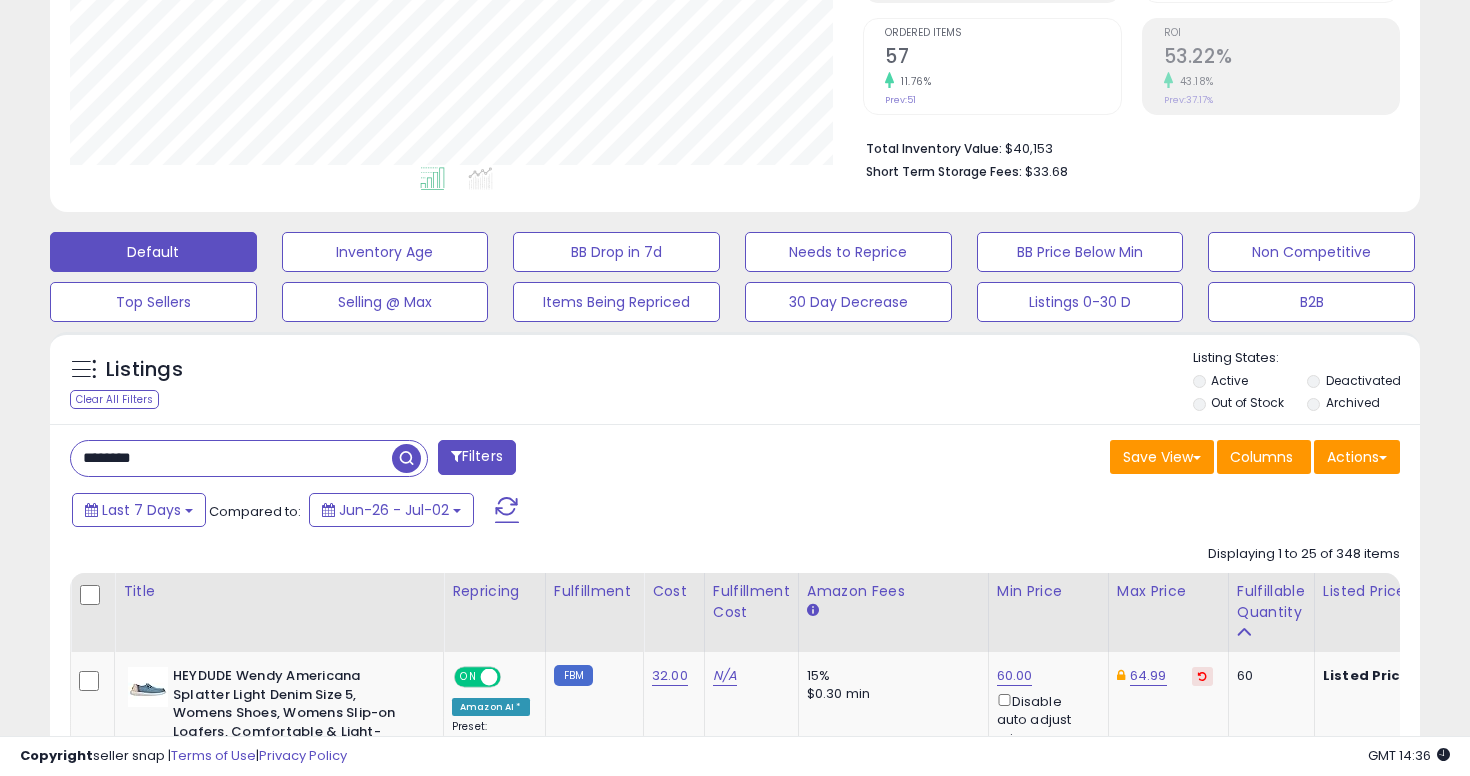 click on "Total Inventory Value:   $40,153" at bounding box center (1125, 147) 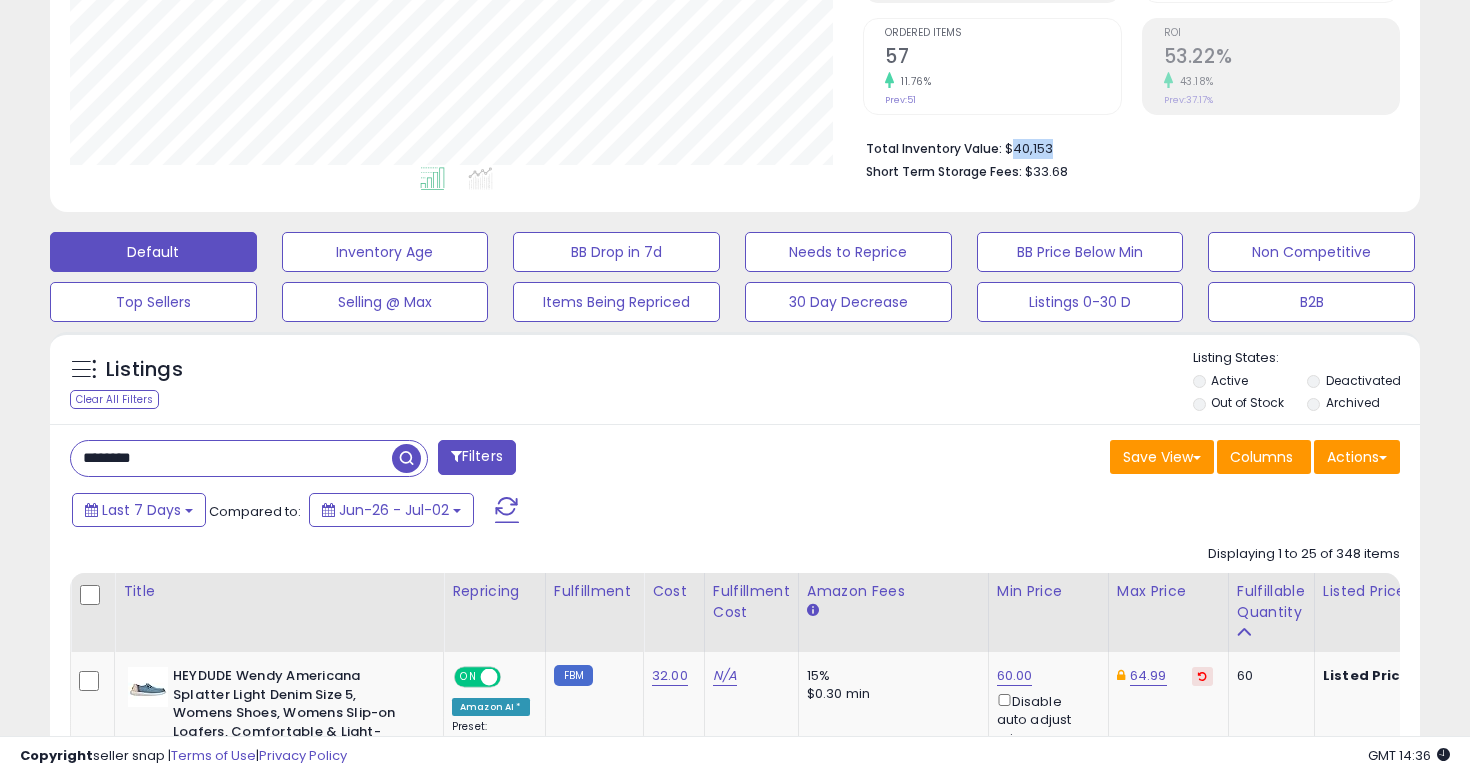 click on "Total Inventory Value:   $40,153" at bounding box center [1125, 147] 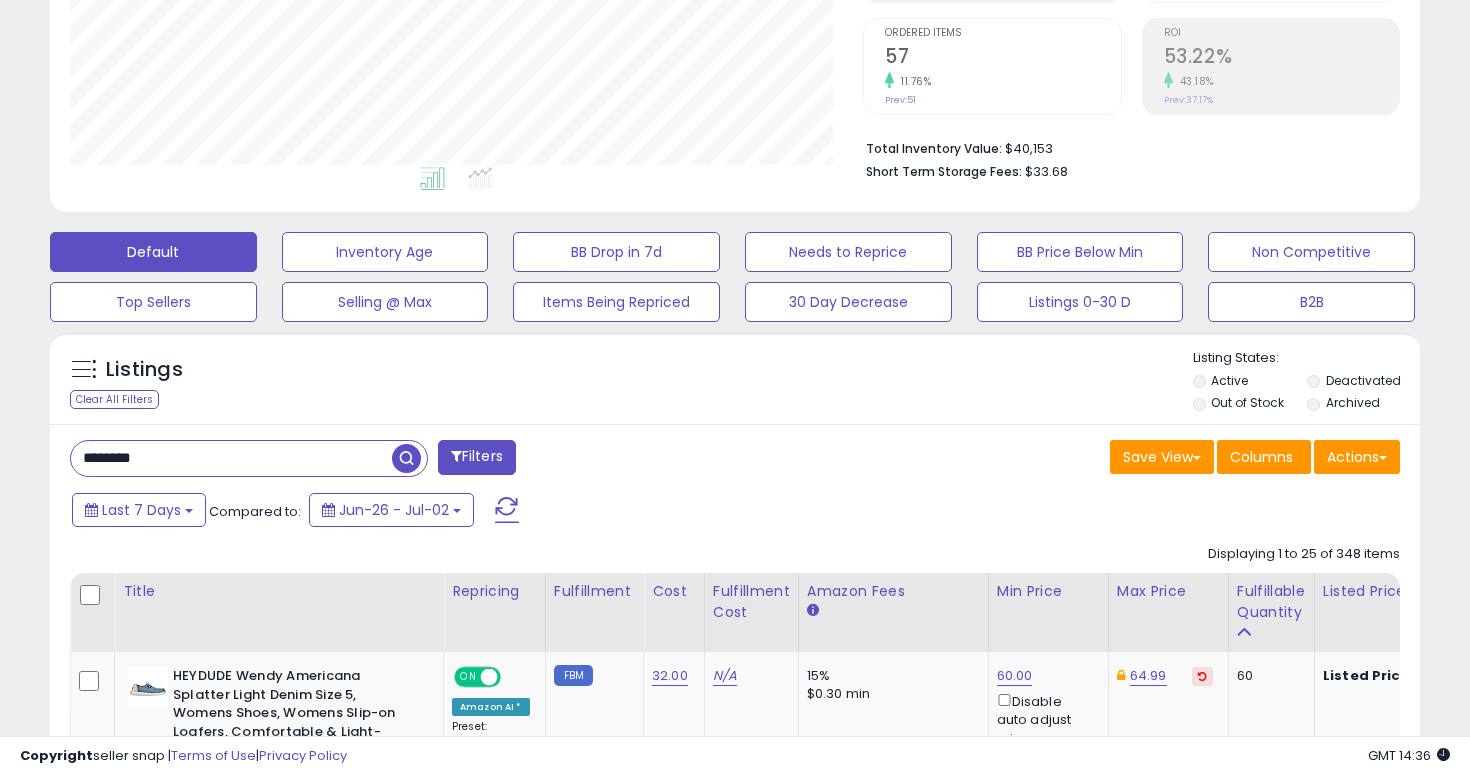 click on "Listings
Clear All Filters
Listing States:" at bounding box center [735, 383] 